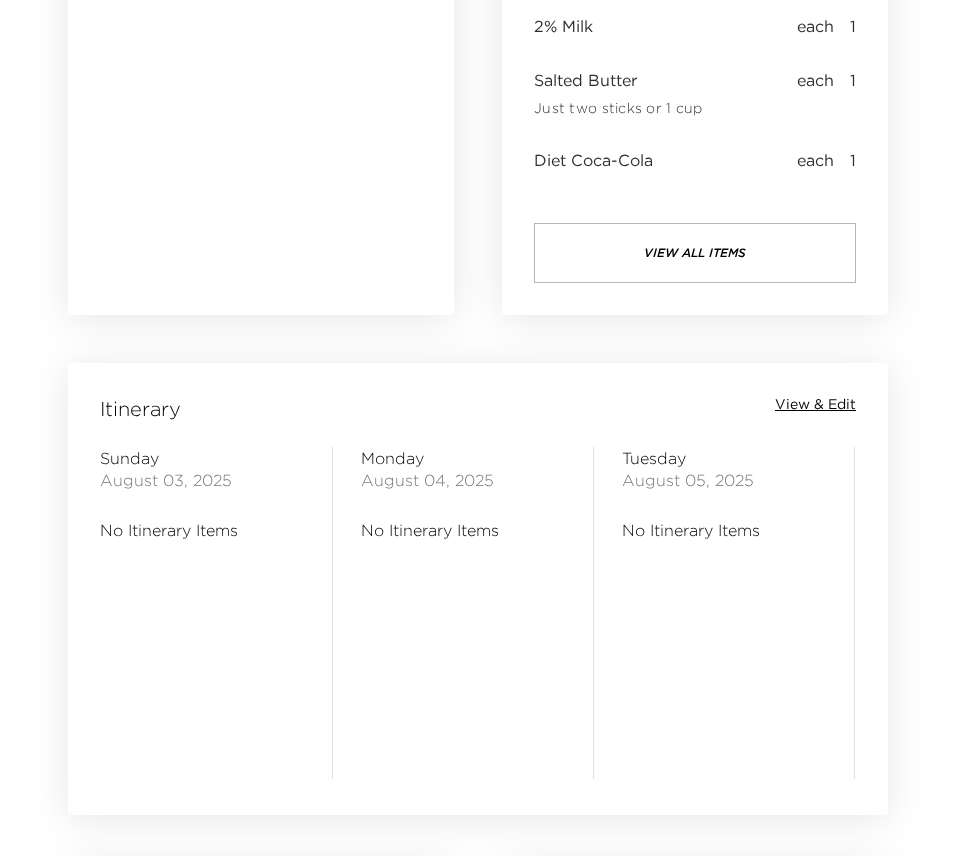 scroll, scrollTop: 2034, scrollLeft: 0, axis: vertical 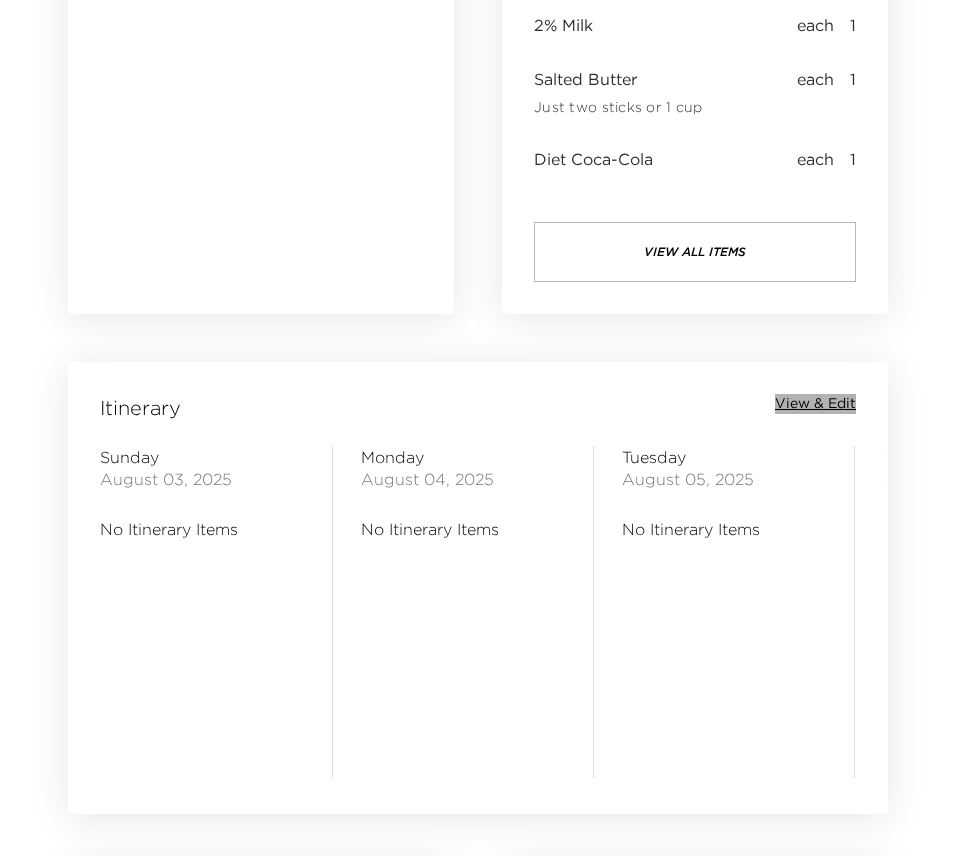 click on "View & Edit" at bounding box center (815, 404) 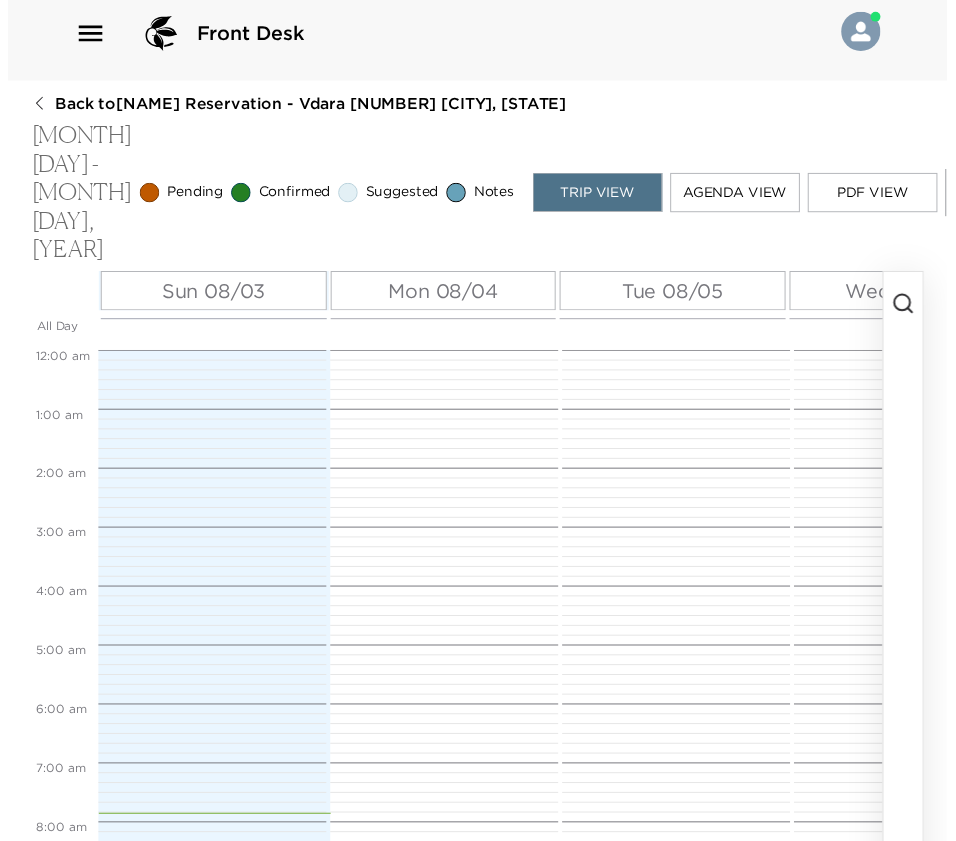 scroll, scrollTop: 95, scrollLeft: 0, axis: vertical 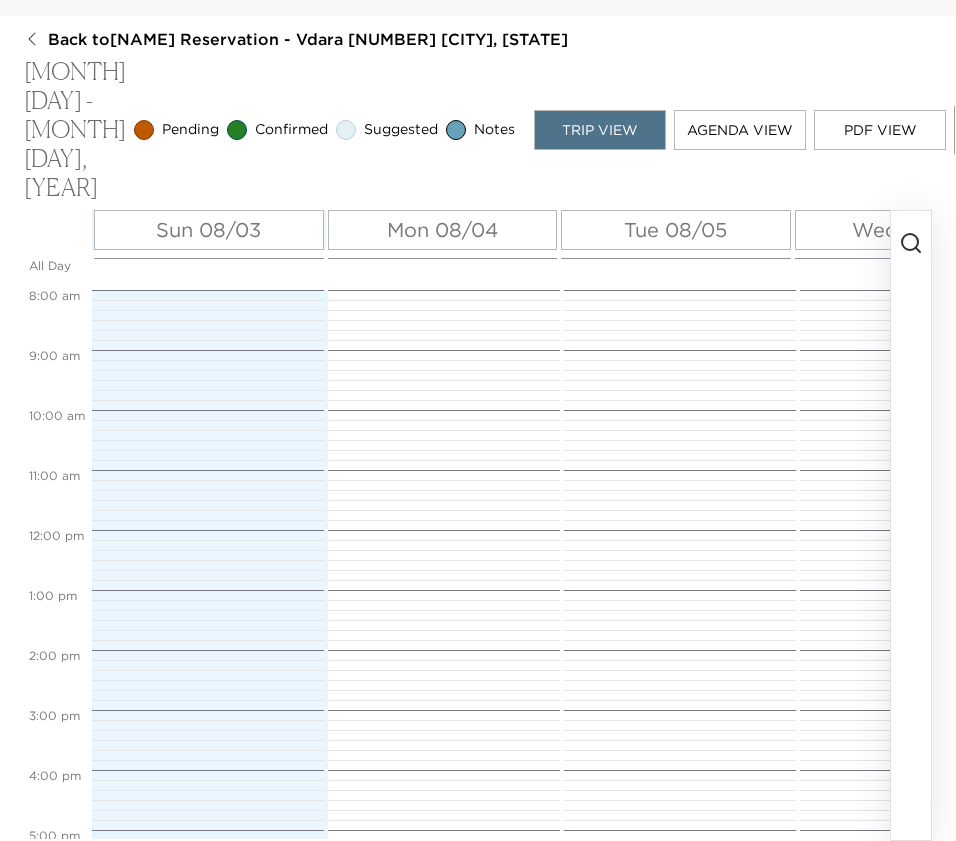 click 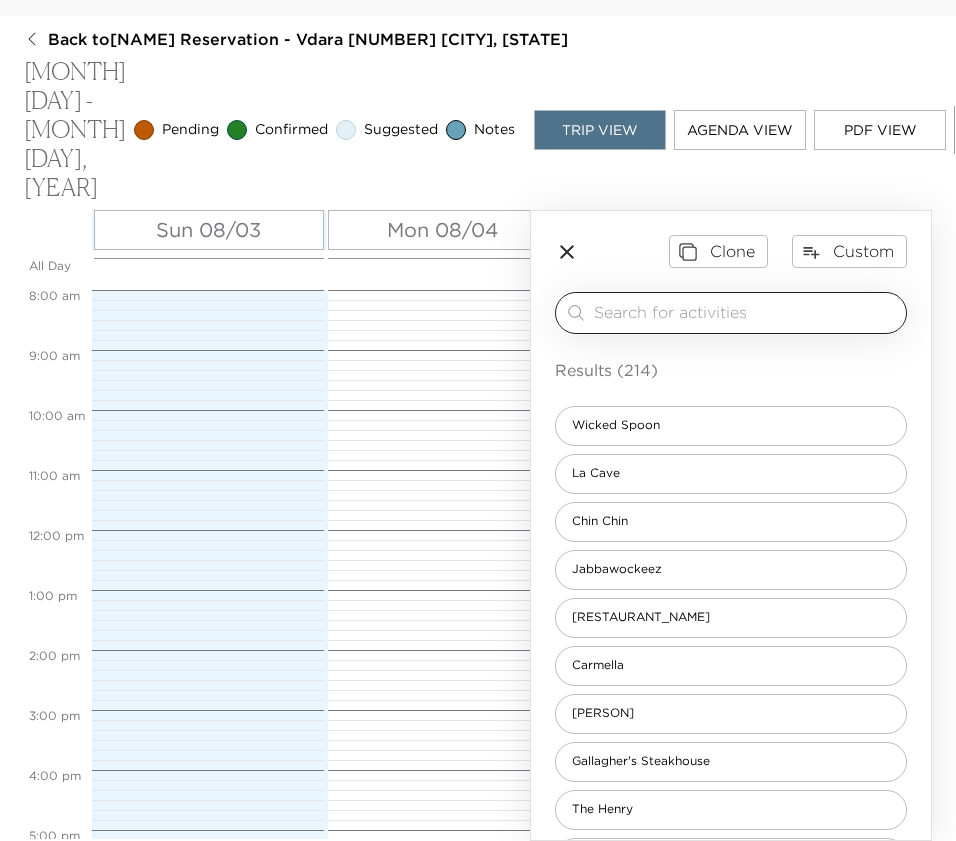 click on "​" at bounding box center (731, 313) 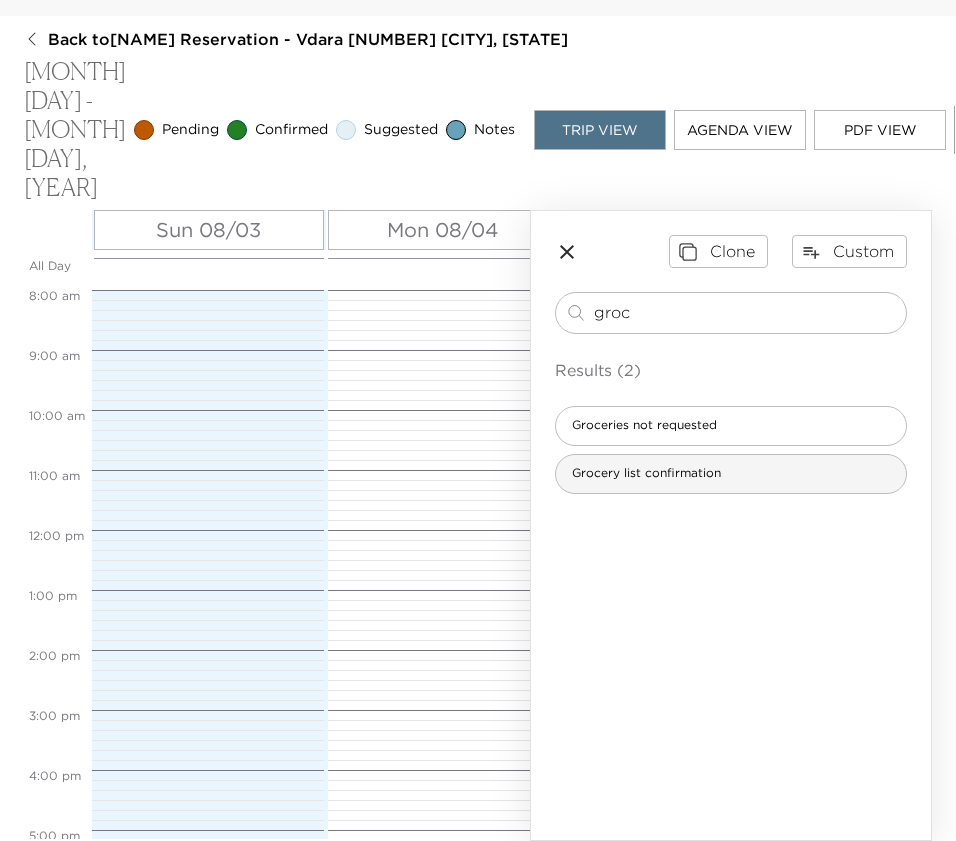 type on "groc" 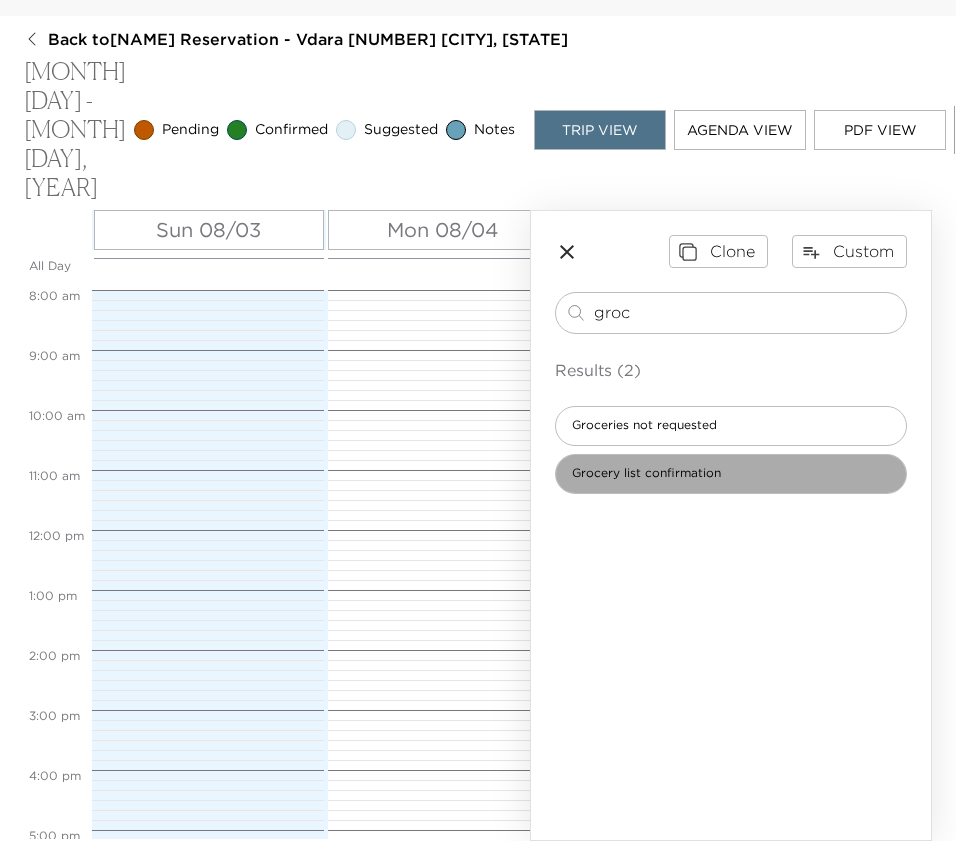 click on "Grocery list confirmation" at bounding box center [646, 473] 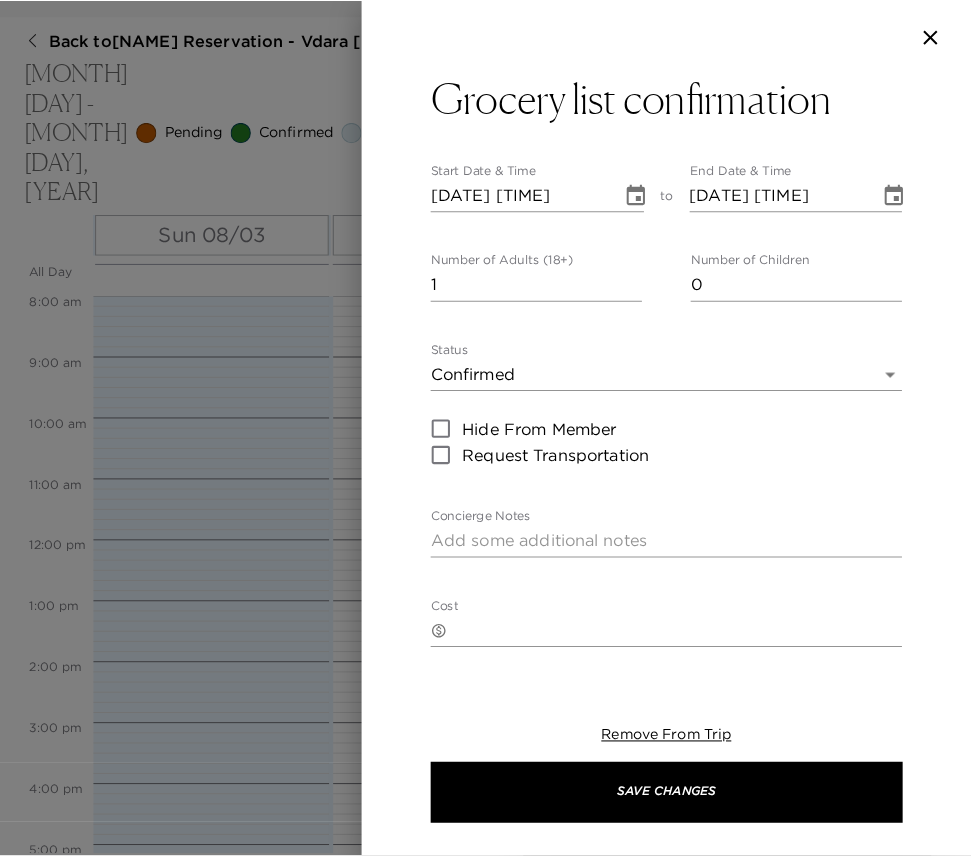 scroll, scrollTop: 80, scrollLeft: 0, axis: vertical 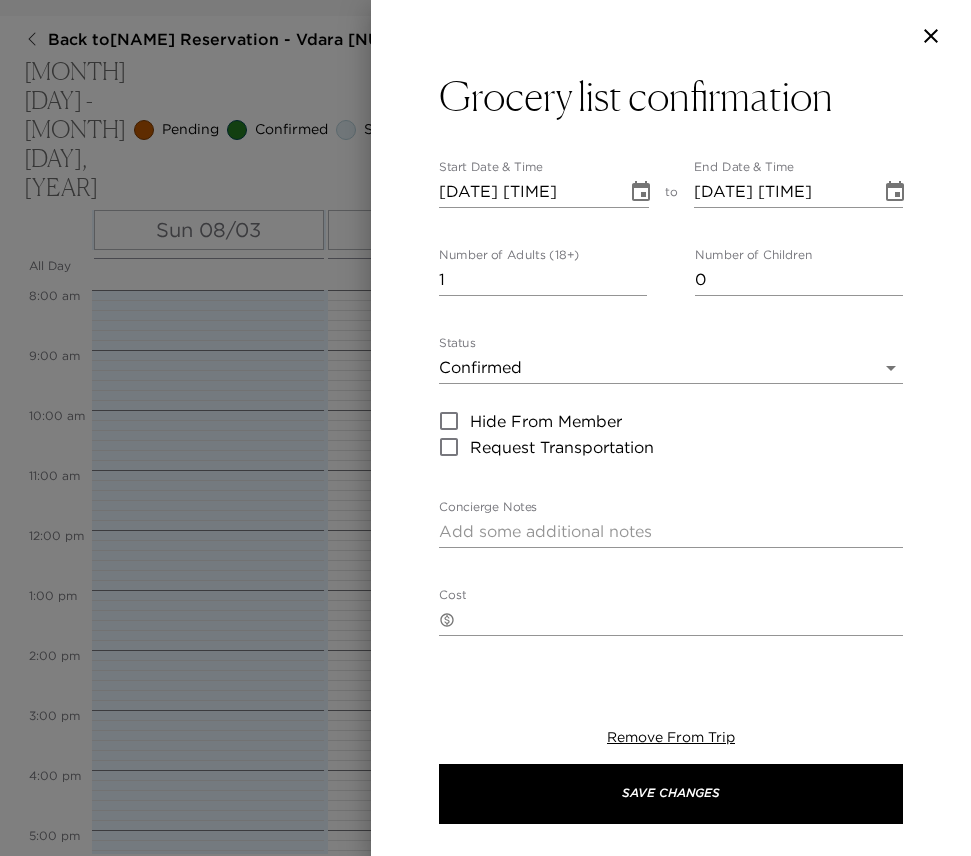 type on "We have received your grocery request and your groceries will be stocked in your residence prior to your arrival." 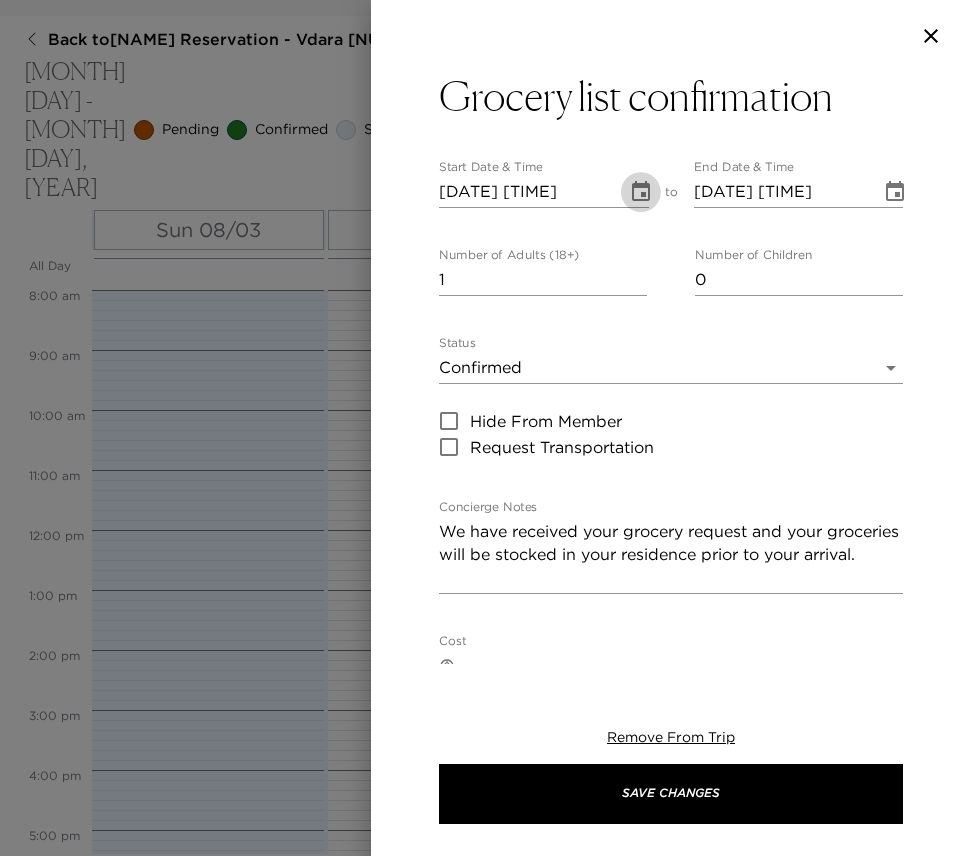 click at bounding box center [641, 192] 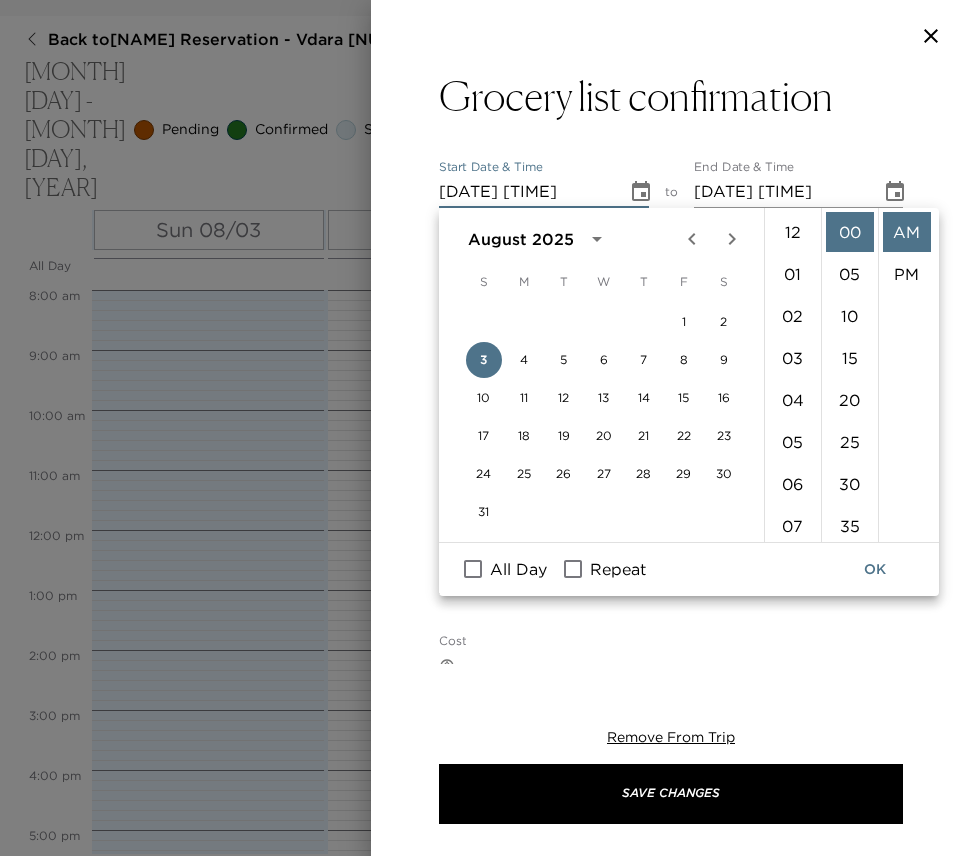 scroll, scrollTop: 462, scrollLeft: 0, axis: vertical 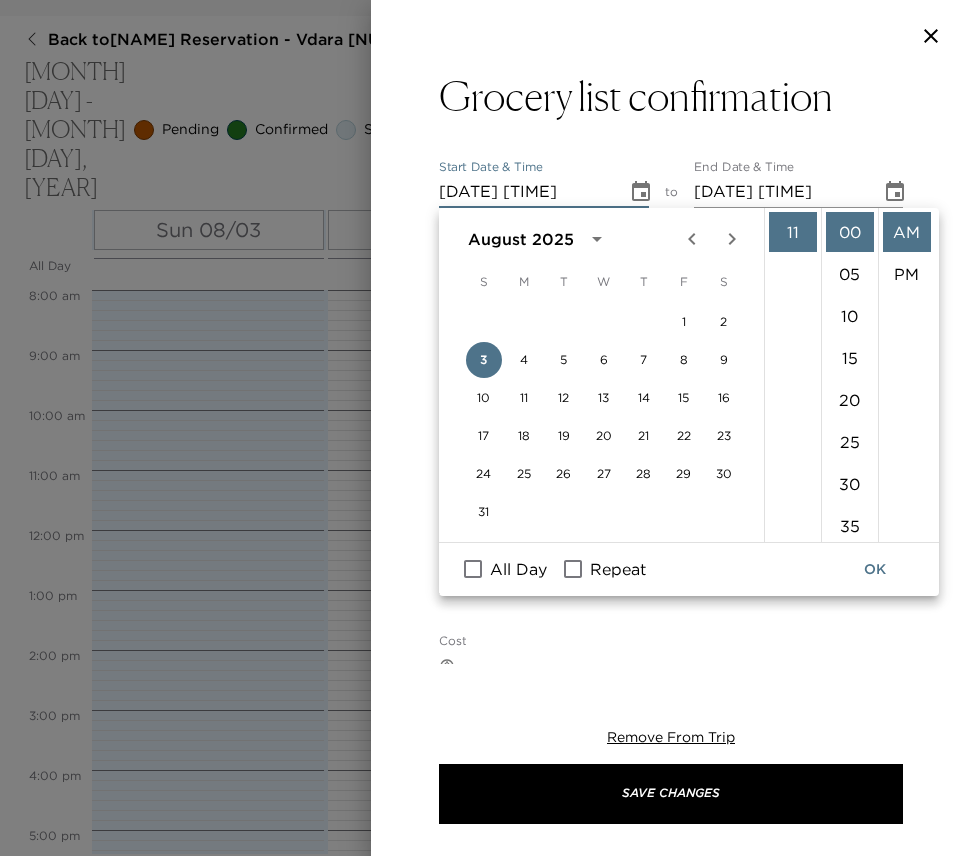 click on "All Day" at bounding box center [518, 569] 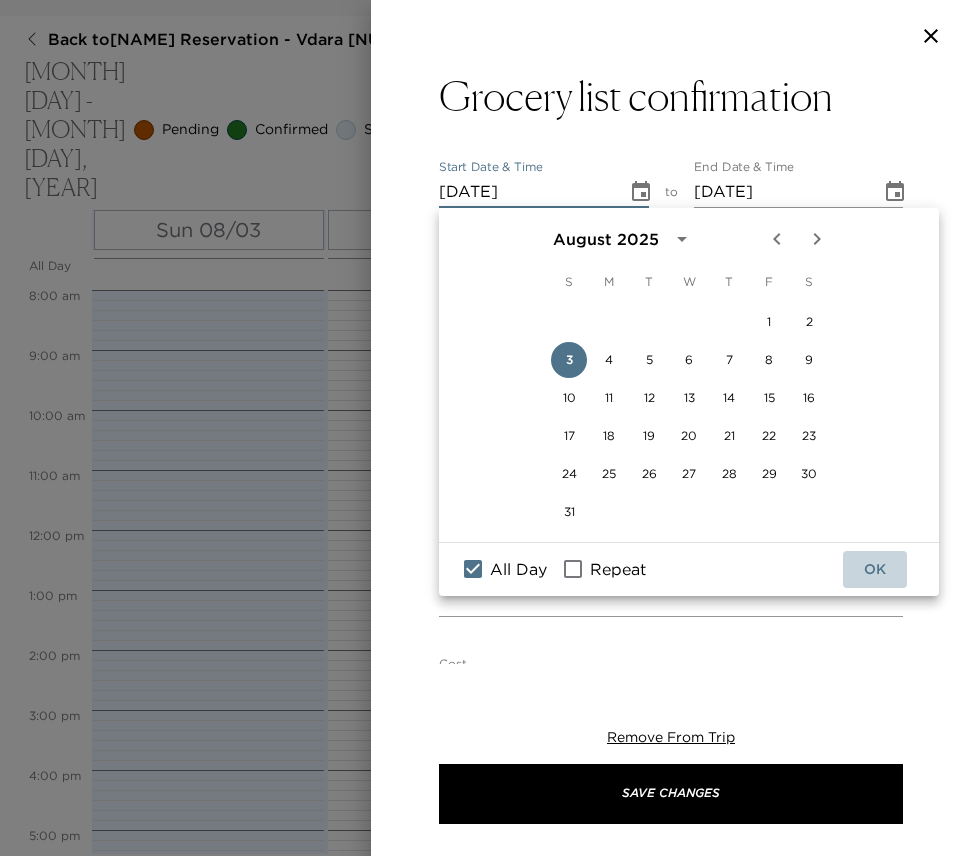 click on "OK" at bounding box center [875, 569] 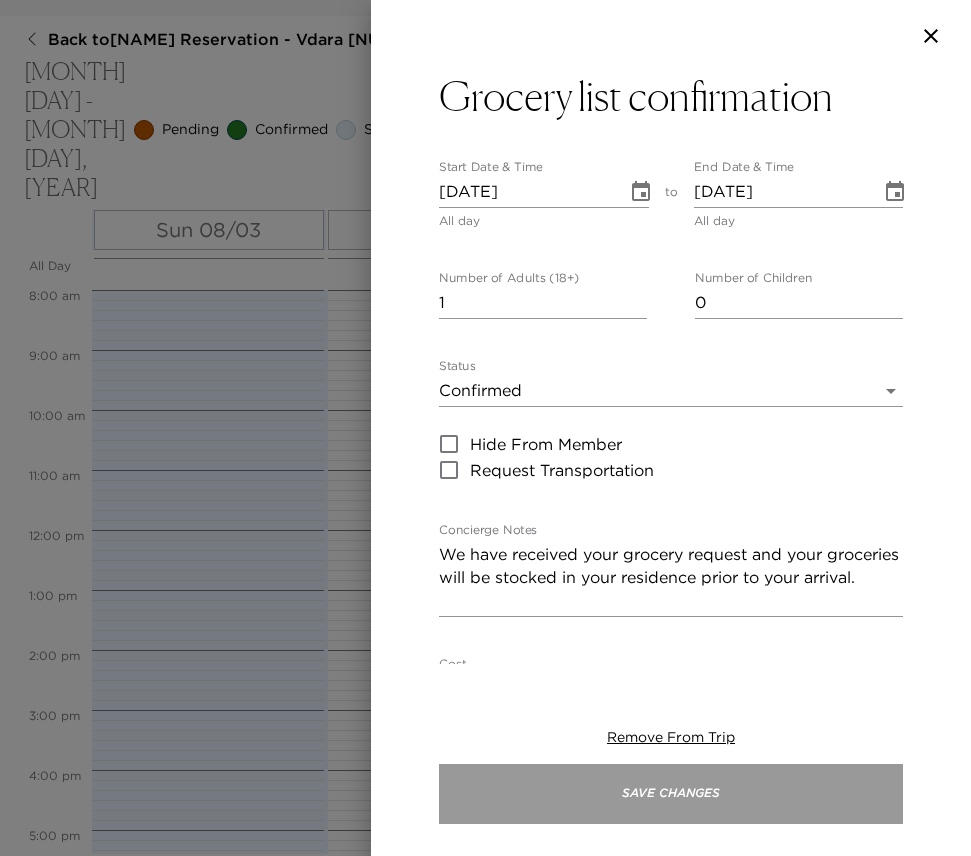 click on "Save Changes" at bounding box center (671, 794) 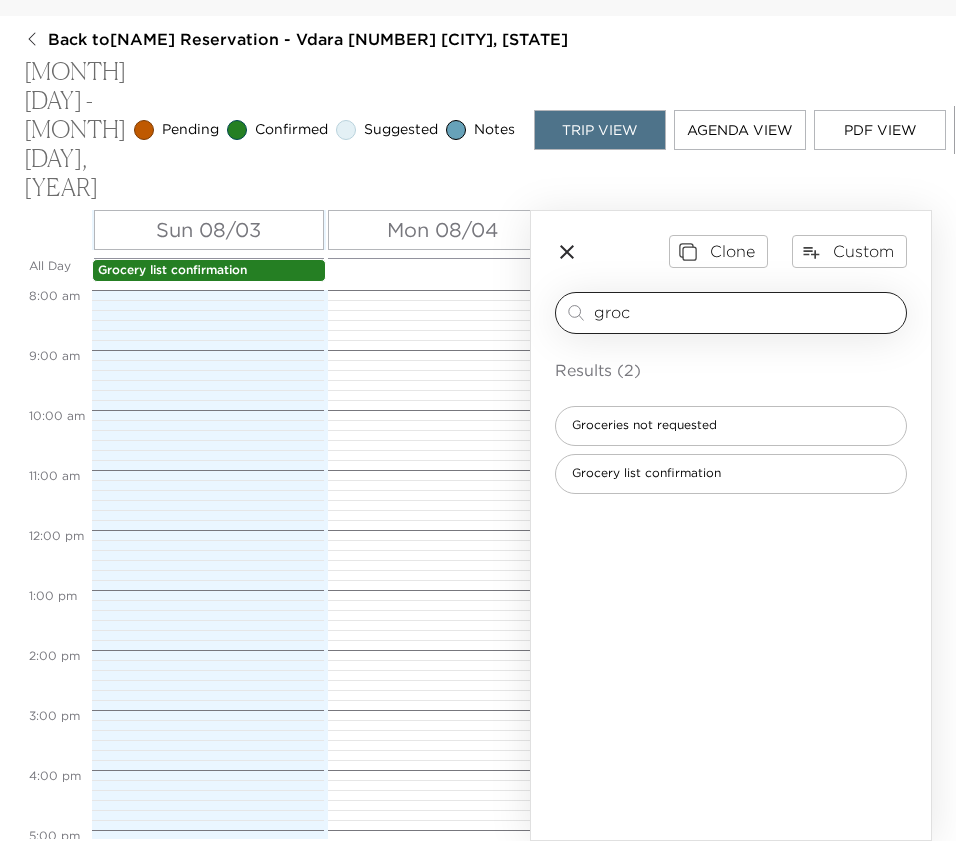 click on "groc" at bounding box center (746, 312) 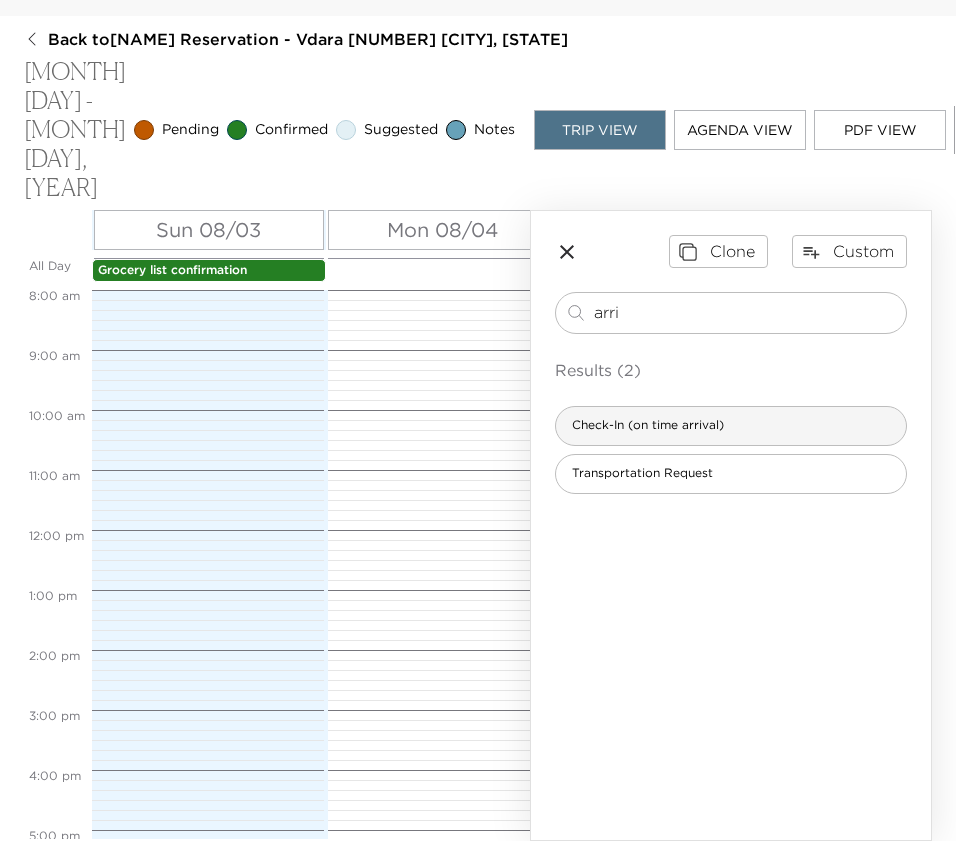 type on "arri" 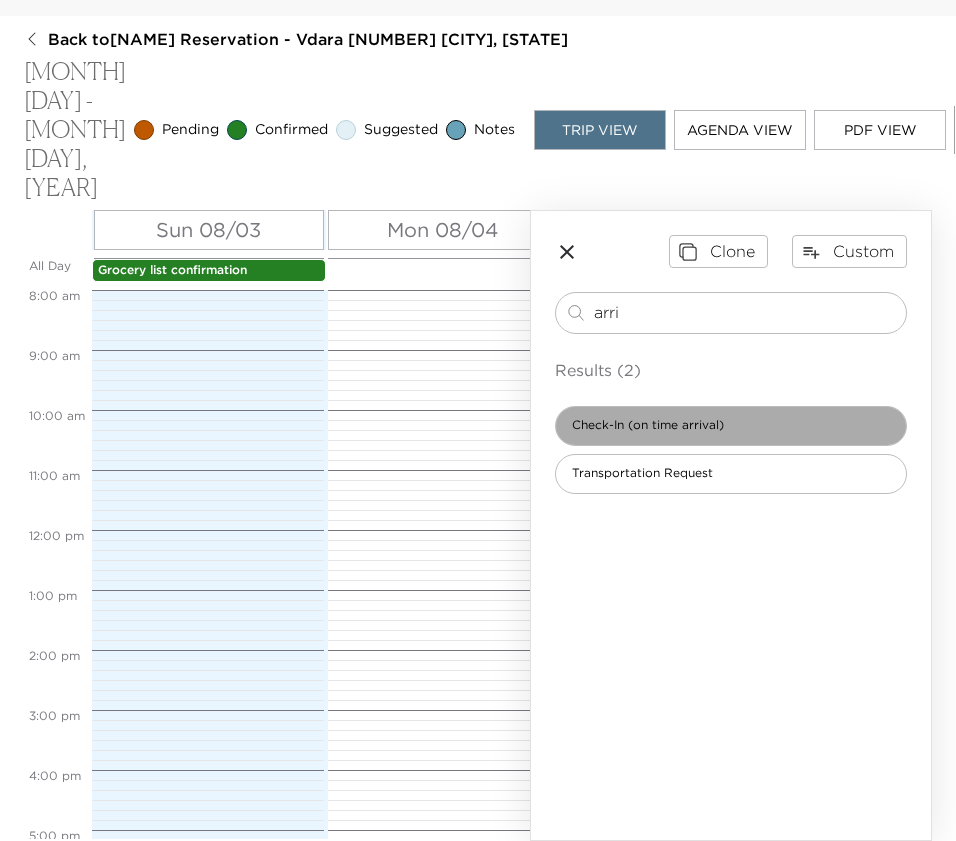 click on "Check-In (on time arrival)" at bounding box center (648, 425) 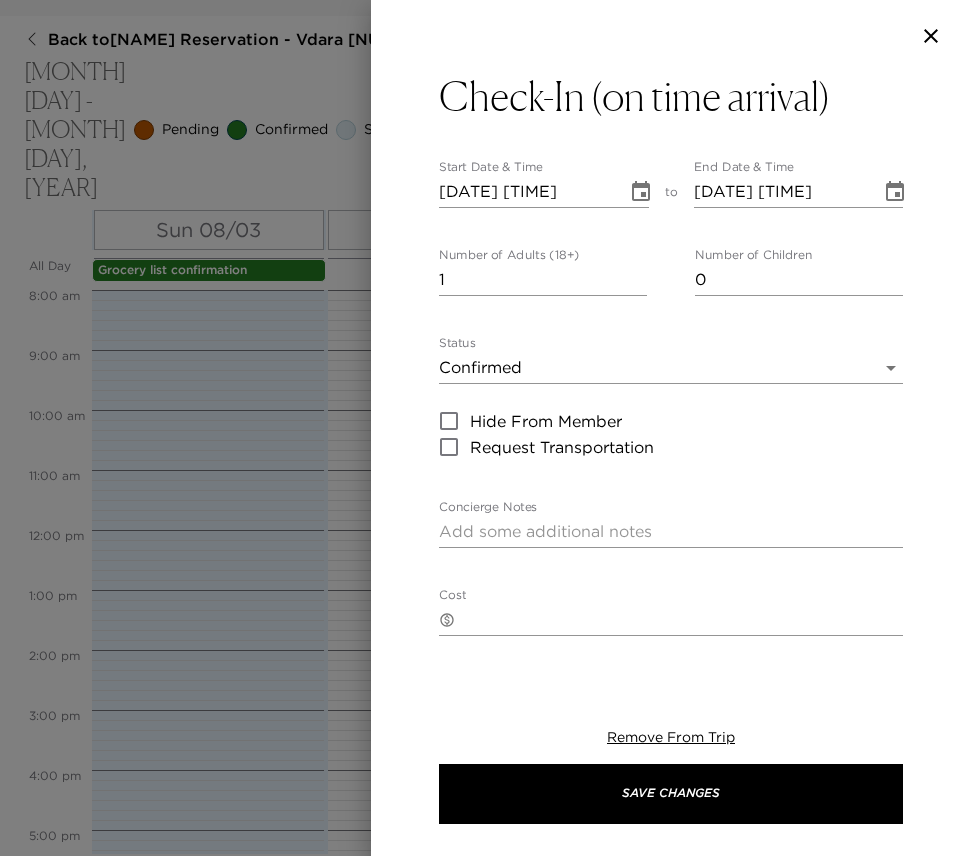 type on "Welcome to Las Vegas!
We are thrilled to have you as our guest and hope you have an unforgettable stay. Upon your arrival, I will be available to assist with any questions or requests you may have. Whether you need help with reservations, recommendations, or just some friendly advice, feel free to call or text me at any time.
My goal is to ensure your stay is as enjoyable and comfortable as possible. If there's anything you need, please don't hesitate to reach out. Enjoy your time in the vibrant city of Las Vegas!" 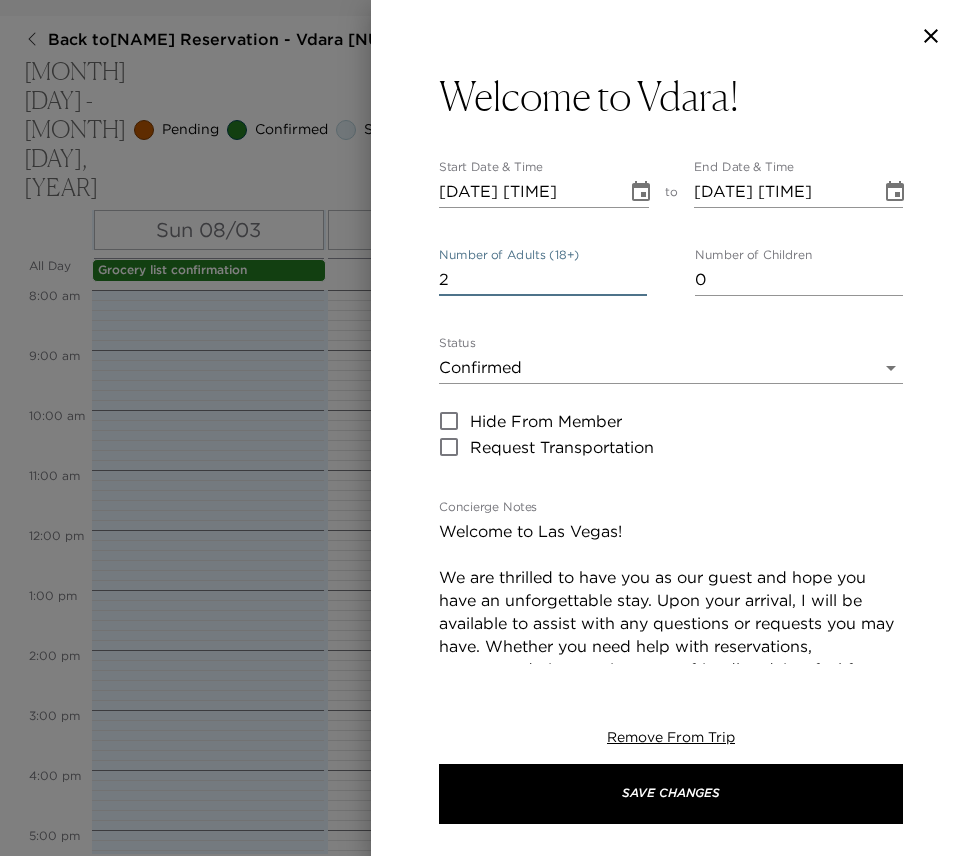 click on "2" at bounding box center [543, 280] 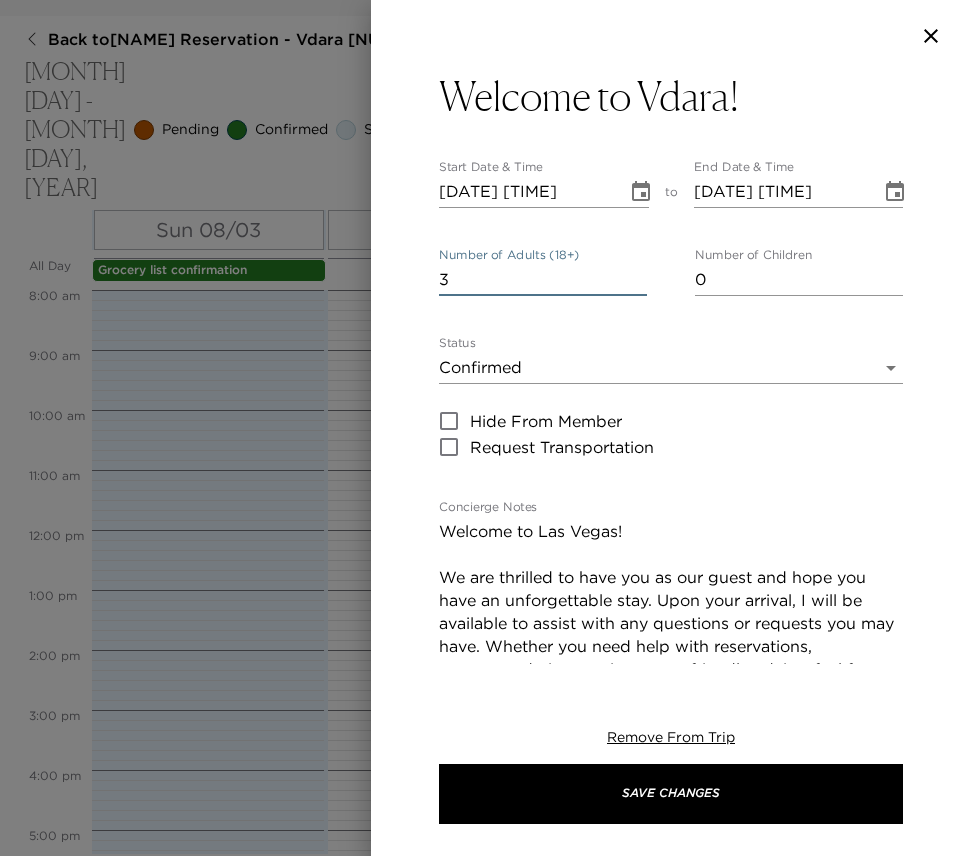 click on "3" at bounding box center [543, 280] 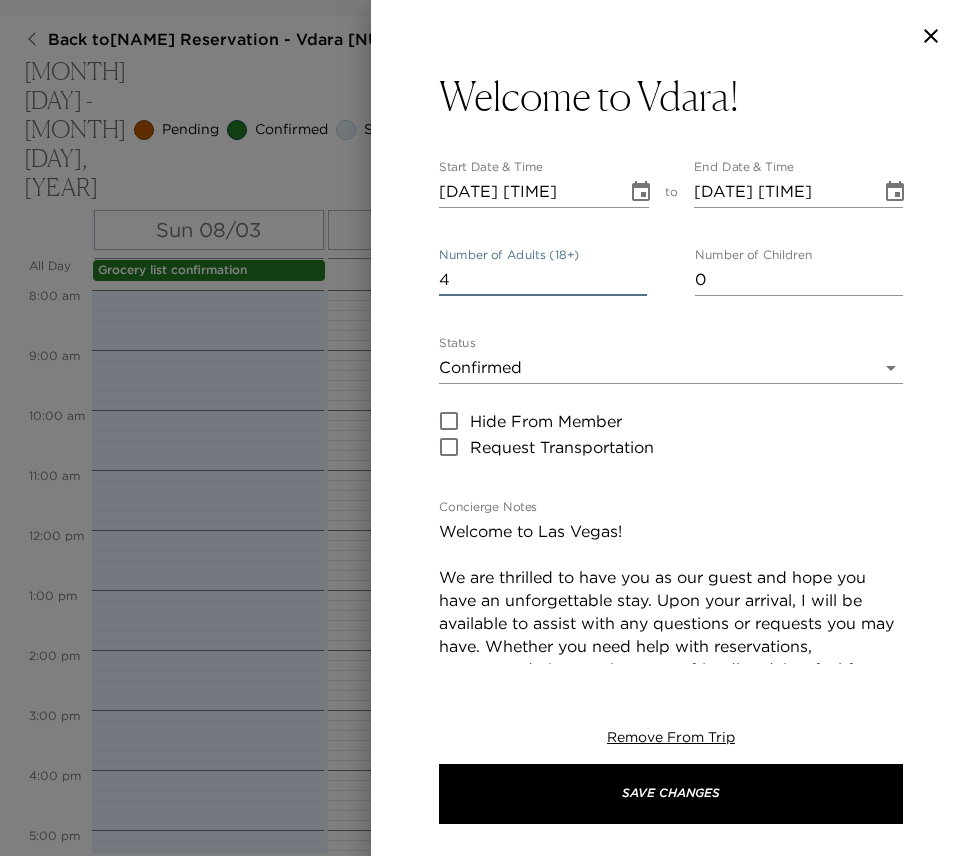 click on "4" at bounding box center [543, 280] 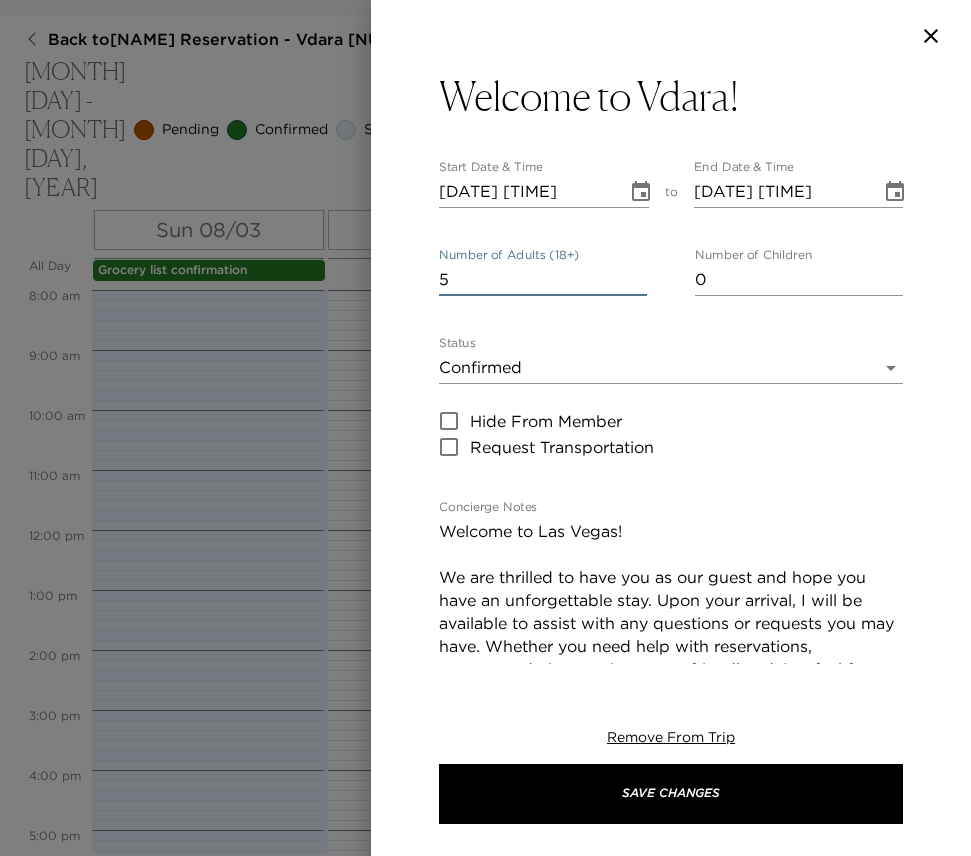 type on "5" 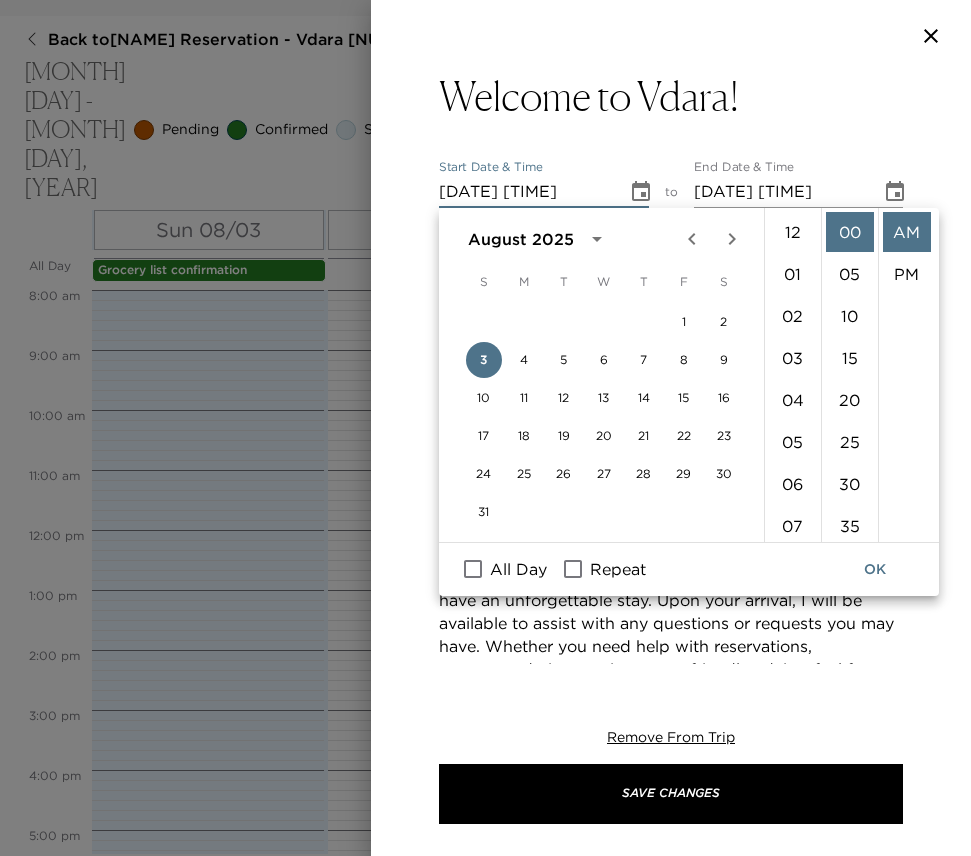 scroll, scrollTop: 462, scrollLeft: 0, axis: vertical 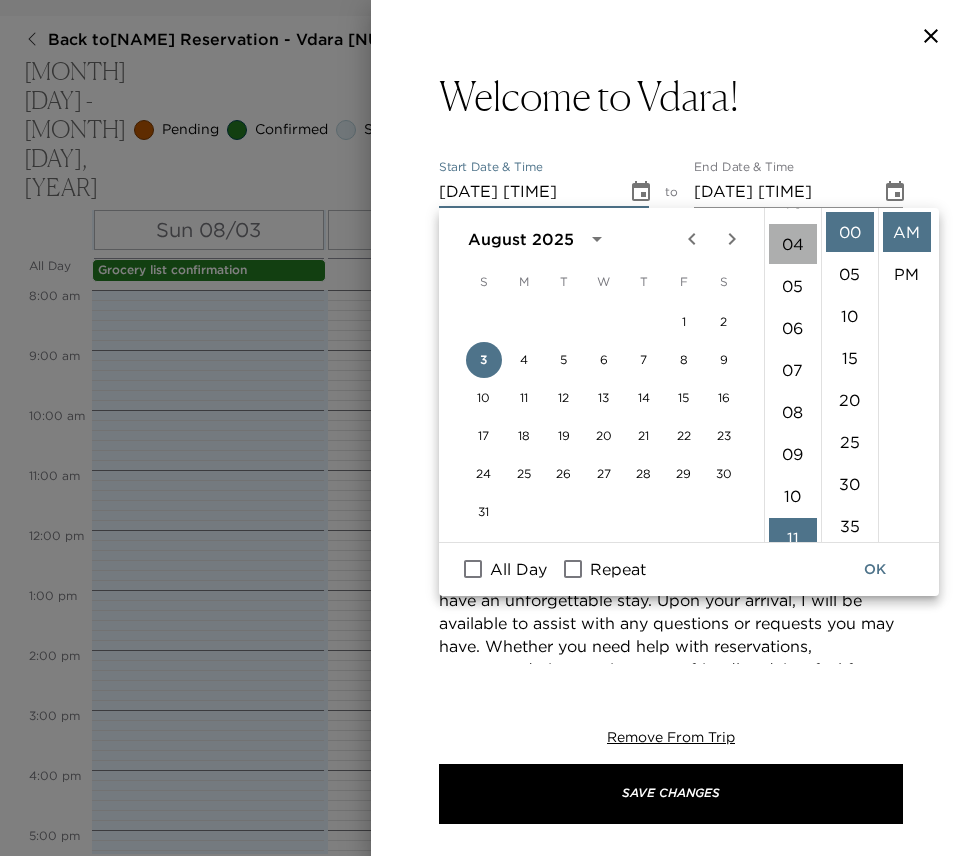 click on "04" at bounding box center (793, 244) 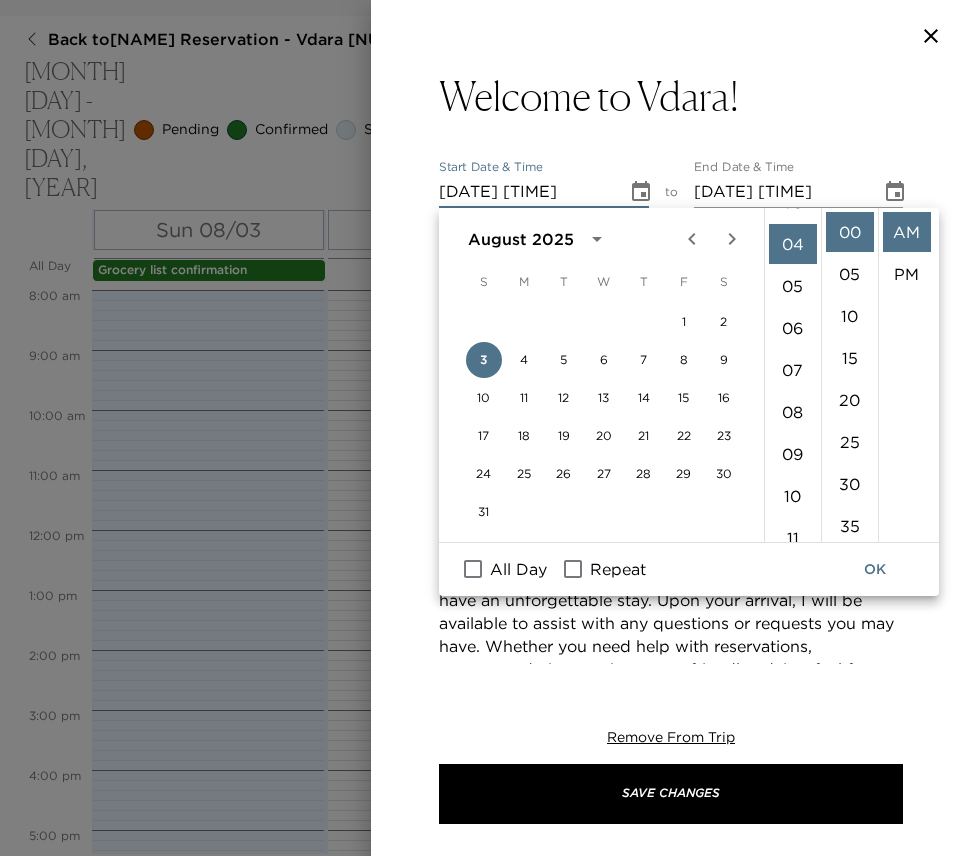 scroll, scrollTop: 168, scrollLeft: 0, axis: vertical 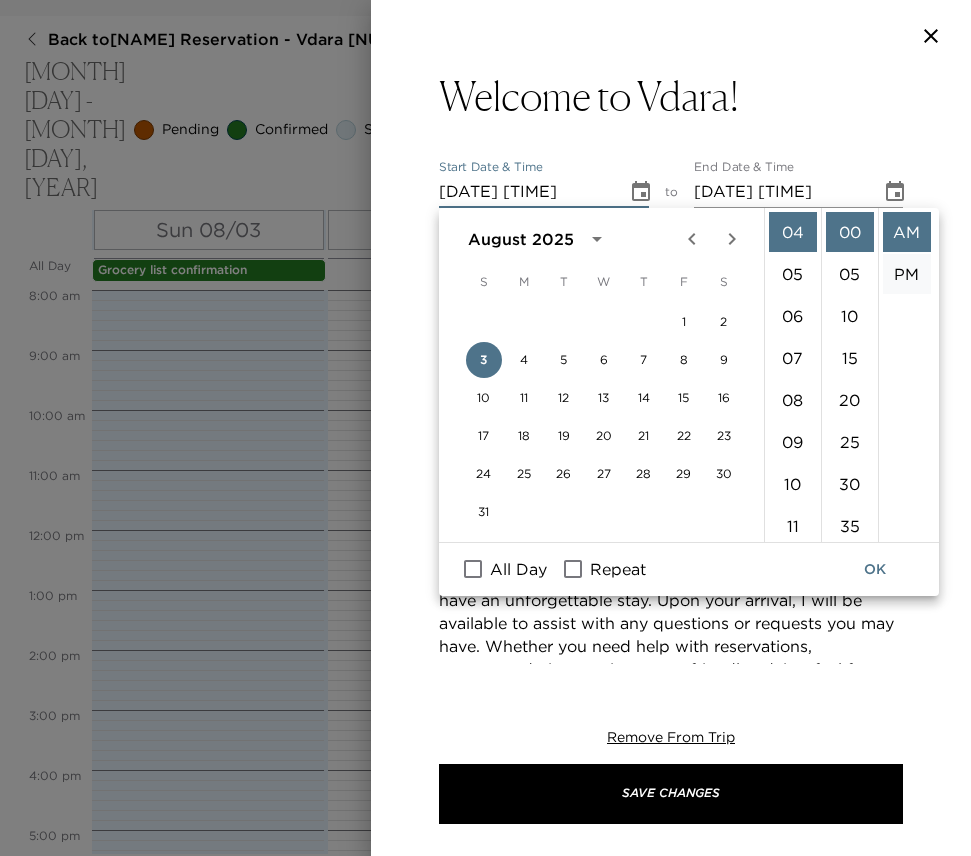 click on "PM" at bounding box center (907, 274) 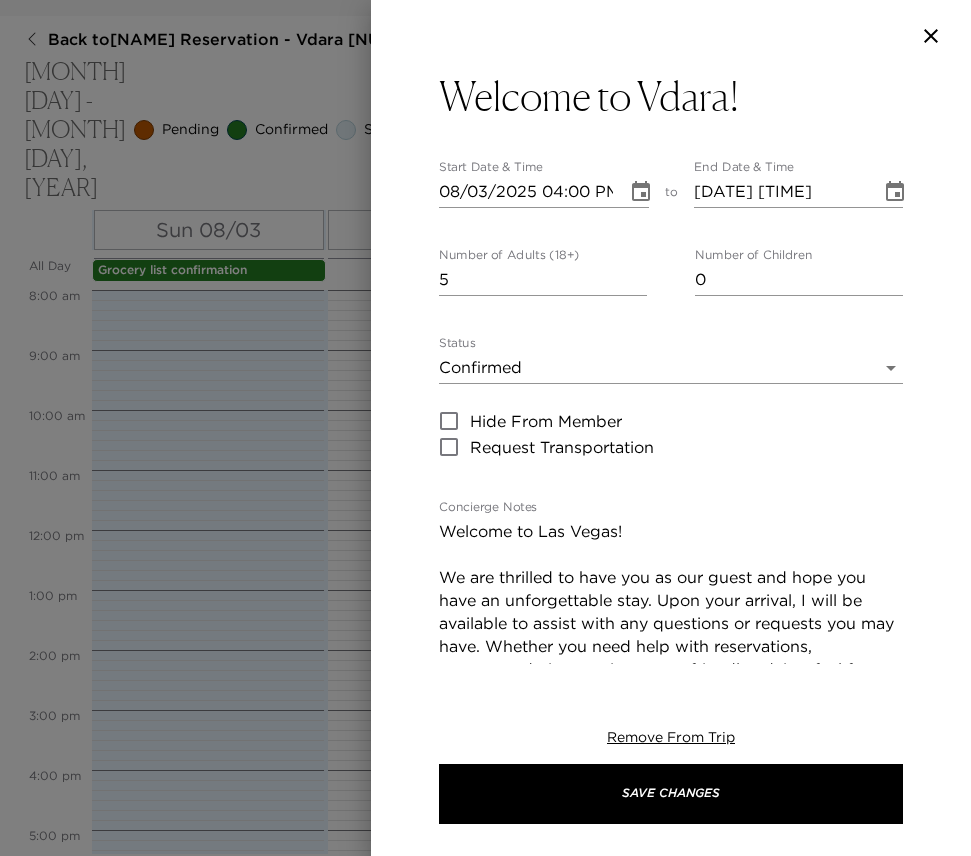 scroll, scrollTop: 42, scrollLeft: 0, axis: vertical 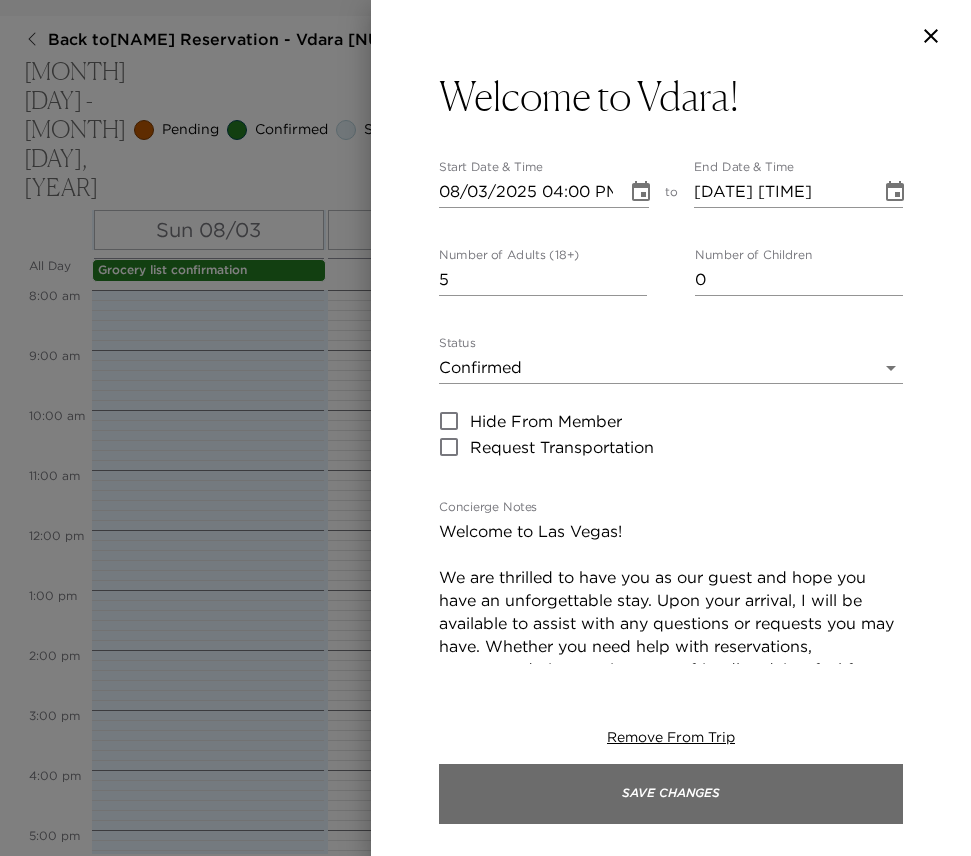 click on "Save Changes" at bounding box center (671, 794) 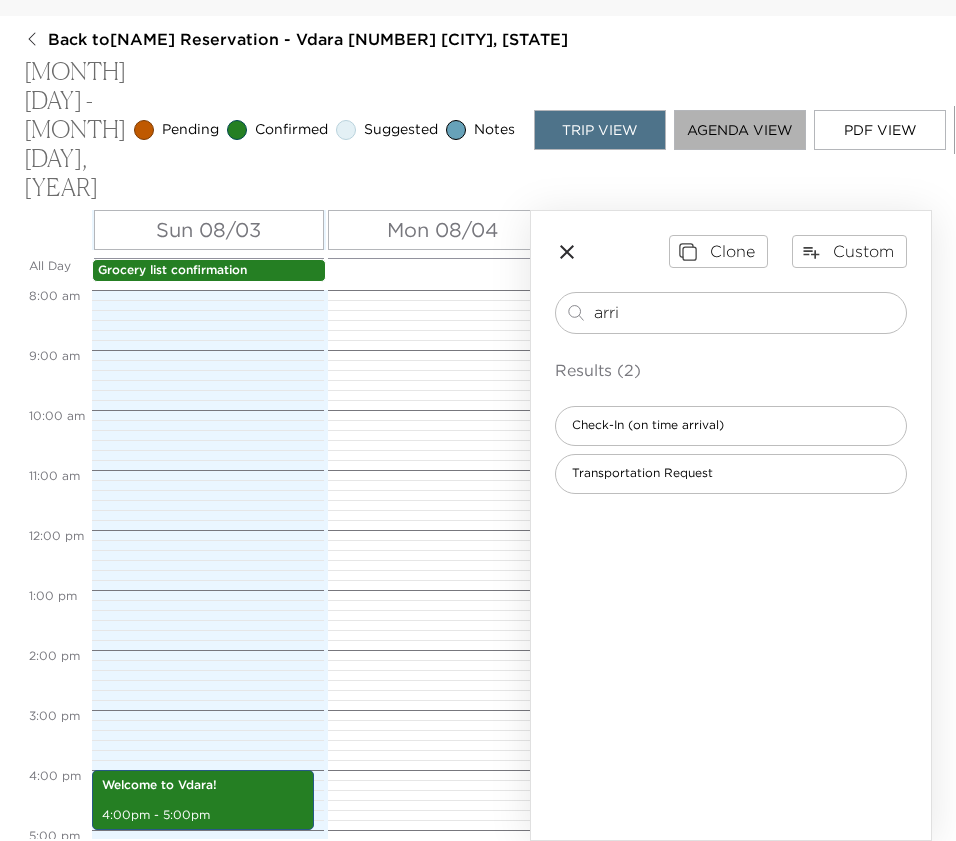 click on "Agenda View" at bounding box center [740, 130] 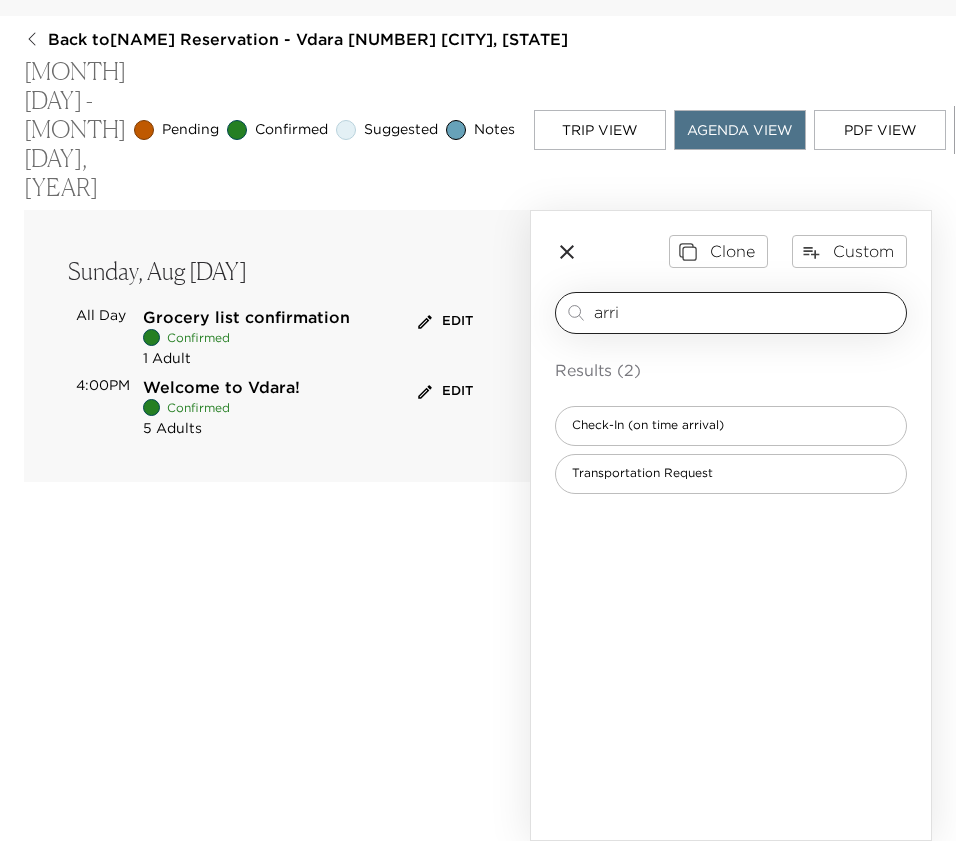 drag, startPoint x: 718, startPoint y: 307, endPoint x: 634, endPoint y: 309, distance: 84.0238 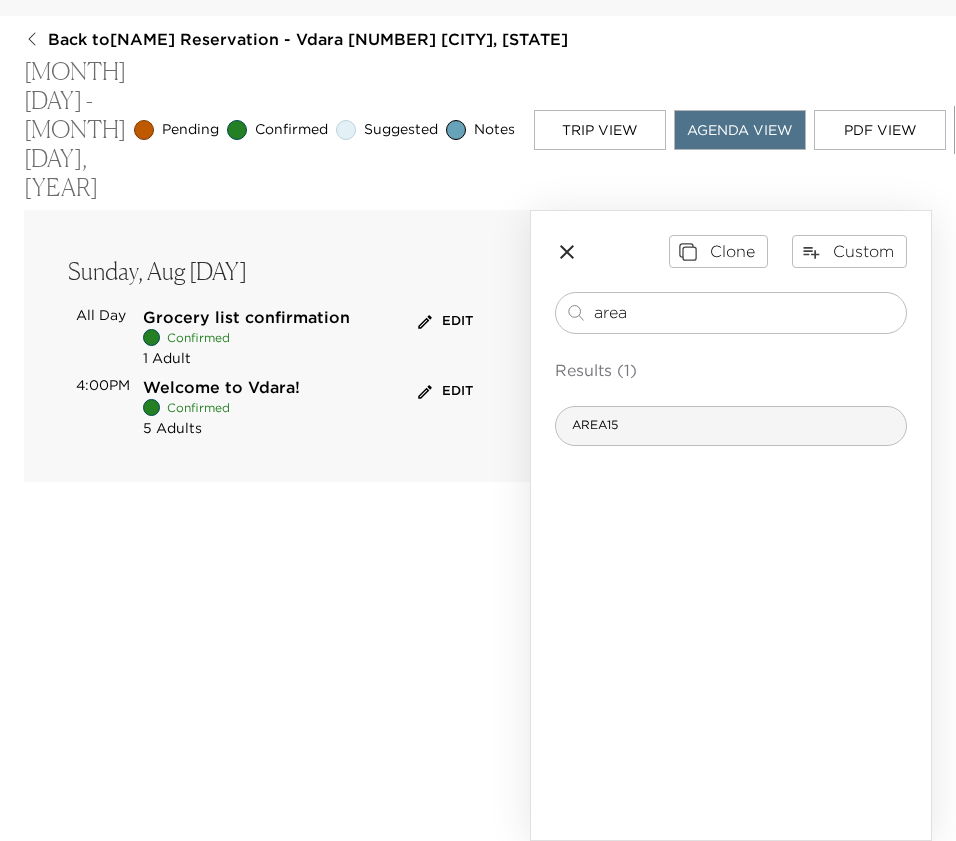 type on "area" 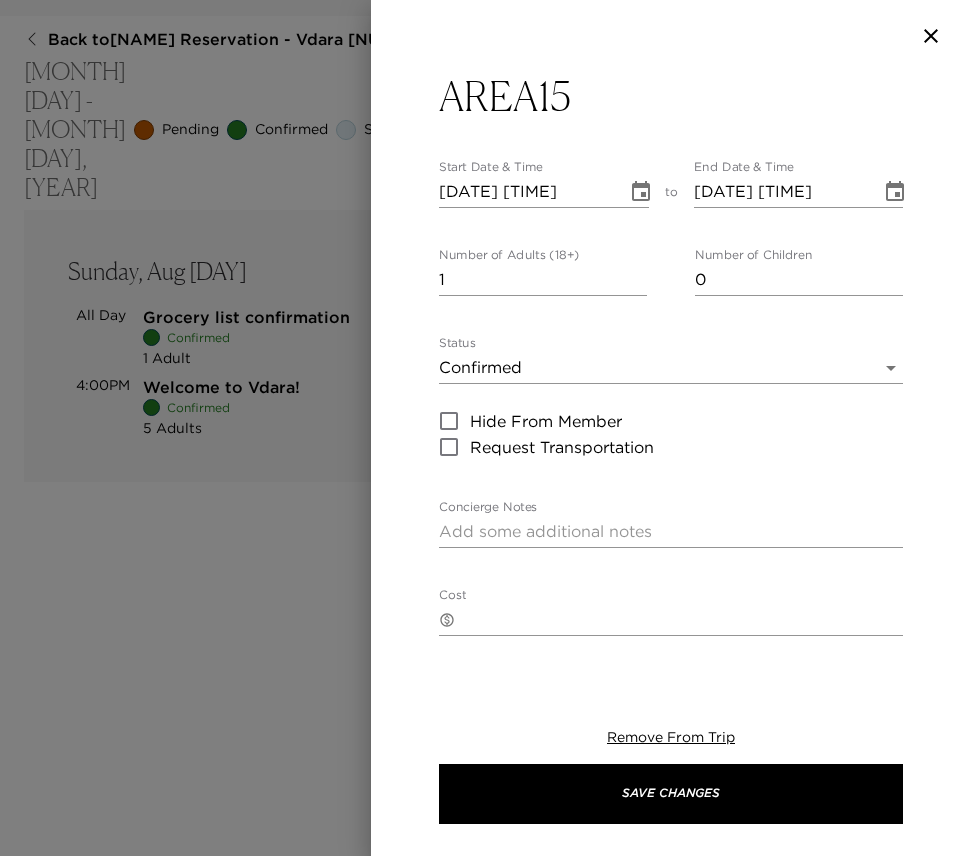 type on "Your reservation has been confirmed." 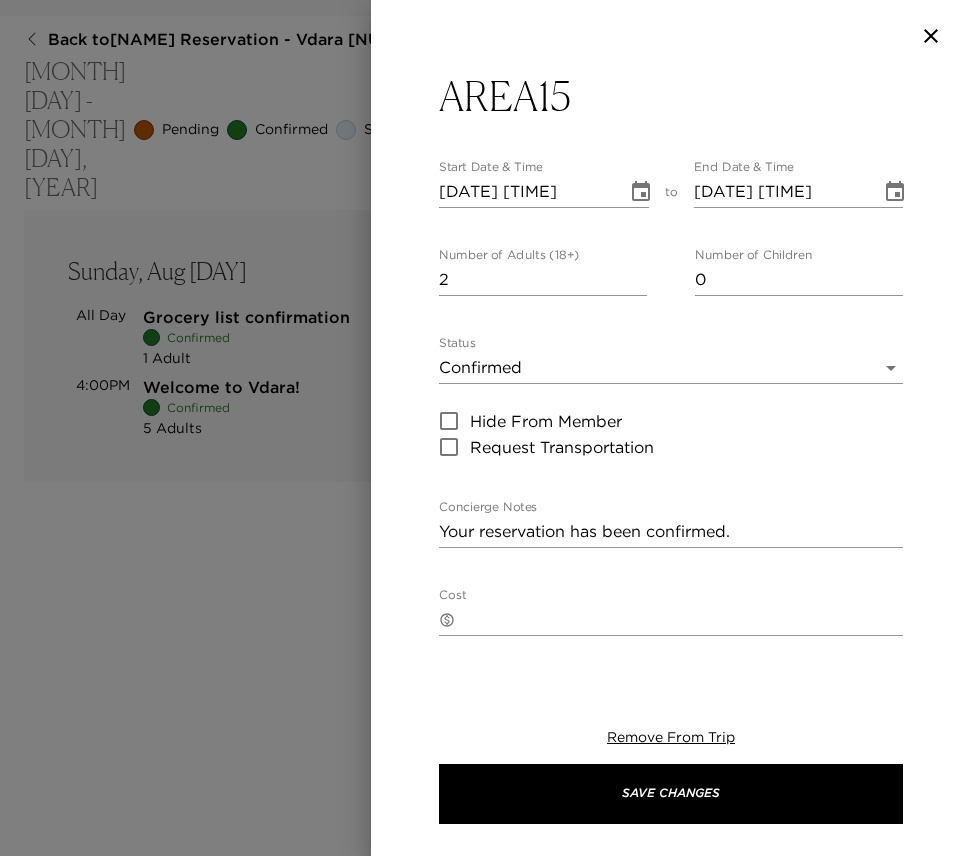 click on "2" at bounding box center [543, 280] 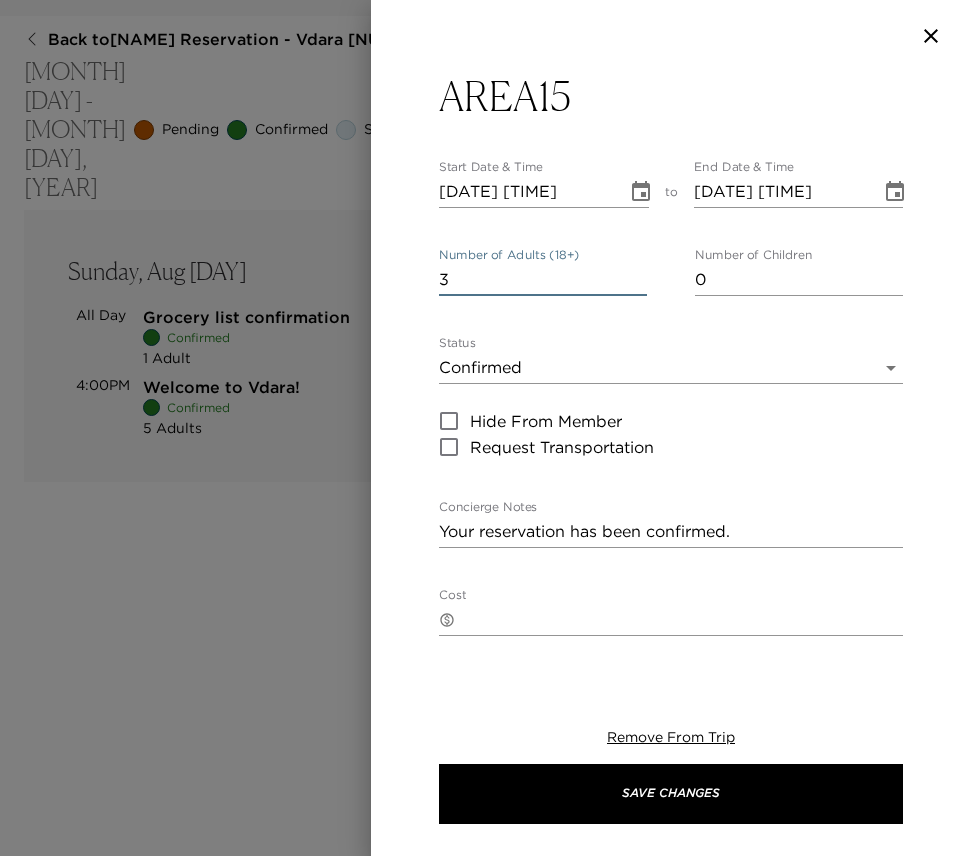 click on "3" at bounding box center (543, 280) 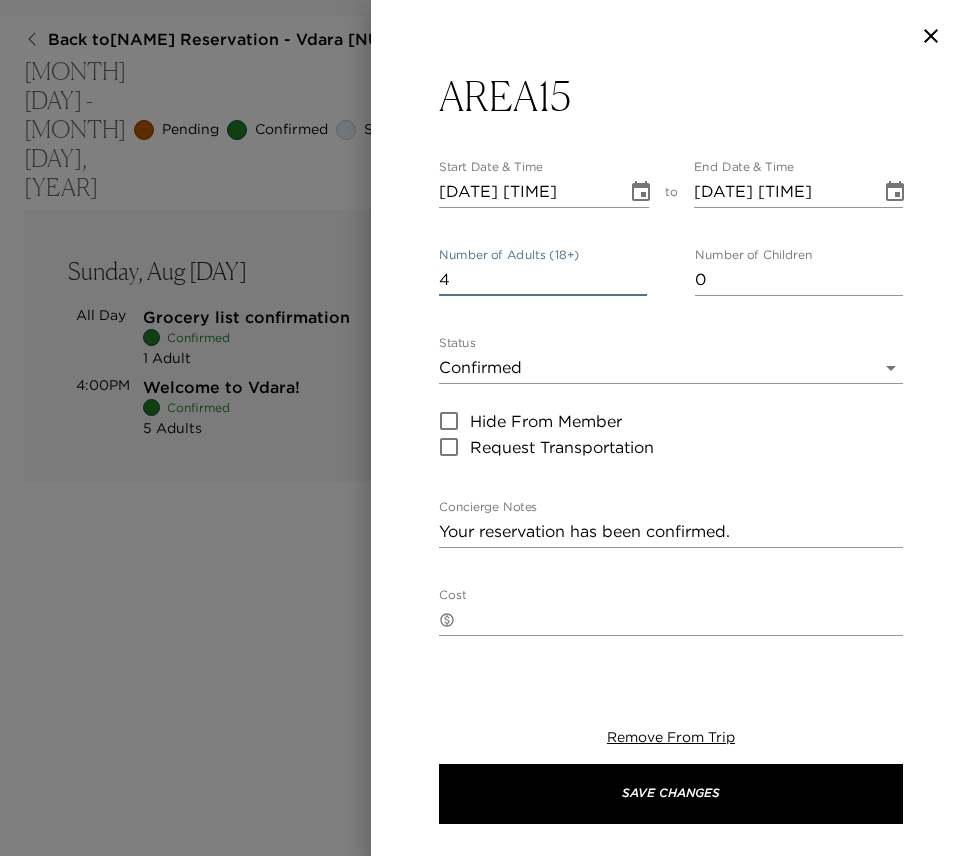 click on "4" at bounding box center (543, 280) 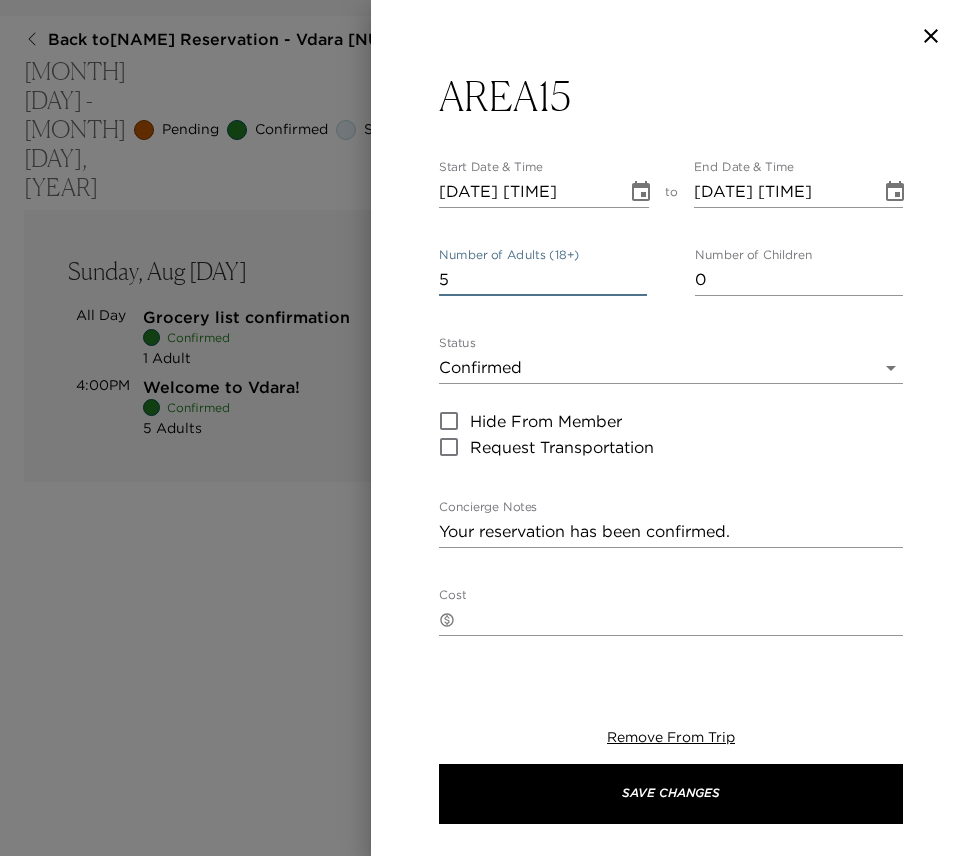 type on "5" 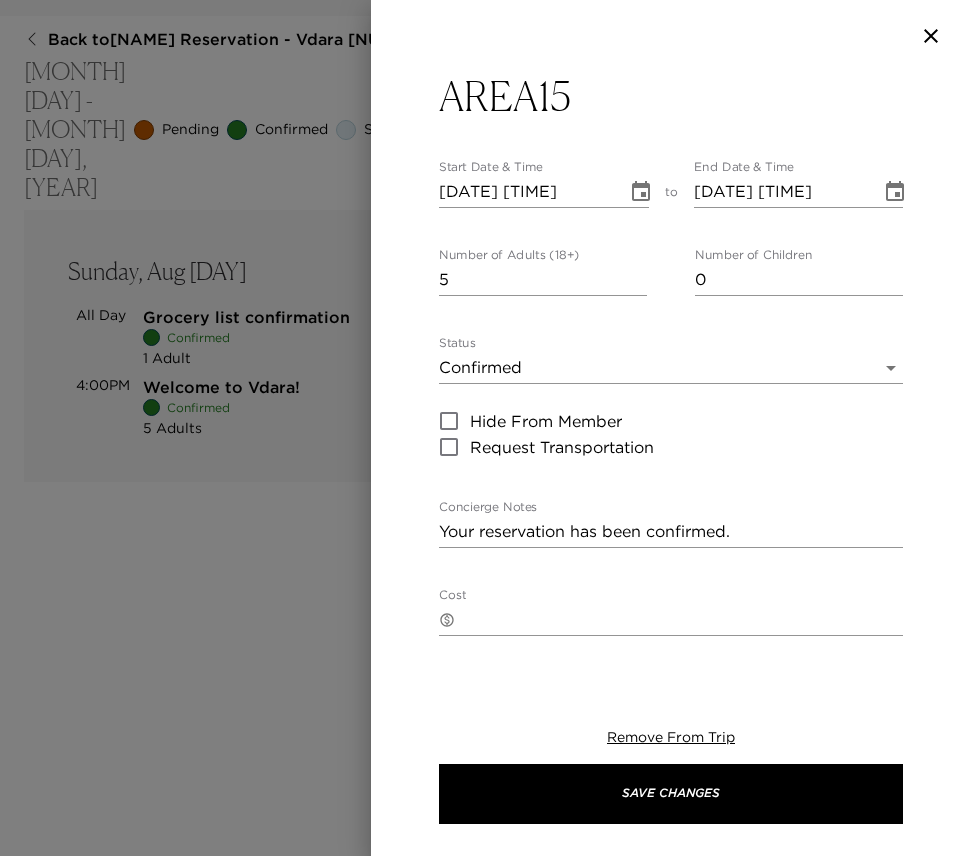 click on "Start Date & Time [DATE] [TIME] to End Date & Time [DATE] [TIME]" at bounding box center [671, 184] 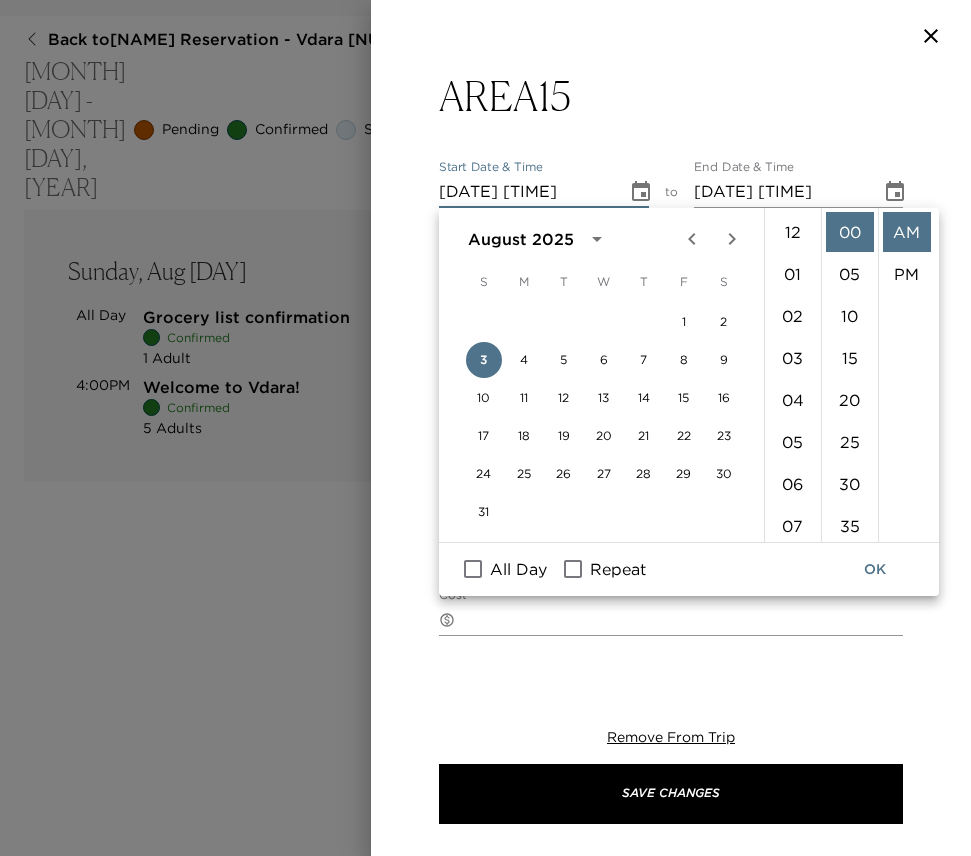 scroll, scrollTop: 462, scrollLeft: 0, axis: vertical 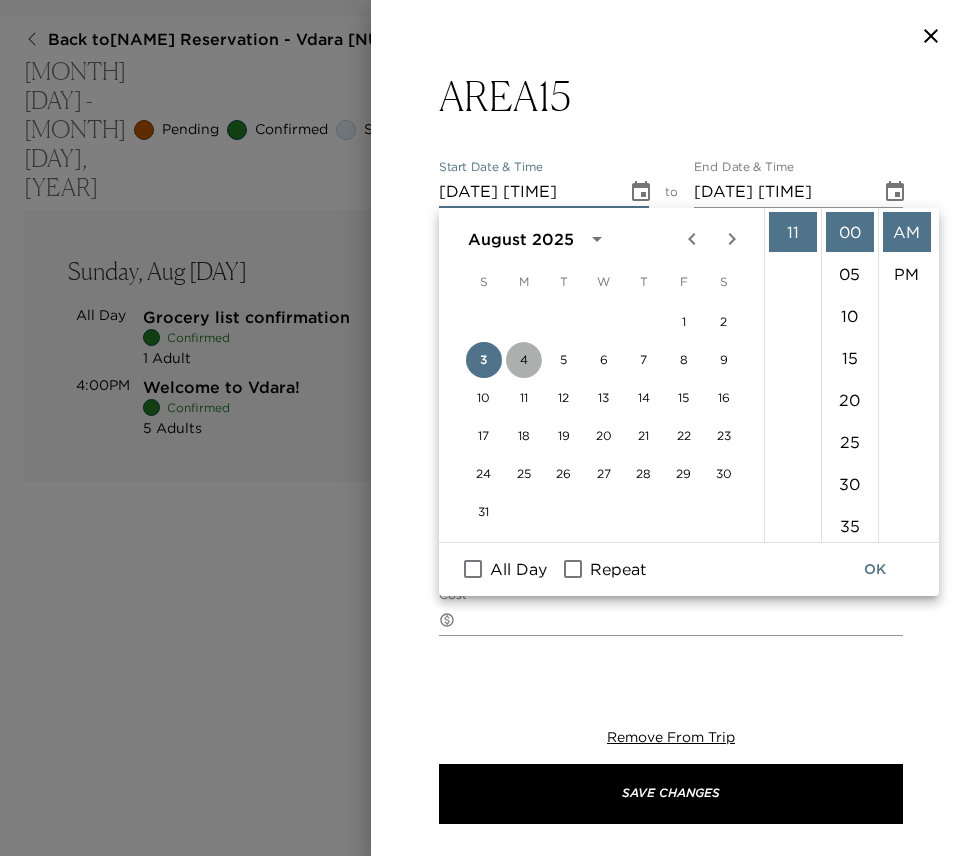 click on "4" at bounding box center (524, 360) 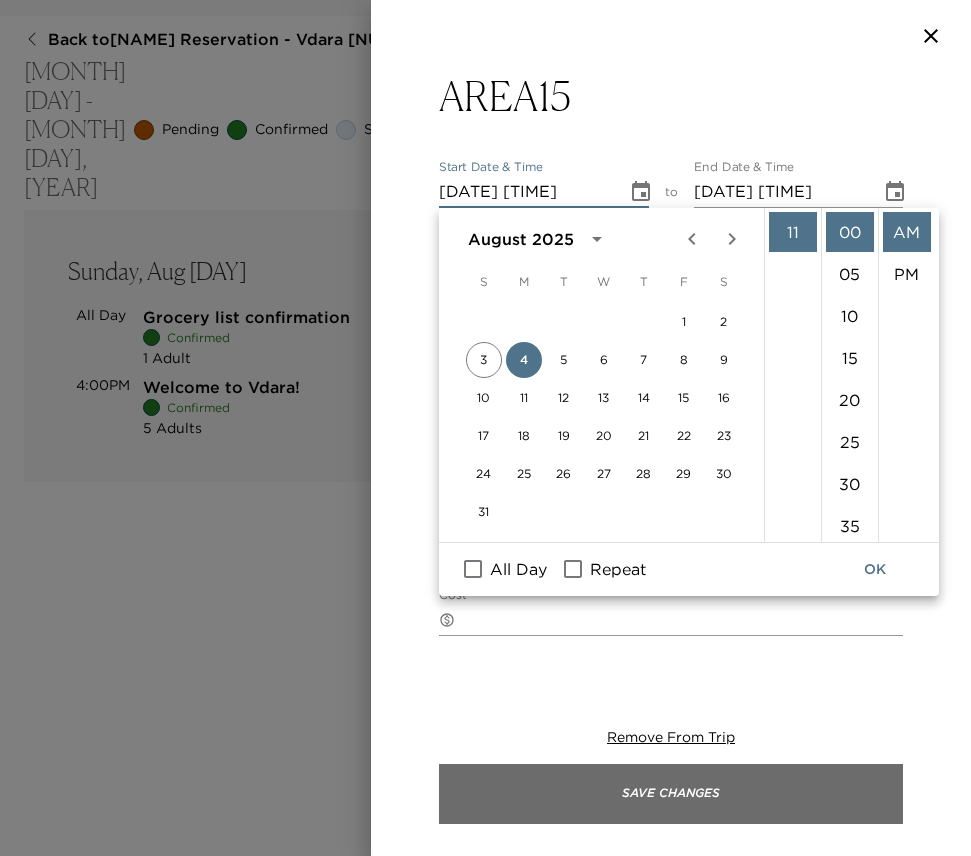 click on "Save Changes" at bounding box center (671, 794) 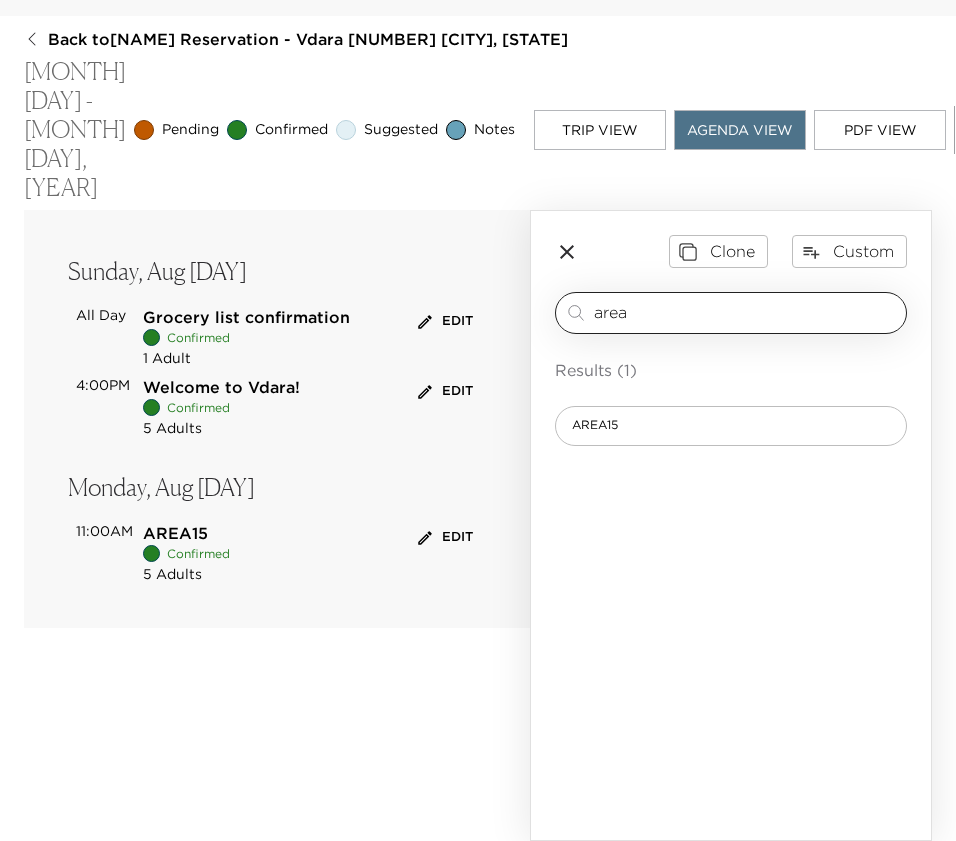 click on "area" at bounding box center [746, 312] 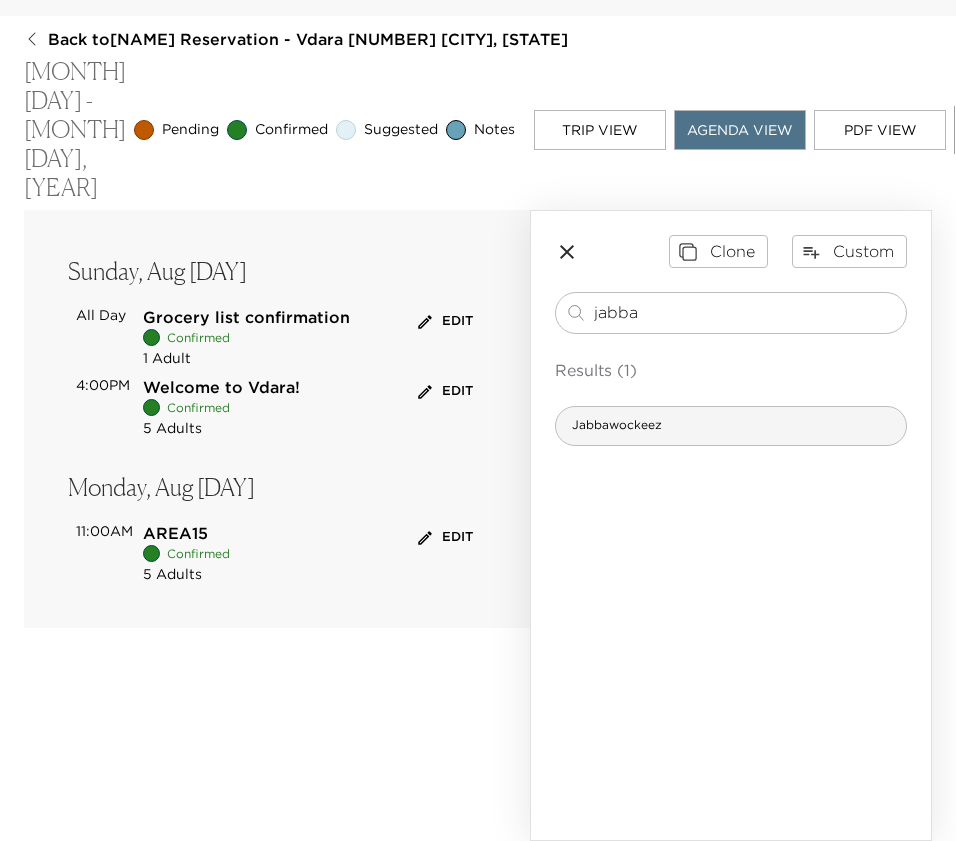 type on "jabba" 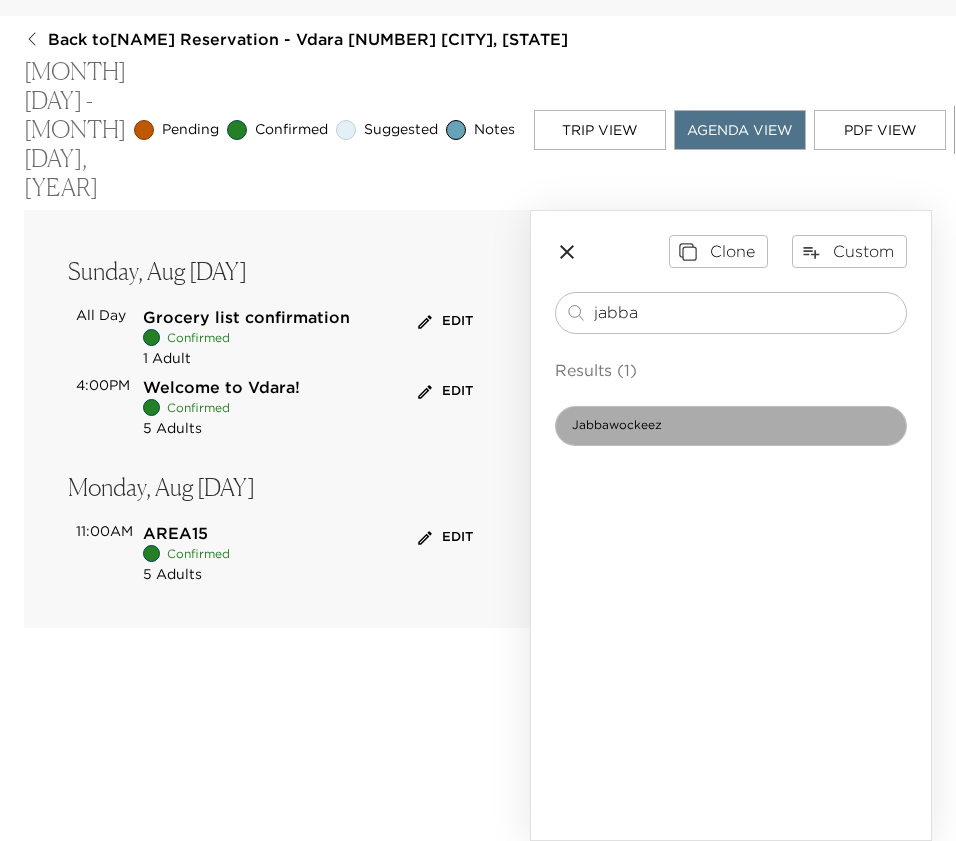 click on "Jabbawockeez" at bounding box center [731, 426] 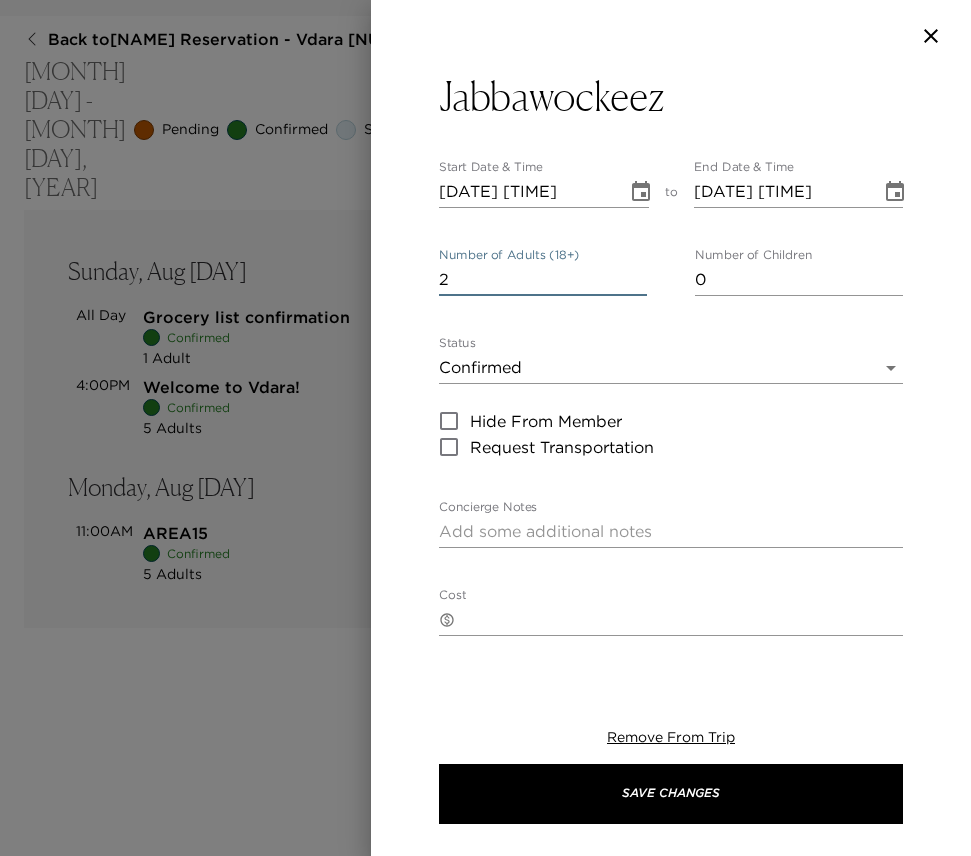 click on "2" at bounding box center [543, 280] 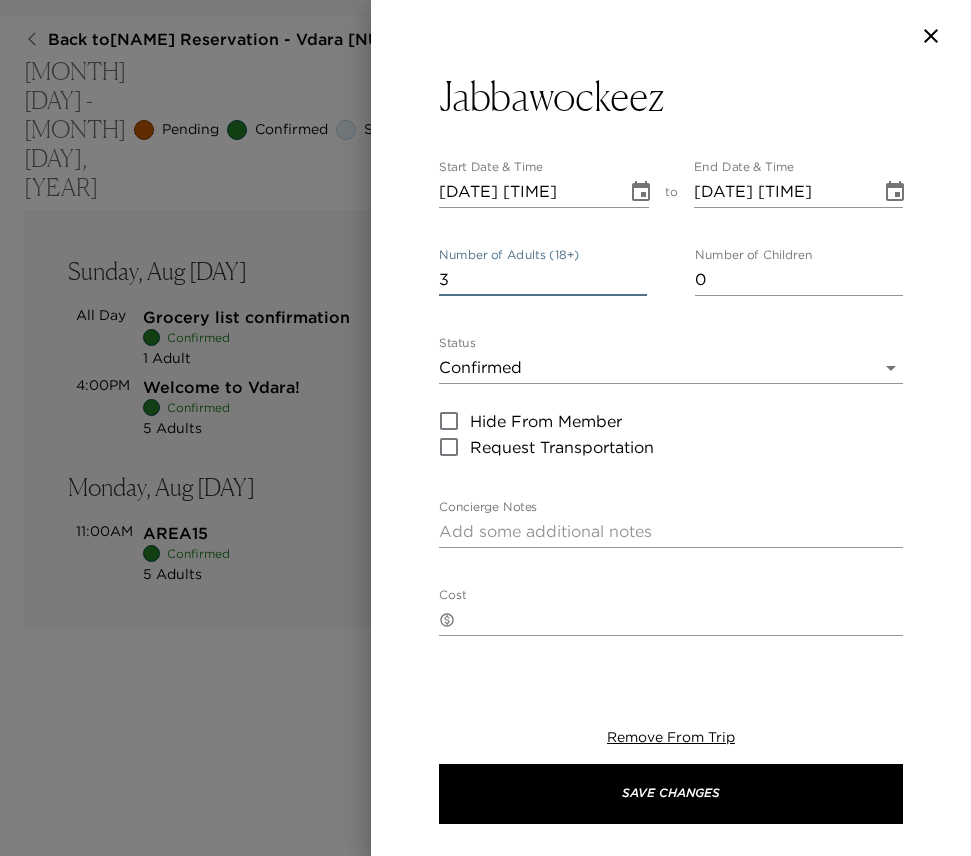 click on "3" at bounding box center (543, 280) 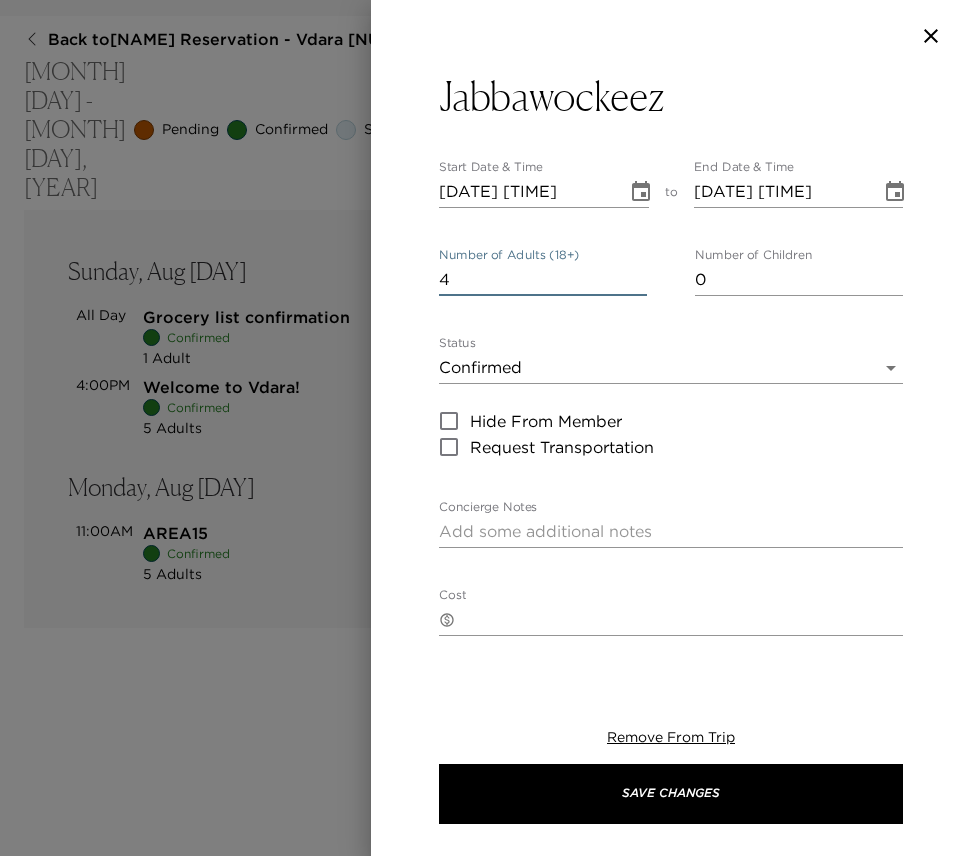 click on "4" at bounding box center [543, 280] 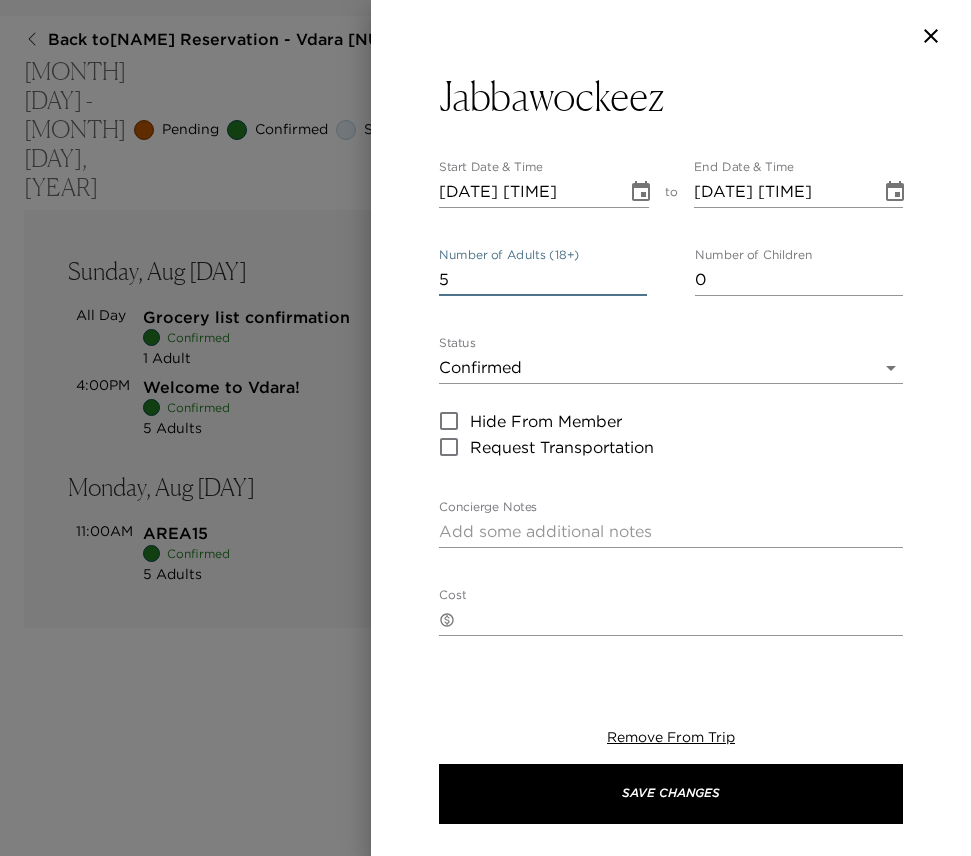 type on "5" 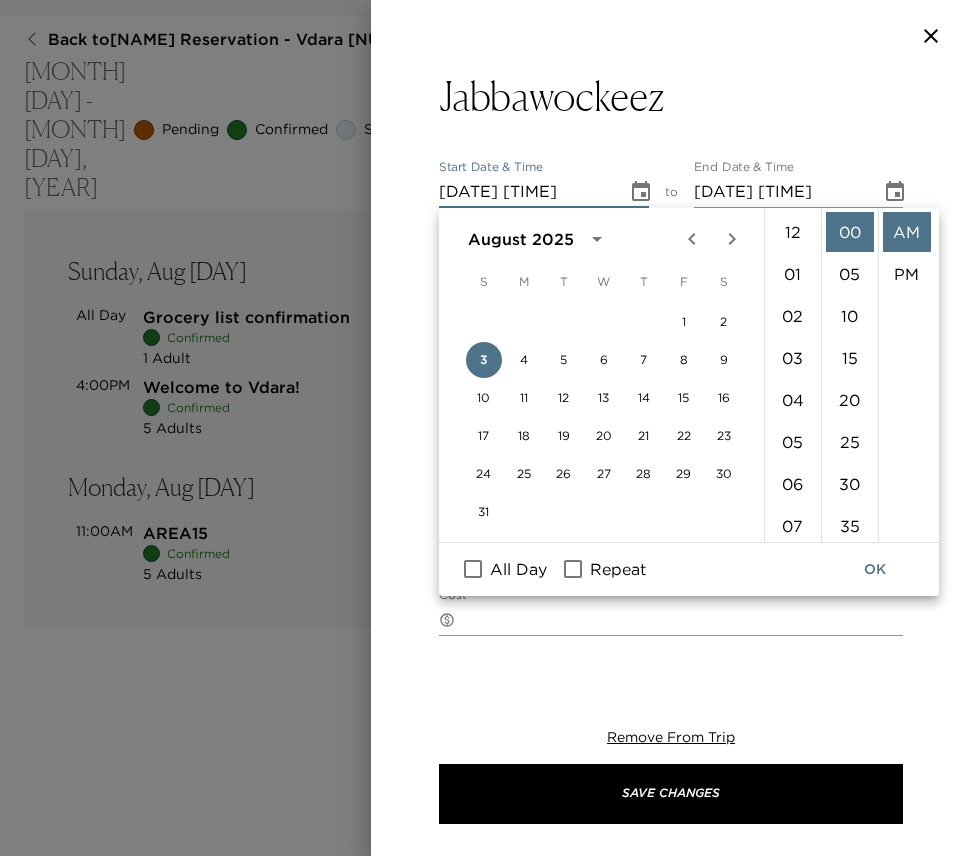 scroll, scrollTop: 462, scrollLeft: 0, axis: vertical 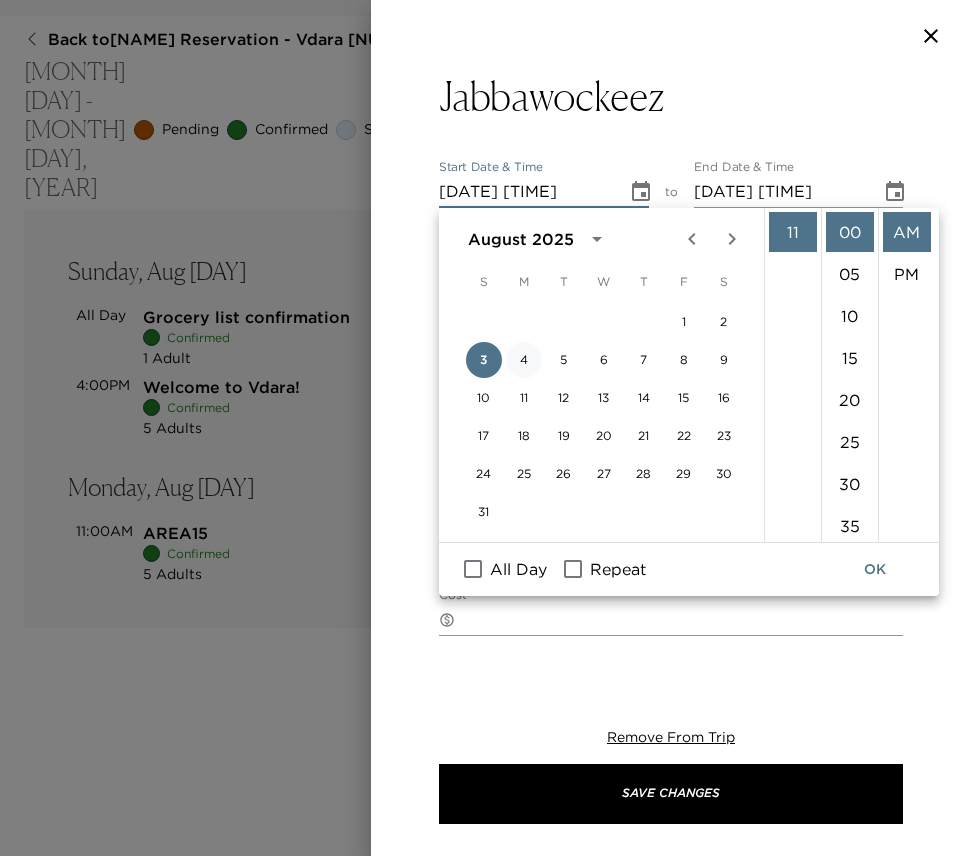 click on "4" at bounding box center [524, 360] 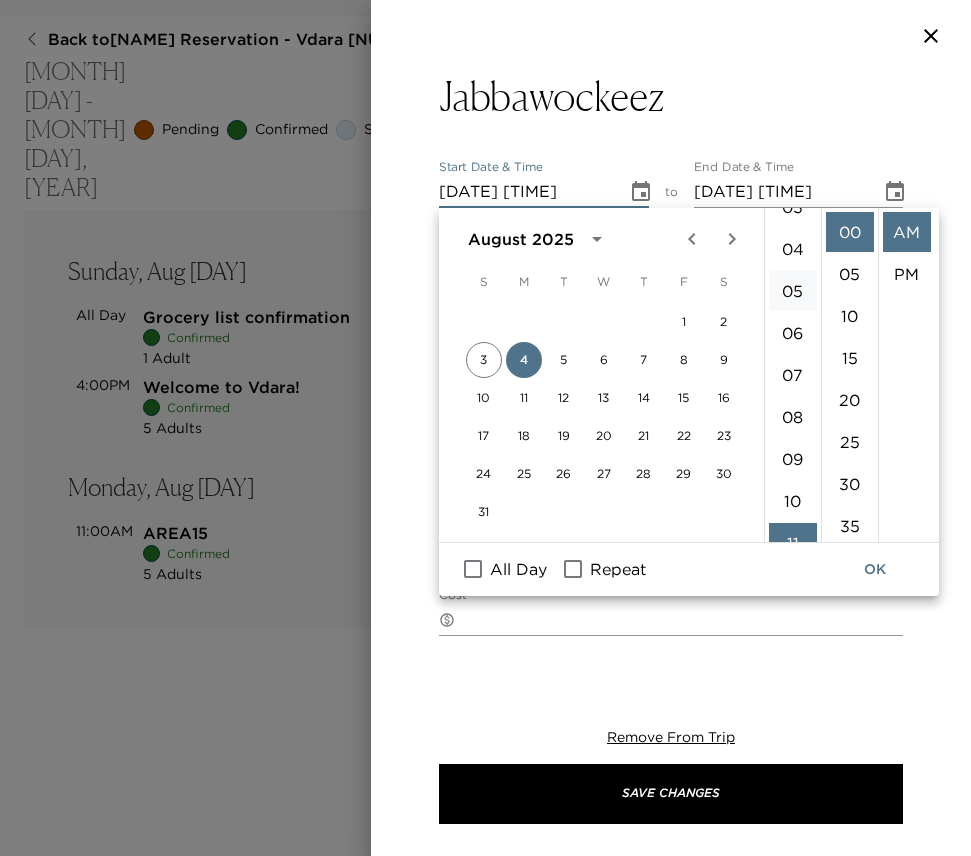 click on "05" at bounding box center (793, 291) 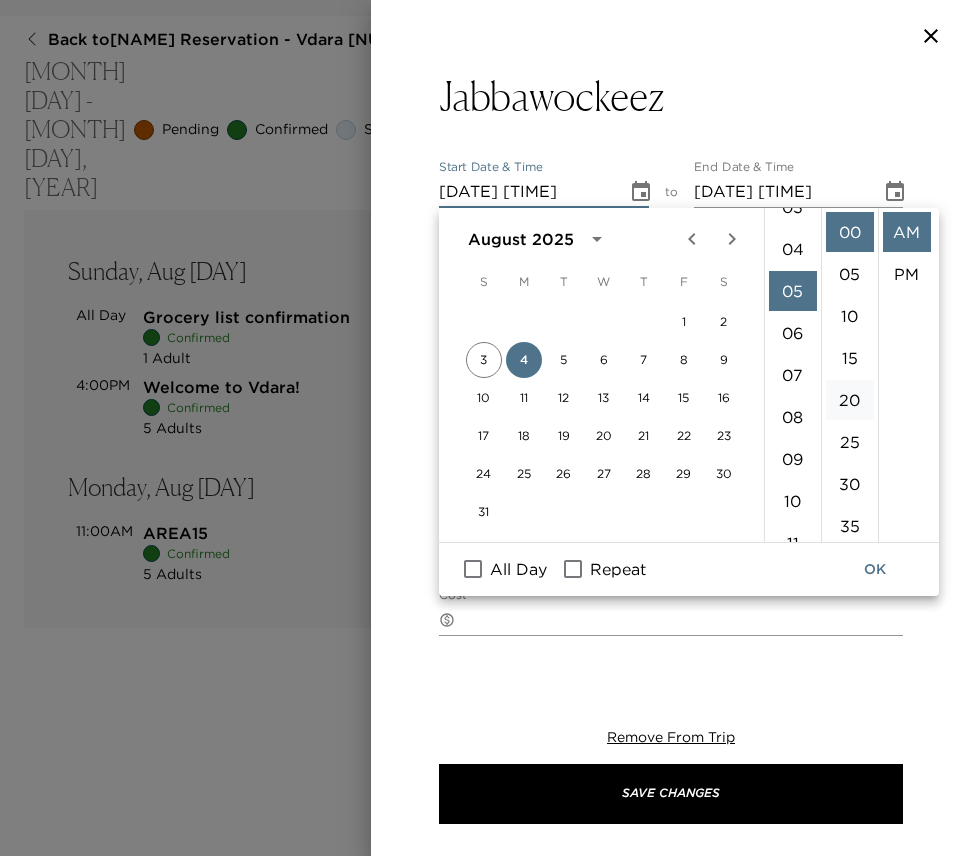 scroll, scrollTop: 205, scrollLeft: 0, axis: vertical 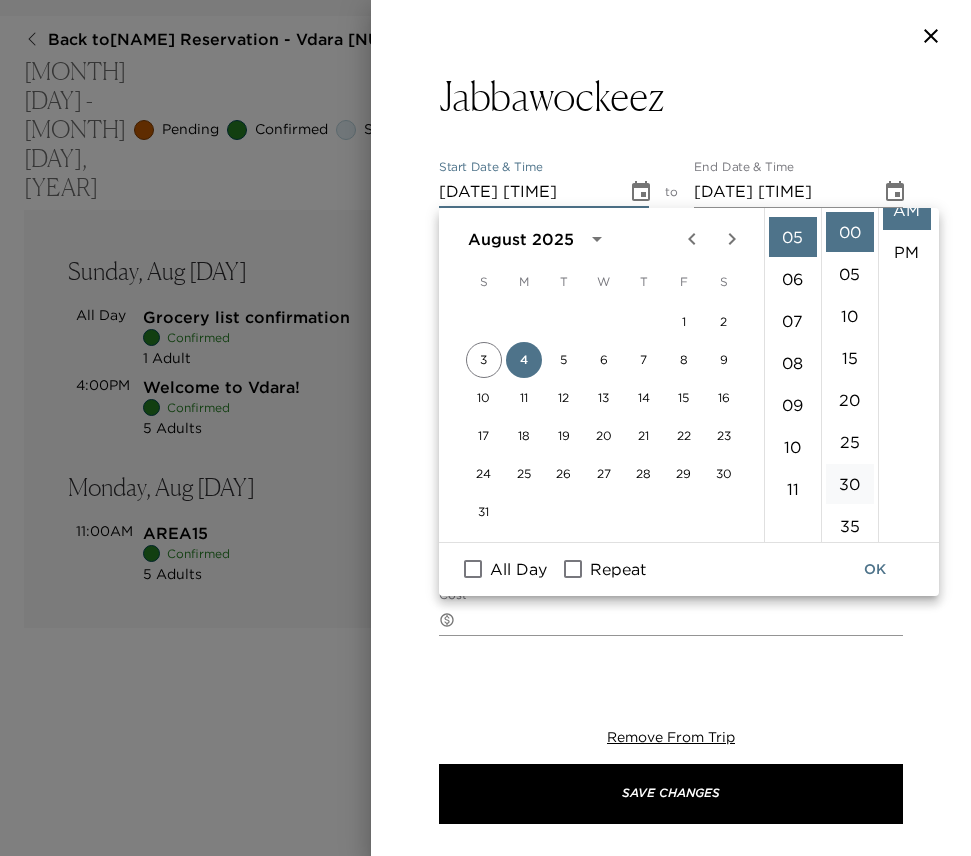 click on "30" at bounding box center (850, 484) 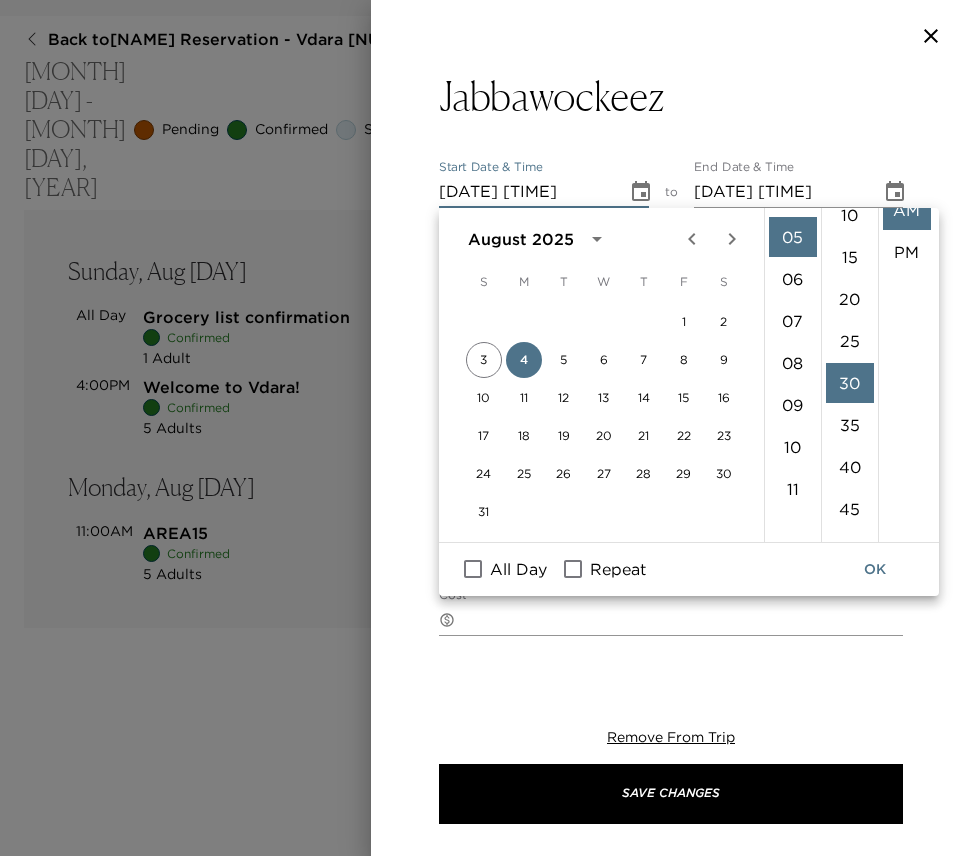scroll, scrollTop: 246, scrollLeft: 0, axis: vertical 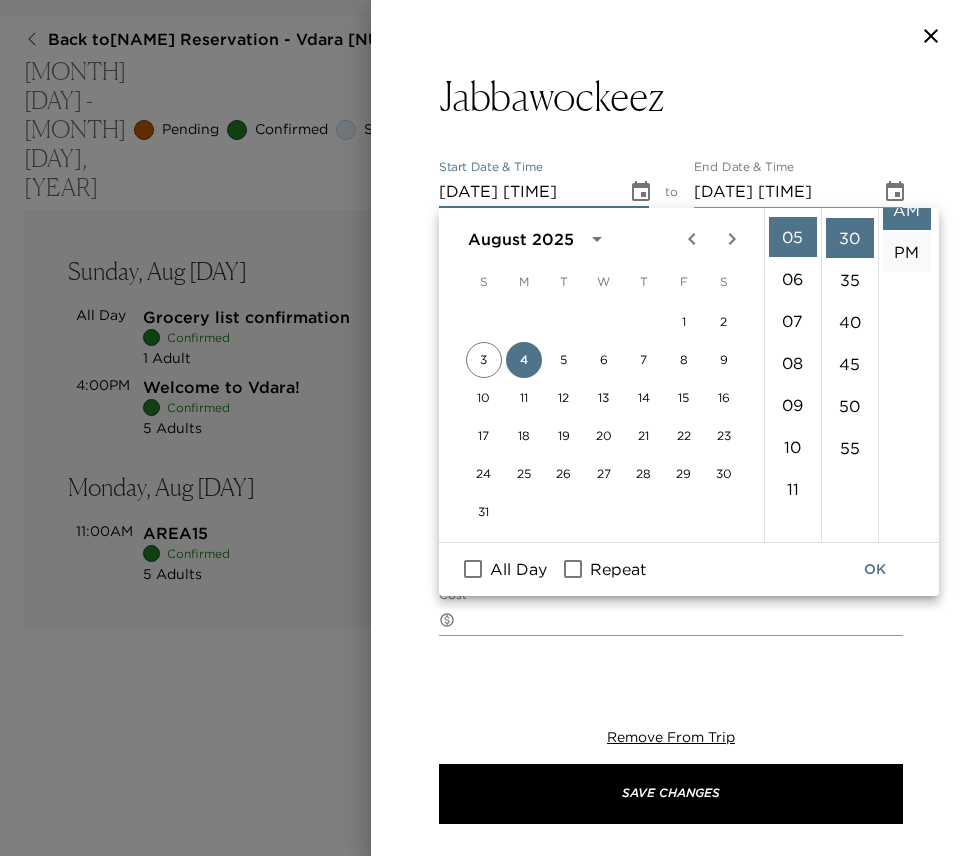 click on "PM" at bounding box center (907, 252) 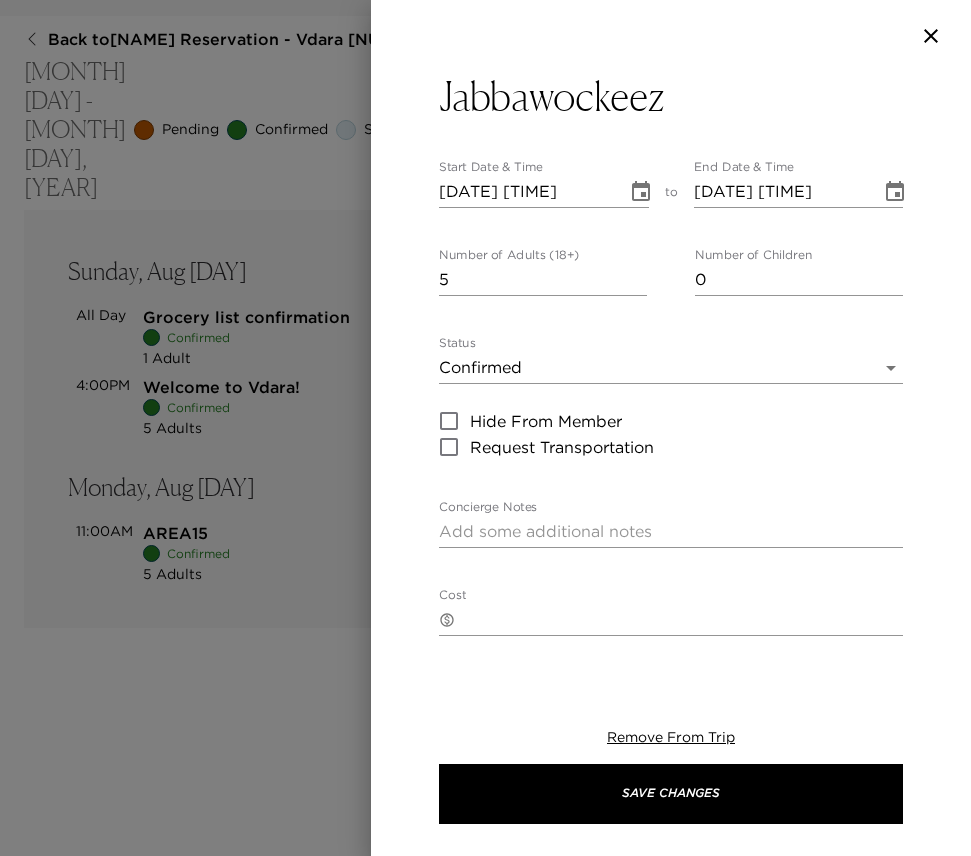 scroll, scrollTop: 42, scrollLeft: 0, axis: vertical 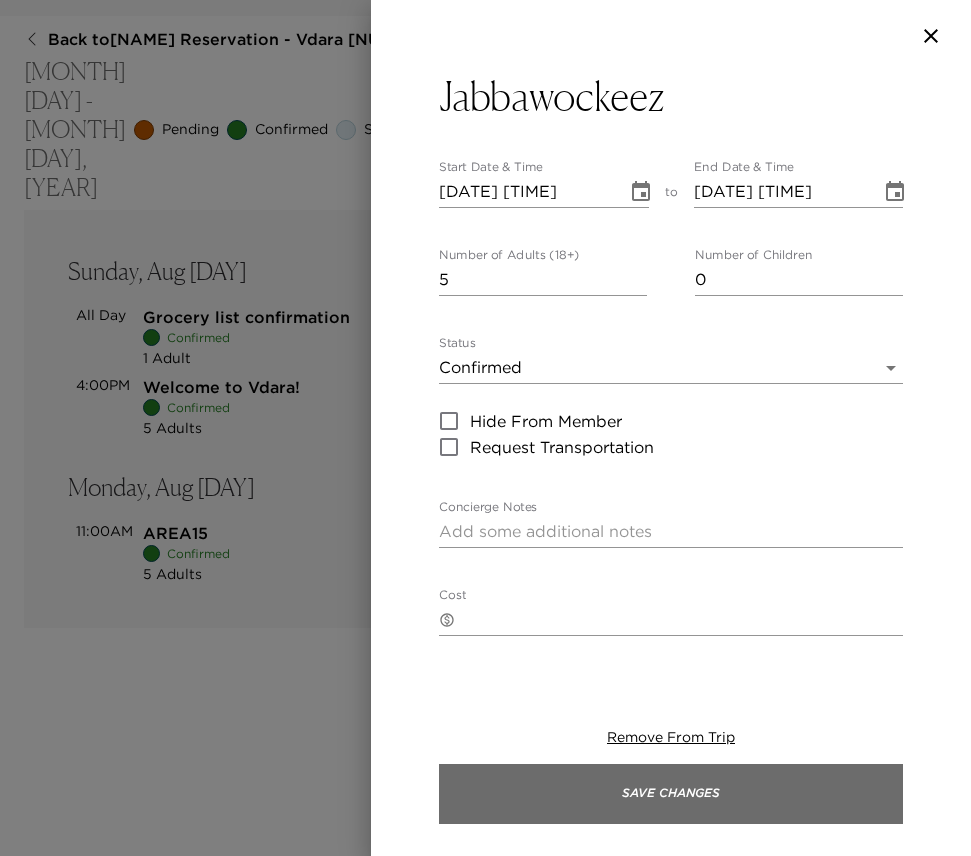click on "Save Changes" at bounding box center [671, 794] 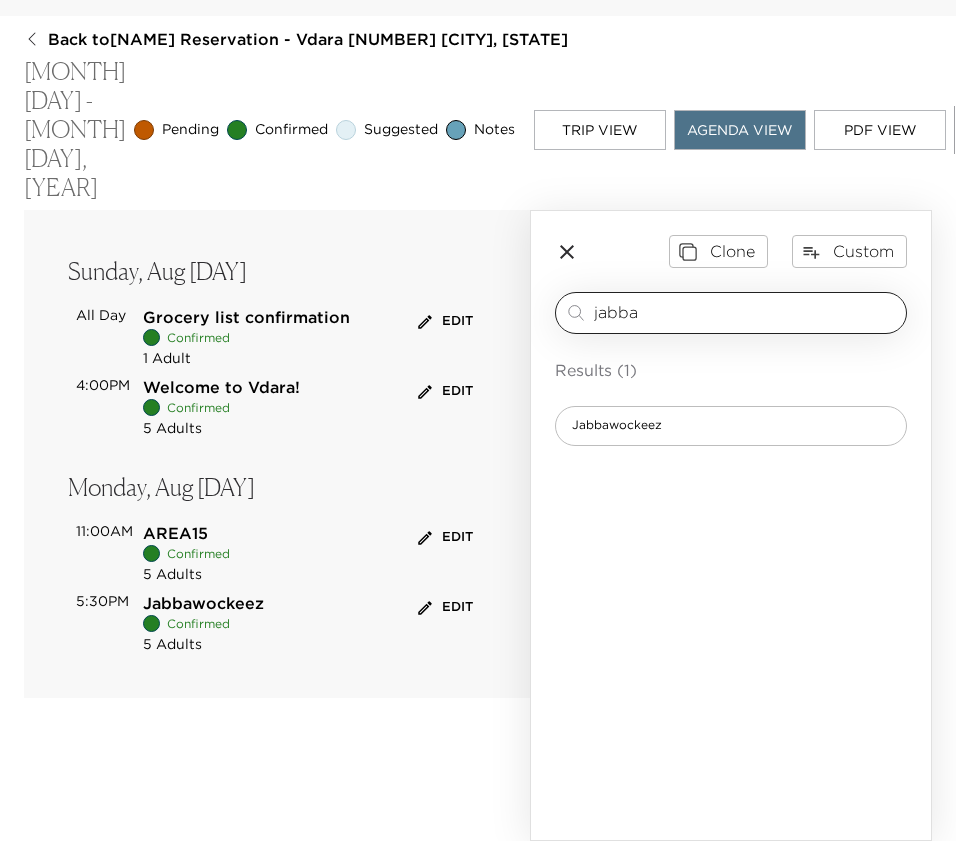 click on "jabba" at bounding box center (746, 312) 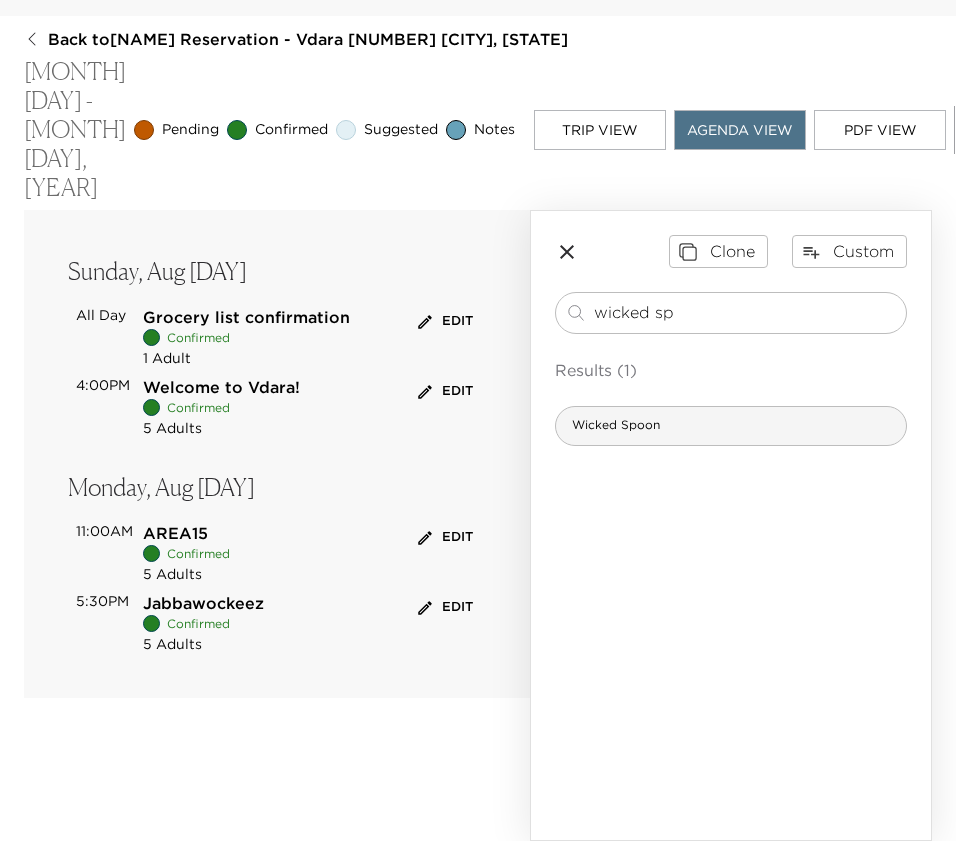 type on "wicked sp" 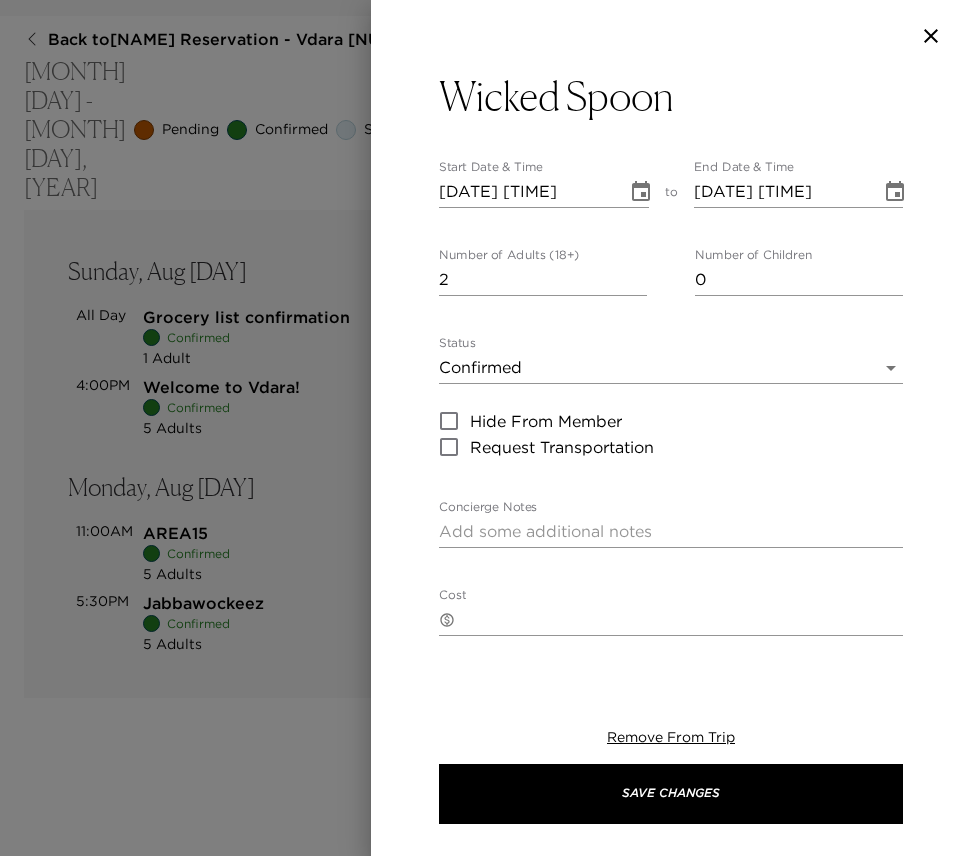 click on "2" at bounding box center (543, 280) 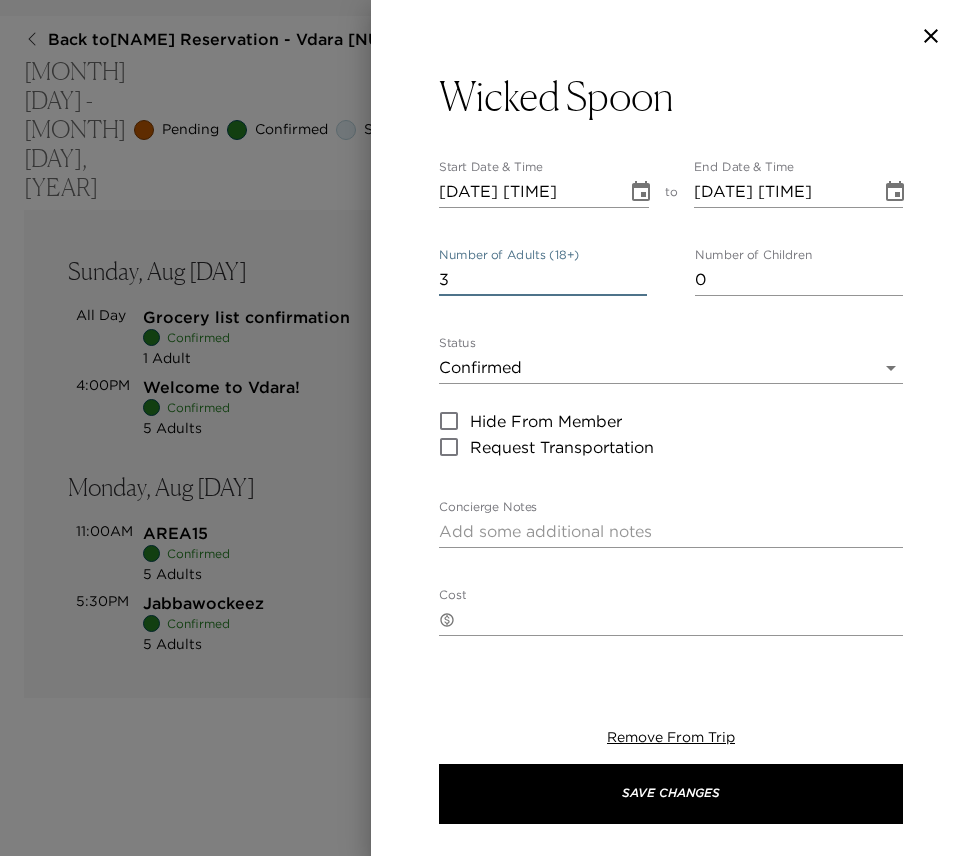 click on "3" at bounding box center (543, 280) 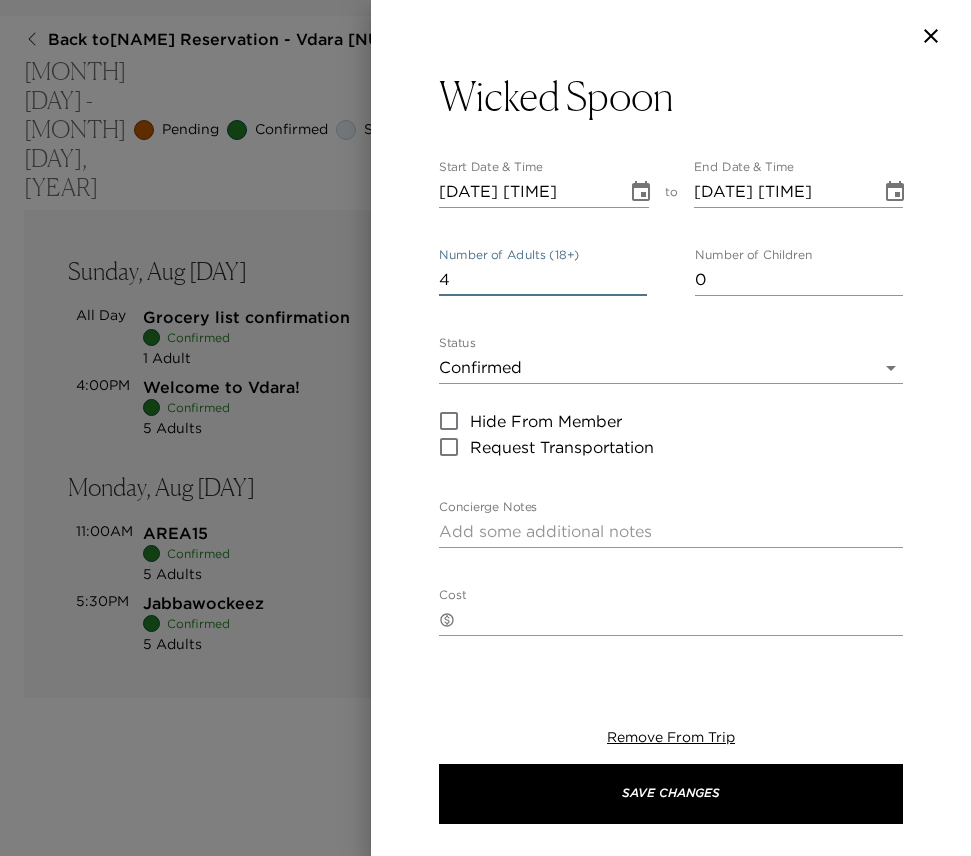 click on "4" at bounding box center [543, 280] 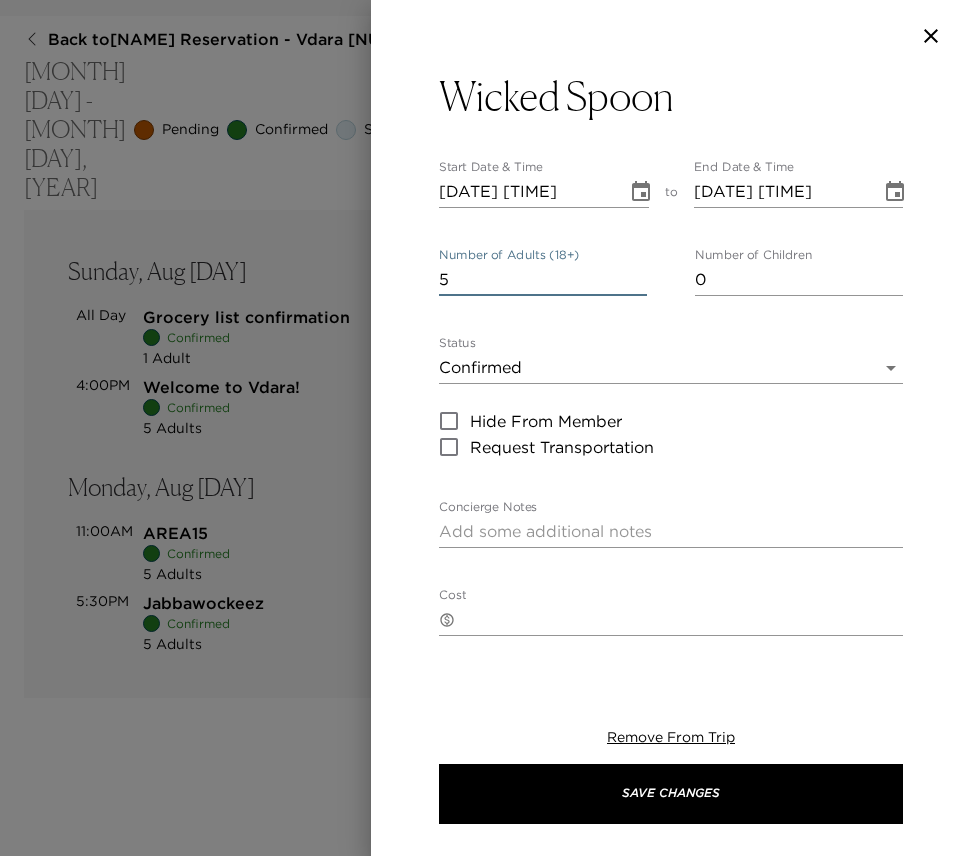type on "5" 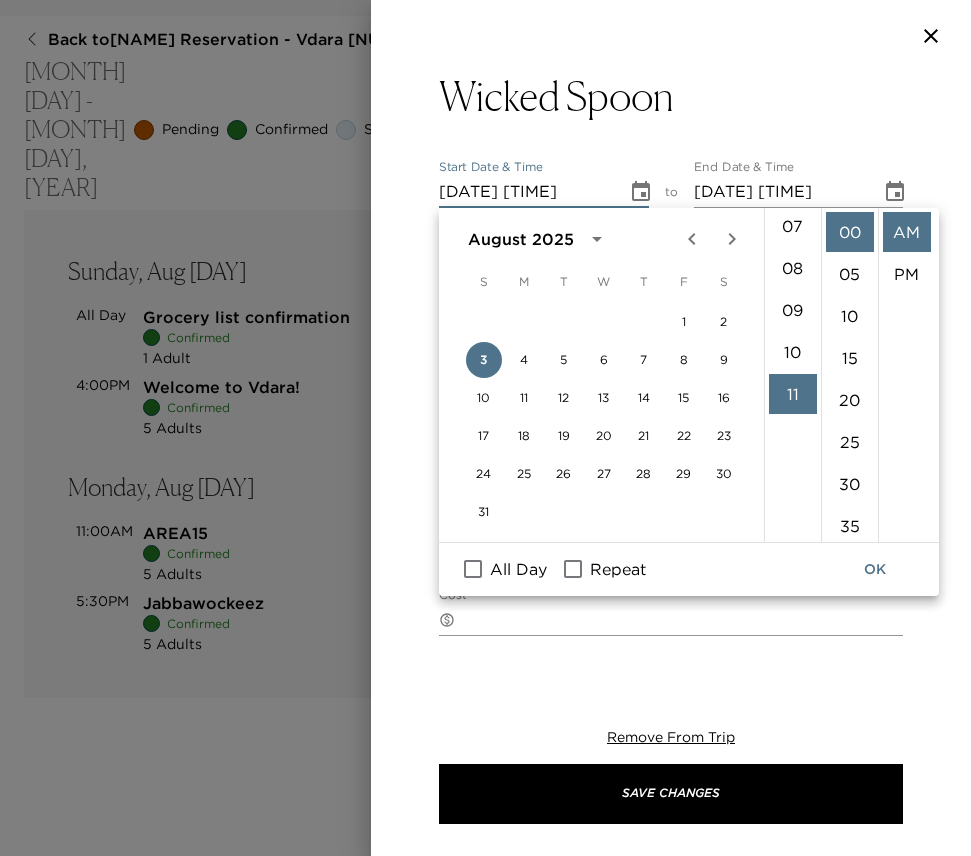 scroll, scrollTop: 297, scrollLeft: 0, axis: vertical 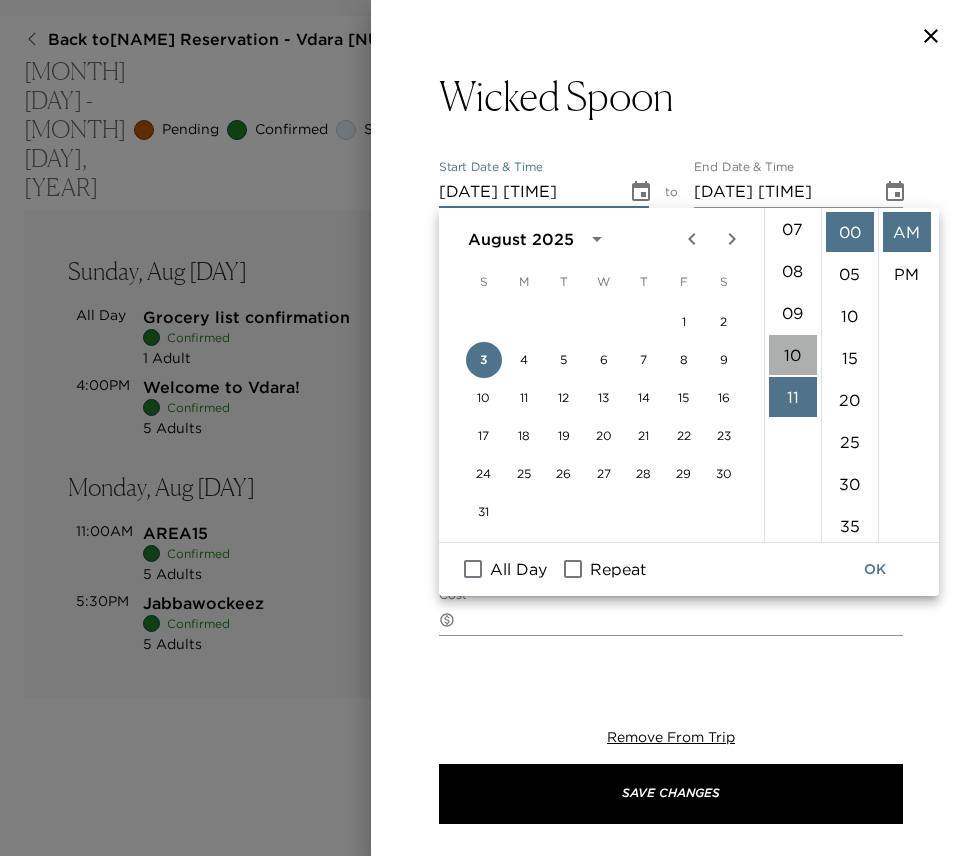 click on "10" at bounding box center (793, 355) 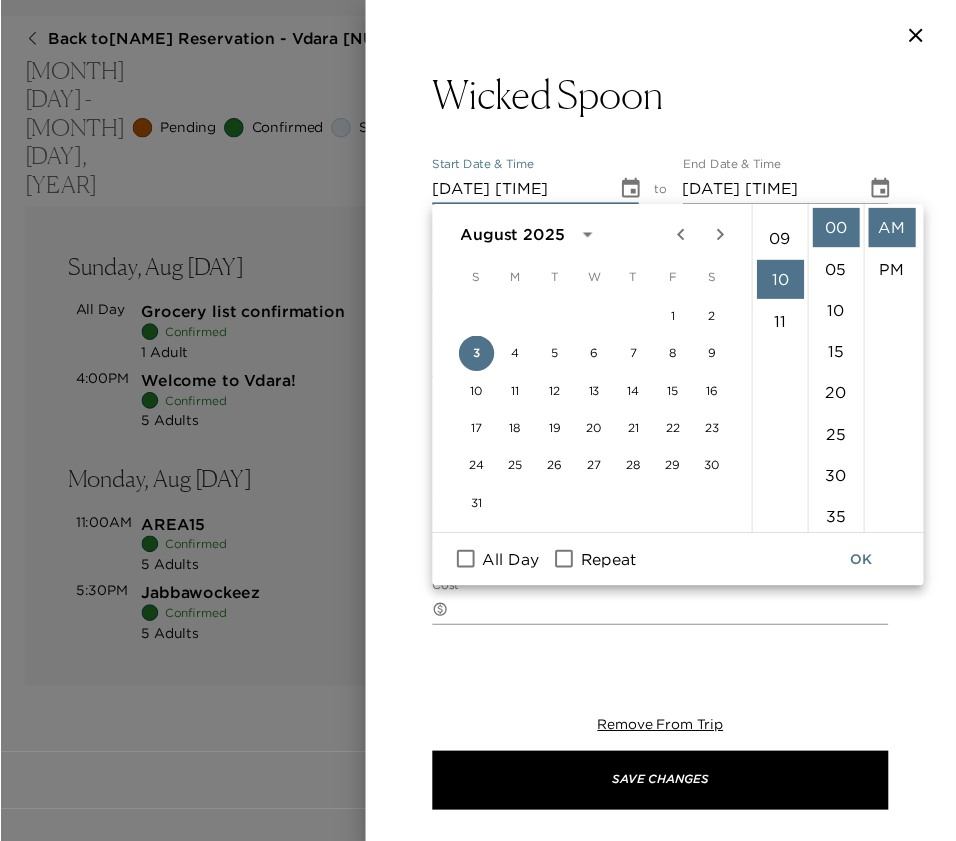 scroll, scrollTop: 420, scrollLeft: 0, axis: vertical 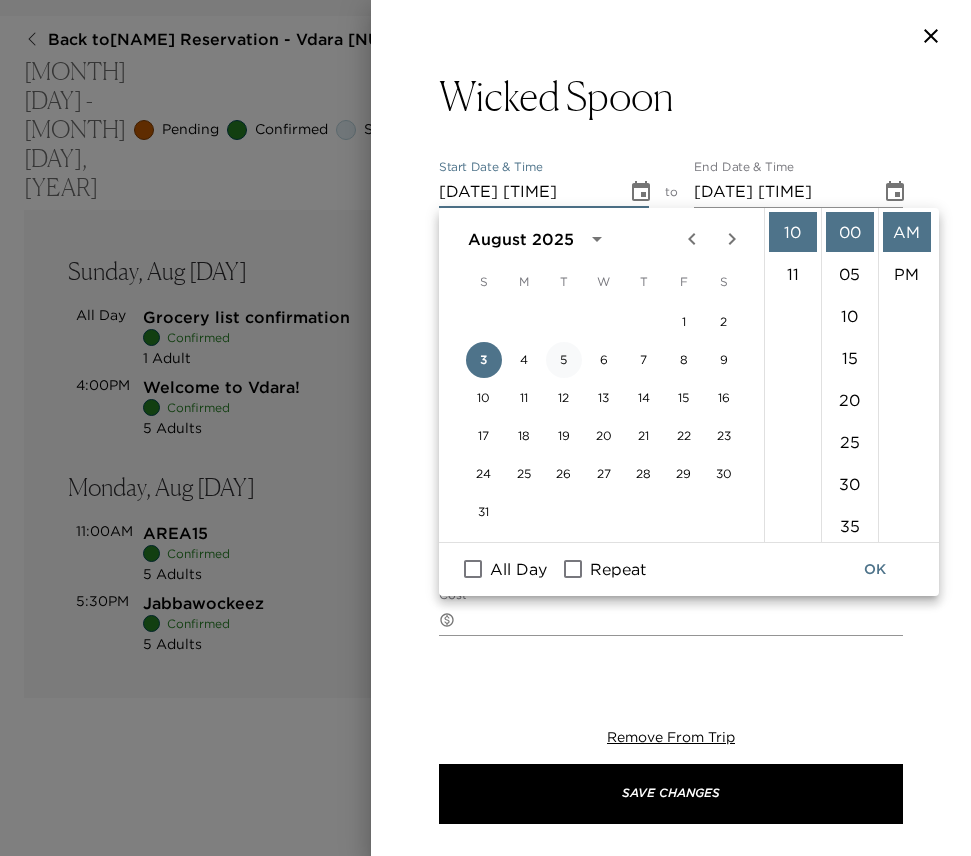 click on "5" at bounding box center (564, 360) 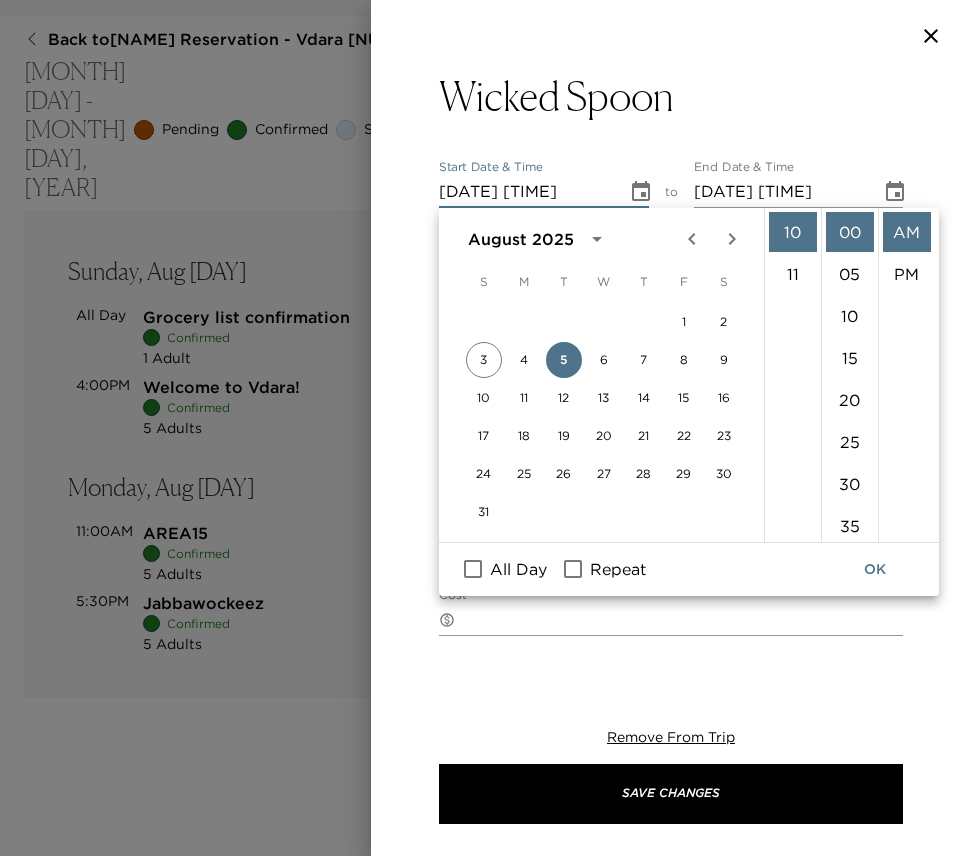 click on "OK" at bounding box center (875, 569) 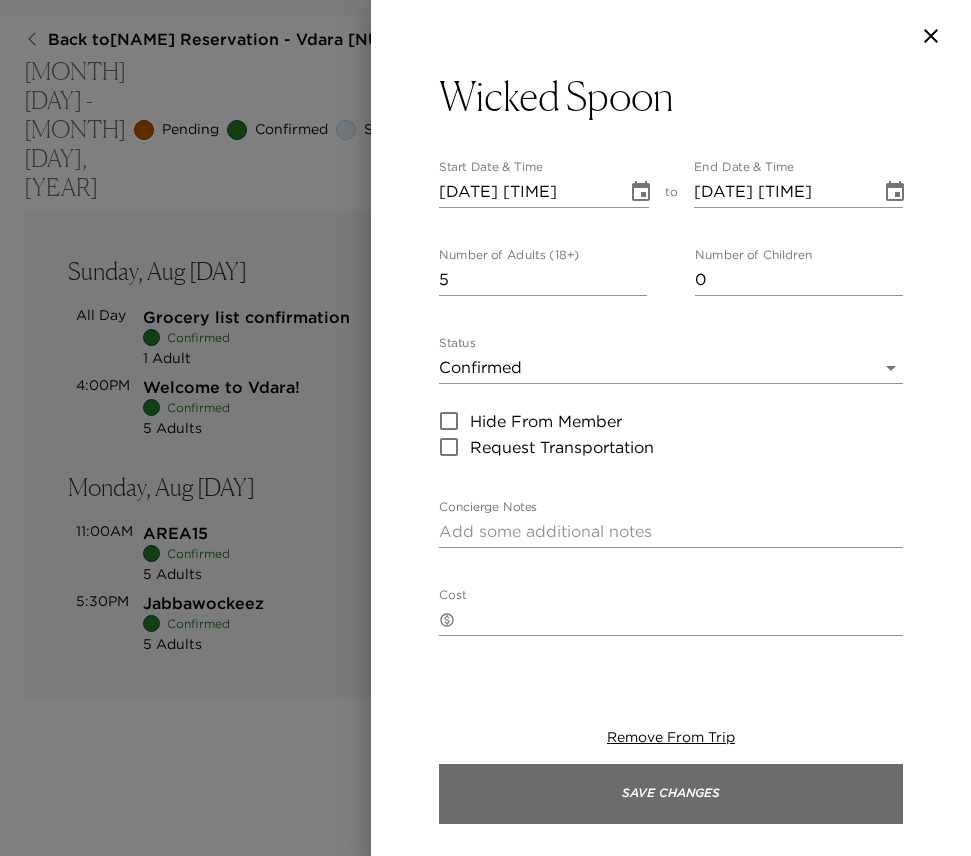 click on "Save Changes" at bounding box center (671, 794) 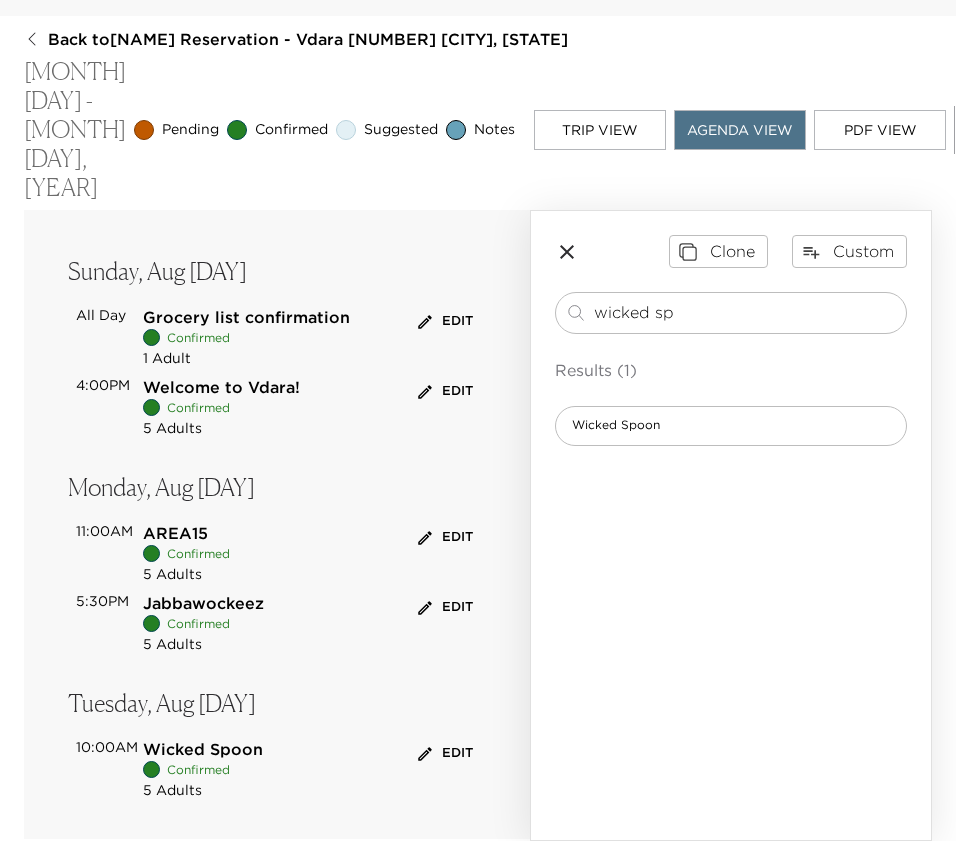 scroll, scrollTop: 95, scrollLeft: 0, axis: vertical 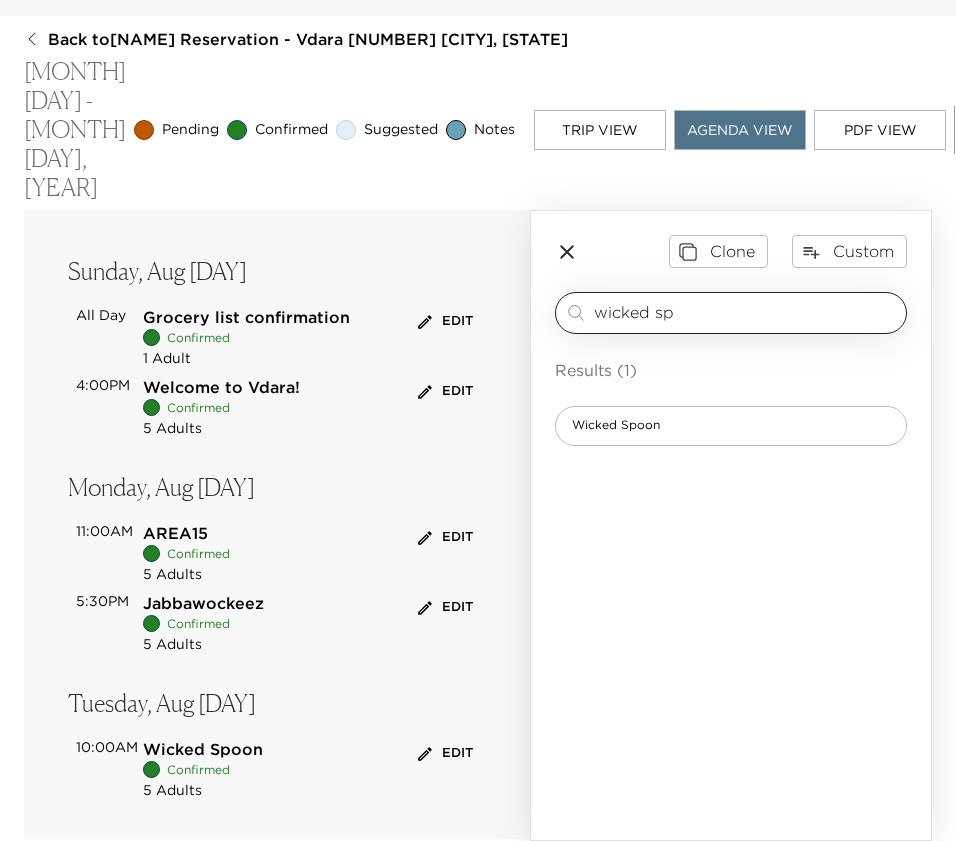 click on "wicked sp" at bounding box center (746, 312) 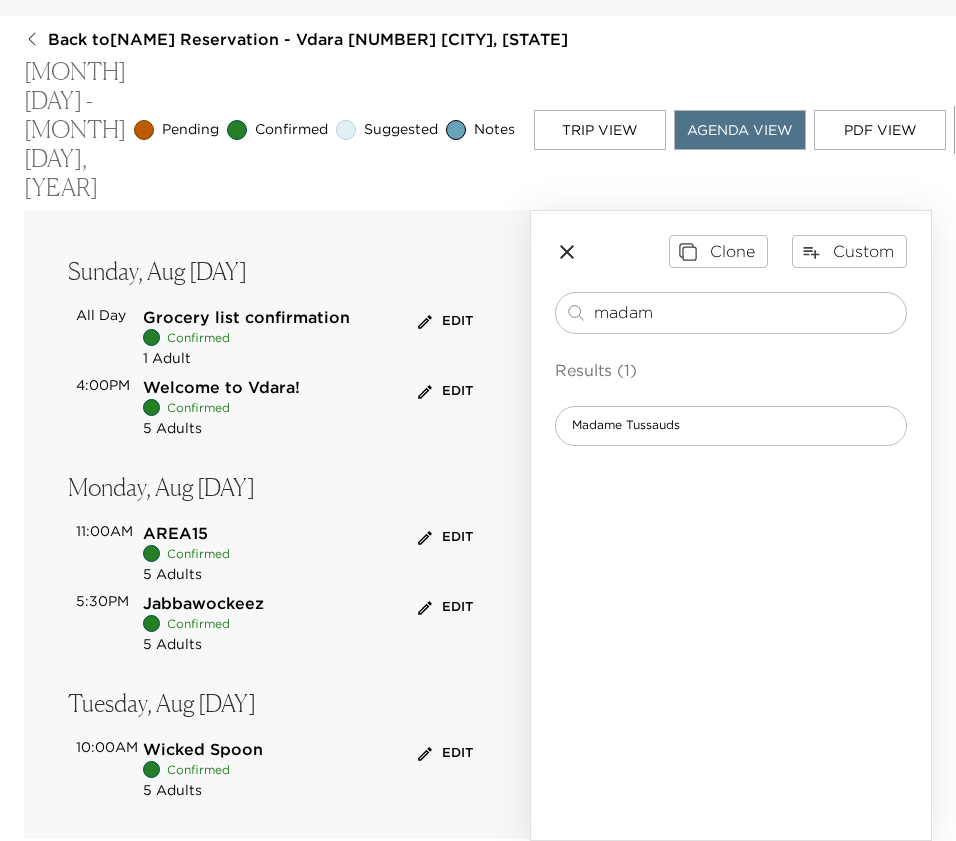 type on "madam" 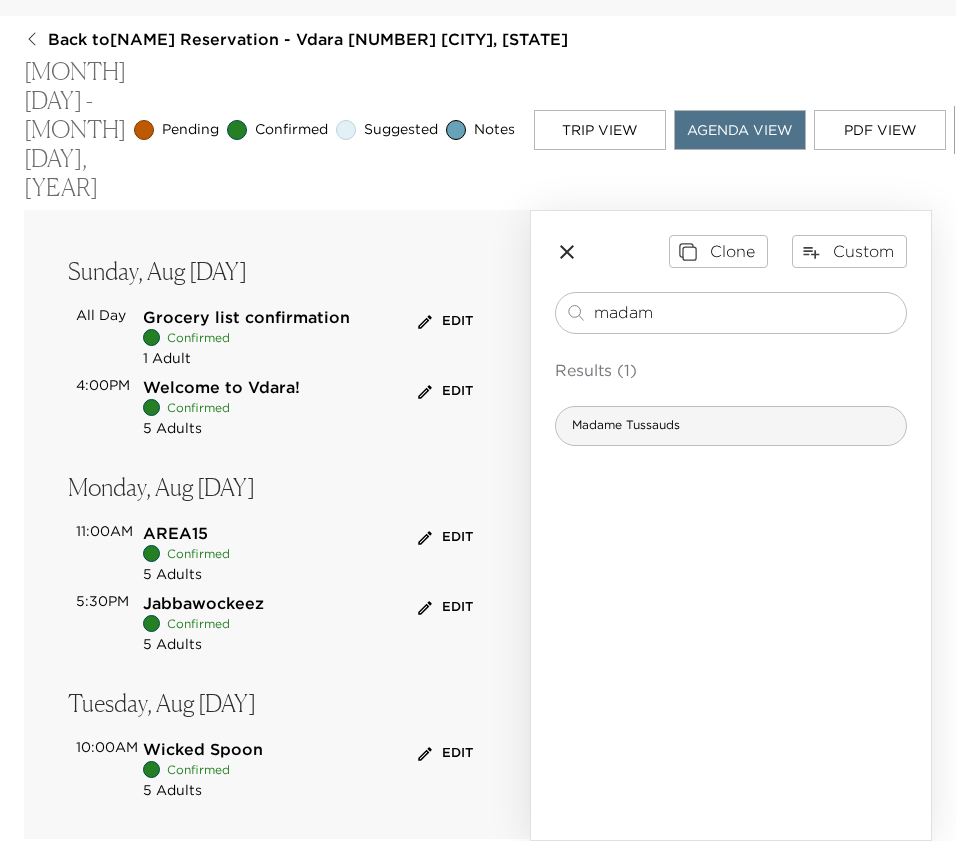 click on "Results (1) Madame Tussauds" at bounding box center [731, 402] 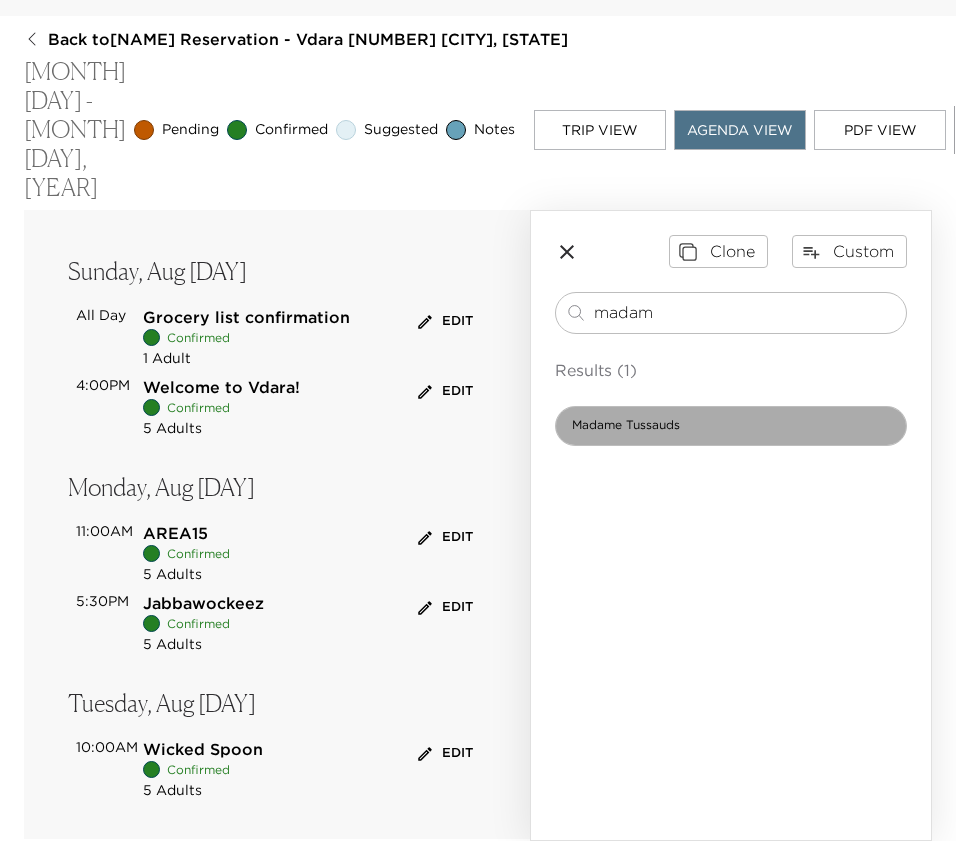 click on "Madame Tussauds" at bounding box center [731, 426] 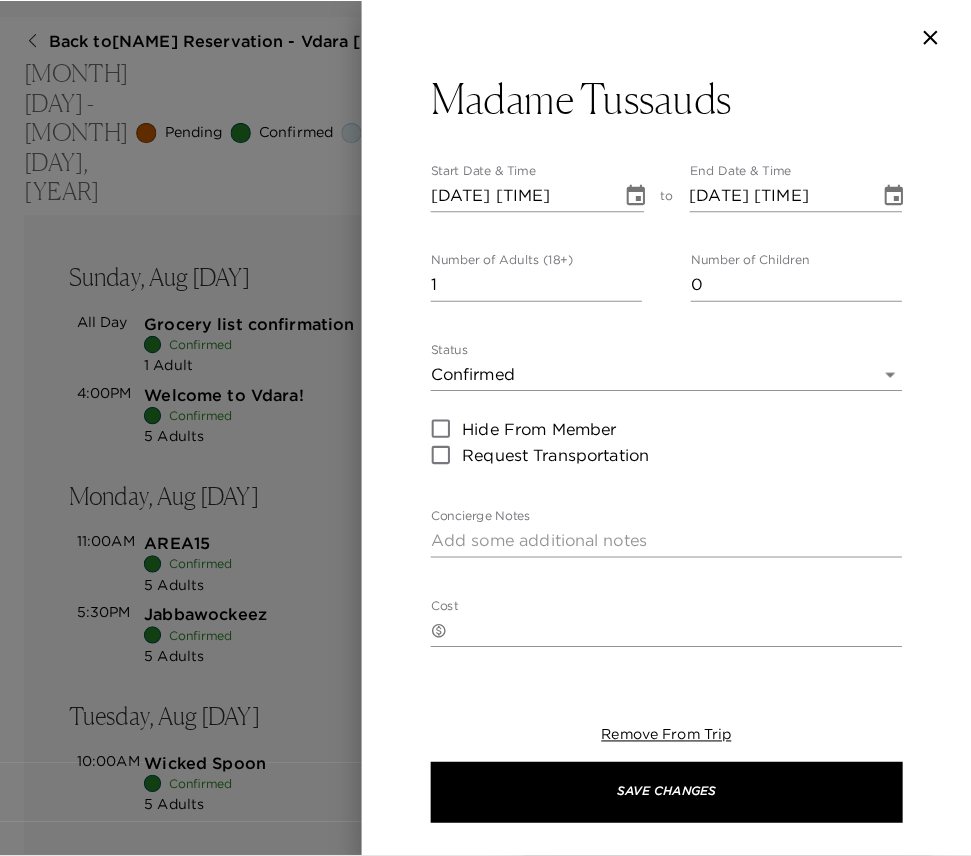 scroll, scrollTop: 80, scrollLeft: 0, axis: vertical 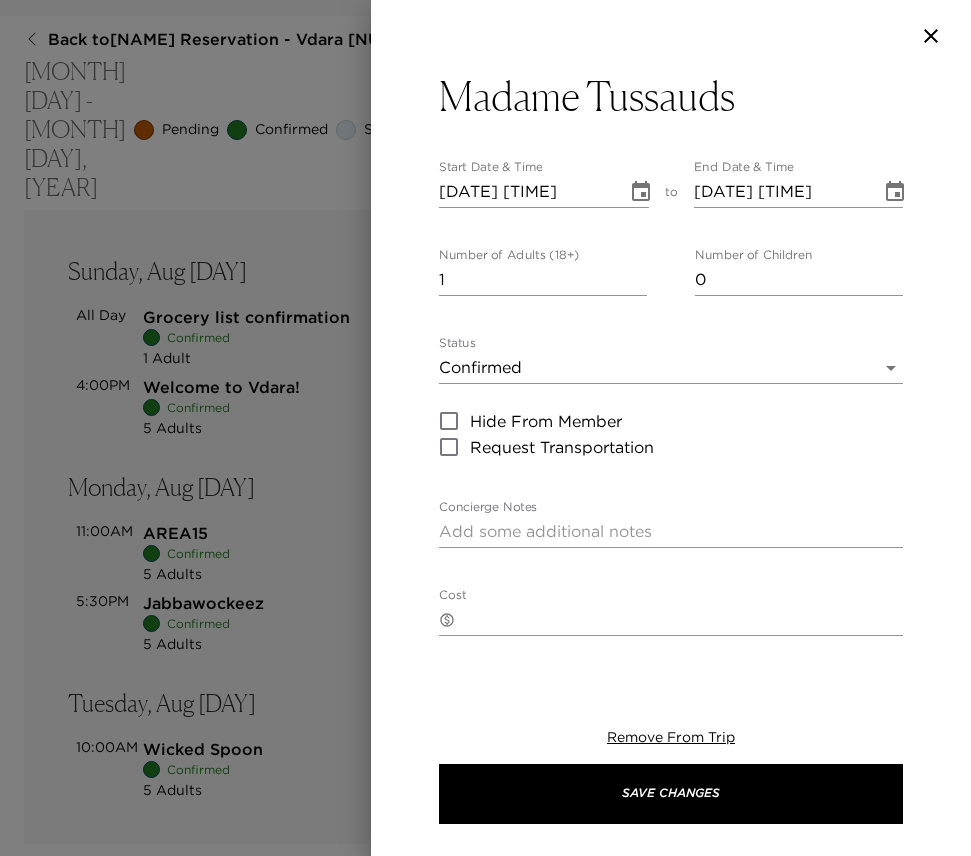 type on "Your reservation has been confirmed." 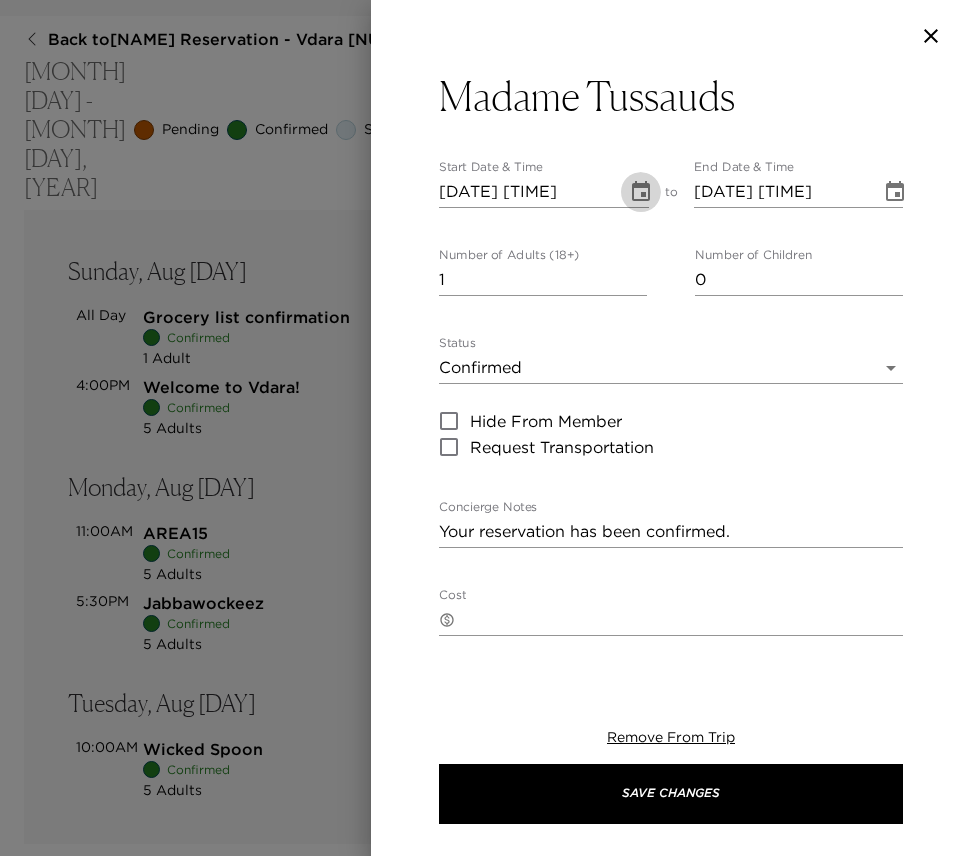 click at bounding box center (641, 192) 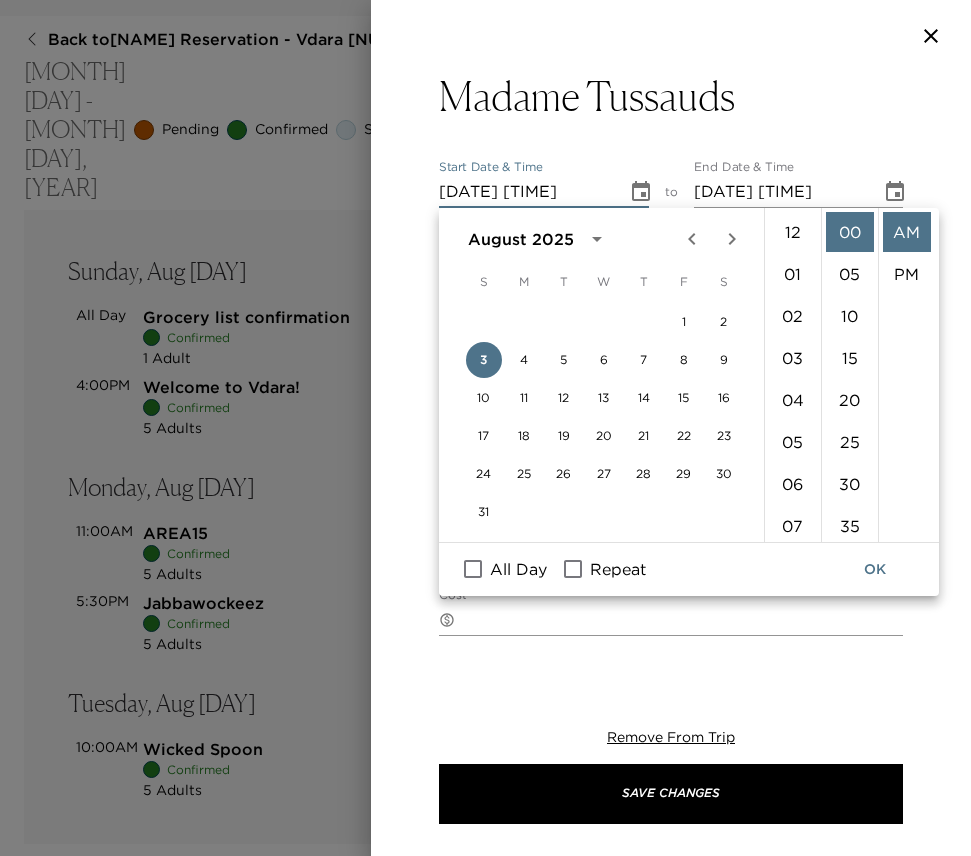 scroll, scrollTop: 462, scrollLeft: 0, axis: vertical 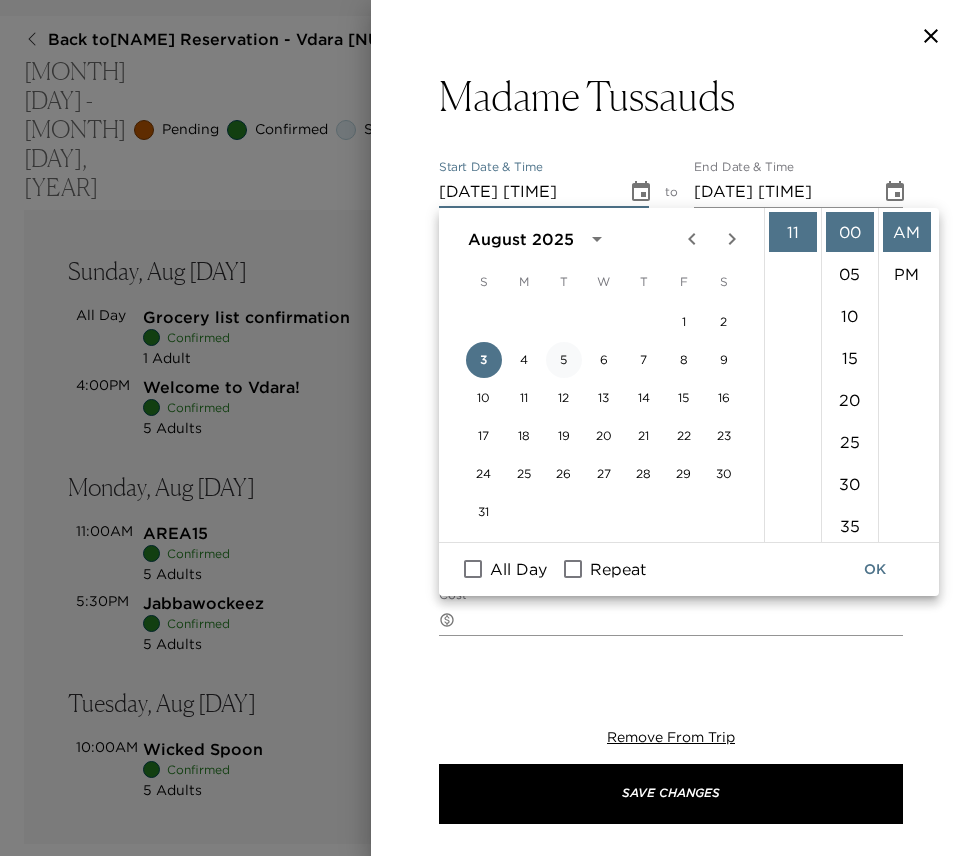 click on "5" at bounding box center [564, 360] 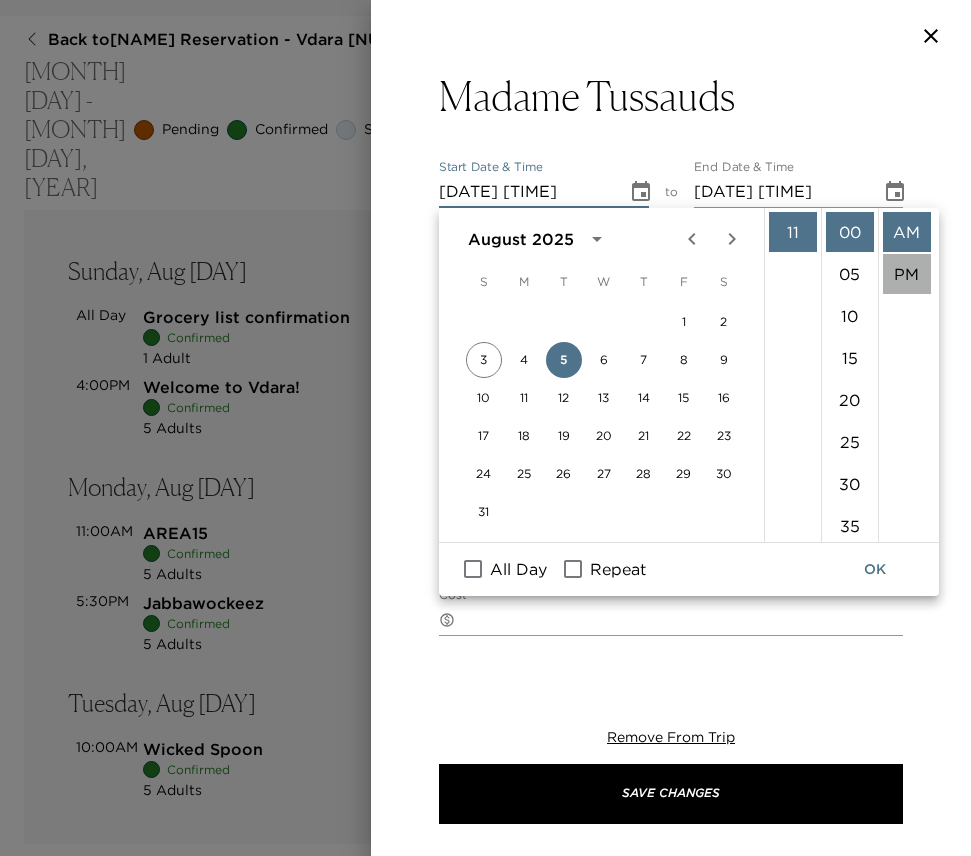 click on "PM" at bounding box center [907, 274] 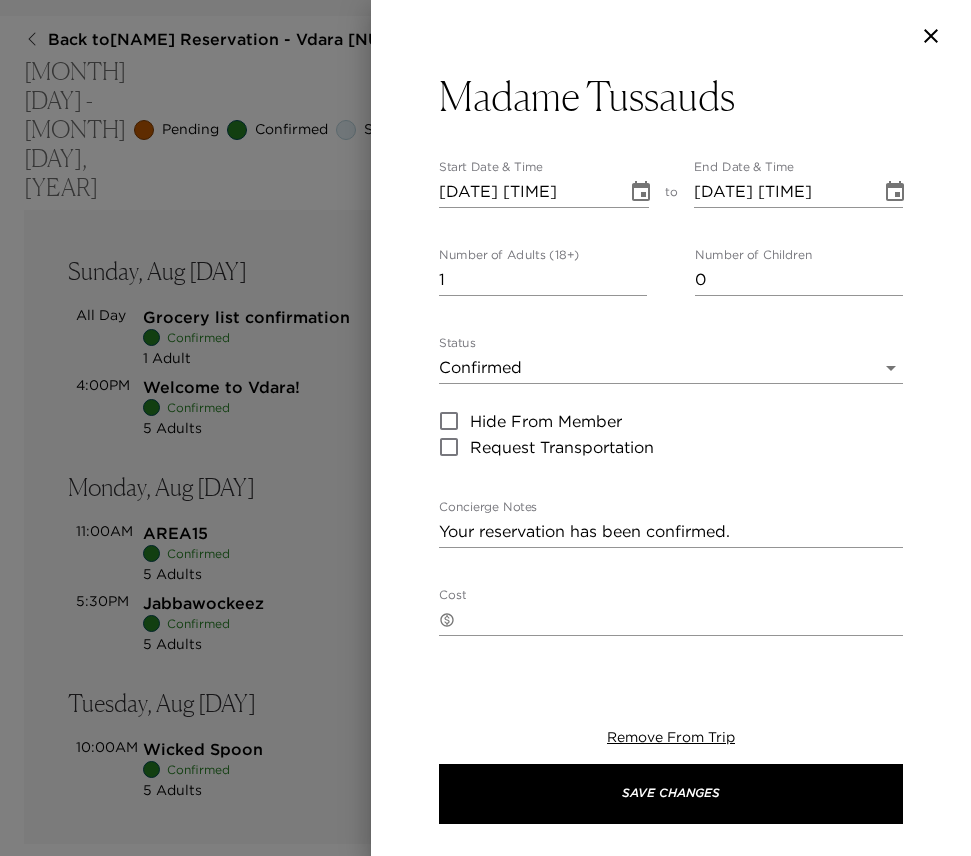 scroll, scrollTop: 38, scrollLeft: 0, axis: vertical 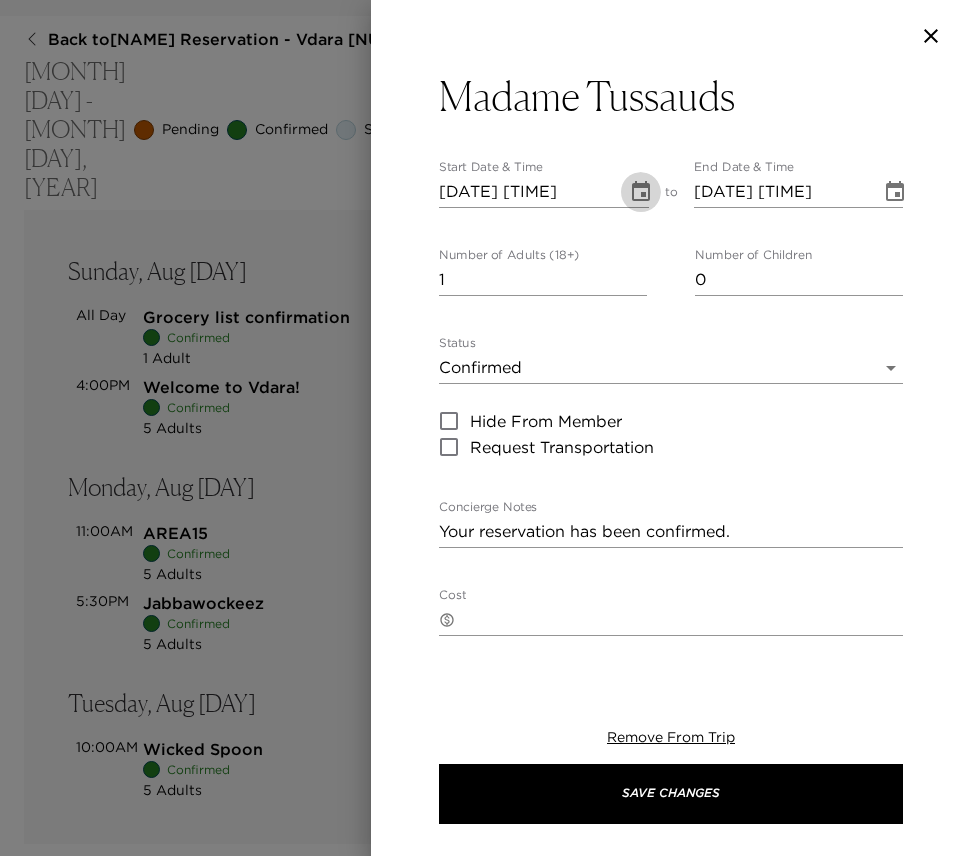 click 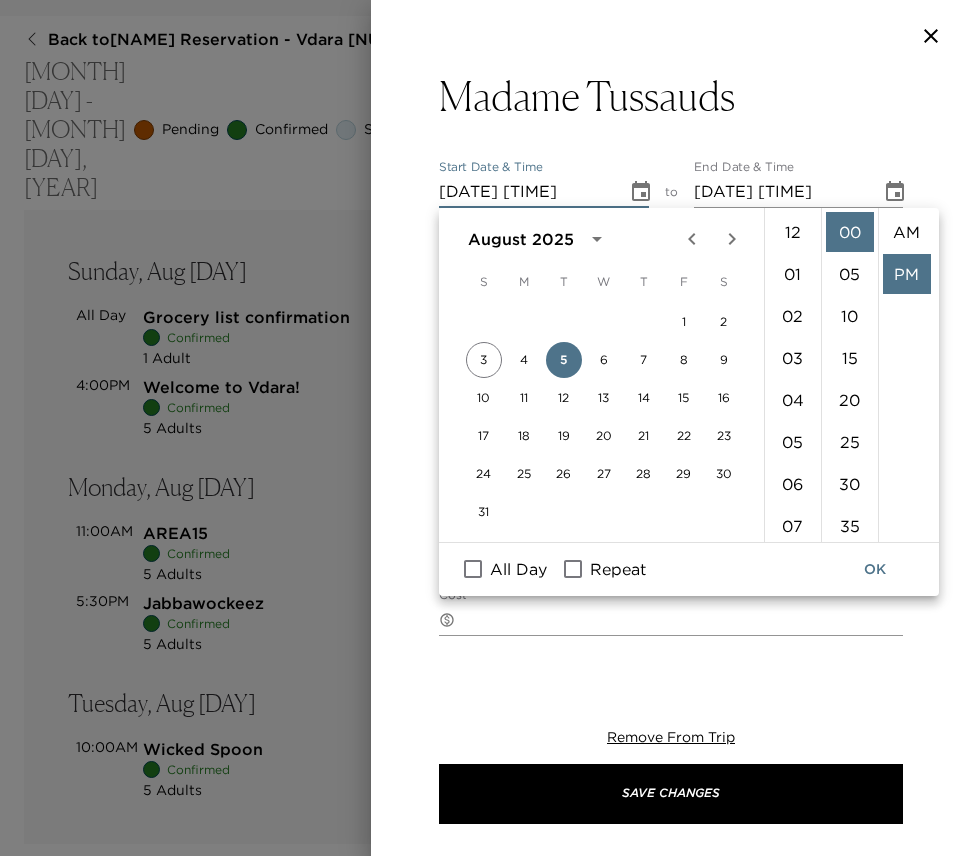 scroll, scrollTop: 462, scrollLeft: 0, axis: vertical 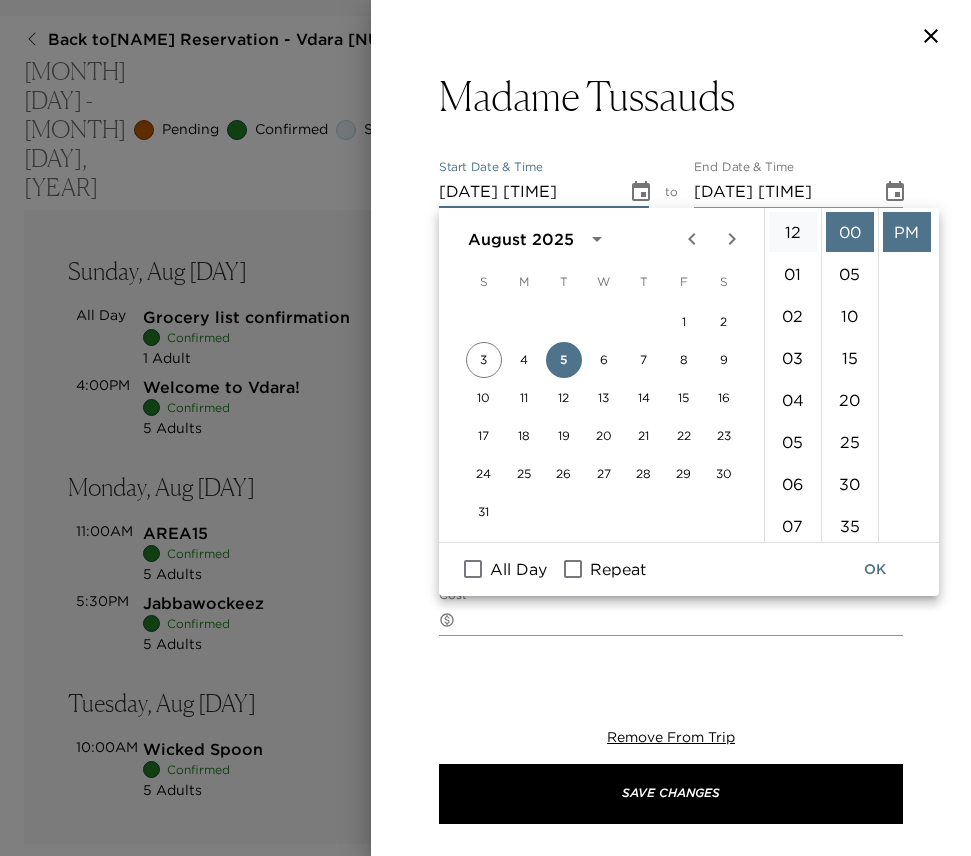 click on "12" at bounding box center (793, 232) 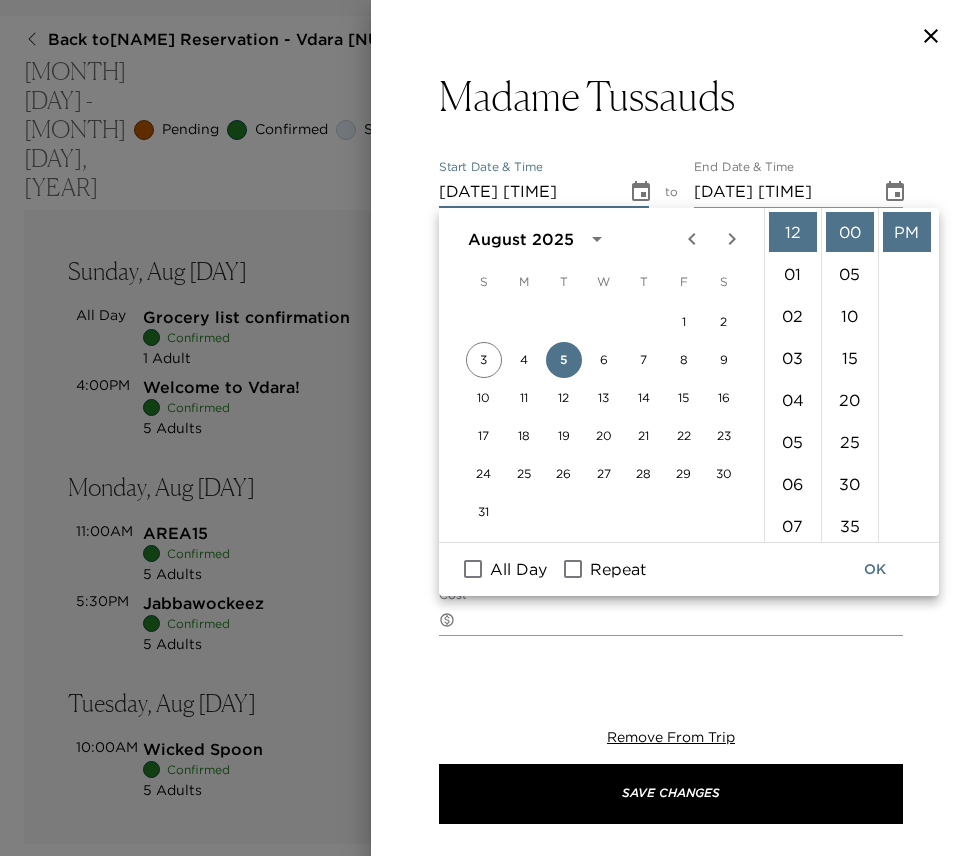 click on "OK" at bounding box center (875, 569) 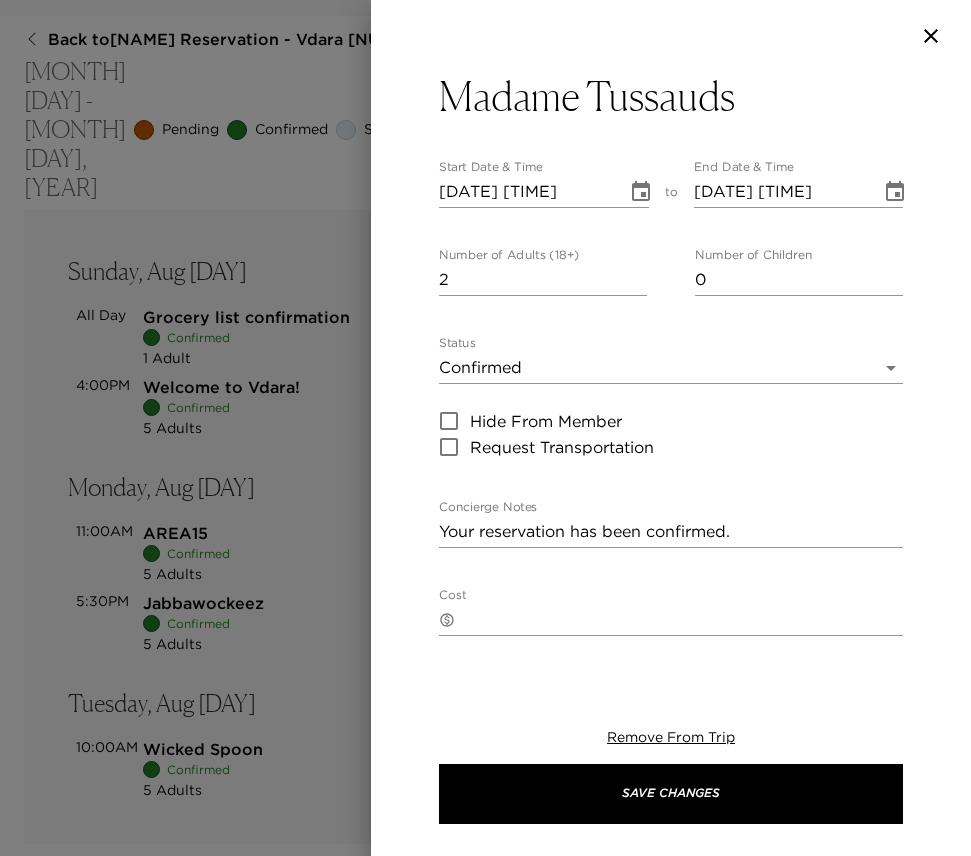 click on "2" at bounding box center (543, 280) 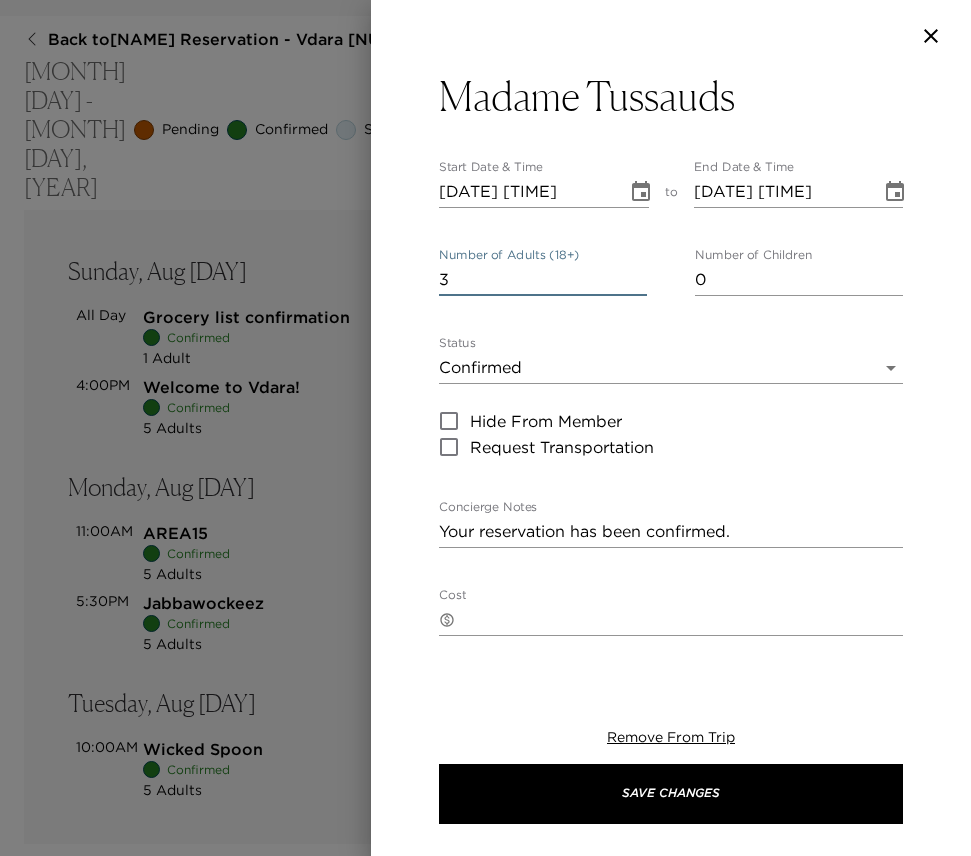 click on "3" at bounding box center [543, 280] 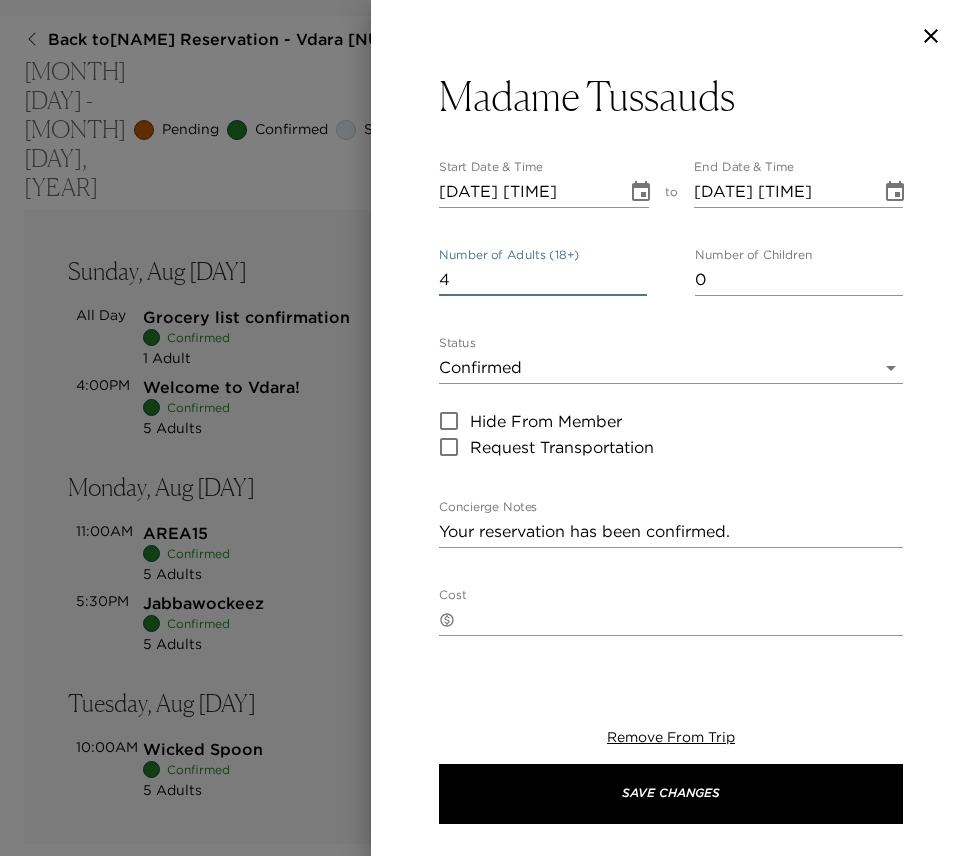 click on "4" at bounding box center (543, 280) 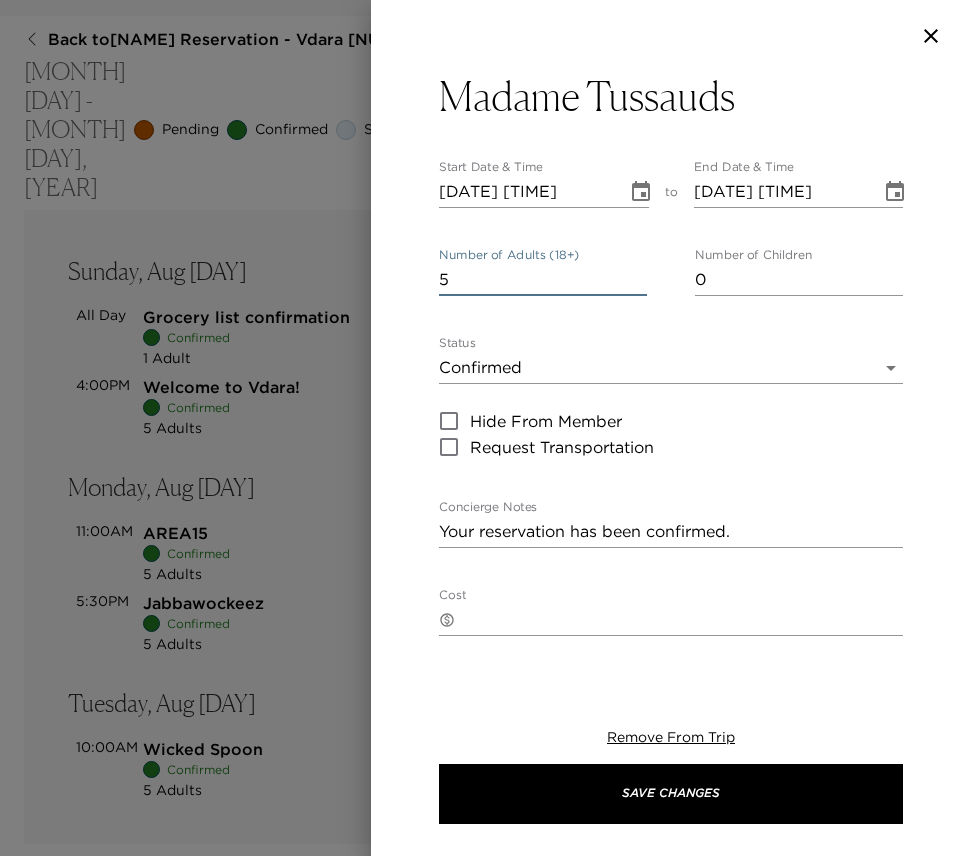type on "5" 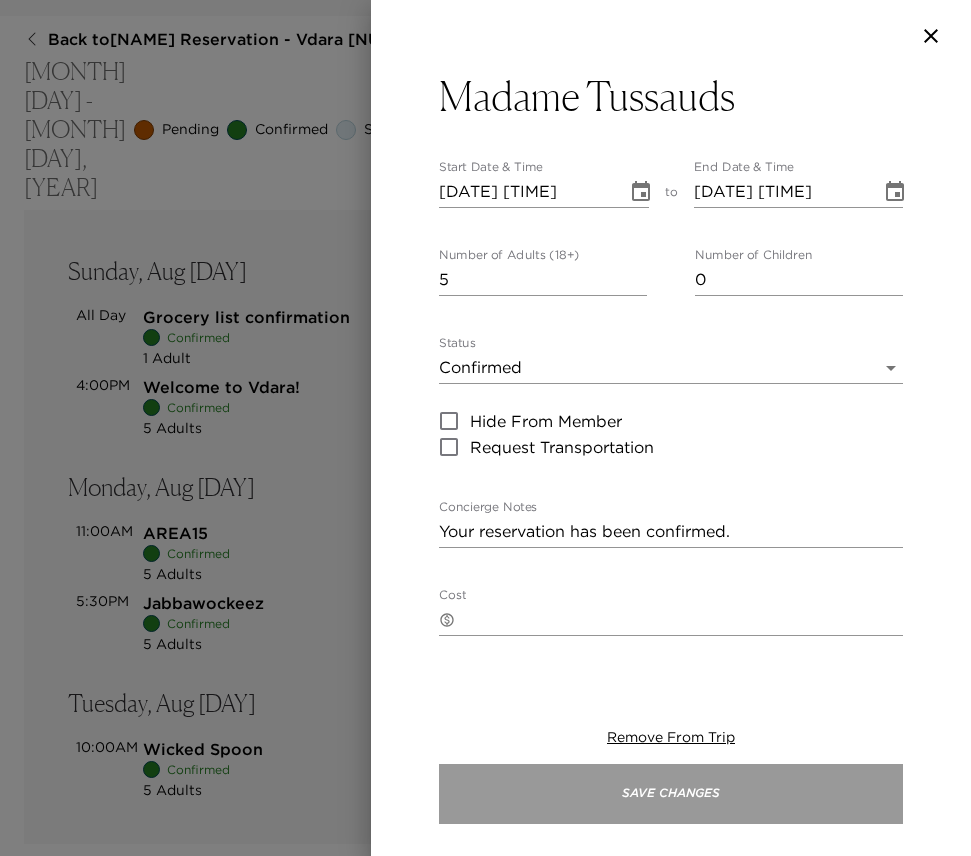 click on "Save Changes" at bounding box center [671, 794] 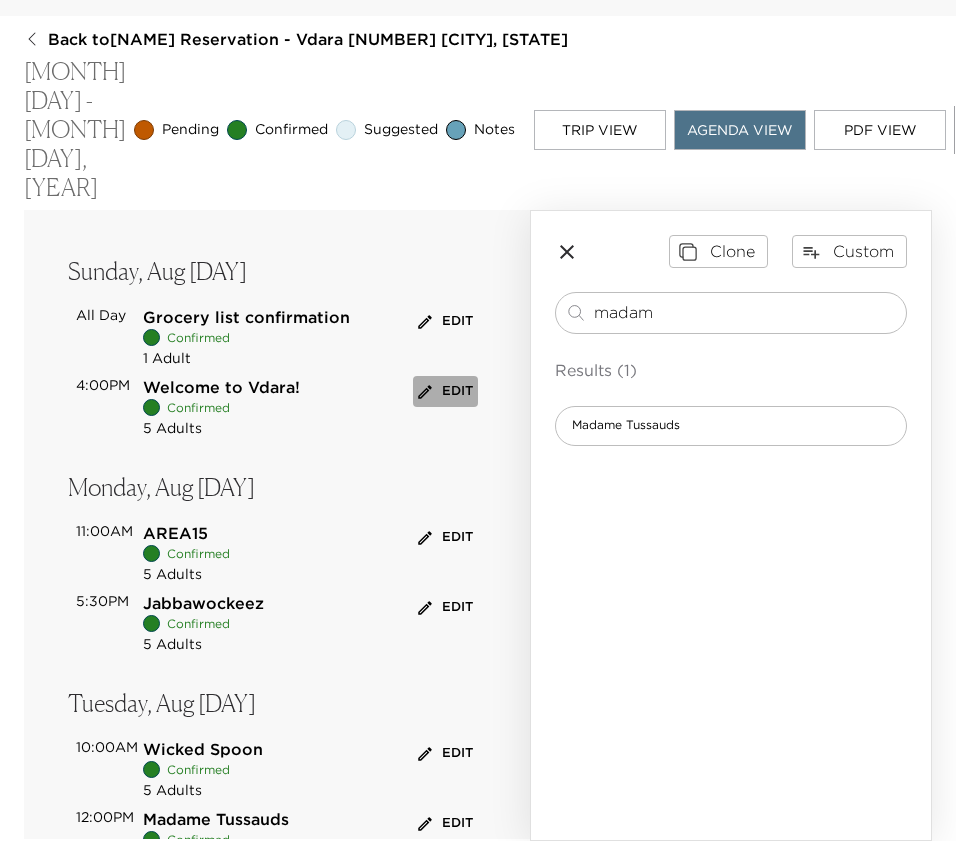 click on "Edit" at bounding box center (445, 391) 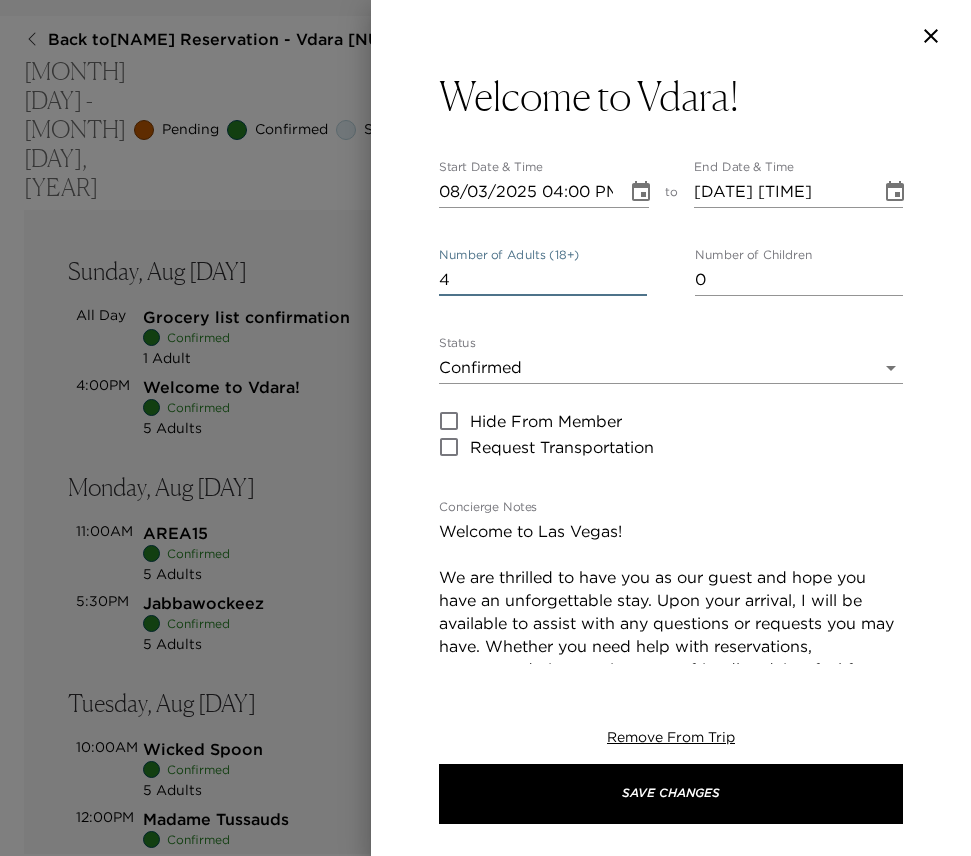 click on "4" at bounding box center (543, 280) 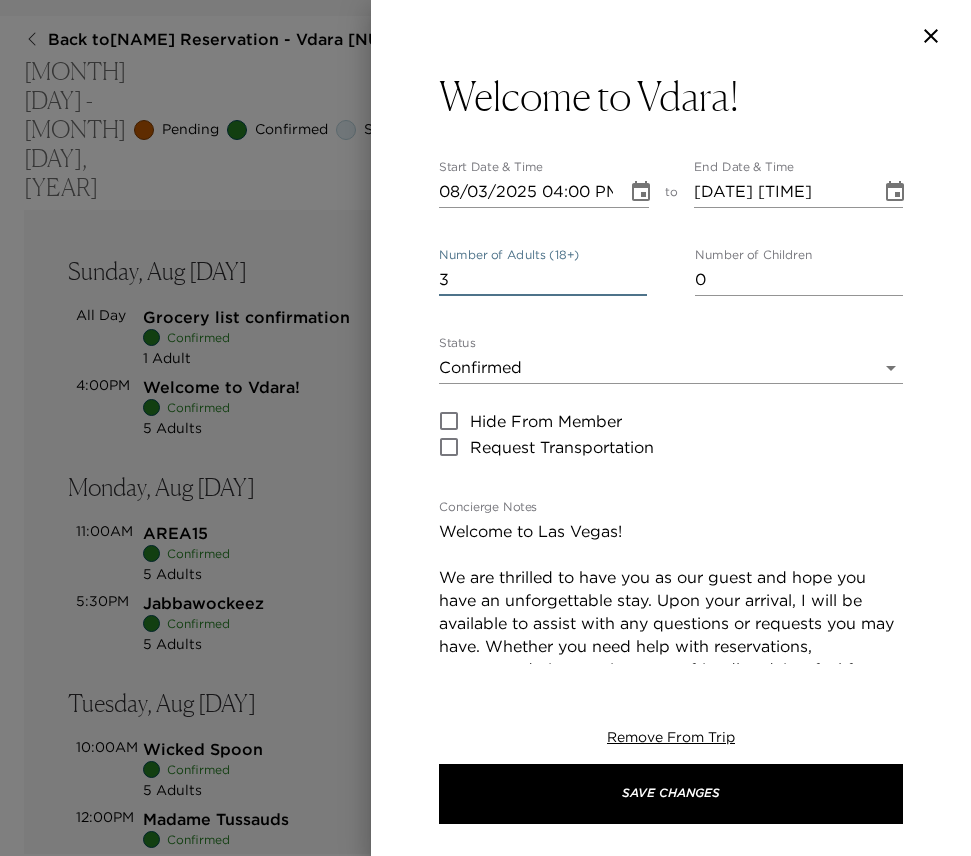 click on "3" at bounding box center [543, 280] 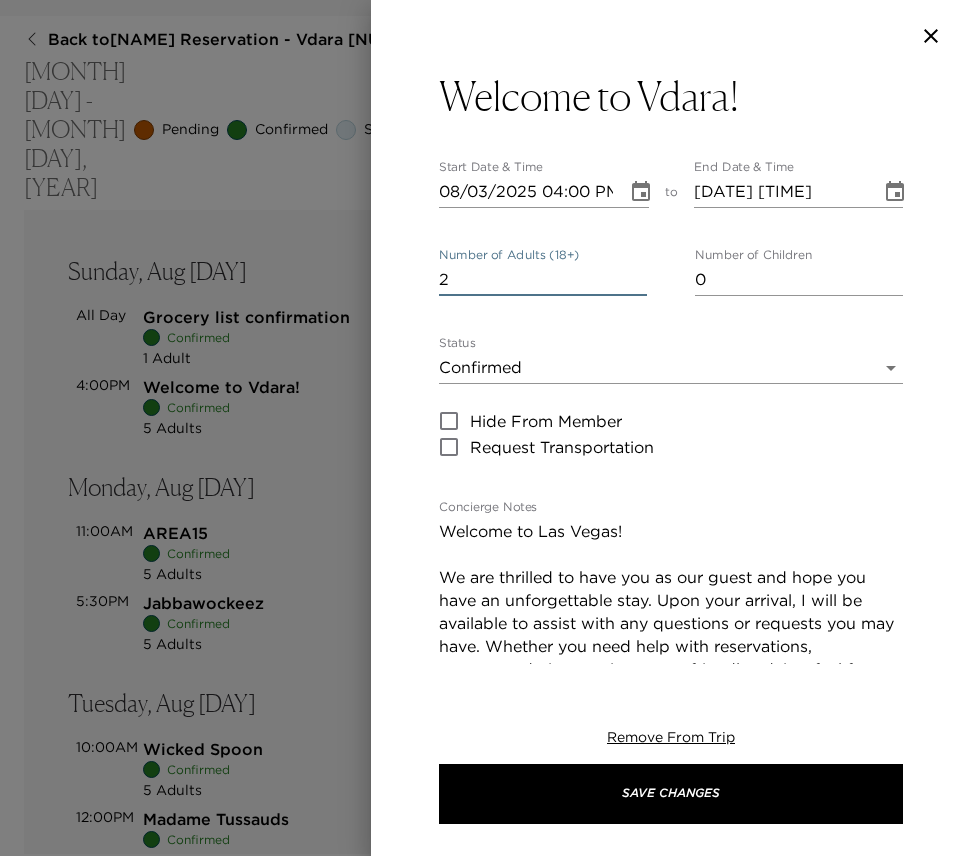 type on "2" 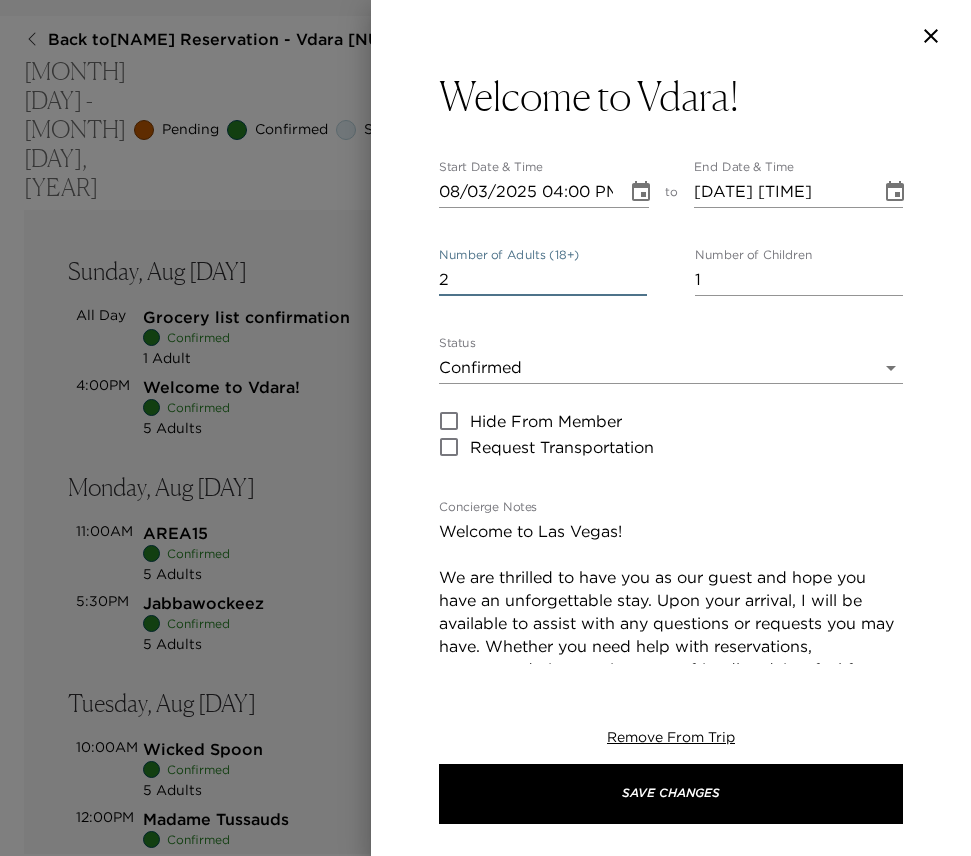 click on "1" at bounding box center (799, 280) 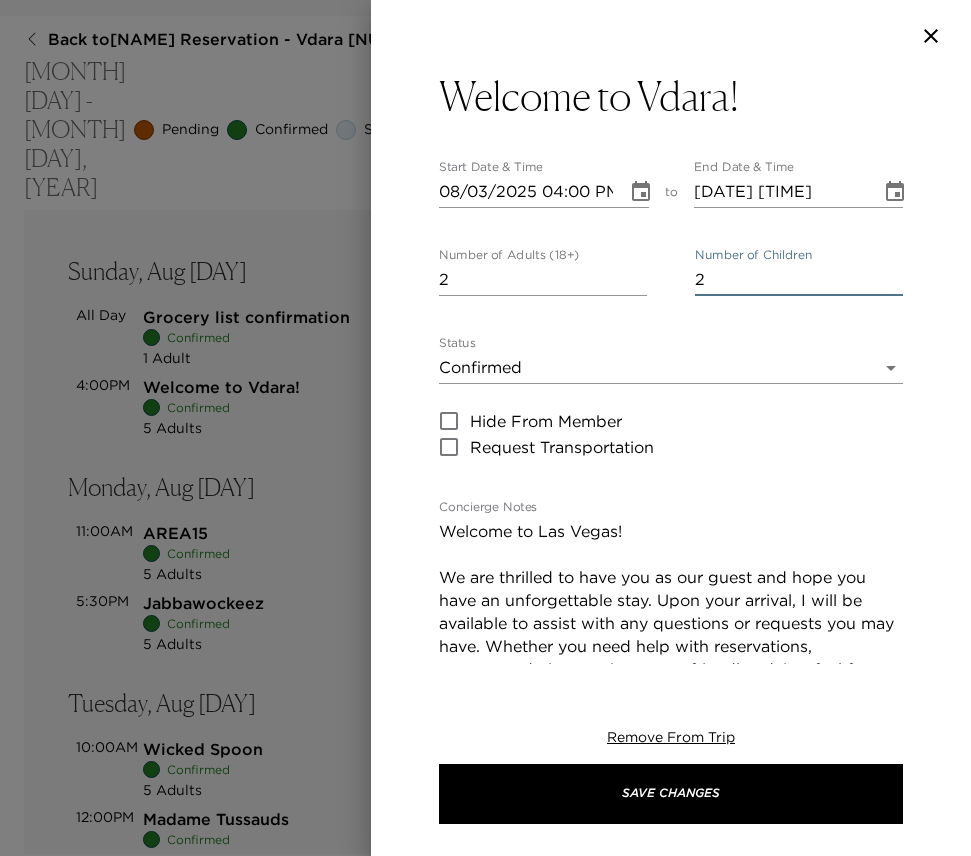 click on "2" at bounding box center [799, 280] 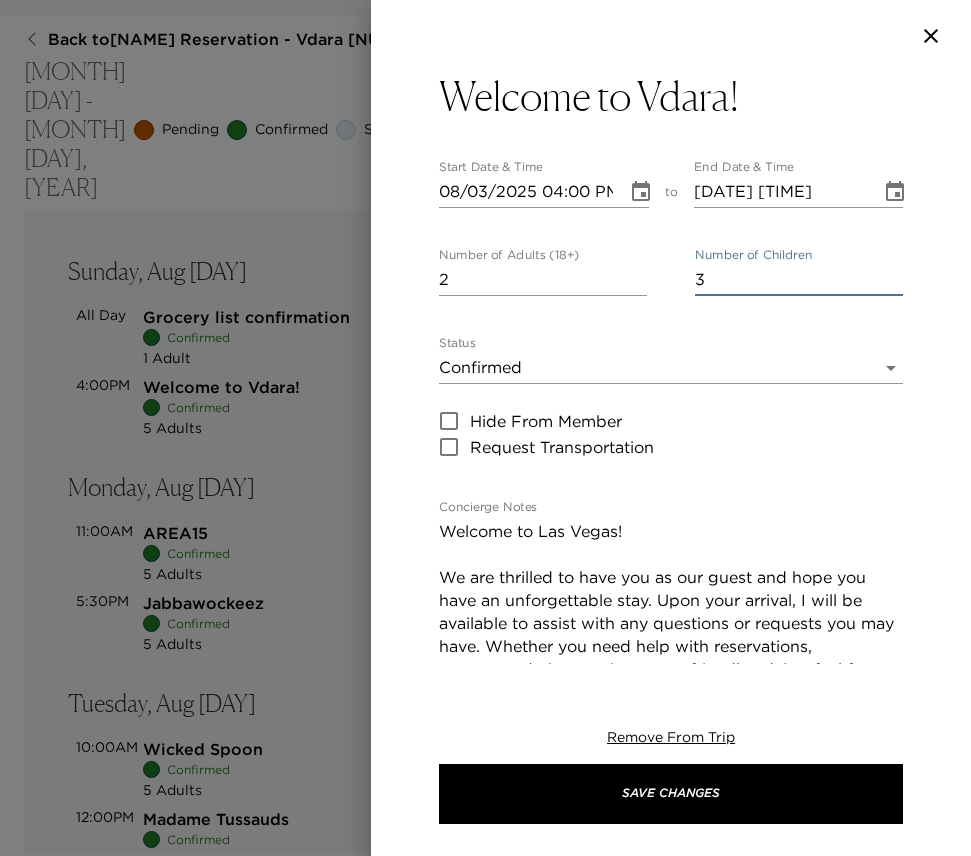 type on "3" 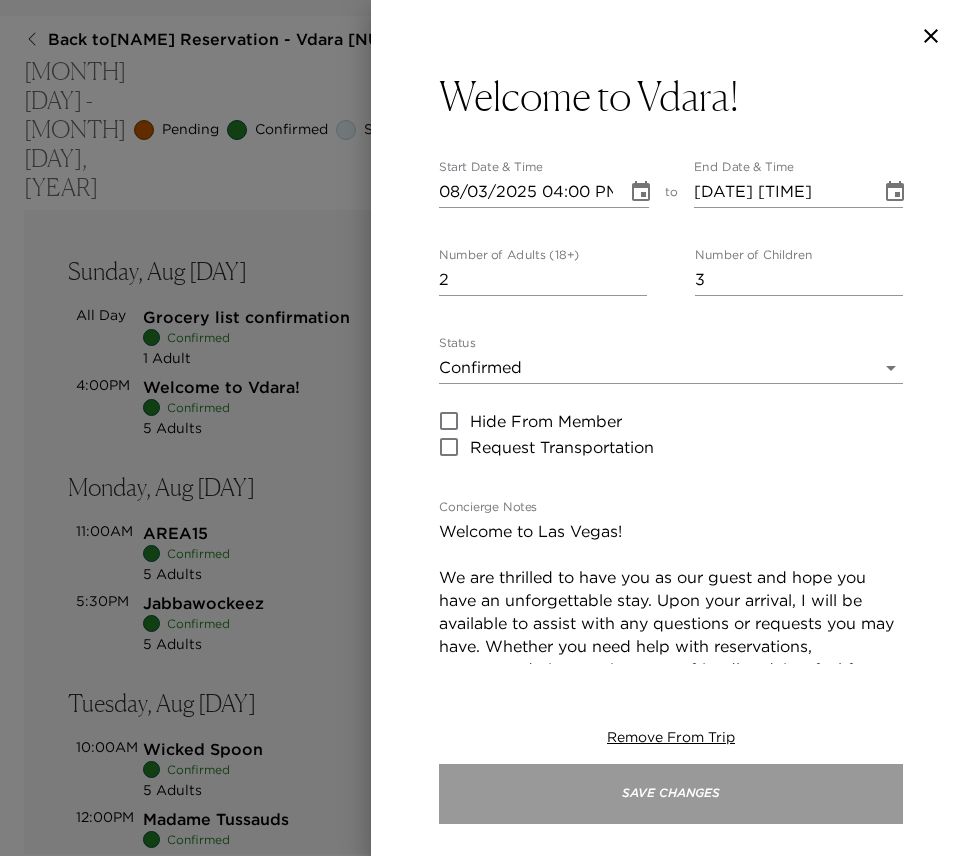 click on "Save Changes" at bounding box center [671, 794] 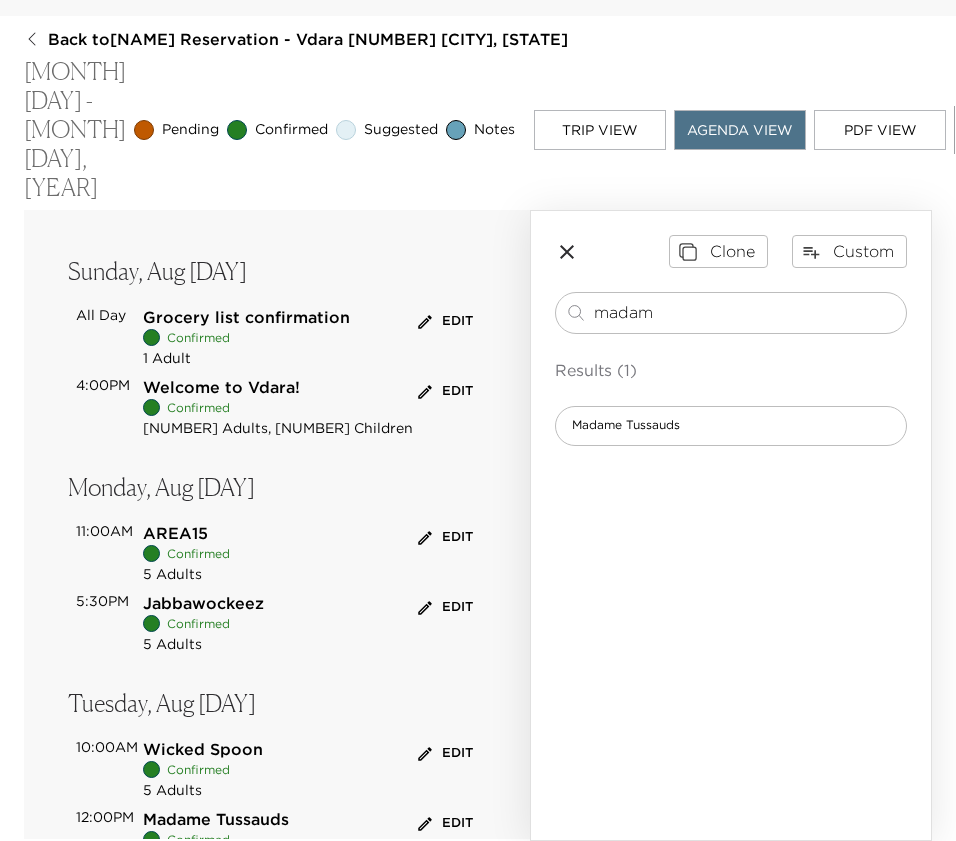 click on "Edit" at bounding box center [445, 537] 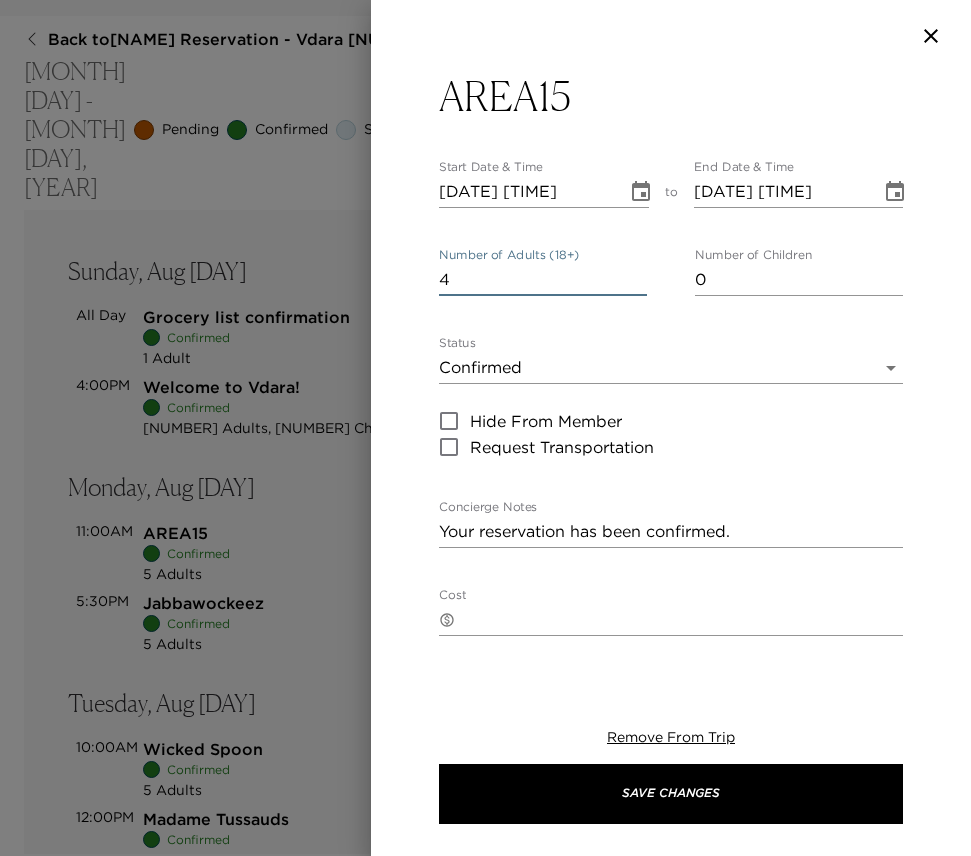 click on "4" at bounding box center (543, 280) 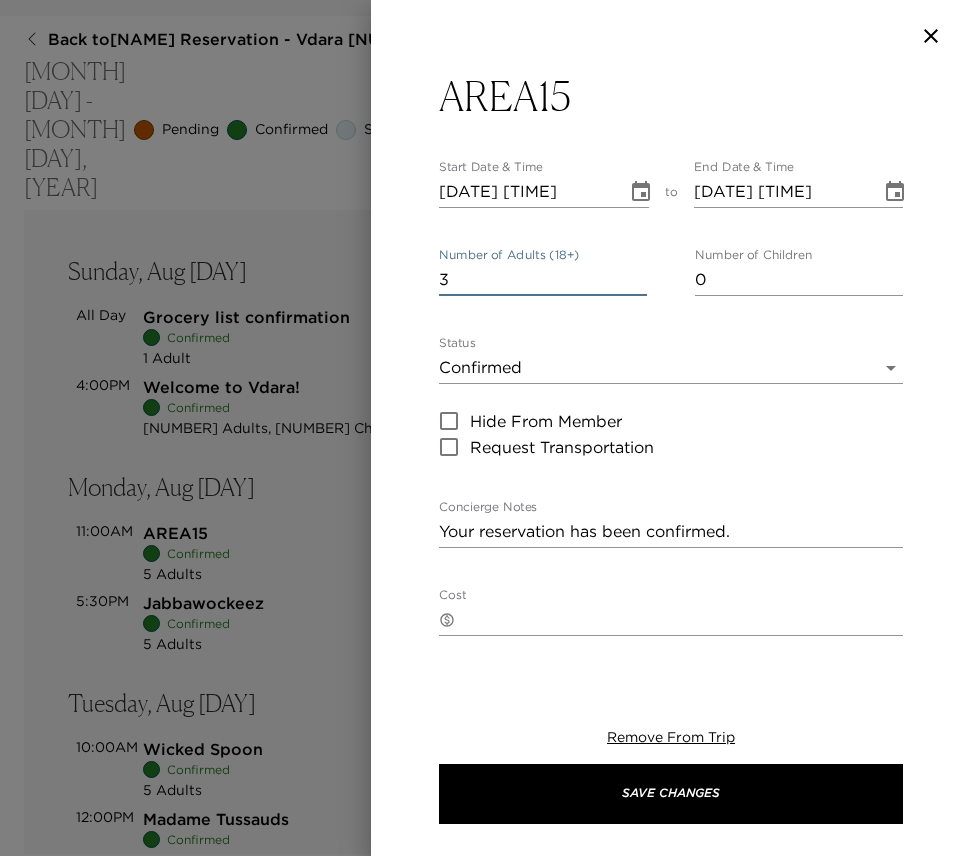 click on "3" at bounding box center [543, 280] 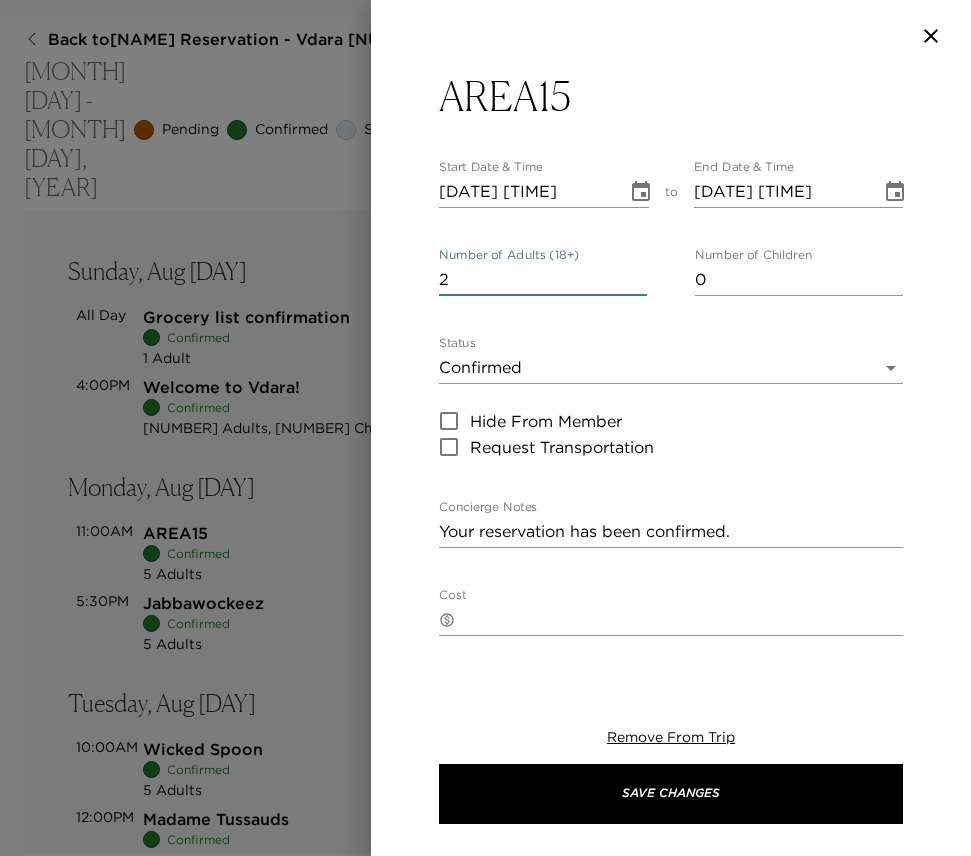 type on "2" 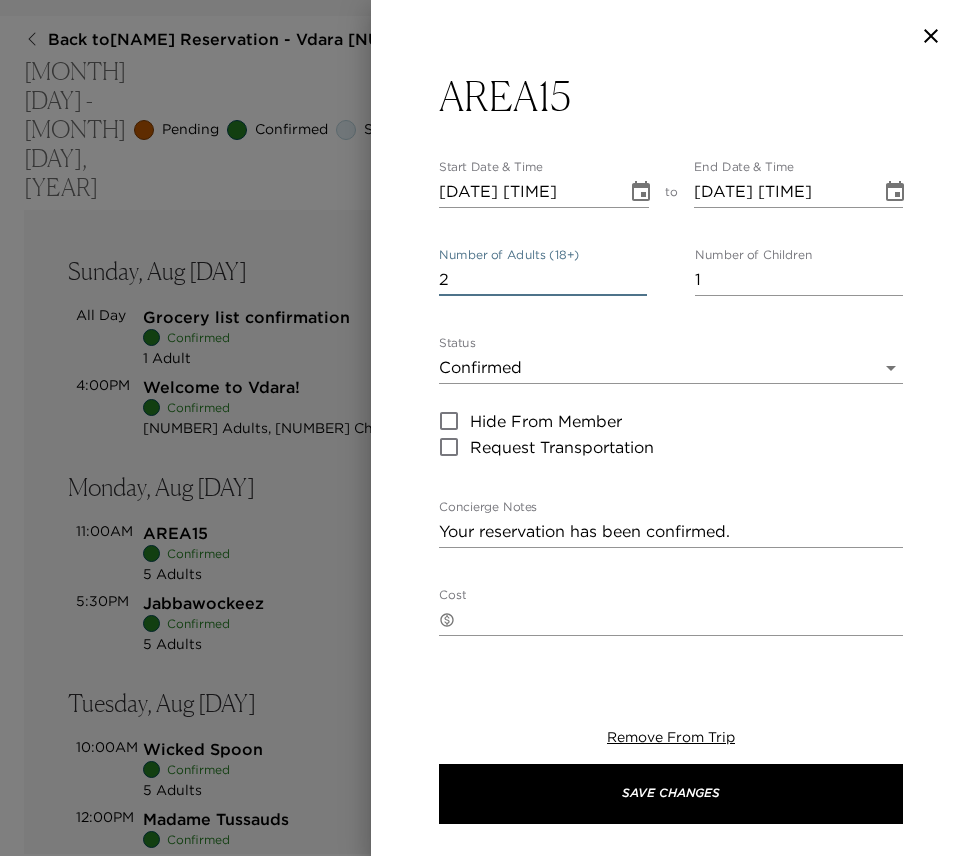 click on "1" at bounding box center [799, 280] 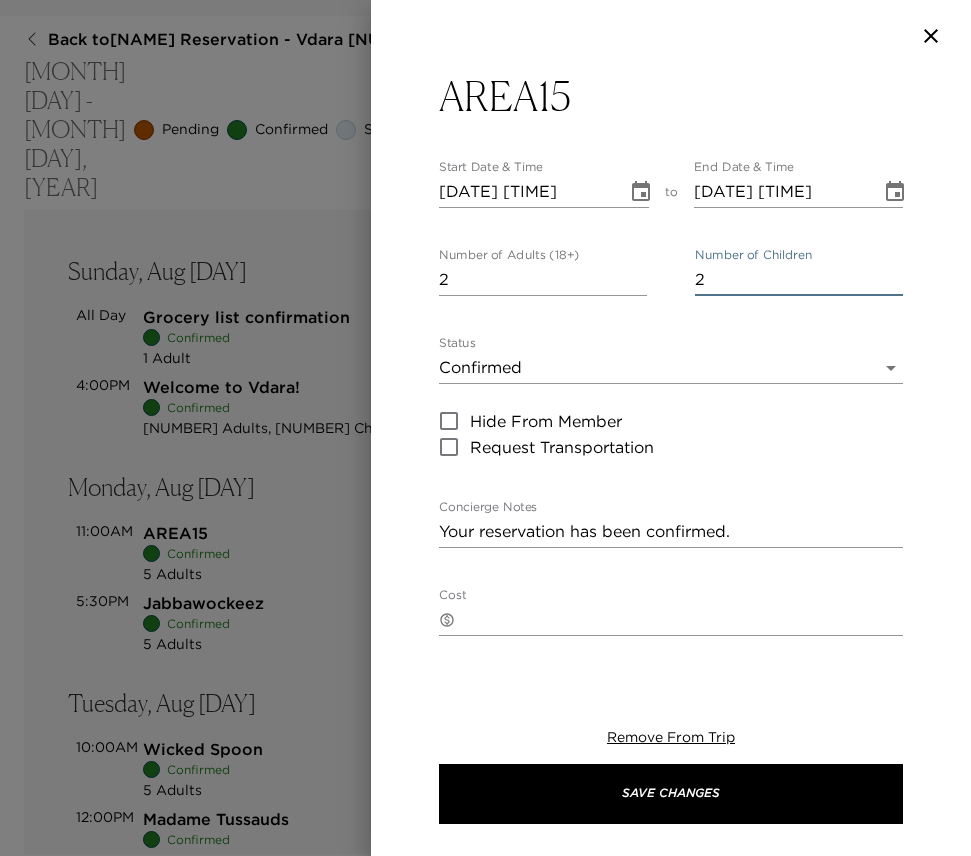 click on "2" at bounding box center (799, 280) 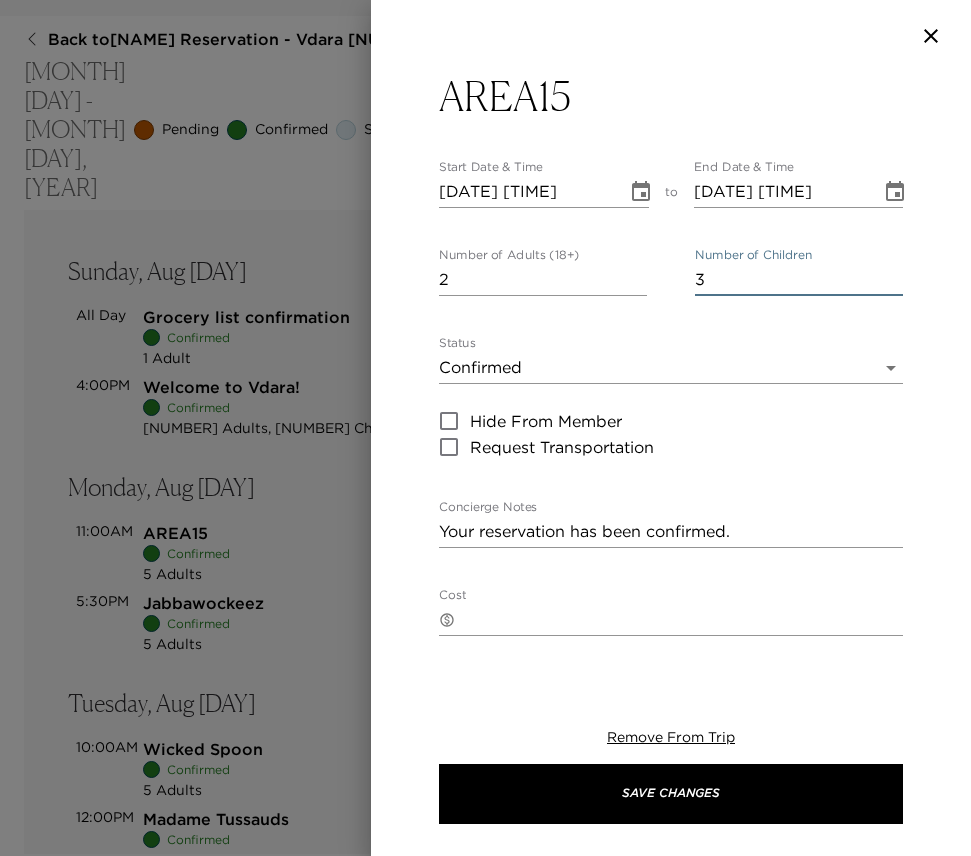 type on "3" 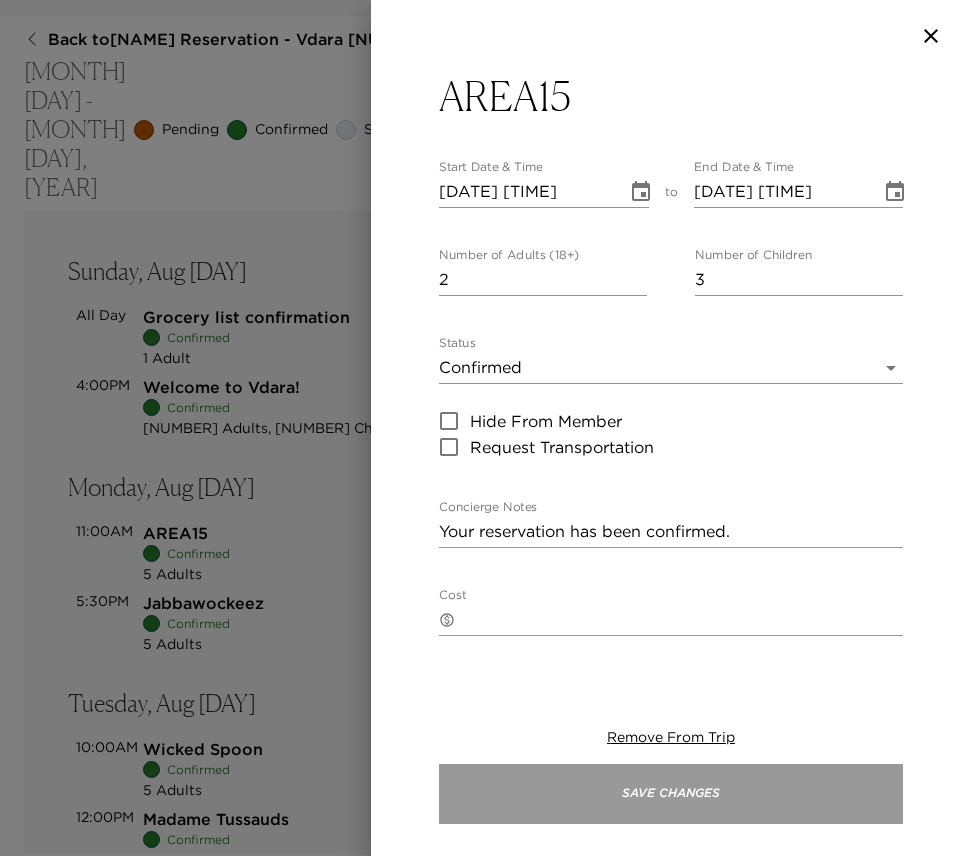 click on "Save Changes" at bounding box center (671, 794) 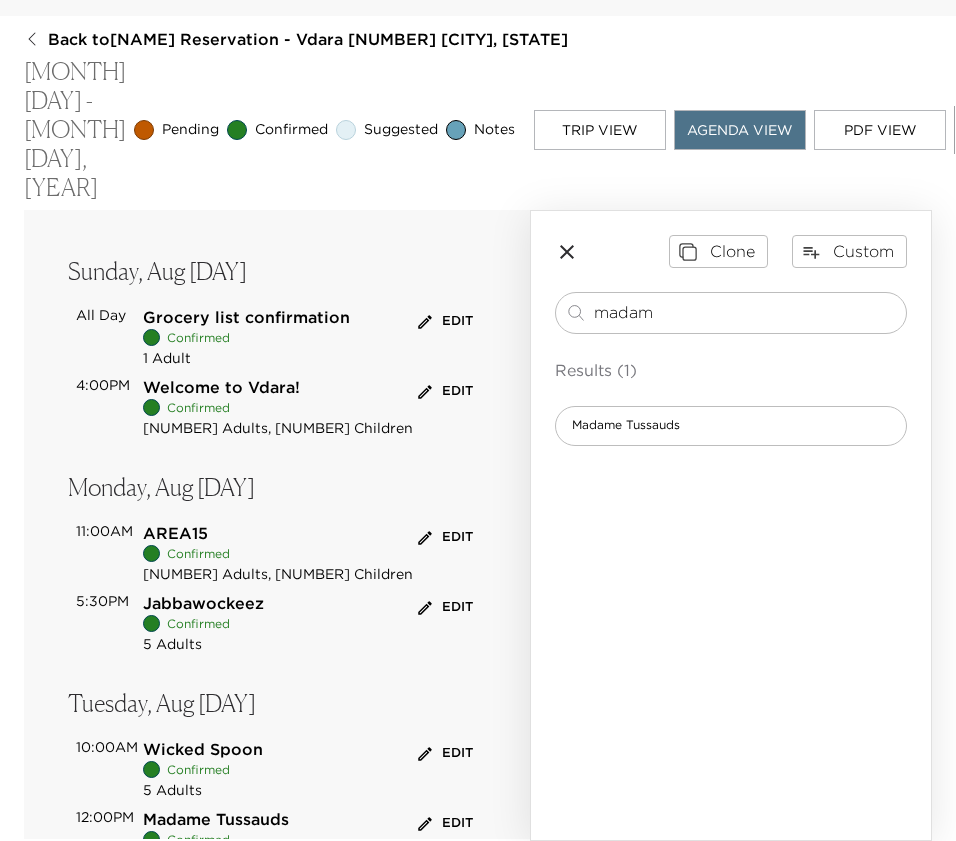 click on "Edit" at bounding box center [445, 607] 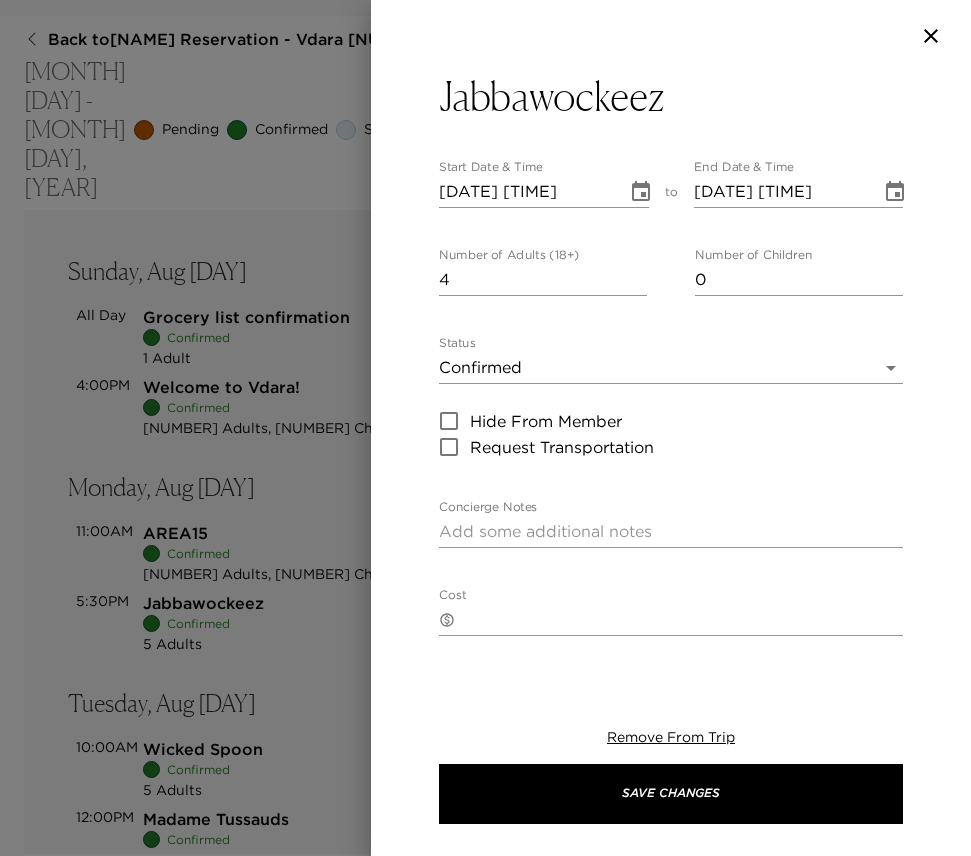 click on "4" at bounding box center [543, 280] 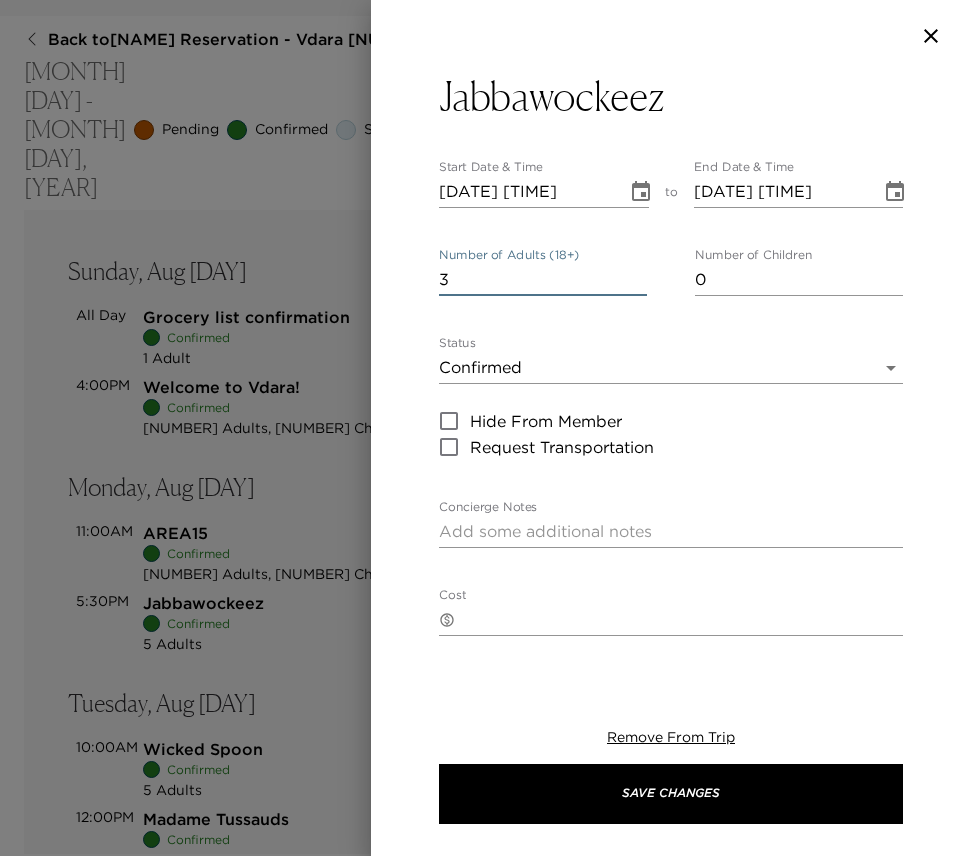click on "3" at bounding box center (543, 280) 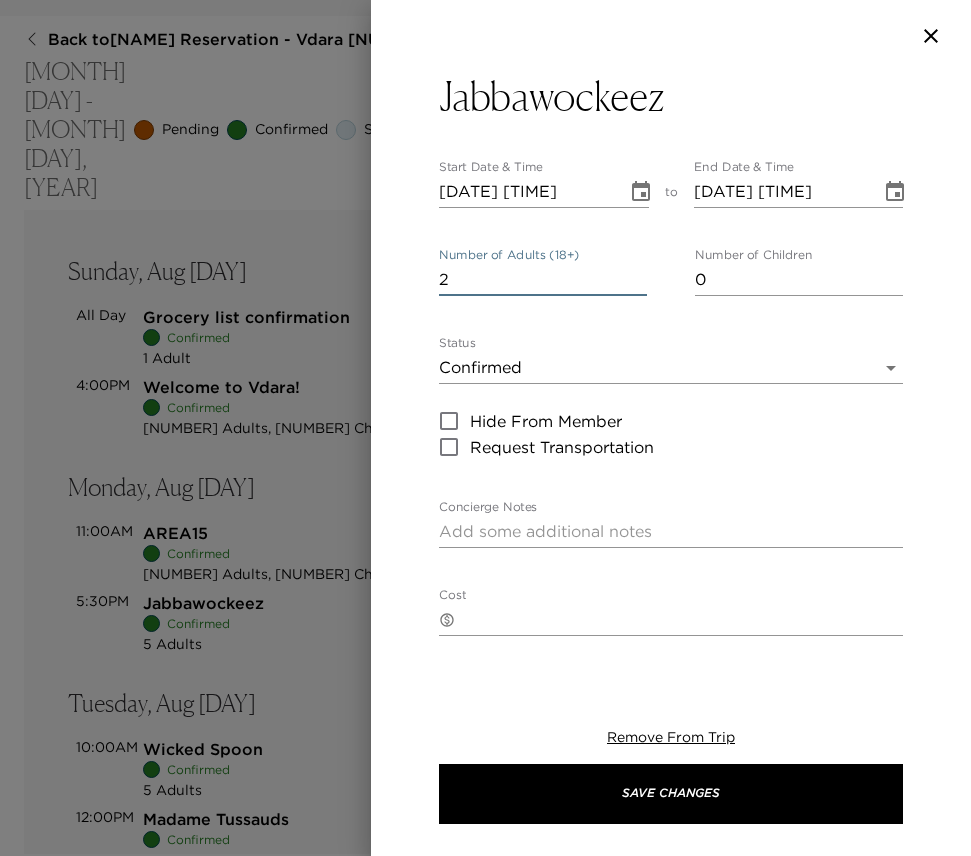 type on "2" 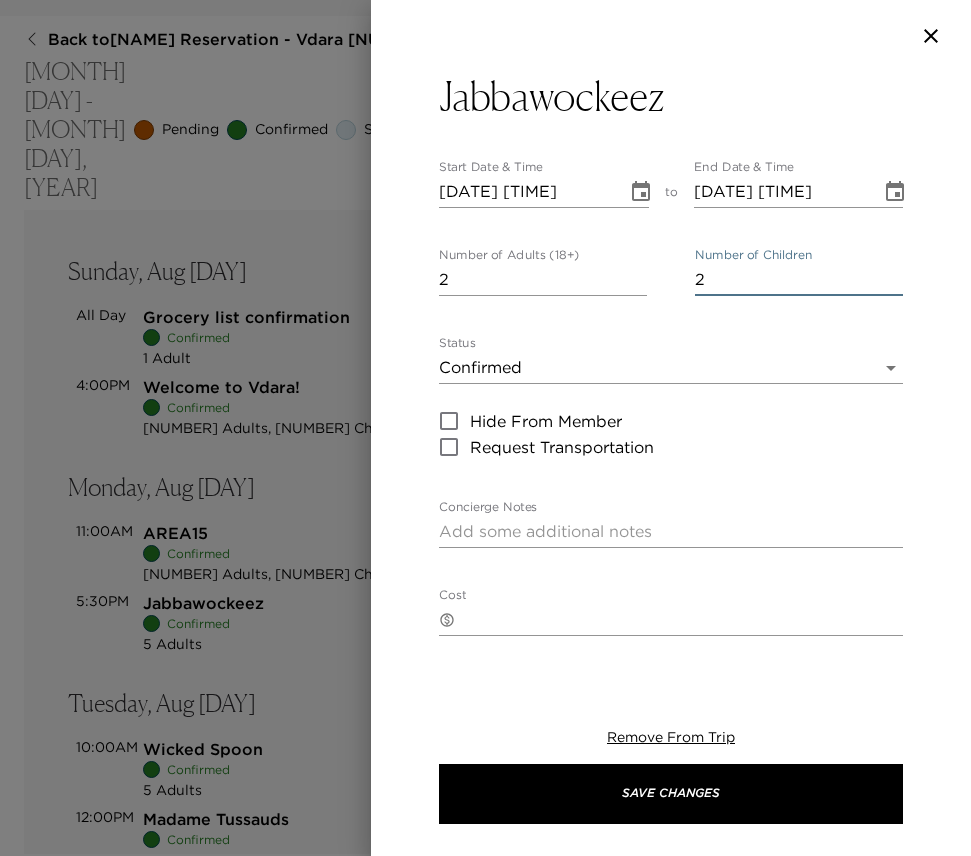 click on "2" at bounding box center [799, 280] 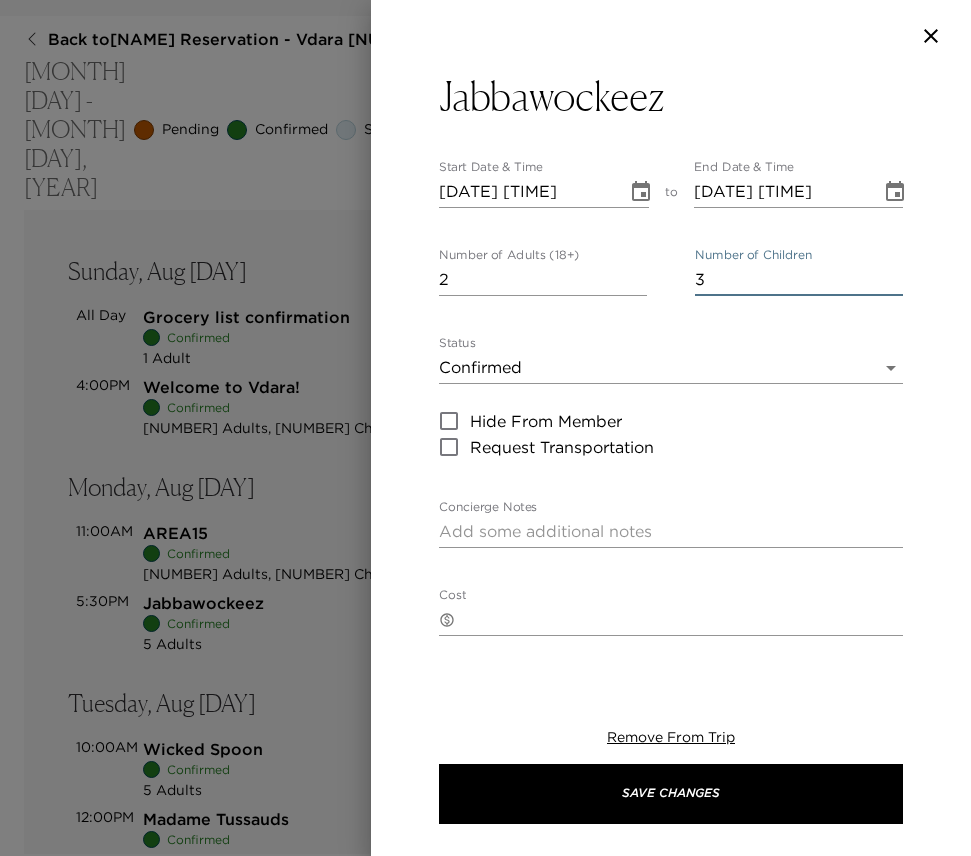 type on "3" 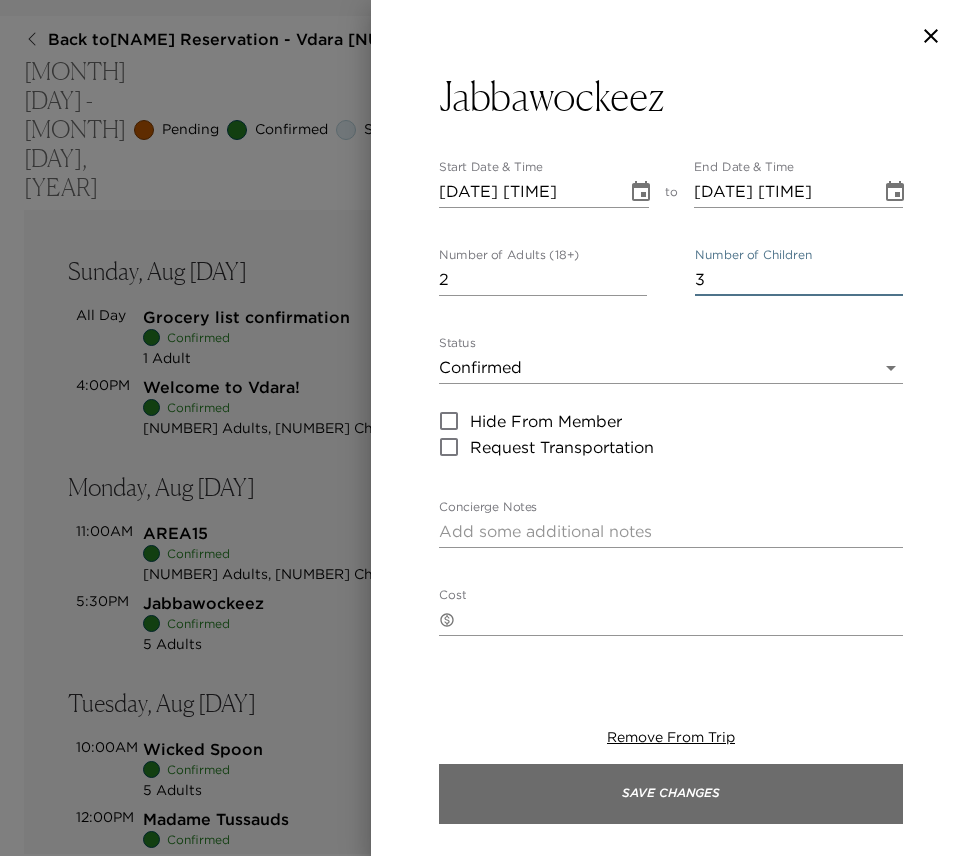 click on "Save Changes" at bounding box center (671, 794) 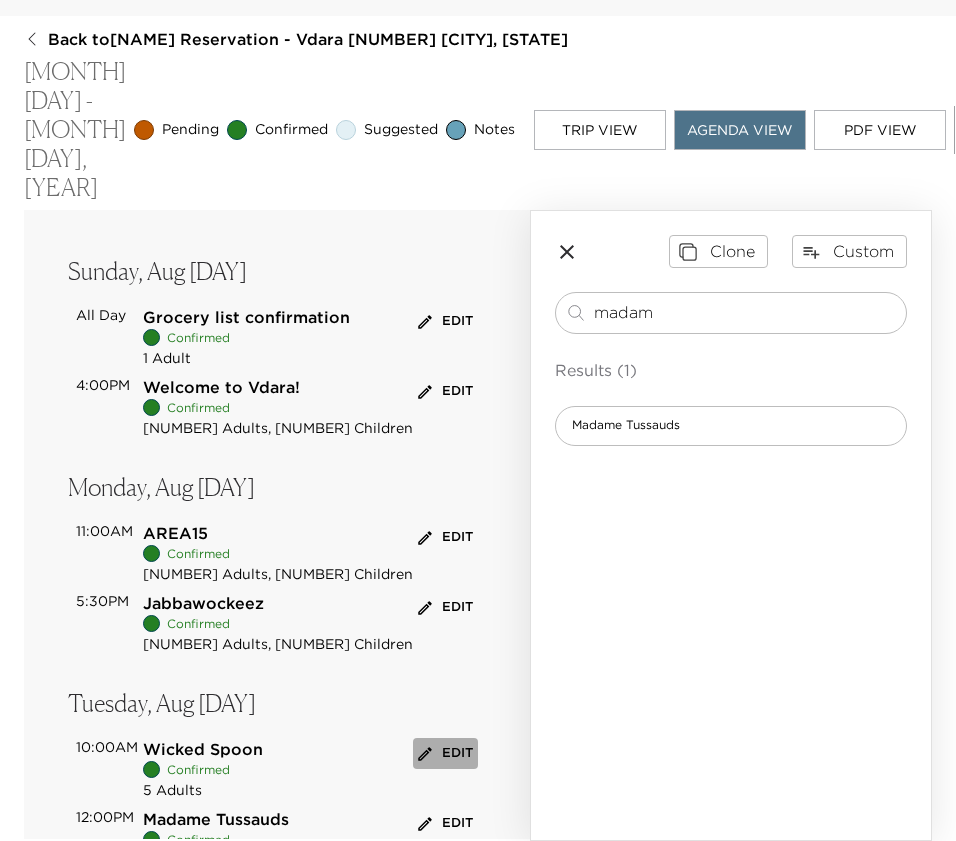 click on "Edit" at bounding box center [445, 753] 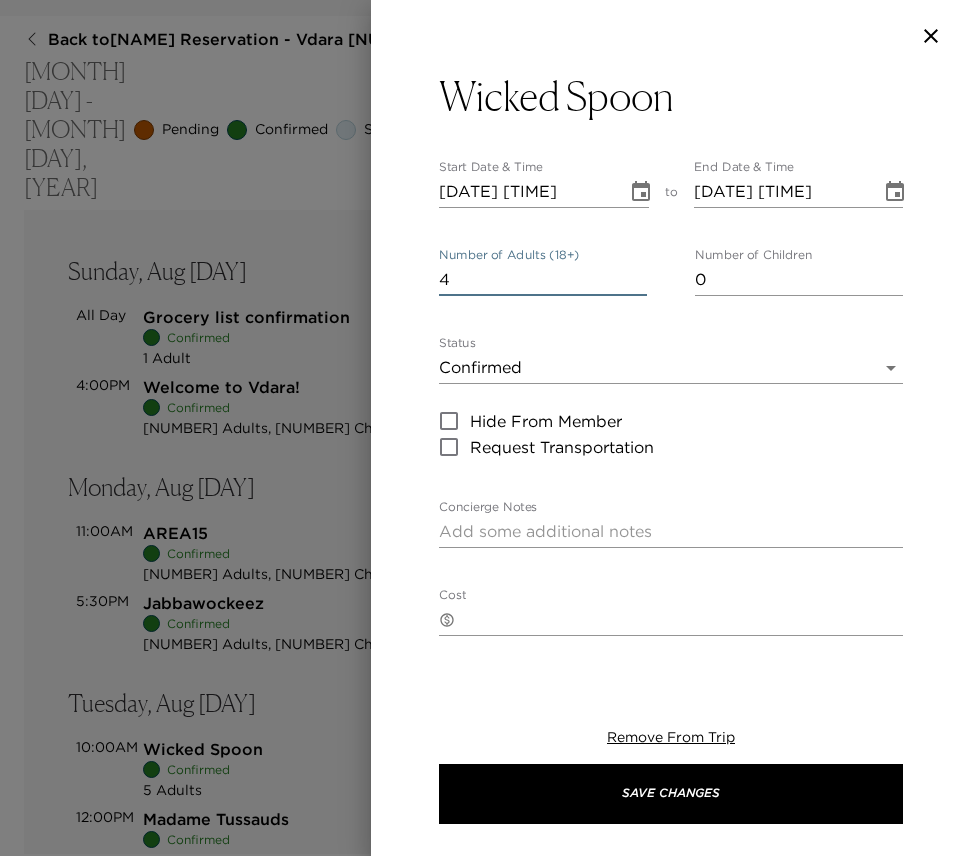 click on "4" at bounding box center [543, 280] 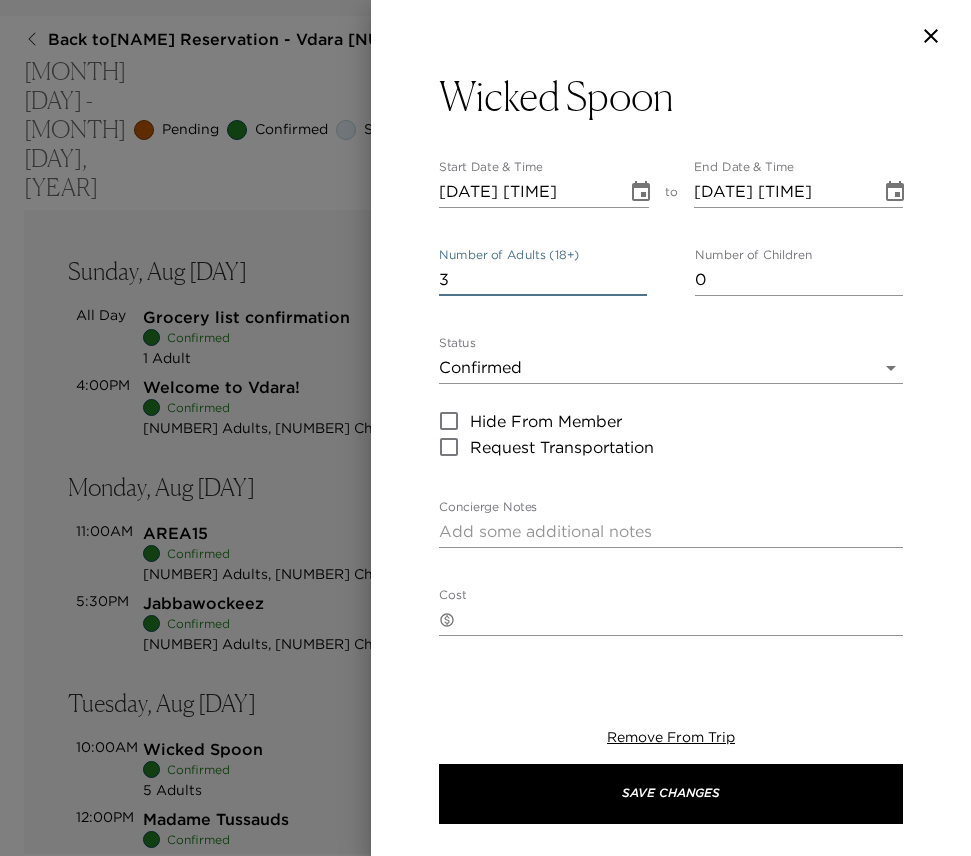 click on "3" at bounding box center (543, 280) 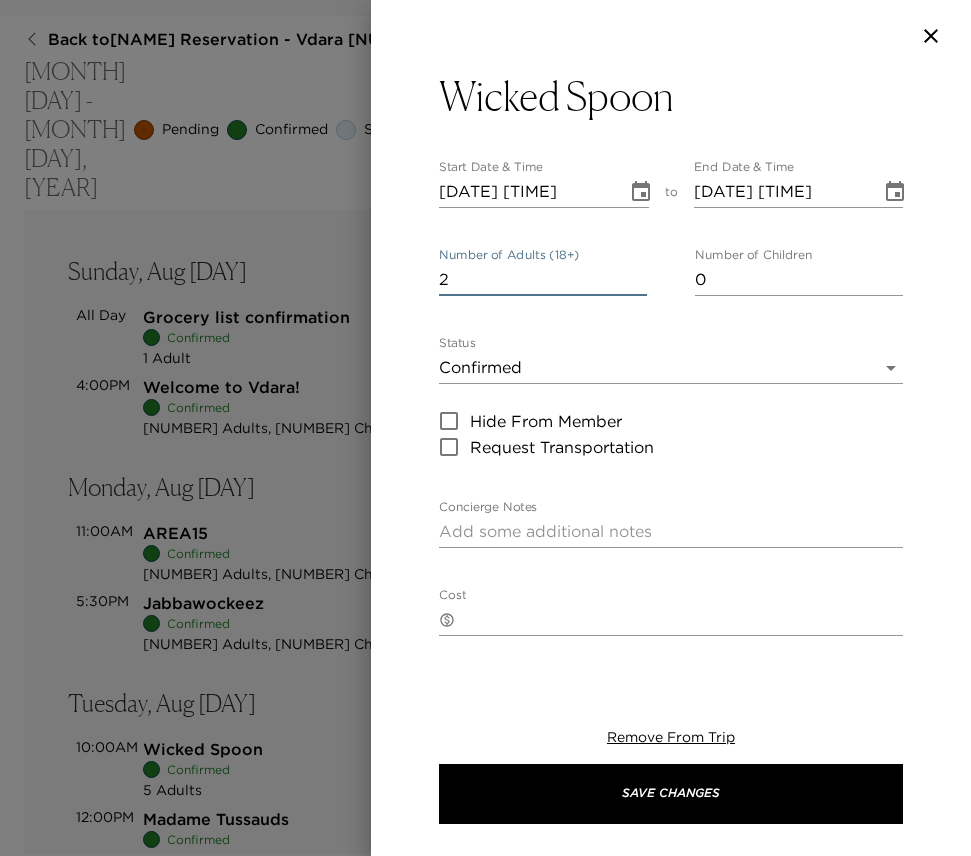 type on "2" 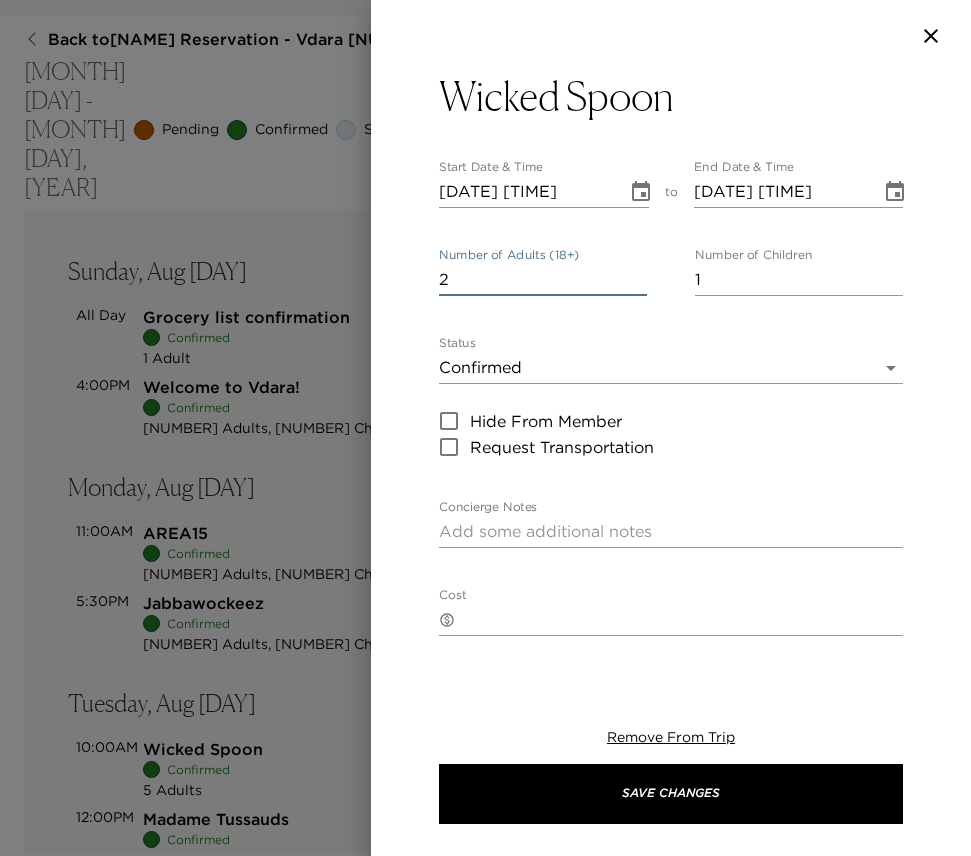 click on "1" at bounding box center (799, 280) 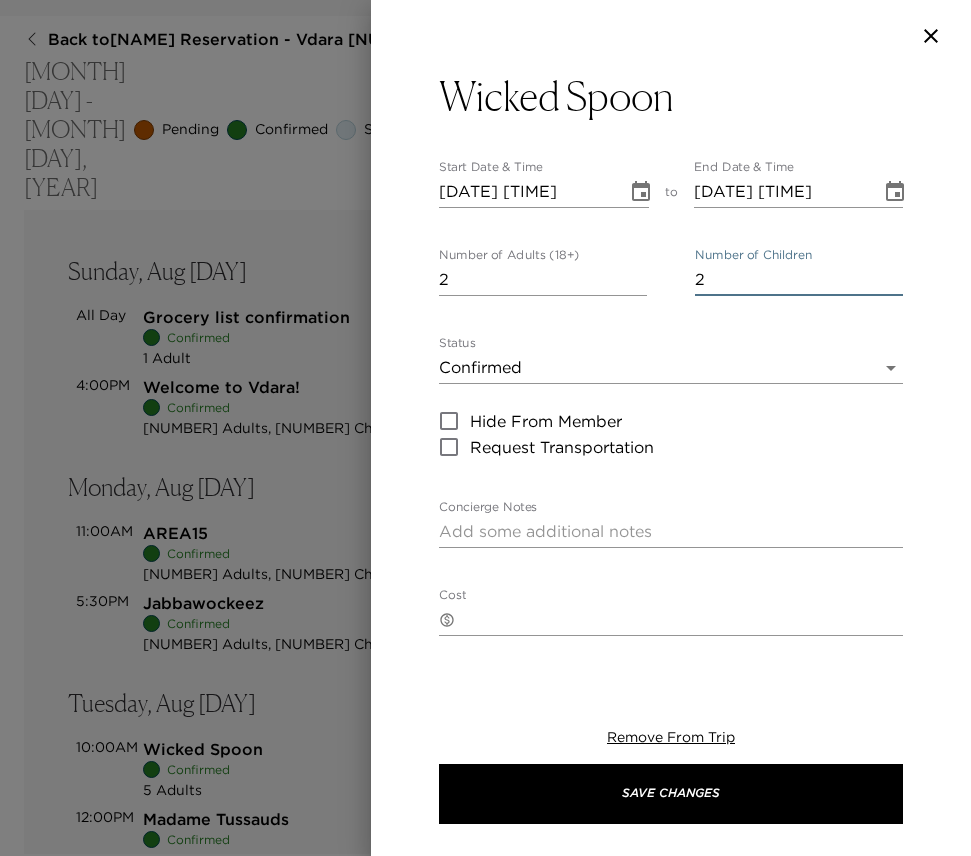 click on "2" at bounding box center [799, 280] 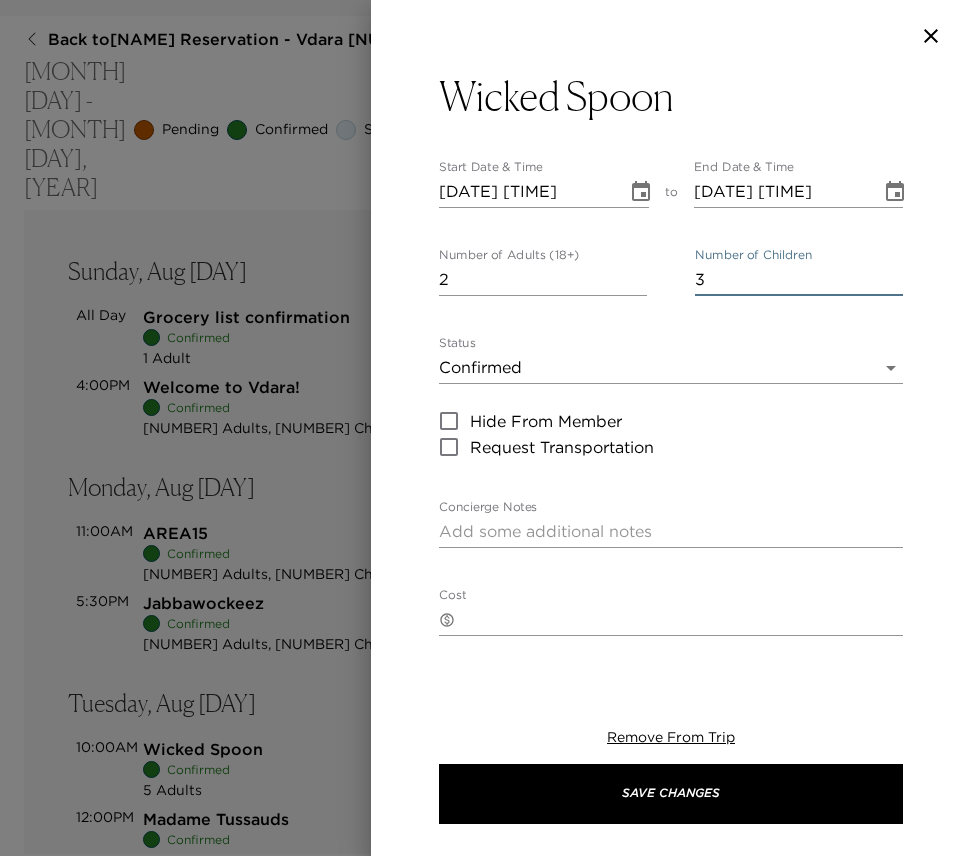 type on "3" 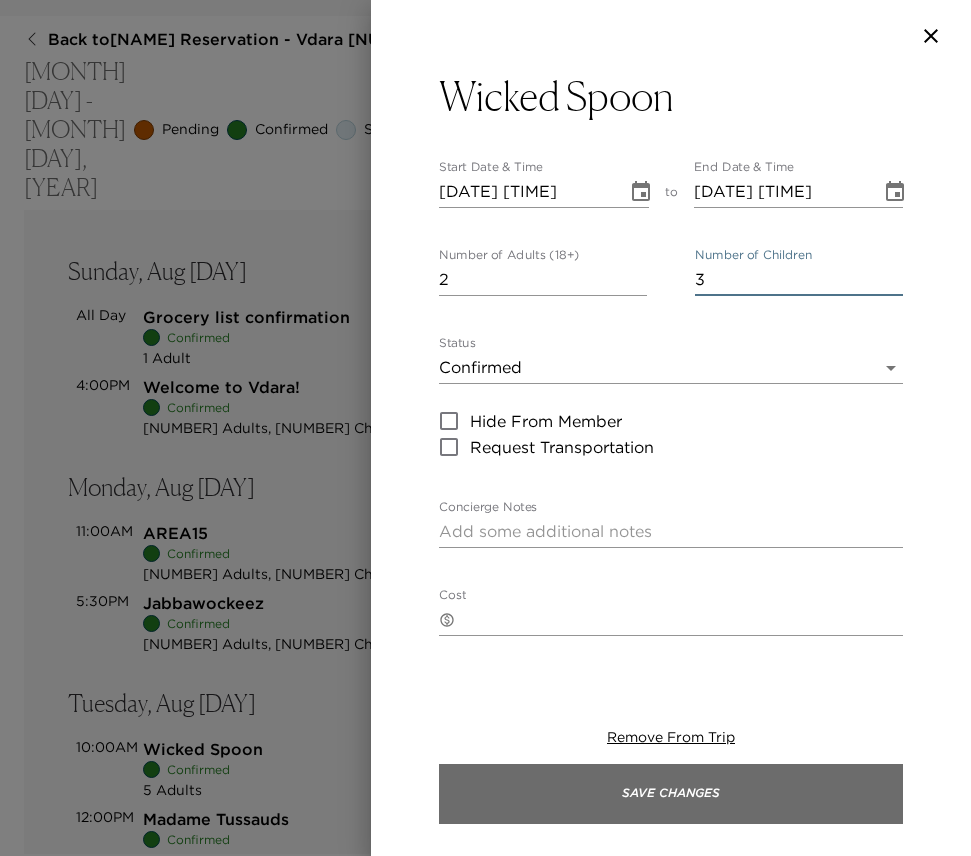 click on "Save Changes" at bounding box center (671, 794) 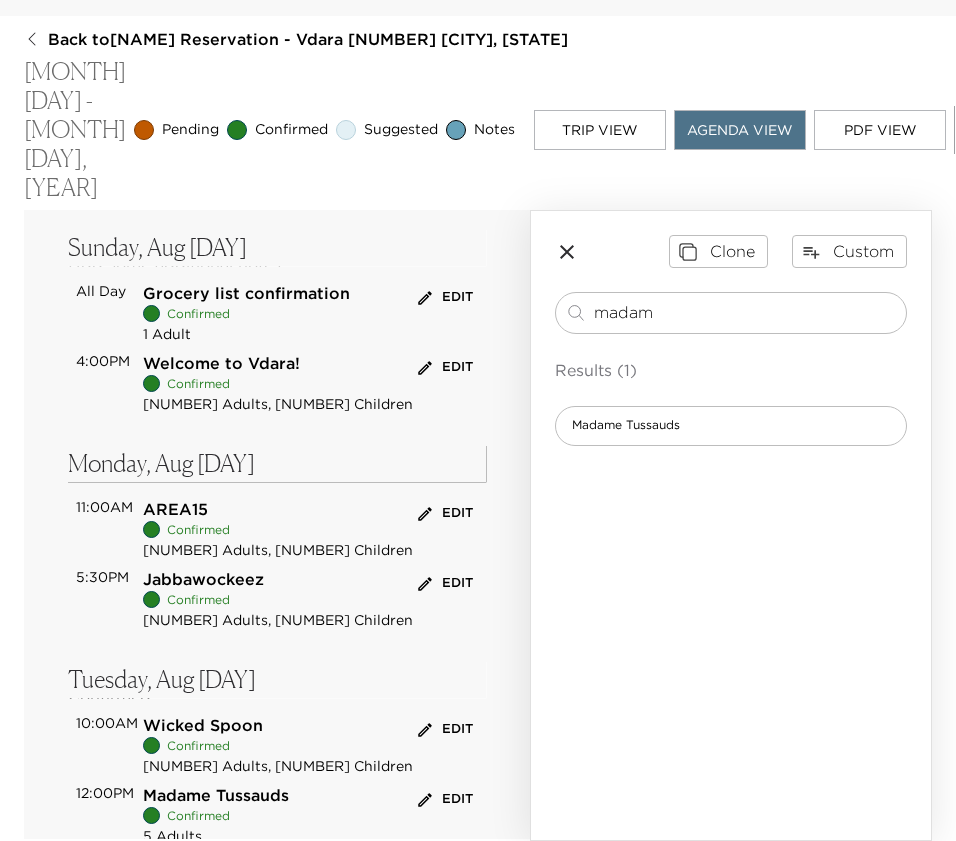scroll, scrollTop: 48, scrollLeft: 0, axis: vertical 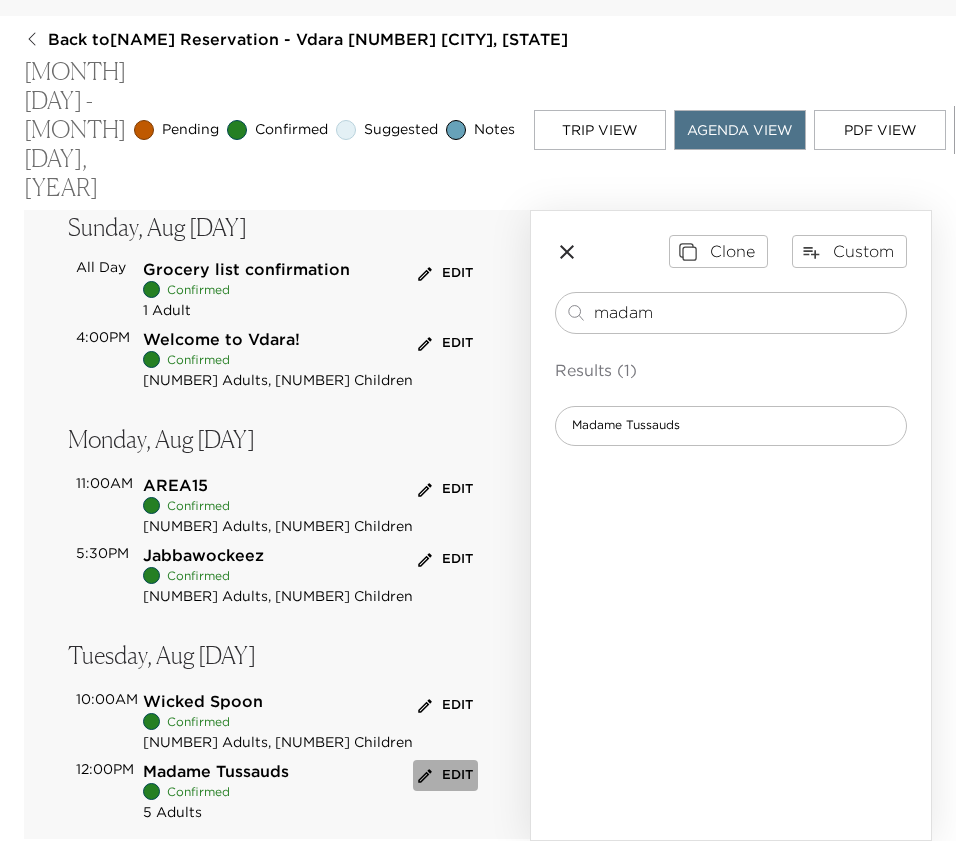 click on "Edit" at bounding box center [445, 775] 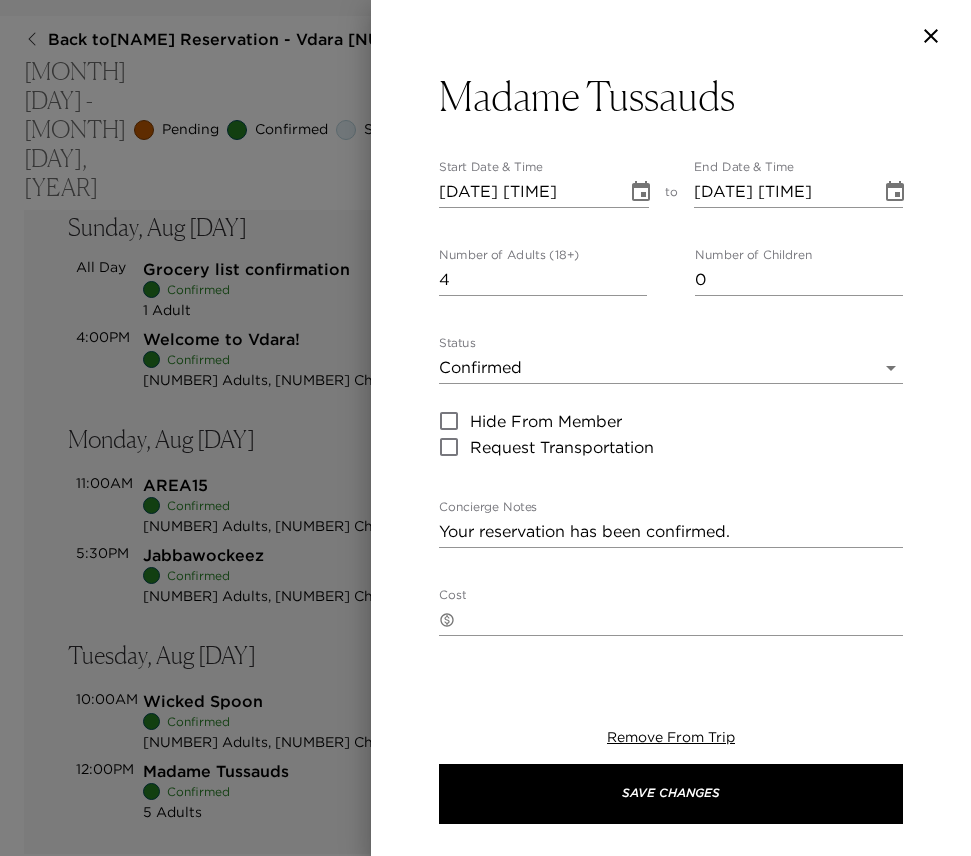 click on "4" at bounding box center (543, 280) 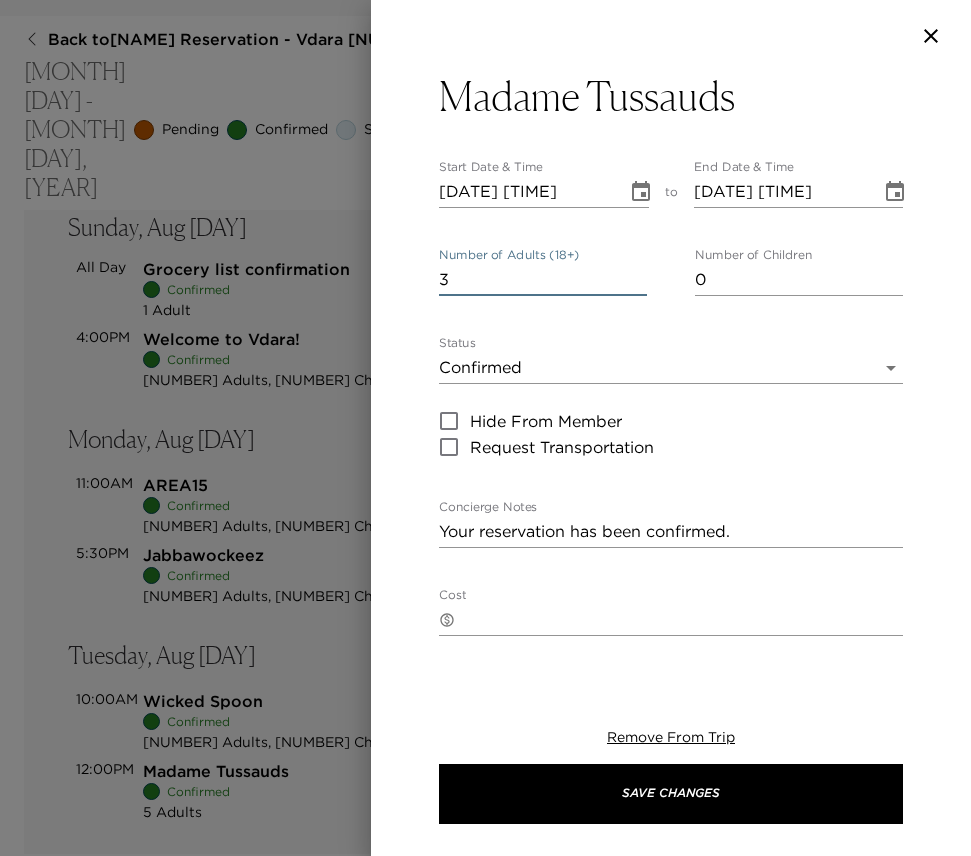 click on "3" at bounding box center (543, 280) 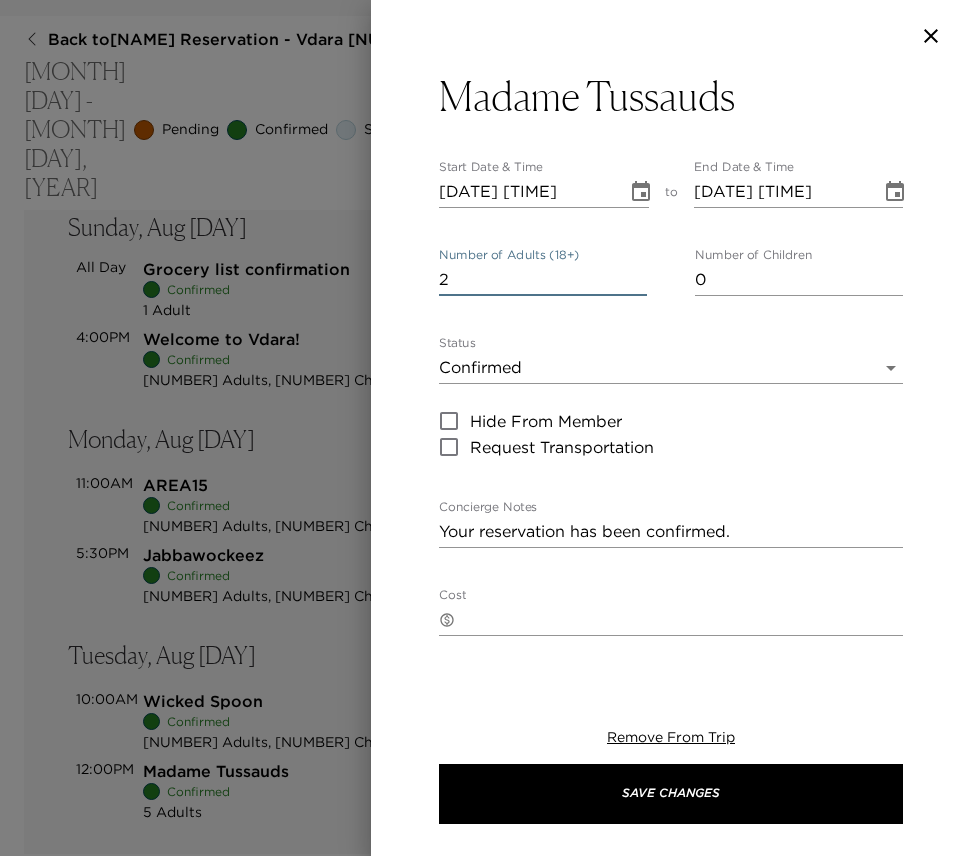 type on "2" 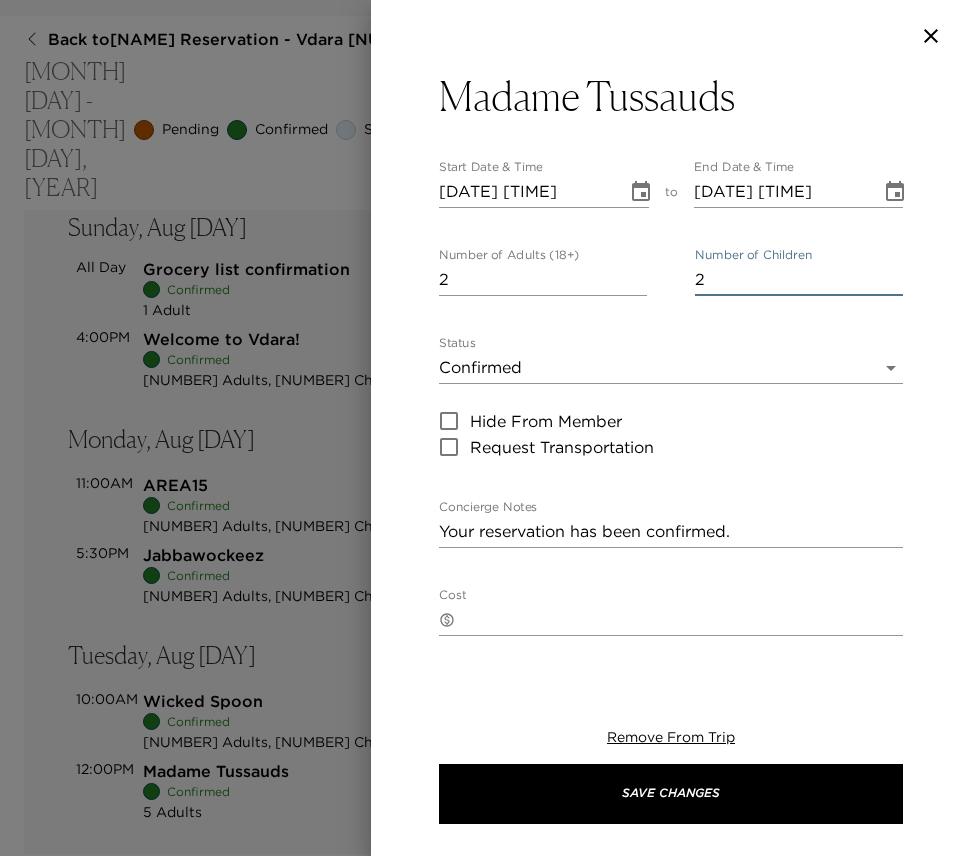 click on "2" at bounding box center [799, 280] 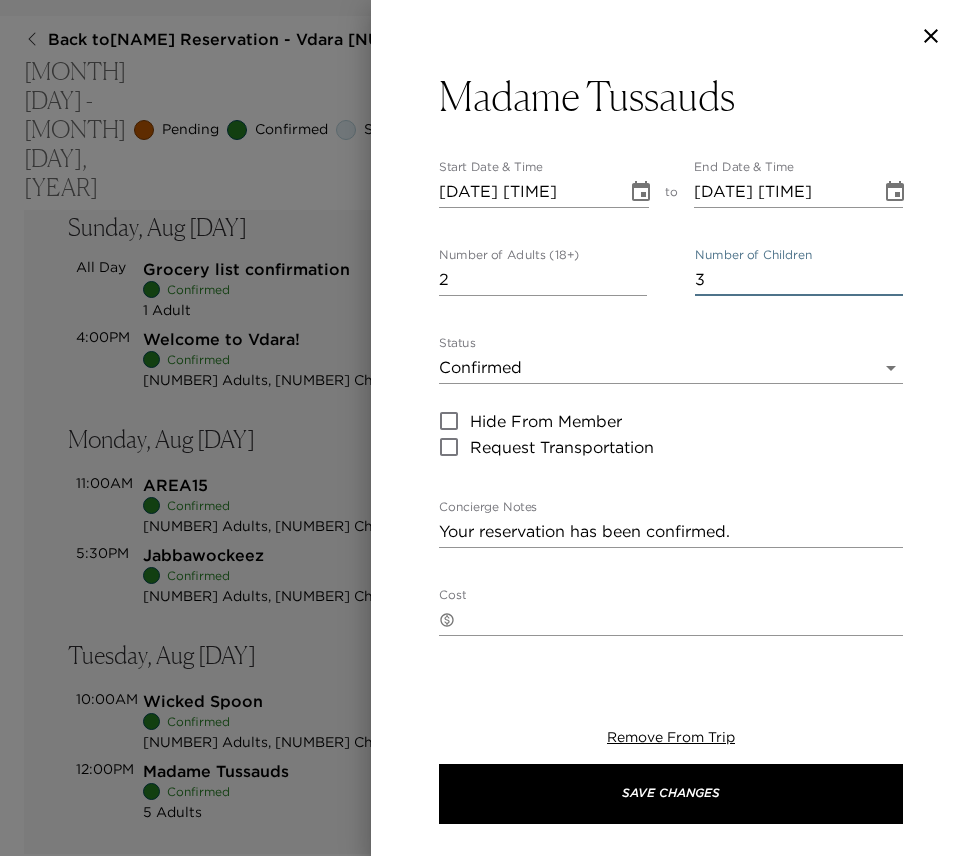 type on "3" 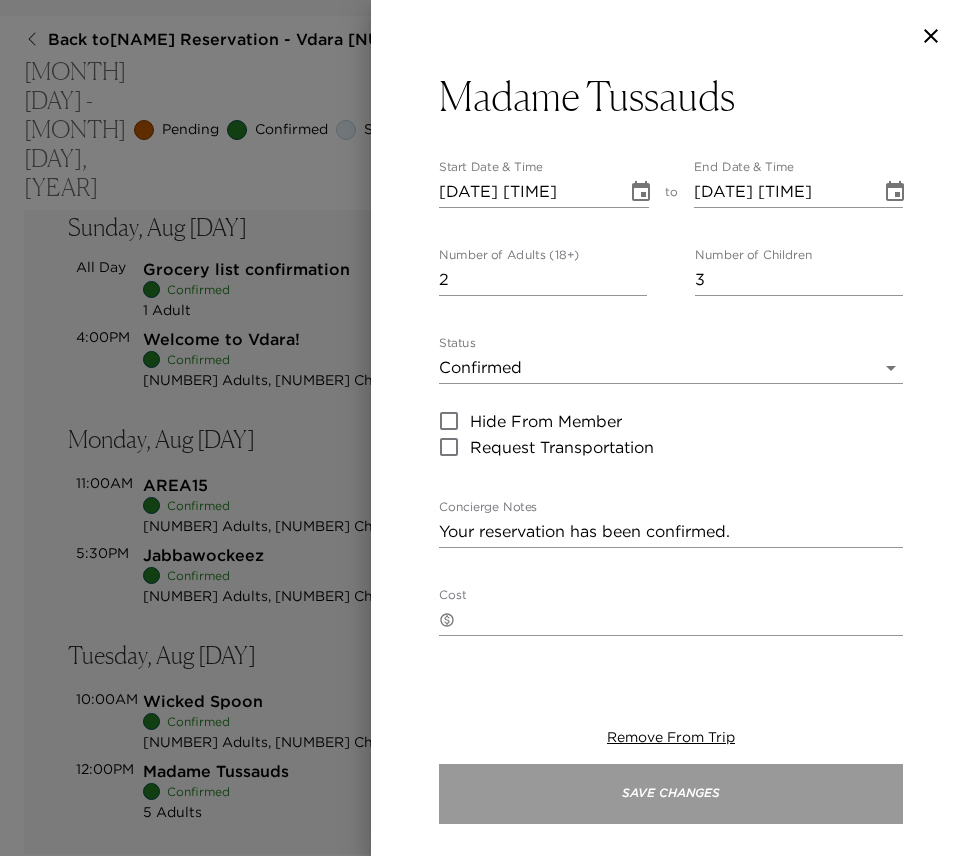 click on "Save Changes" at bounding box center [671, 794] 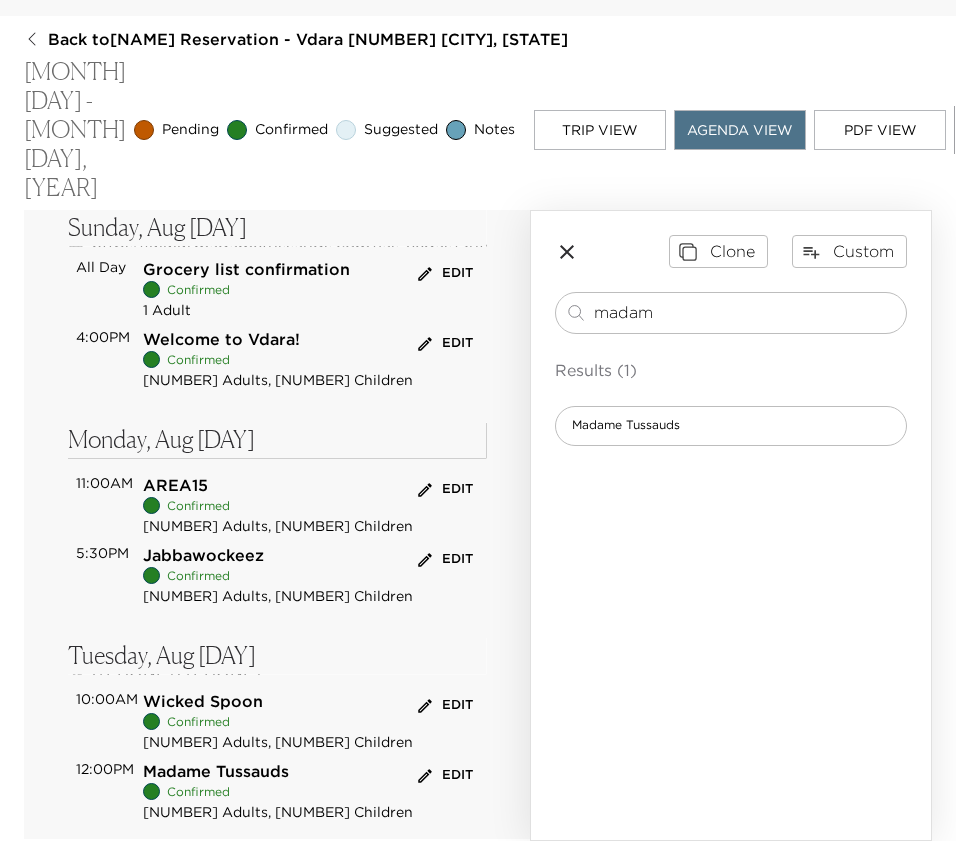 scroll, scrollTop: 60, scrollLeft: 0, axis: vertical 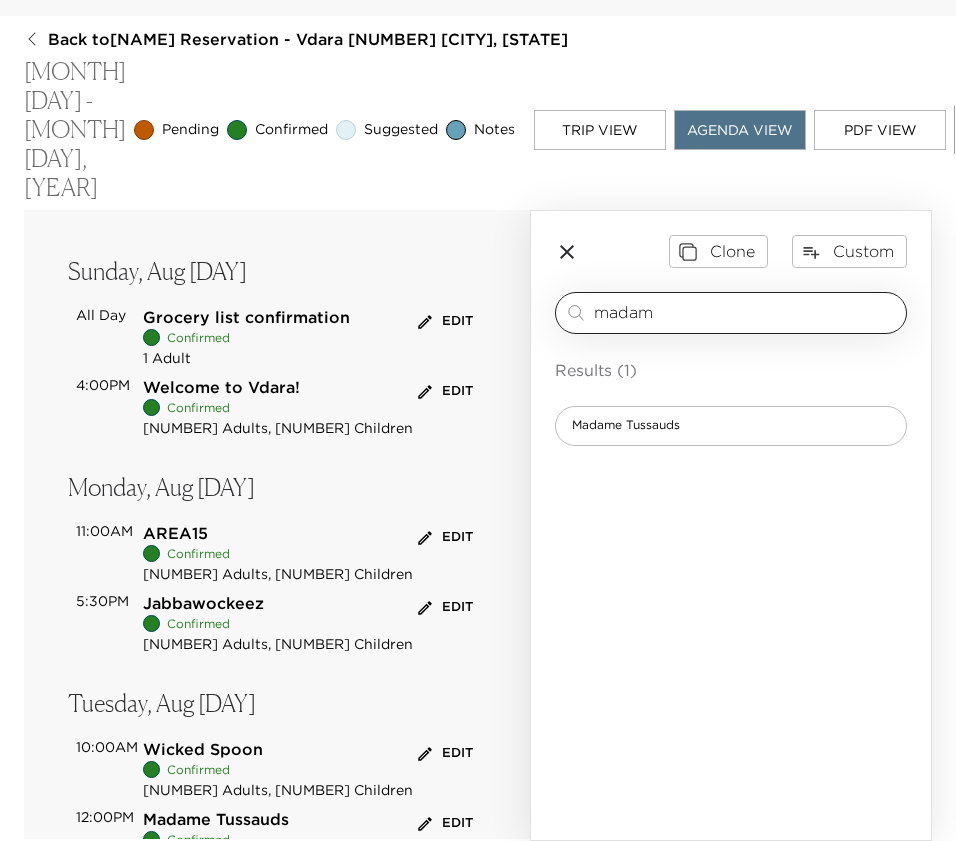 click on "madam" at bounding box center (746, 312) 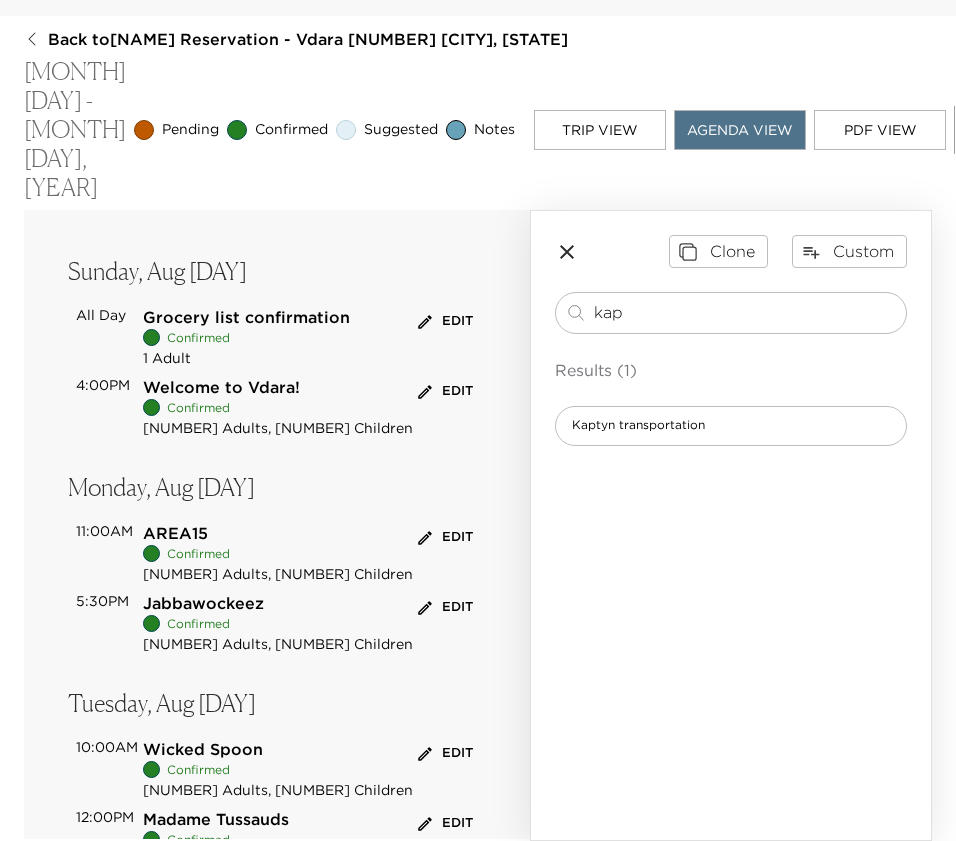 type on "kap" 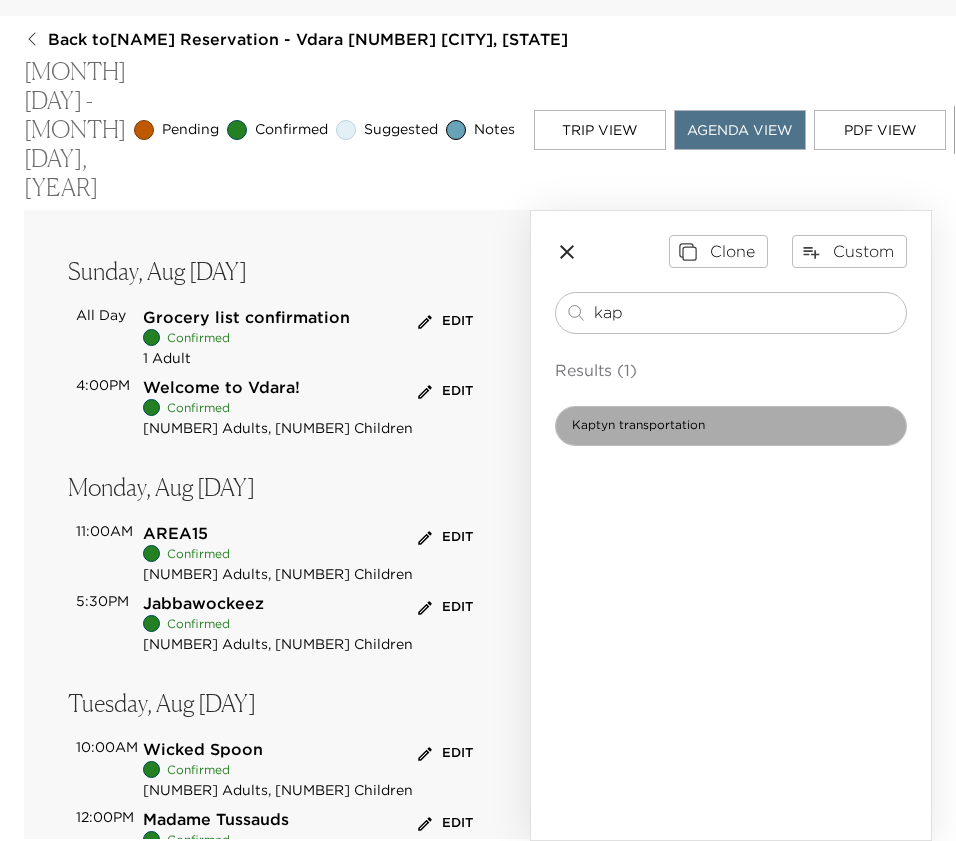click on "Kaptyn transportation" at bounding box center [638, 425] 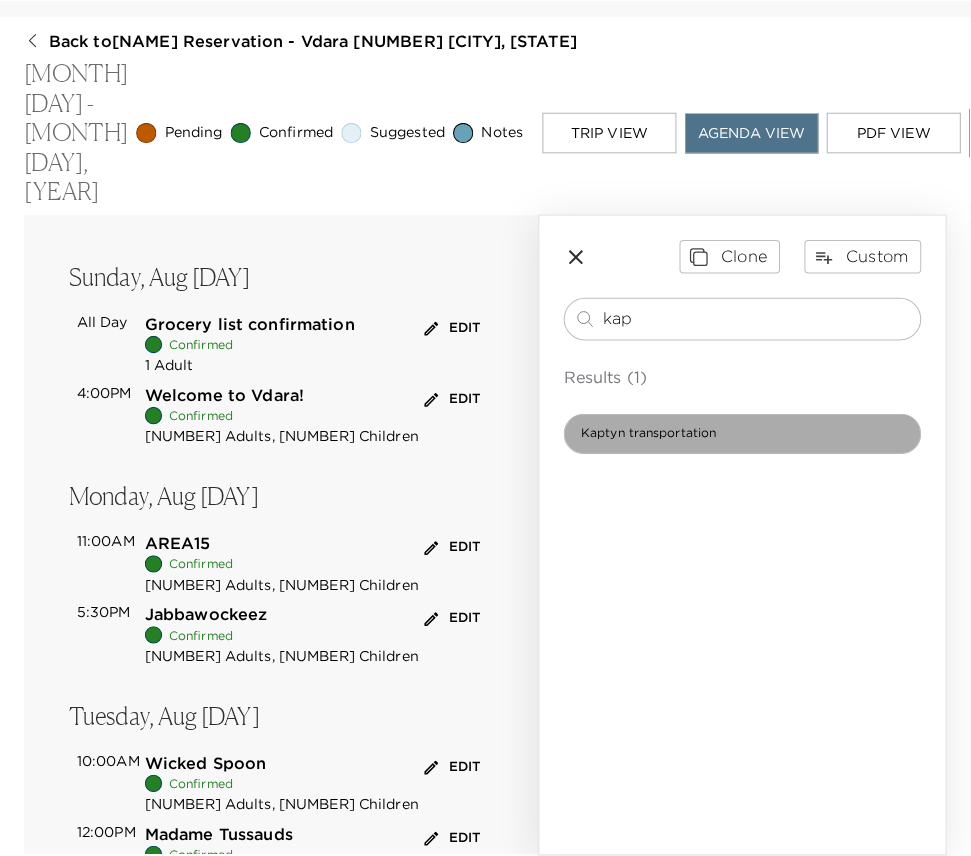 scroll, scrollTop: 80, scrollLeft: 0, axis: vertical 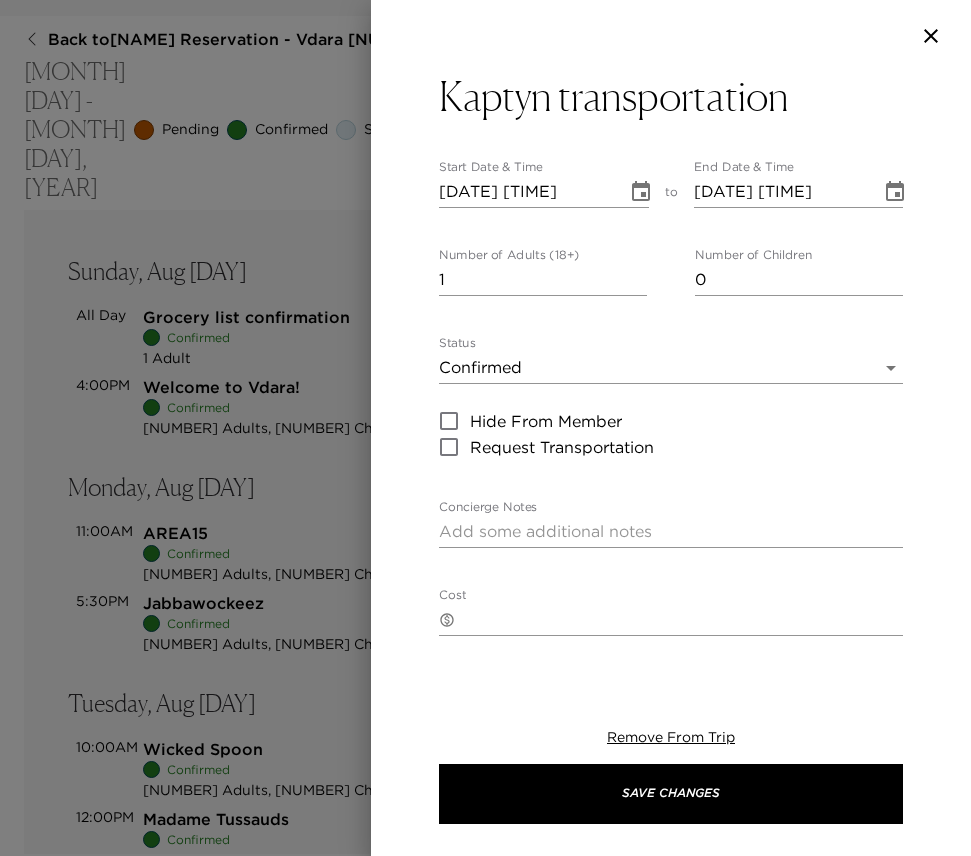 type on "Your reservation has been confirmed." 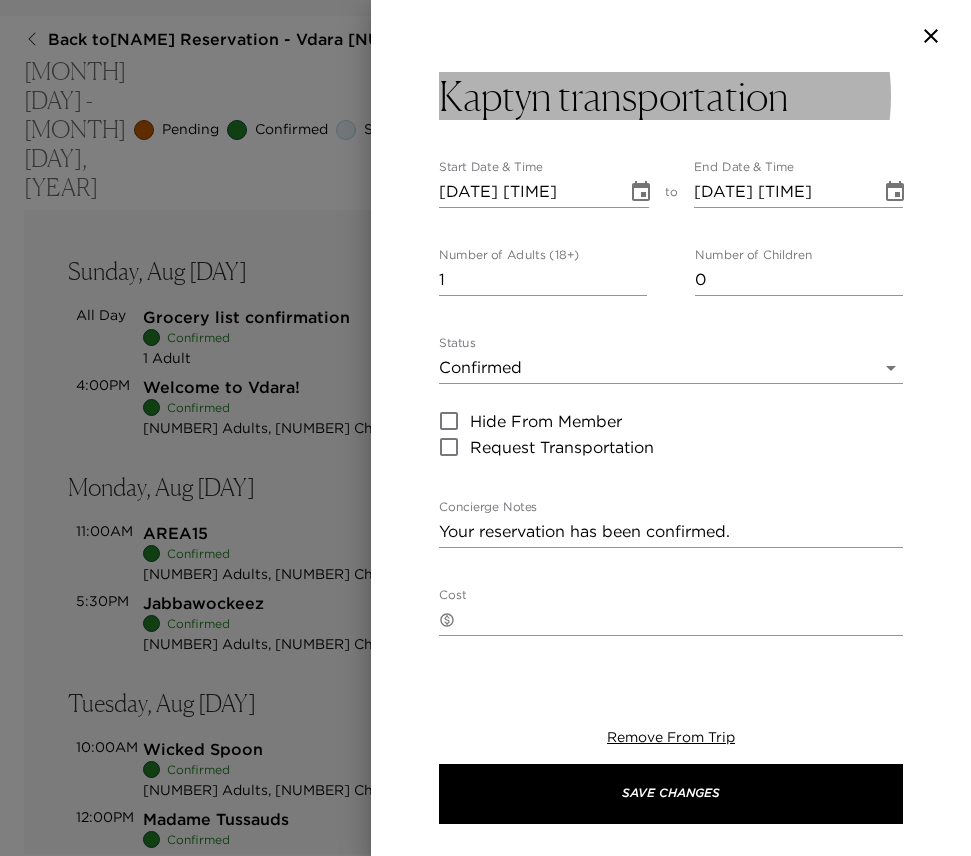 click on "Kaptyn transportation" at bounding box center [614, 96] 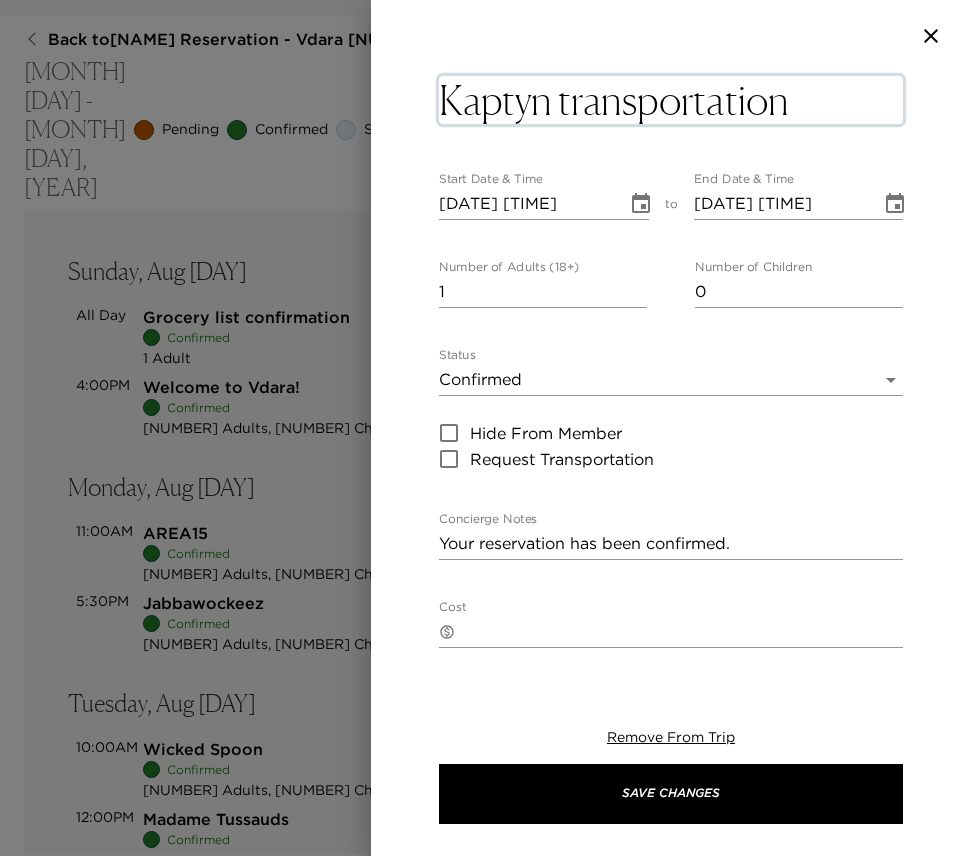 click on "Kaptyn transportation" at bounding box center (671, 100) 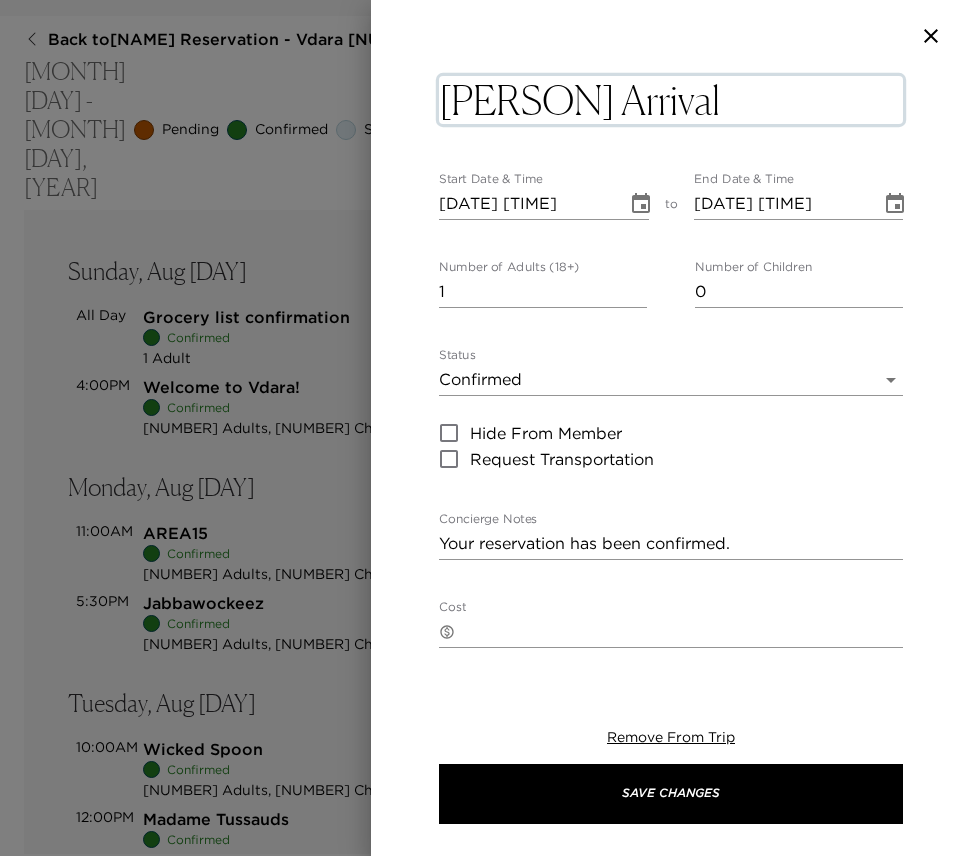 type on "Kaptyn Arrival Transportation" 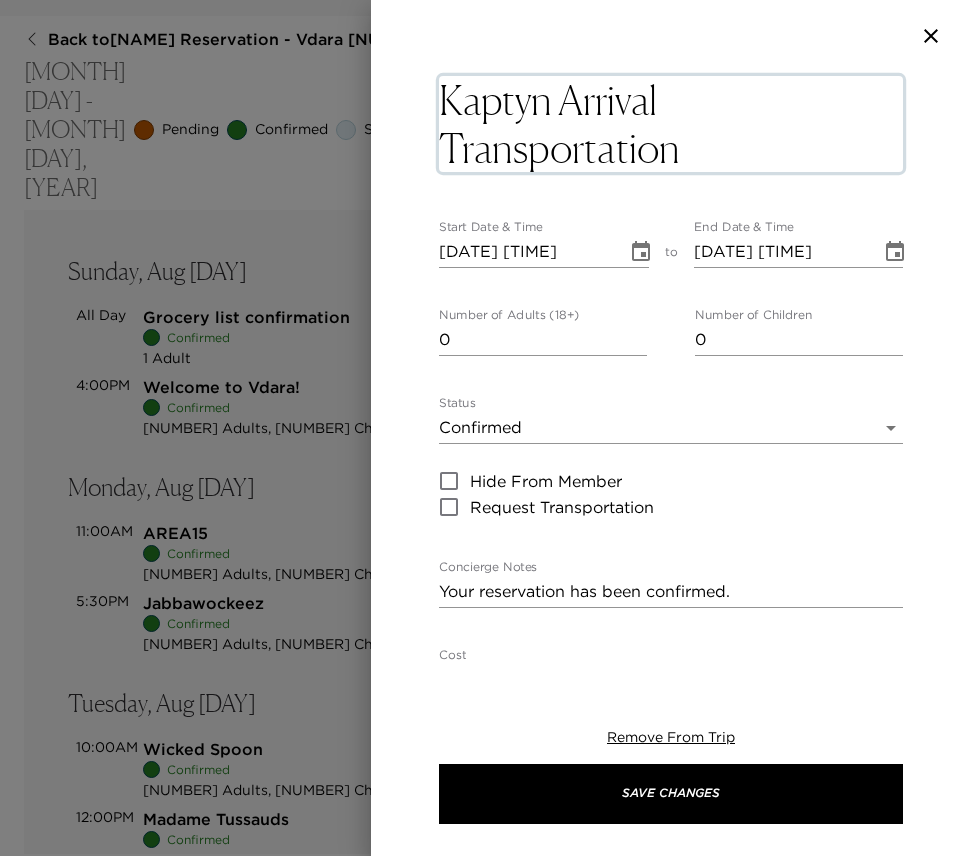 click on "0" at bounding box center (543, 340) 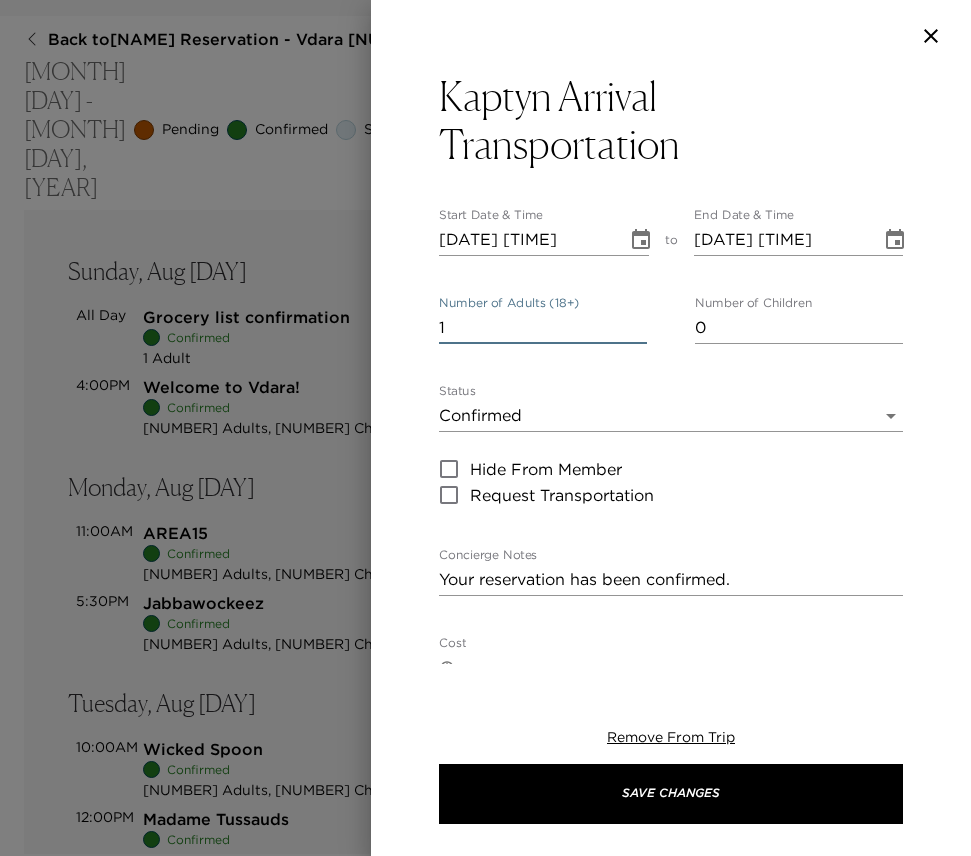 click on "1" at bounding box center [543, 328] 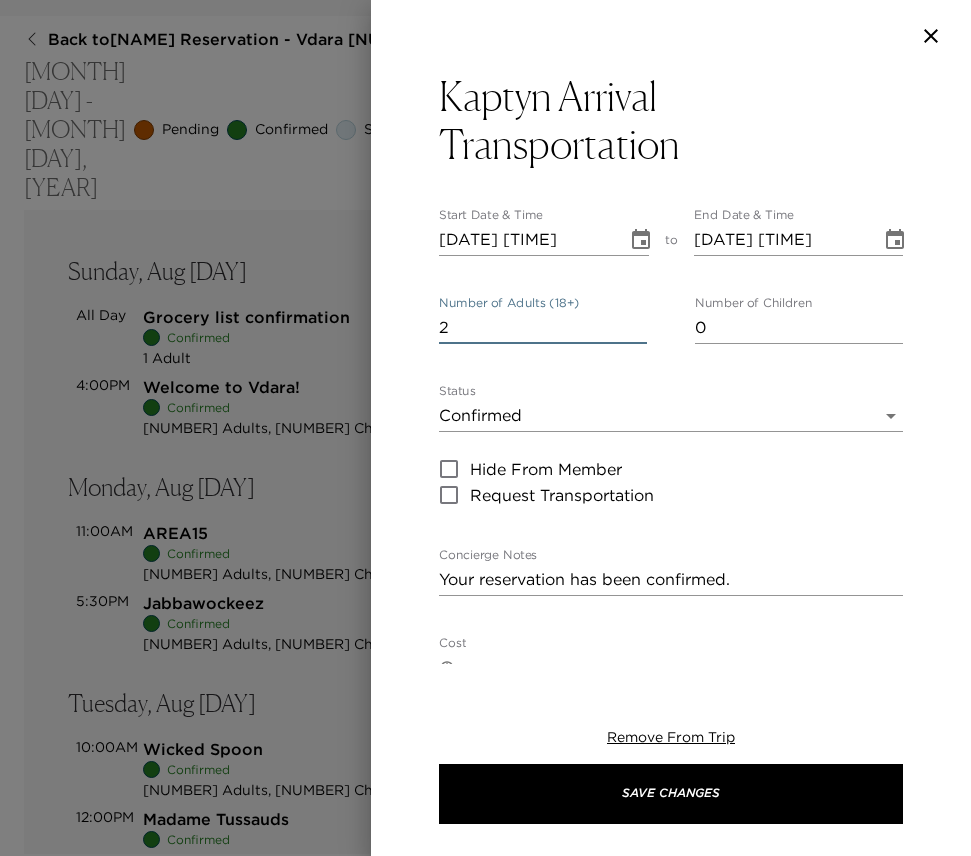 type on "2" 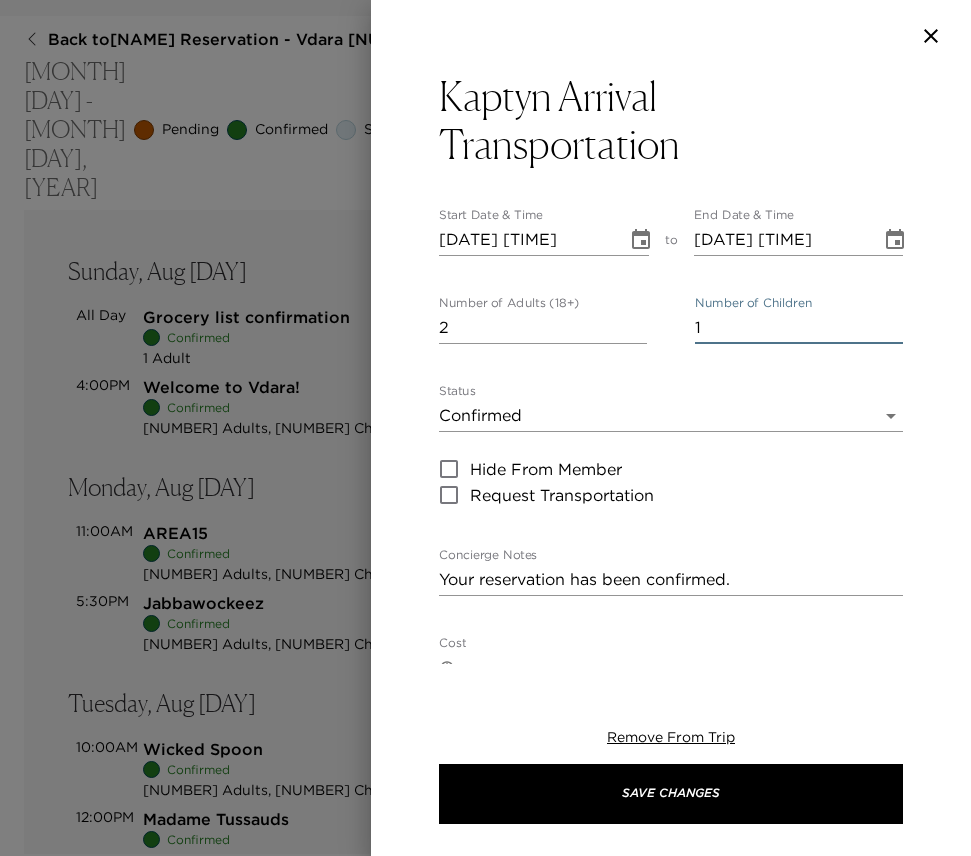 click on "1" at bounding box center [799, 328] 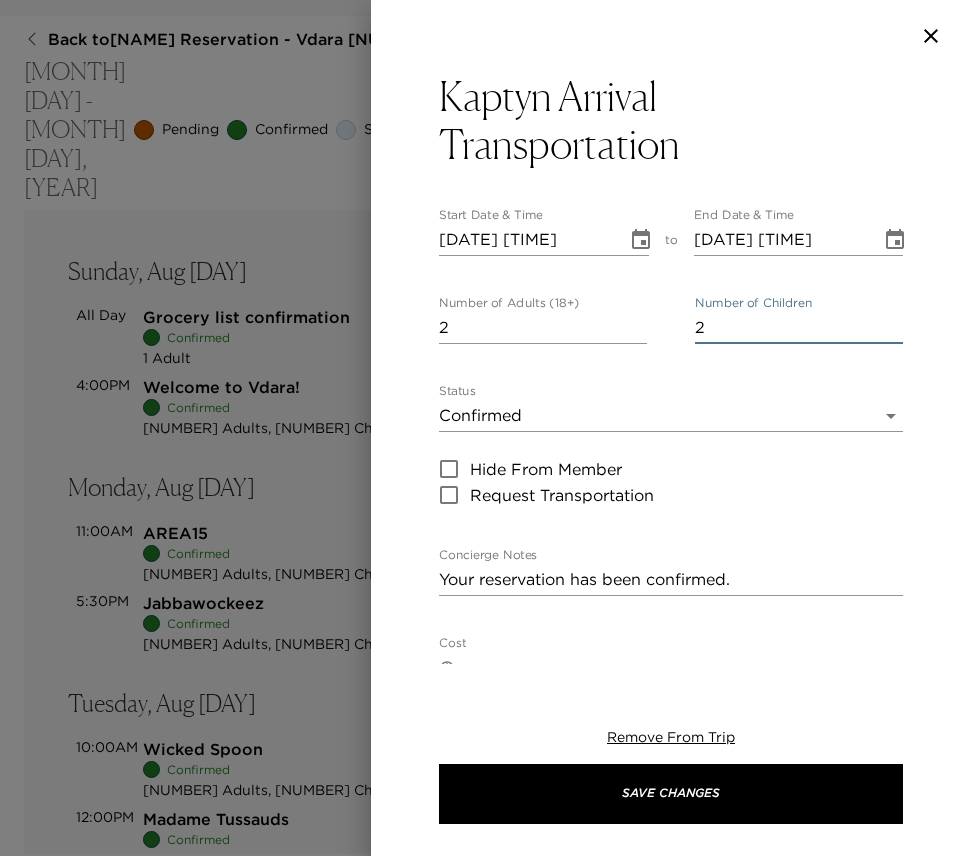click on "2" at bounding box center (799, 328) 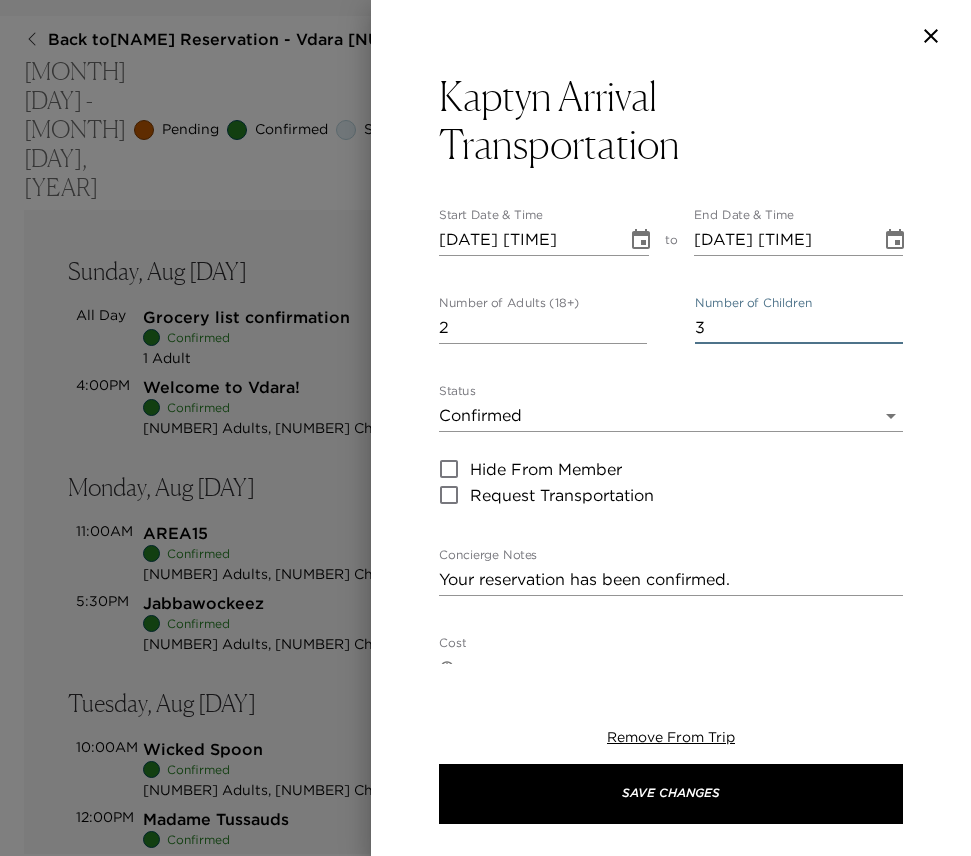 type on "3" 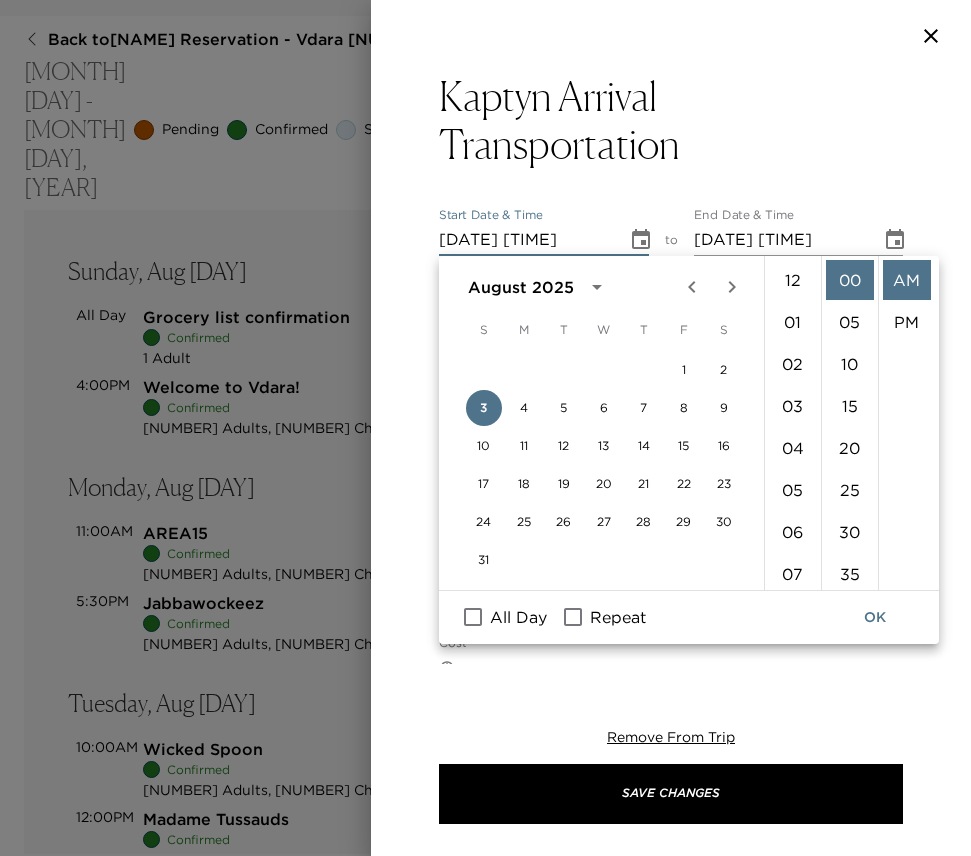 scroll, scrollTop: 462, scrollLeft: 0, axis: vertical 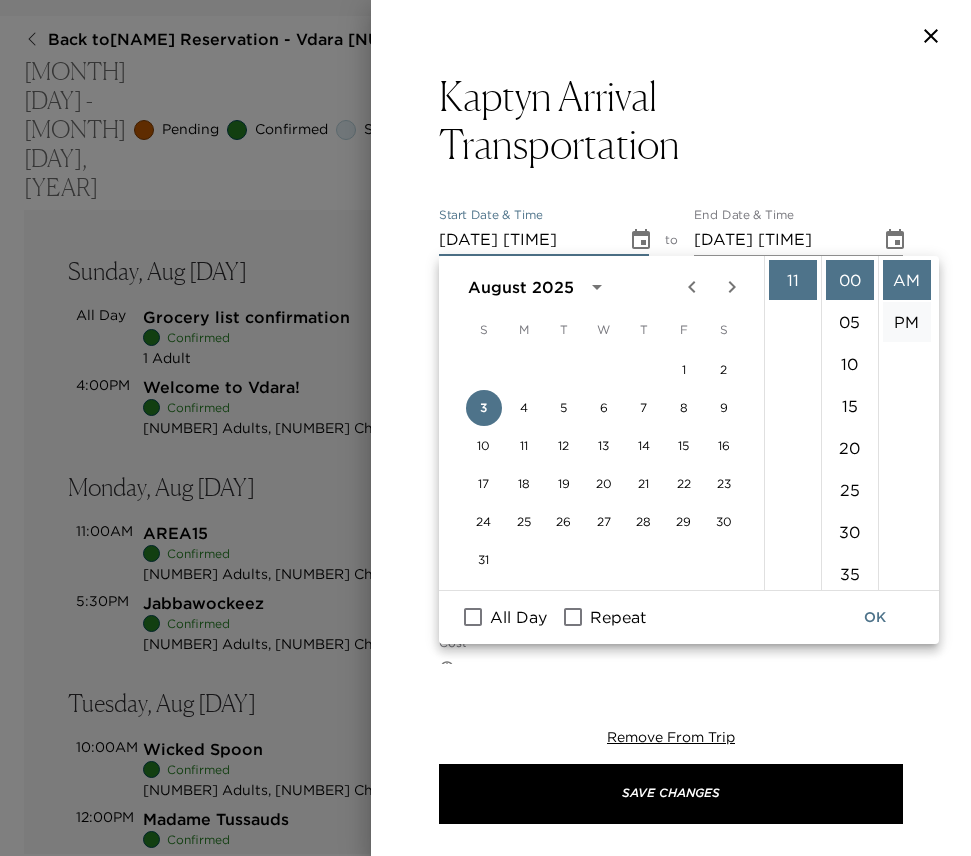 click on "PM" at bounding box center [907, 322] 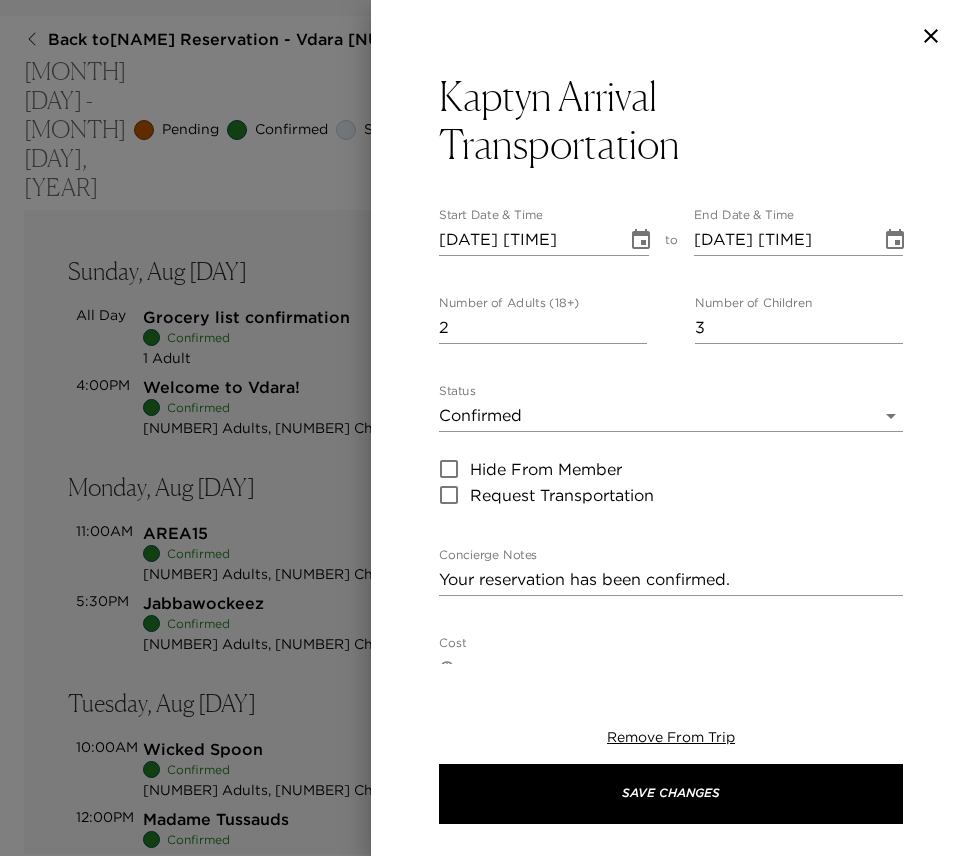 scroll, scrollTop: 42, scrollLeft: 0, axis: vertical 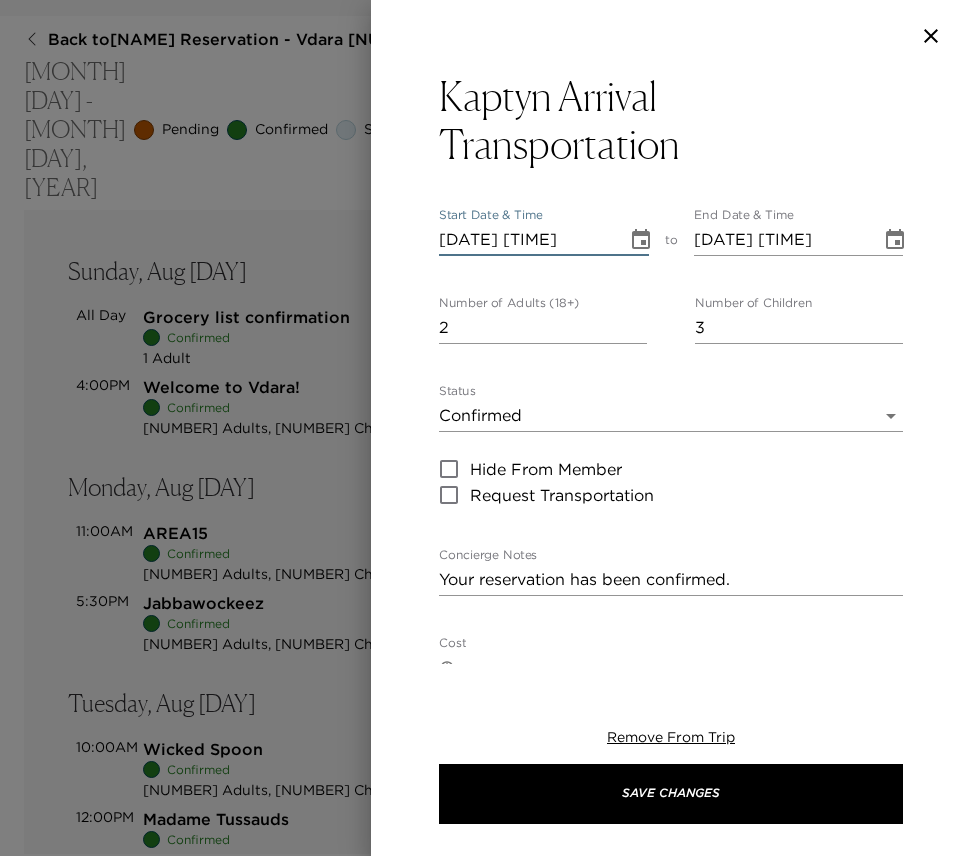 click on "[DATE] [TIME]" at bounding box center [526, 240] 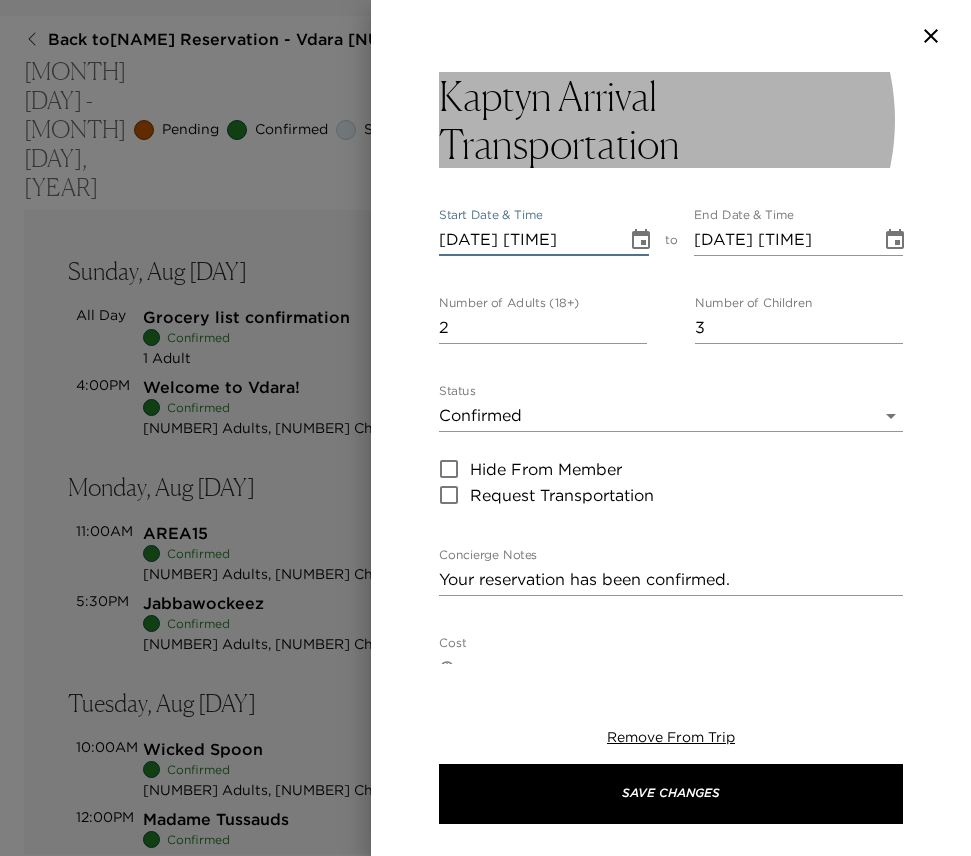 type on "[DATE] [TIME]" 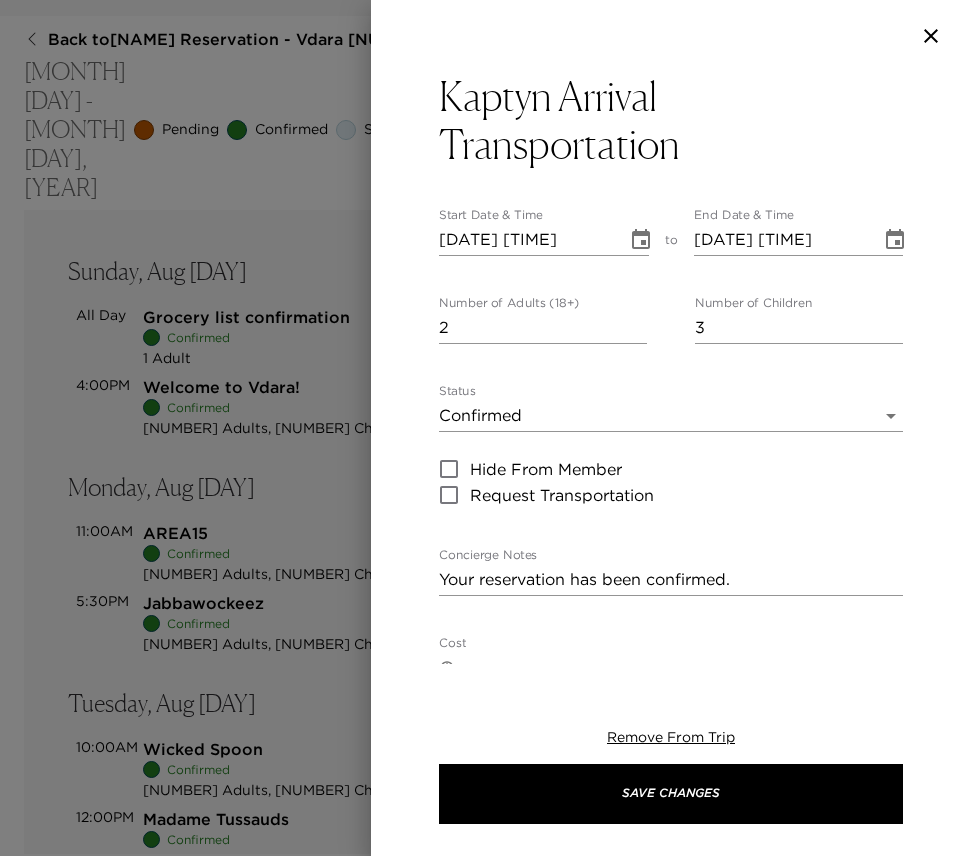 click at bounding box center [671, 36] 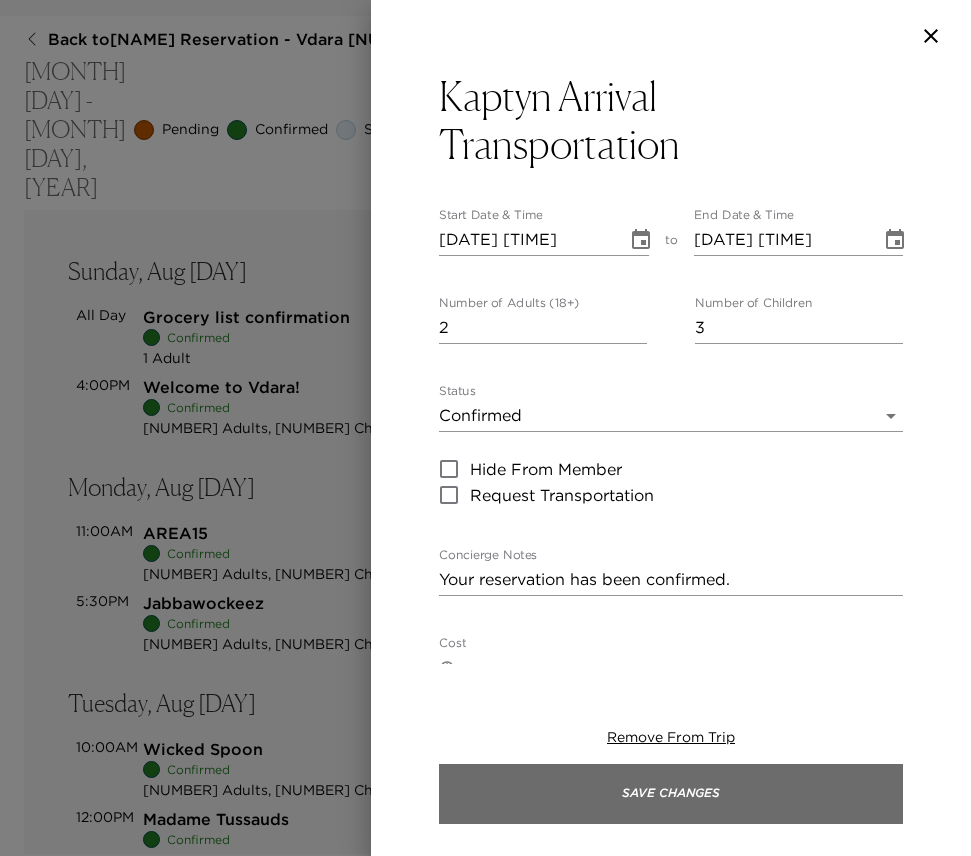 click on "Save Changes" at bounding box center [671, 794] 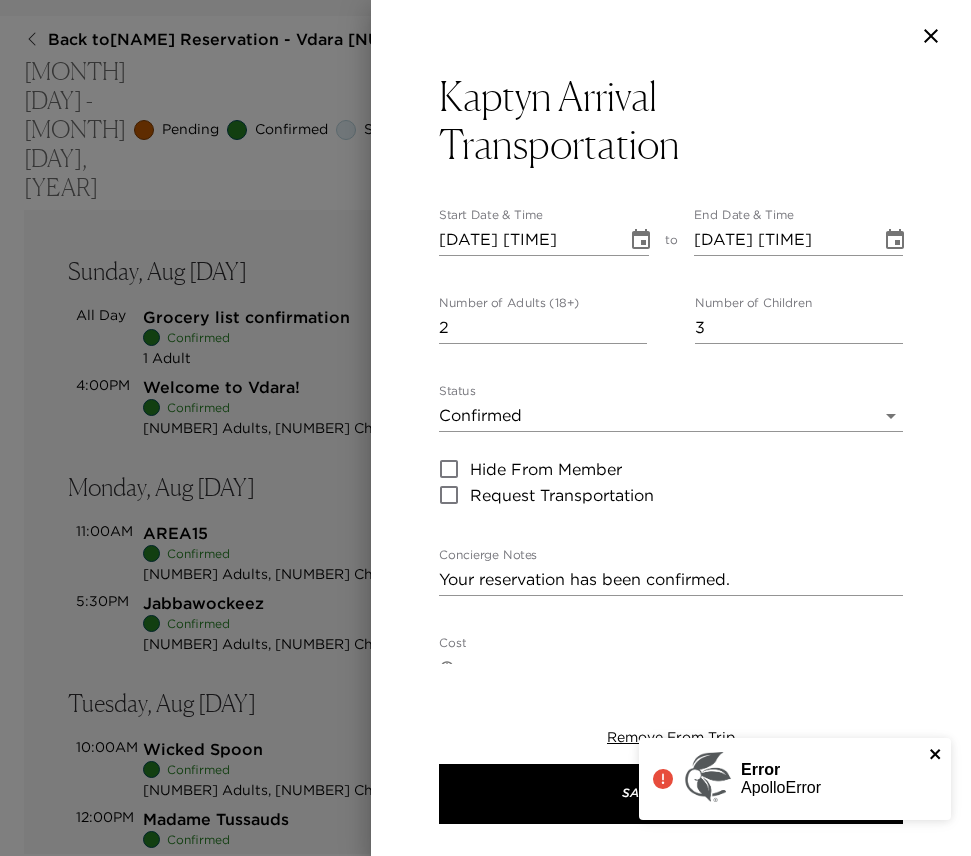 click 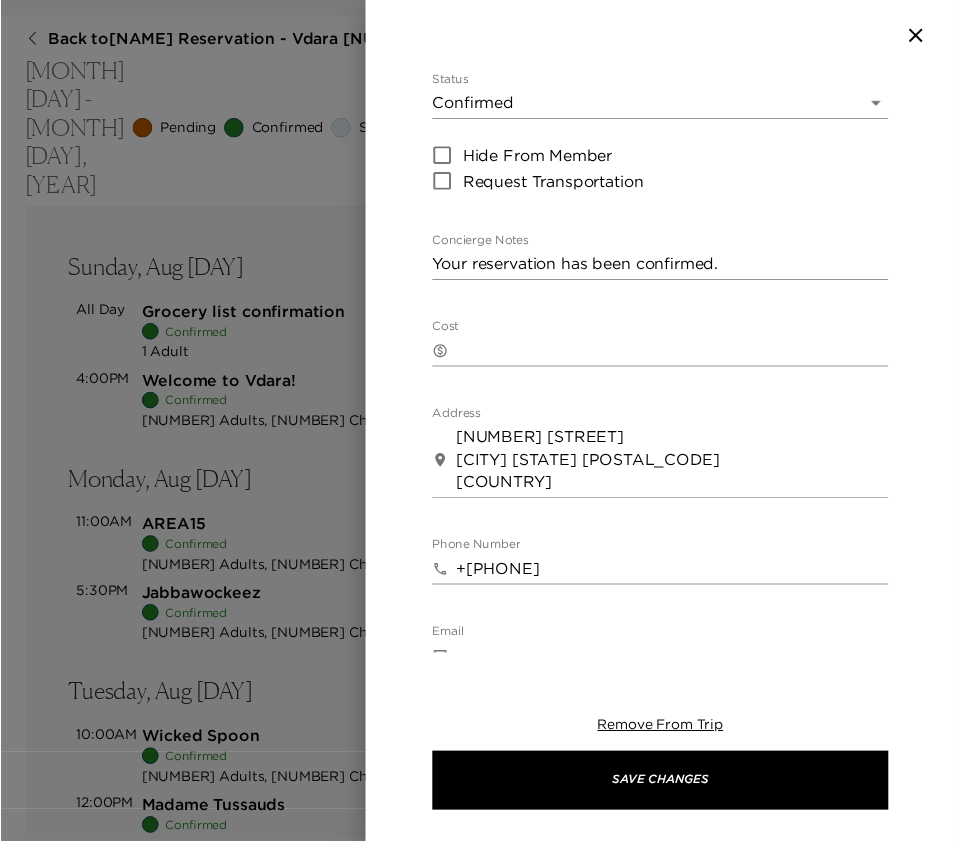 scroll, scrollTop: 358, scrollLeft: 0, axis: vertical 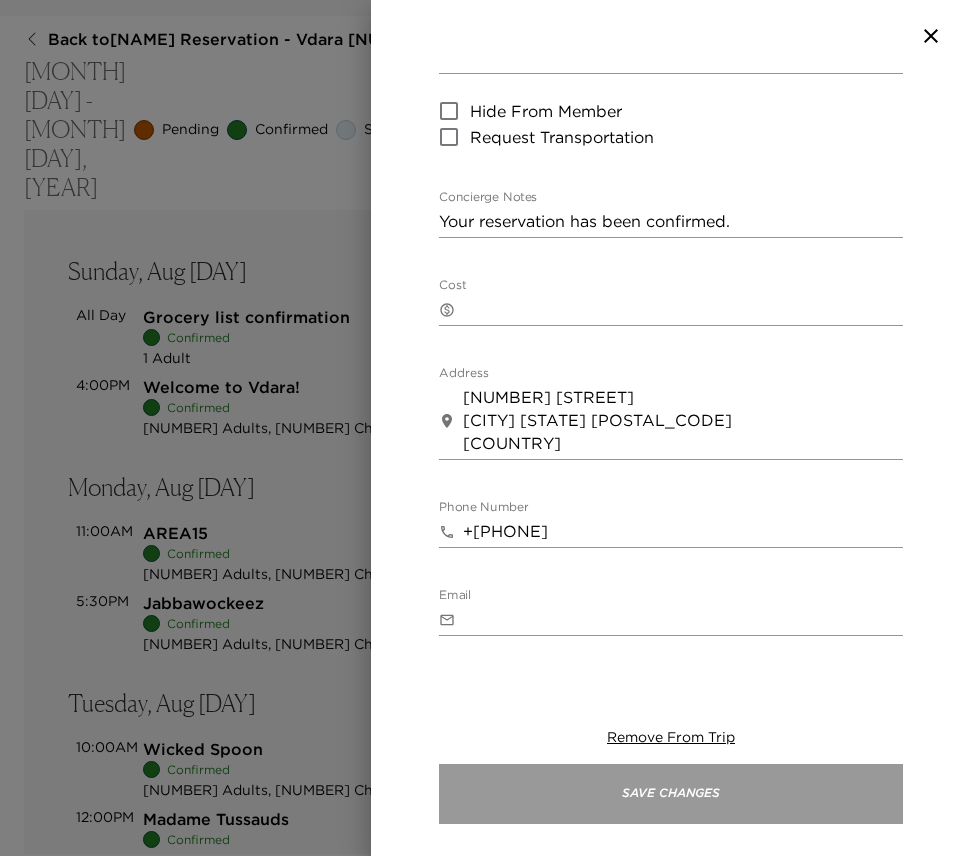click on "Save Changes" at bounding box center (671, 794) 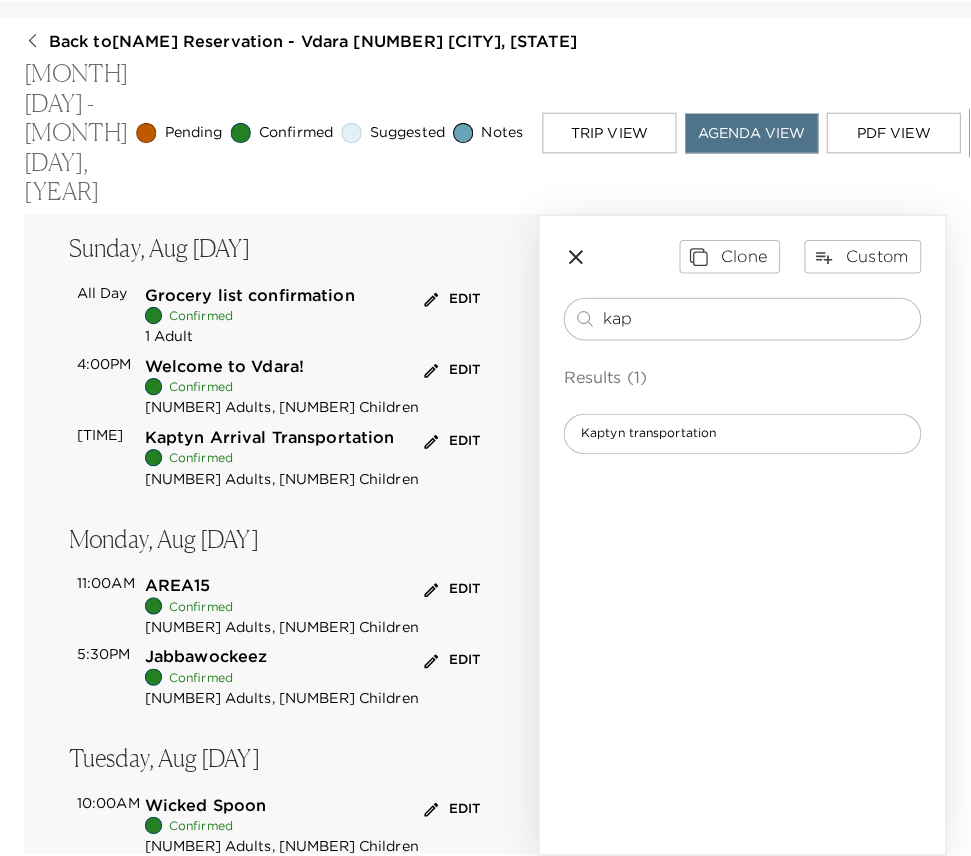 scroll, scrollTop: 130, scrollLeft: 0, axis: vertical 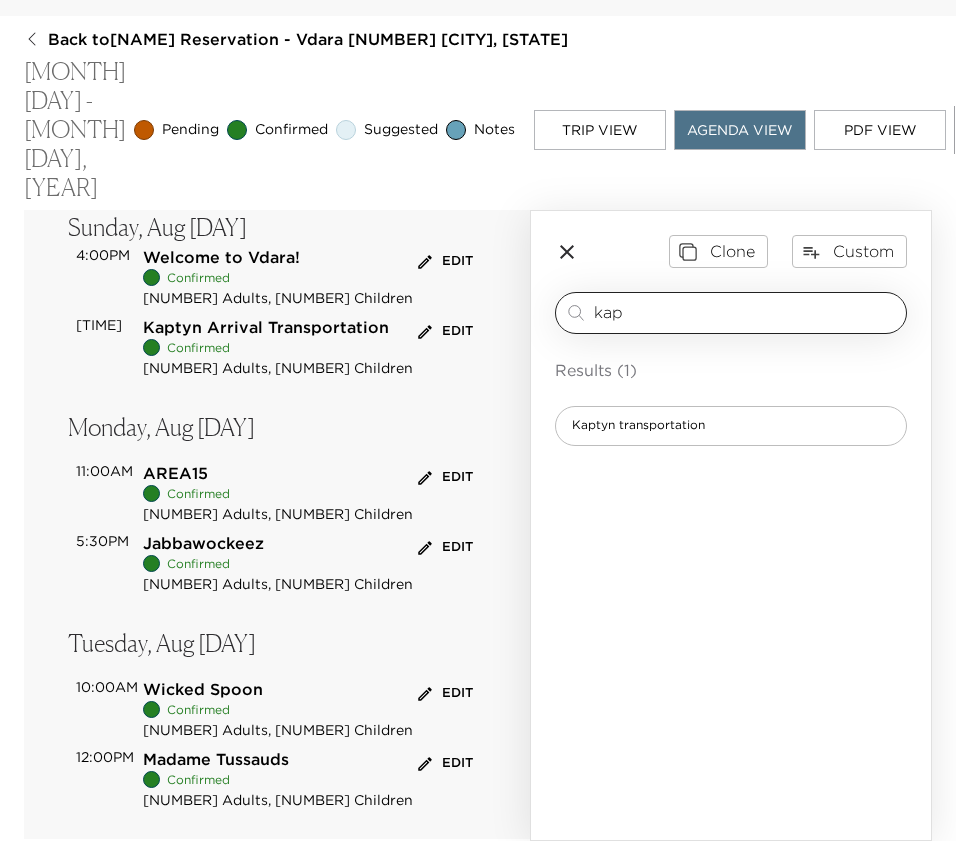 click on "kap ​" at bounding box center [731, 313] 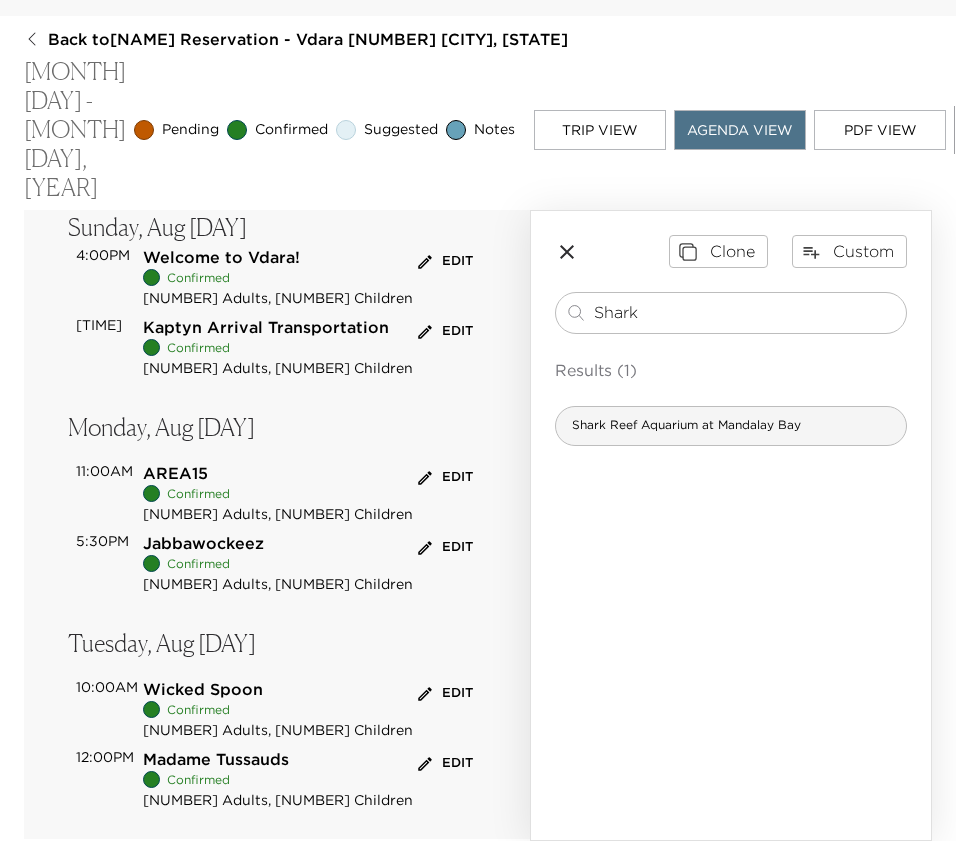 type on "Shark" 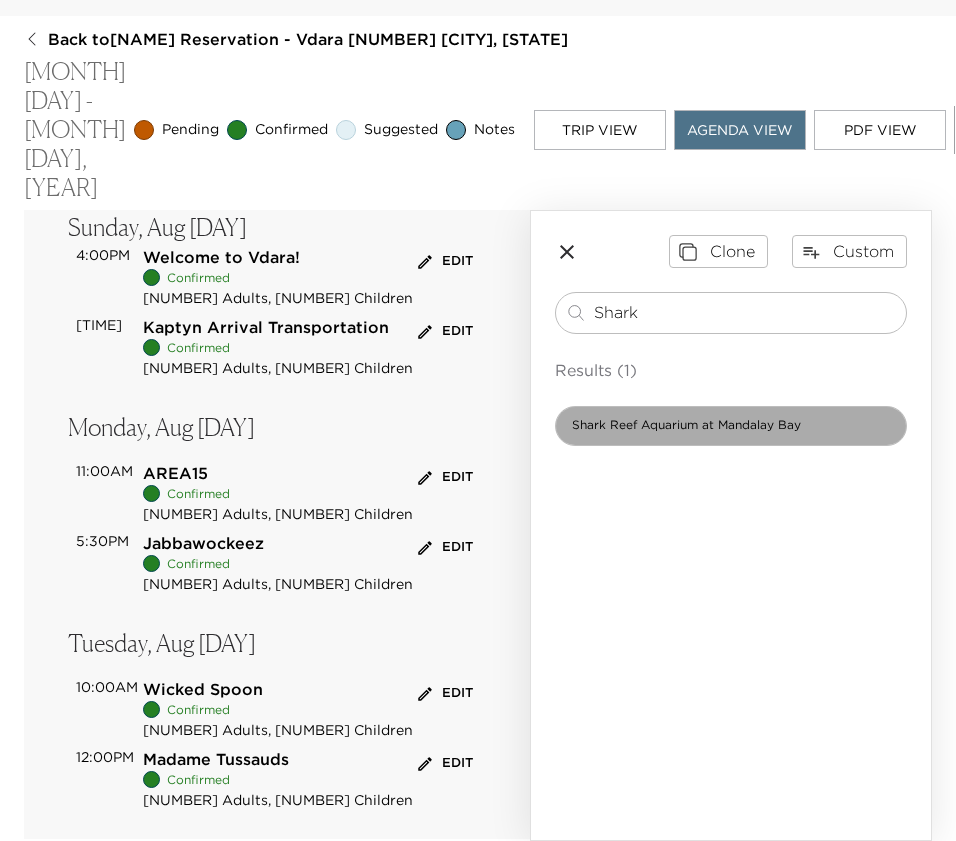 click on "Shark Reef Aquarium at Mandalay Bay" at bounding box center (686, 425) 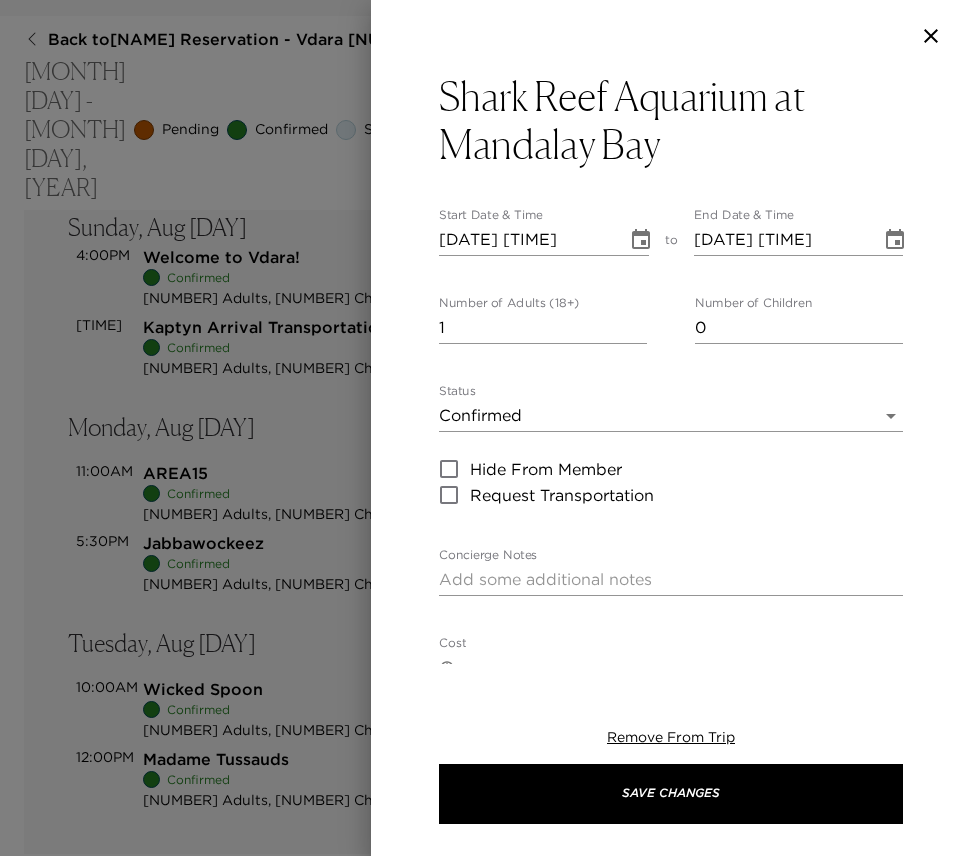 type on ": Your reservation has been confirmed." 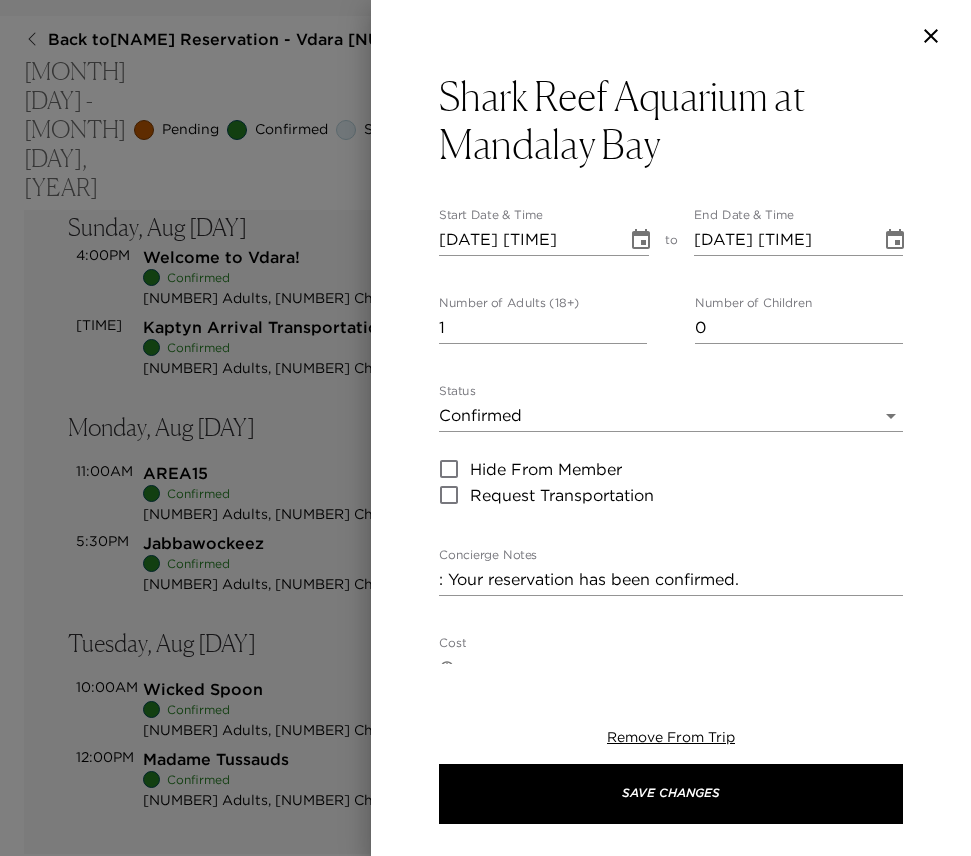 click 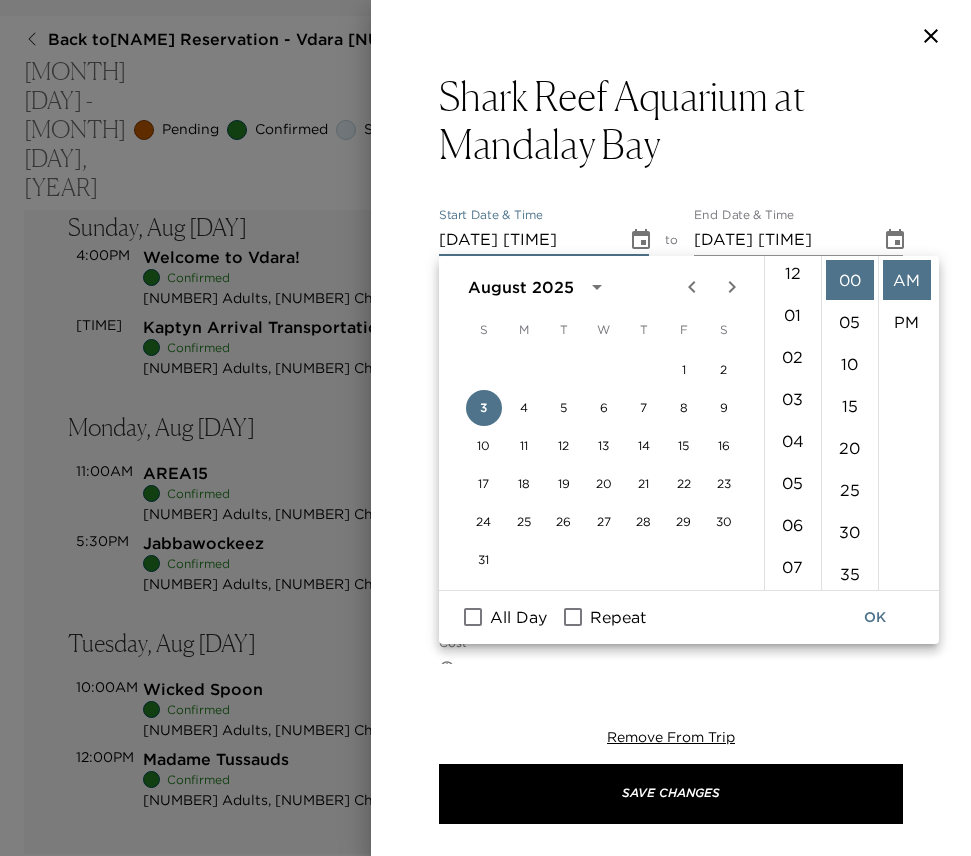 scroll, scrollTop: 0, scrollLeft: 0, axis: both 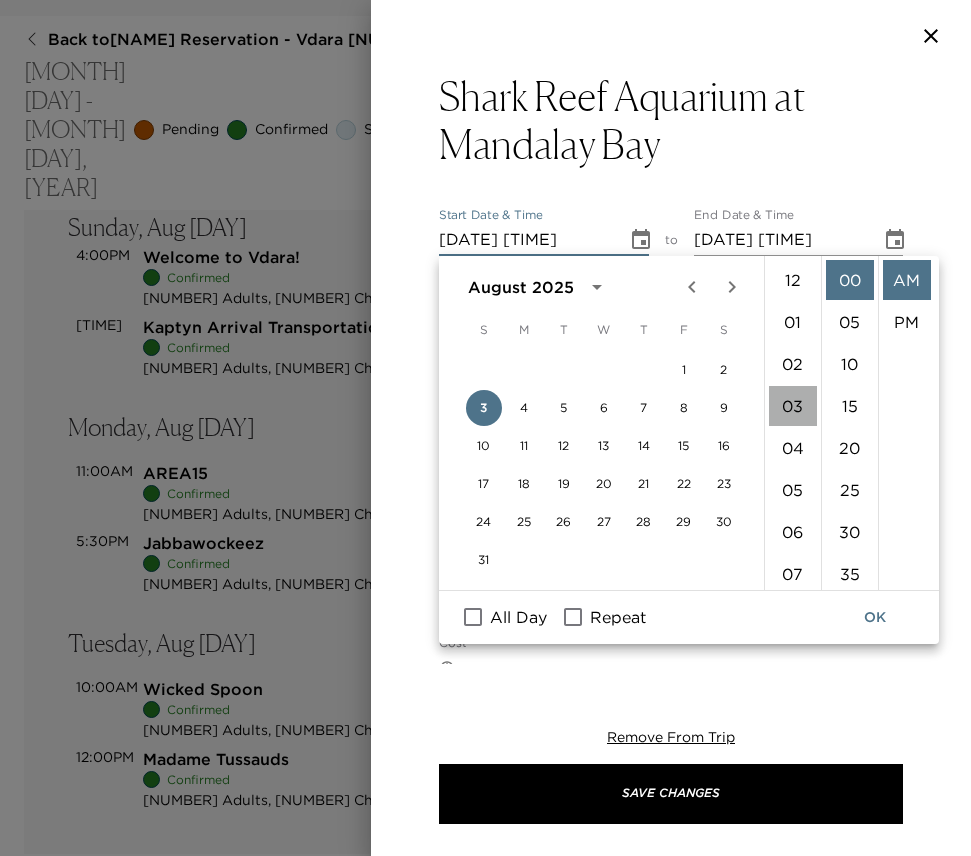 click on "03" at bounding box center [793, 406] 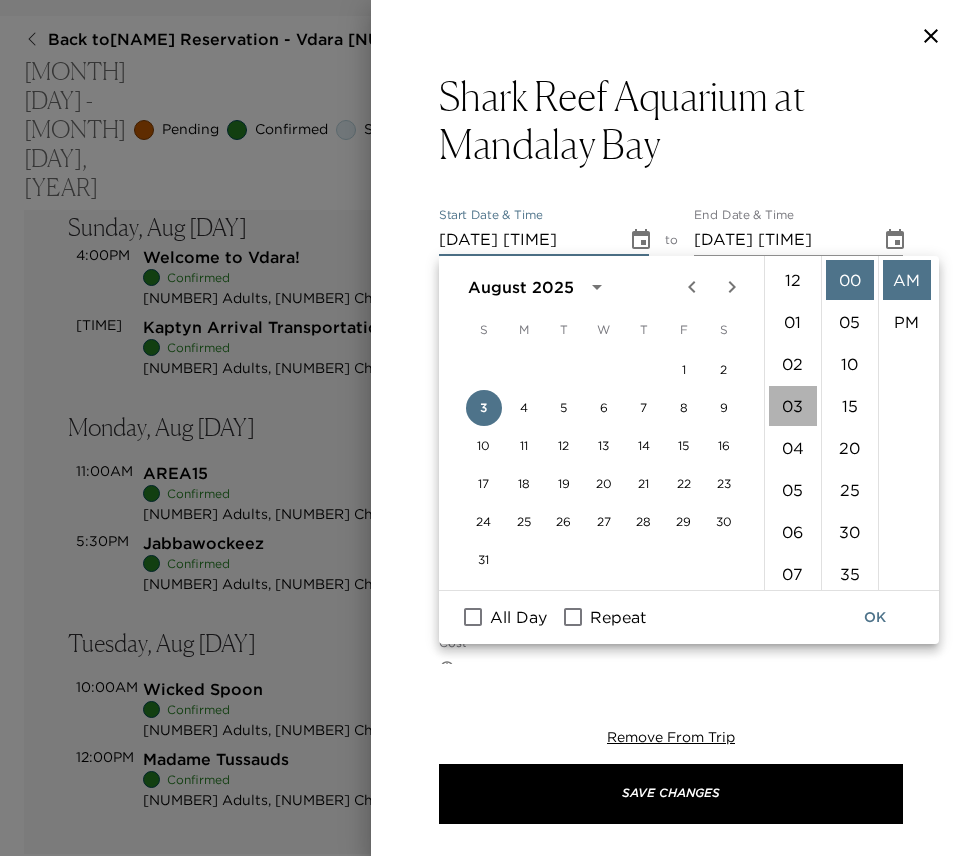 scroll, scrollTop: 19, scrollLeft: 0, axis: vertical 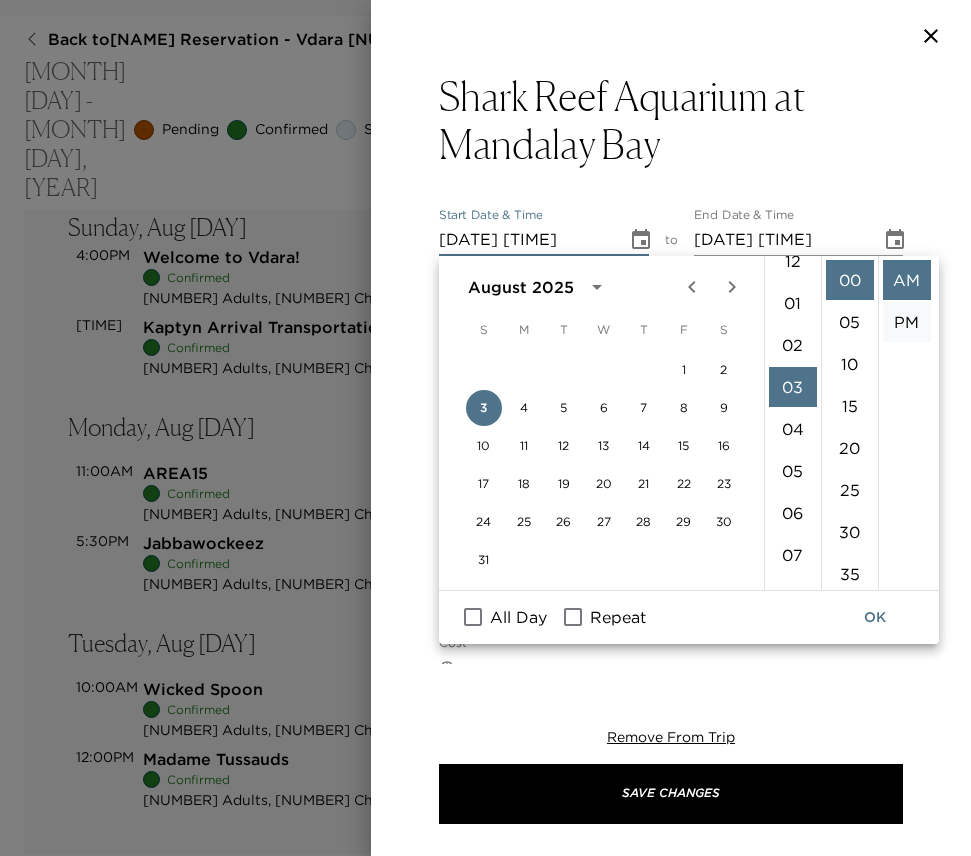 click on "PM" at bounding box center [907, 322] 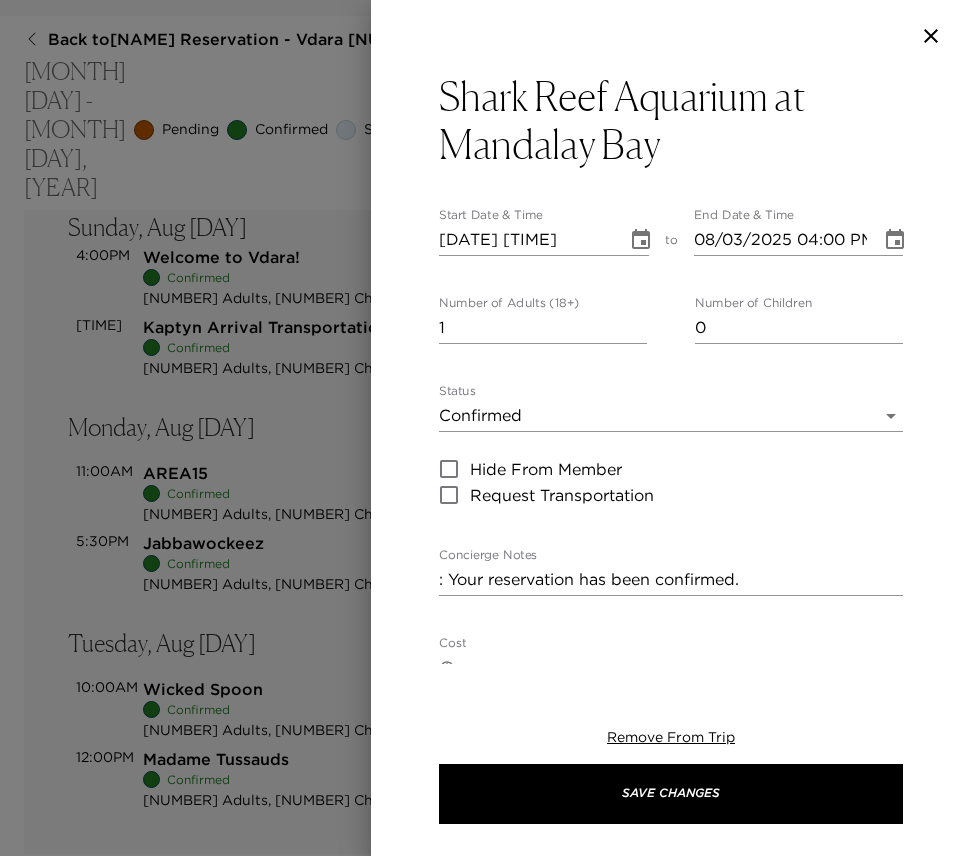 scroll, scrollTop: 42, scrollLeft: 0, axis: vertical 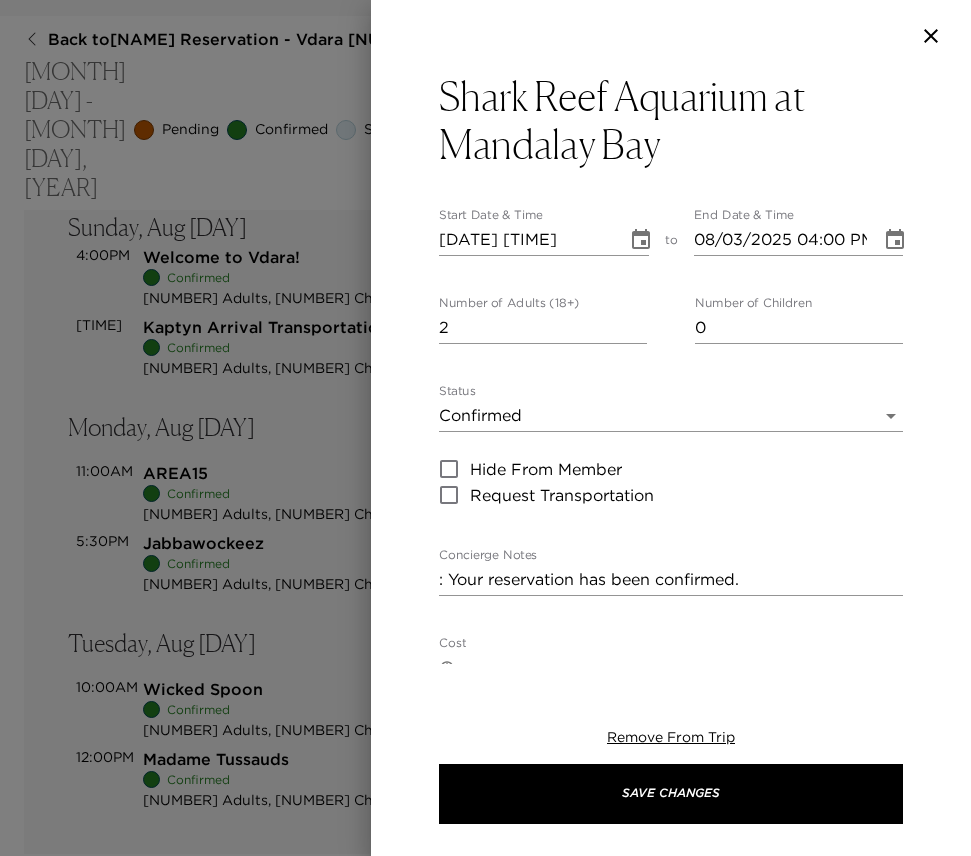 type on "2" 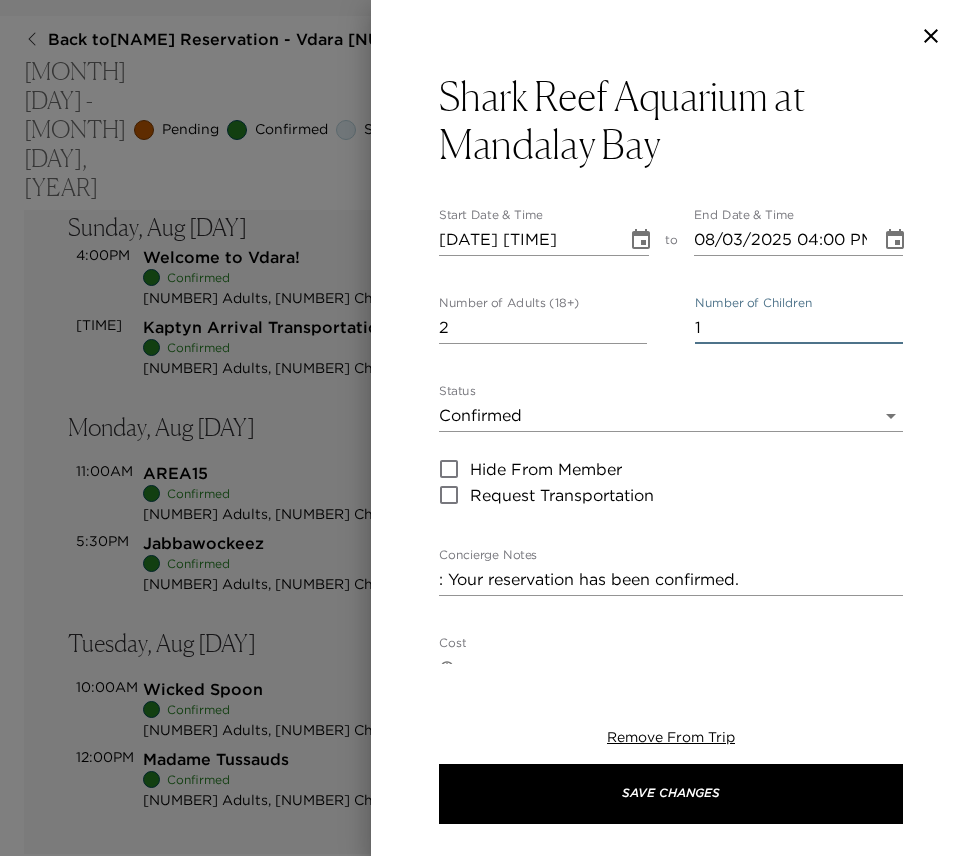 click on "1" at bounding box center [799, 328] 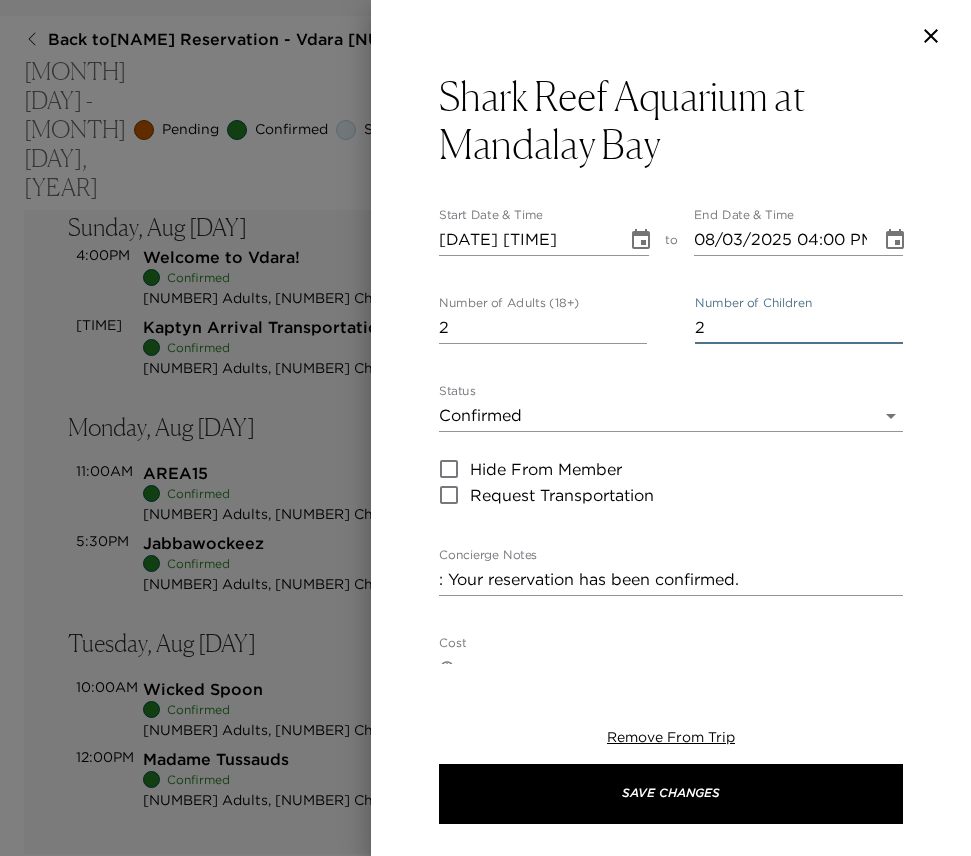 click on "2" at bounding box center [799, 328] 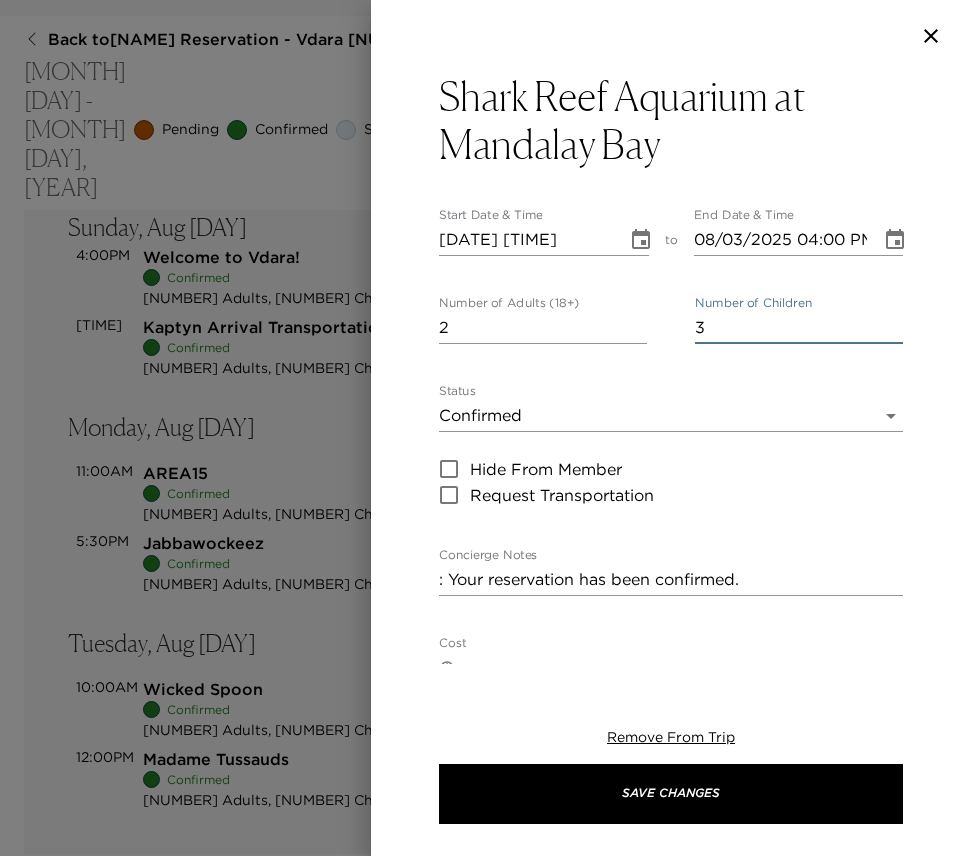 type on "3" 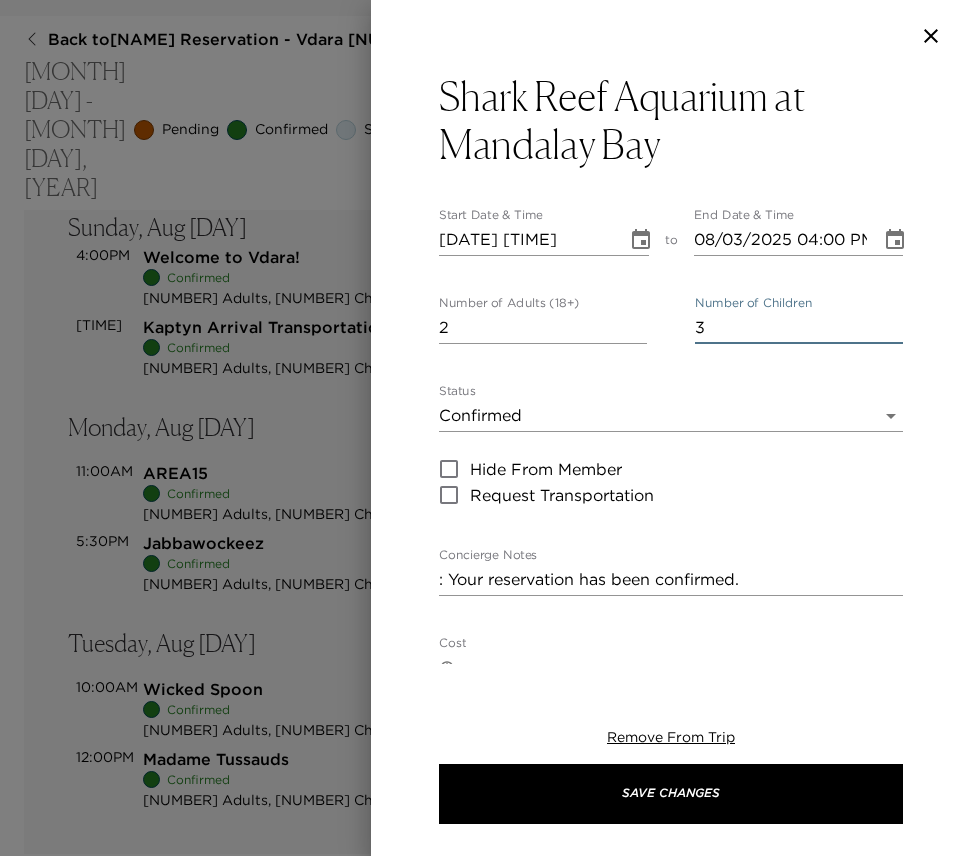 click on "08/03/2025 04:00 PM" at bounding box center [781, 240] 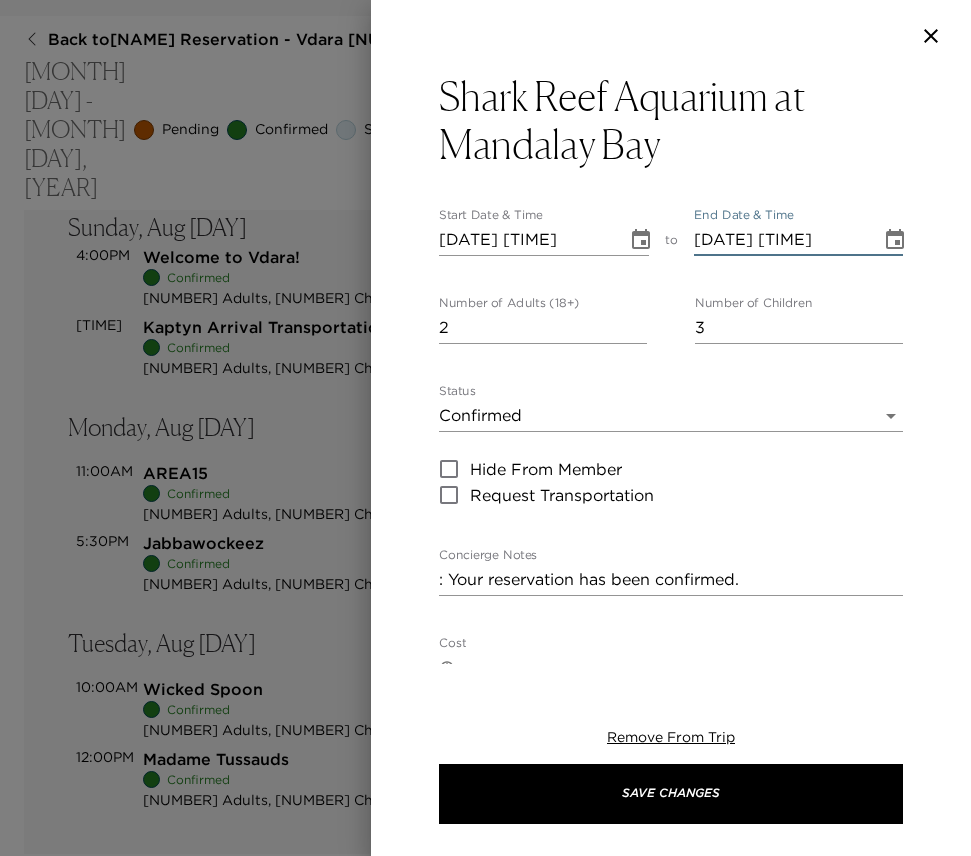 click on "[DATE] [TIME]" at bounding box center [781, 240] 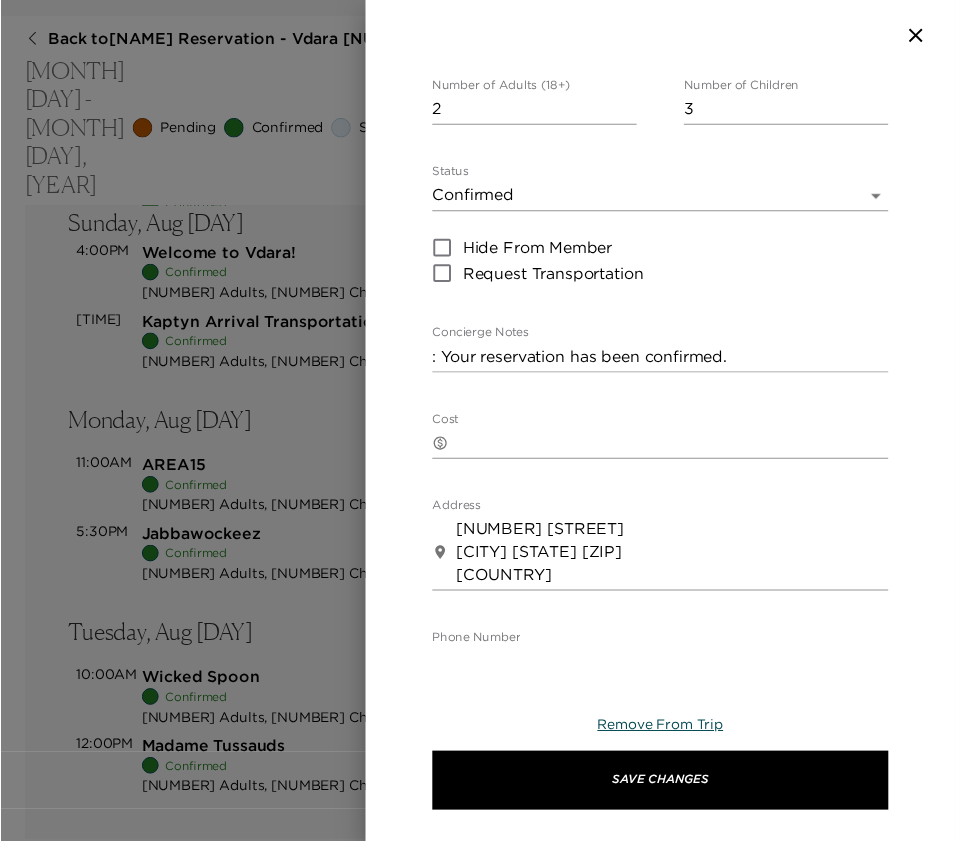scroll, scrollTop: 257, scrollLeft: 0, axis: vertical 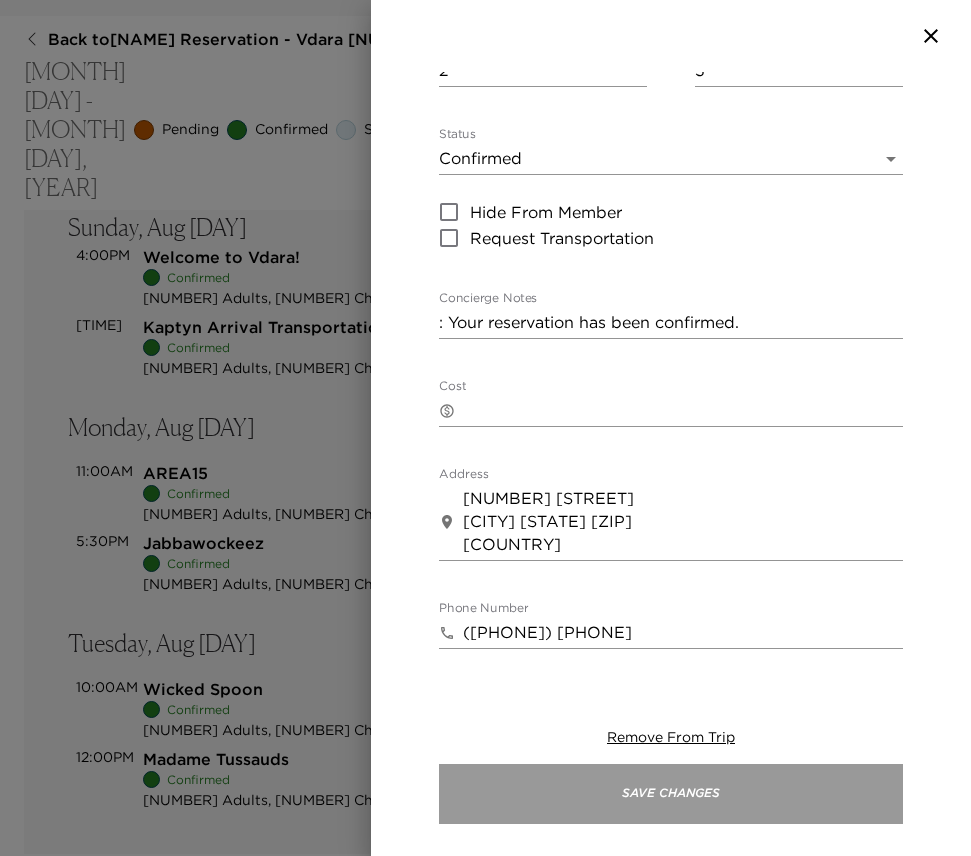 click on "Save Changes" at bounding box center [671, 794] 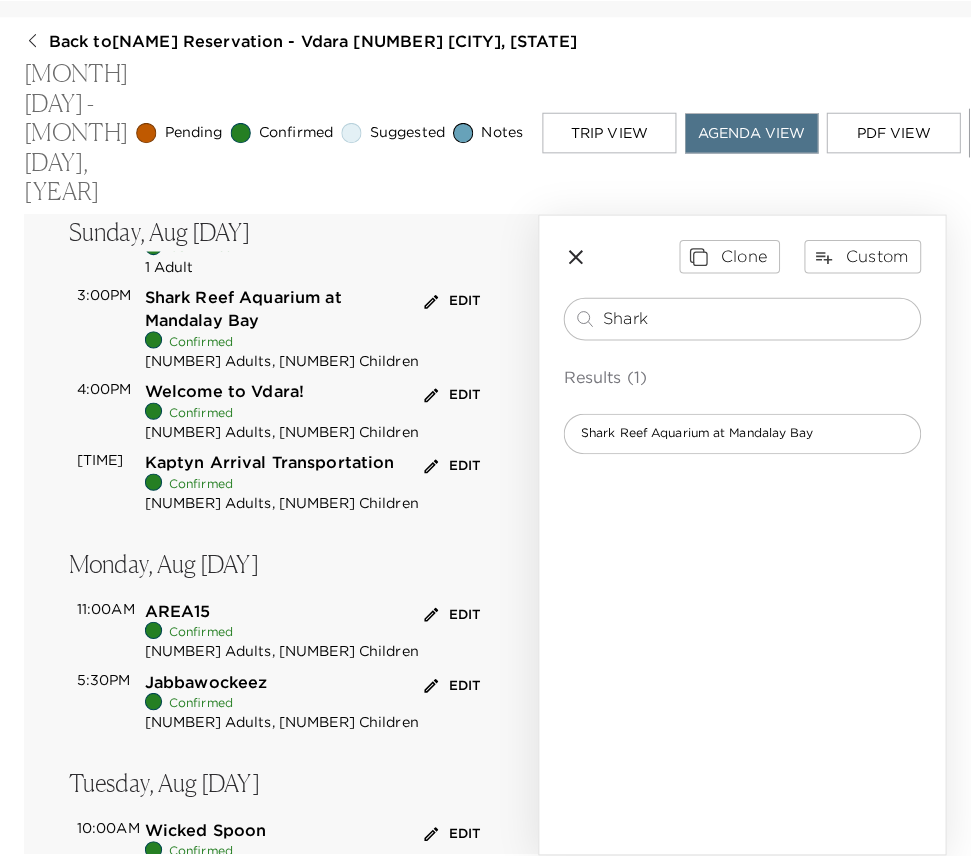 scroll, scrollTop: 0, scrollLeft: 0, axis: both 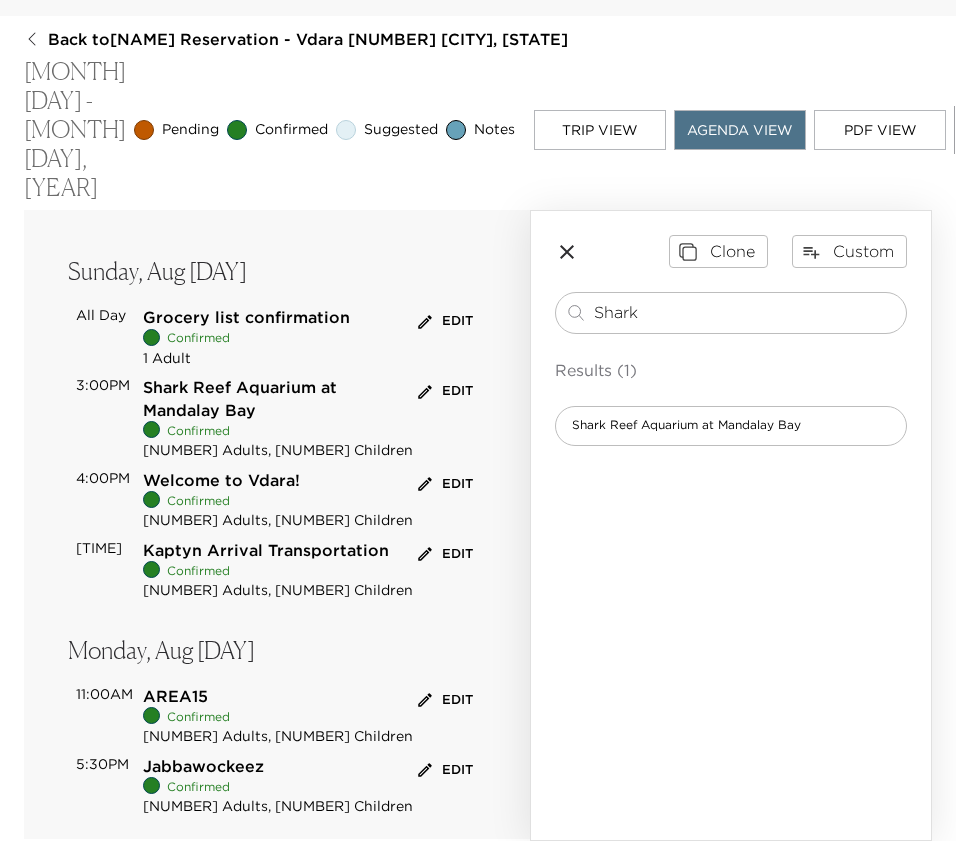 click on "Edit" at bounding box center (445, 391) 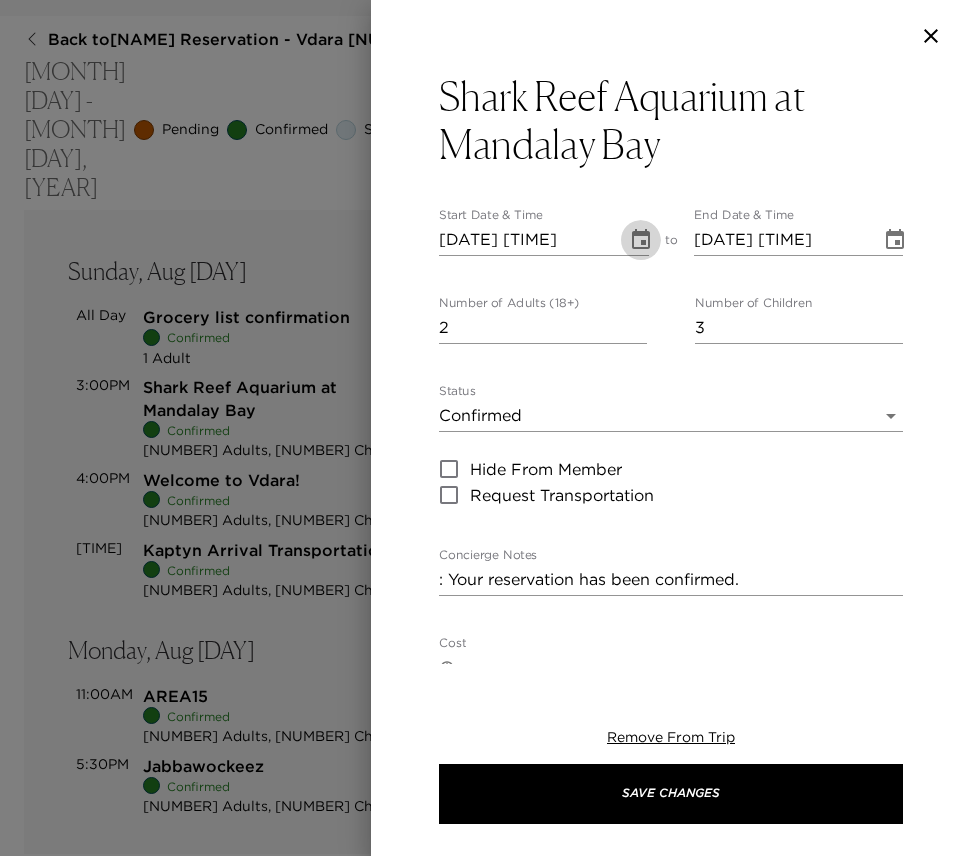 click 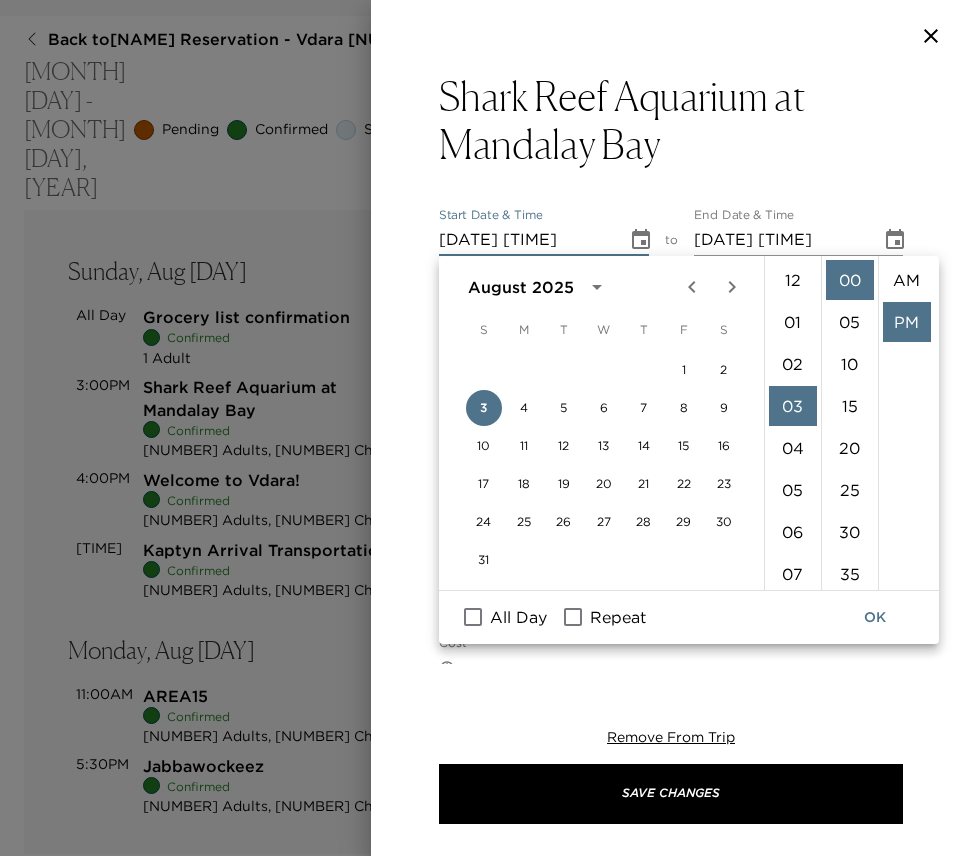 scroll, scrollTop: 126, scrollLeft: 0, axis: vertical 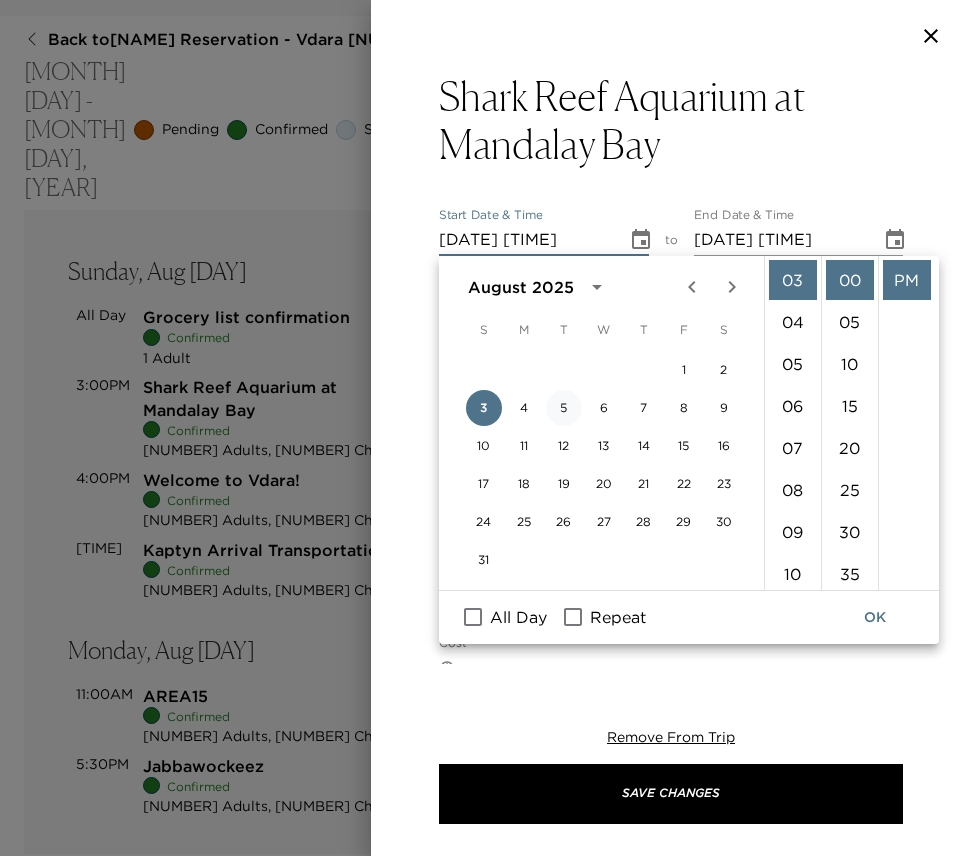 click on "5" at bounding box center [564, 408] 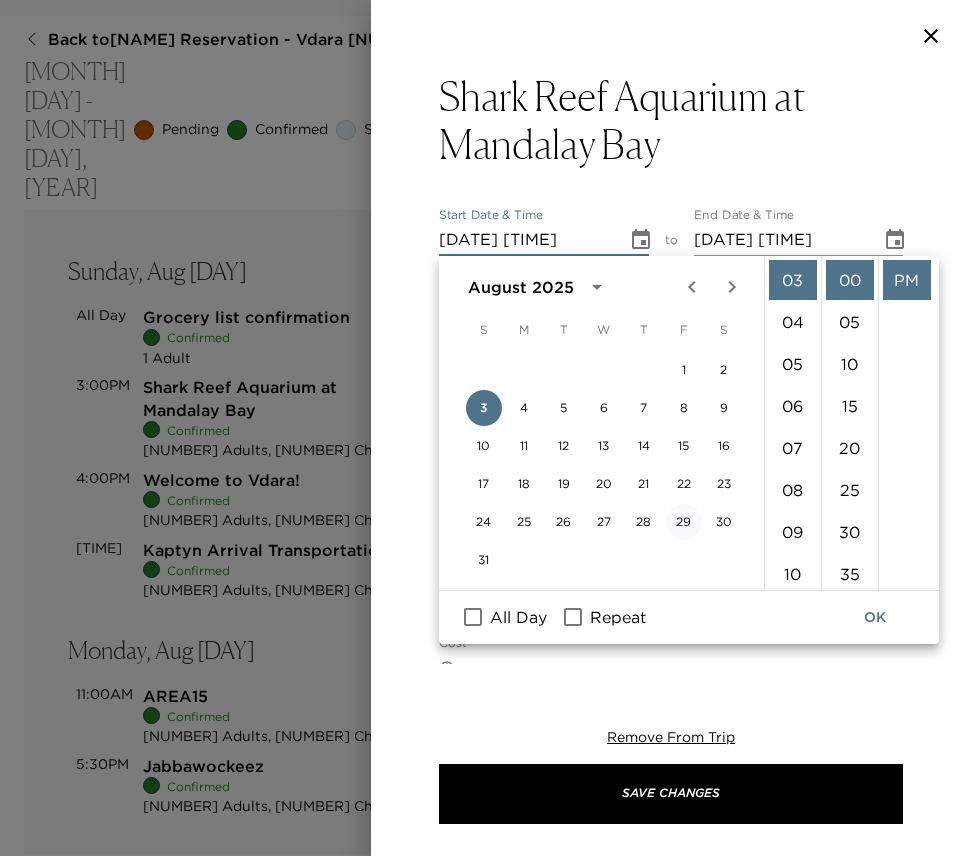 type on "[DATE] [TIME]" 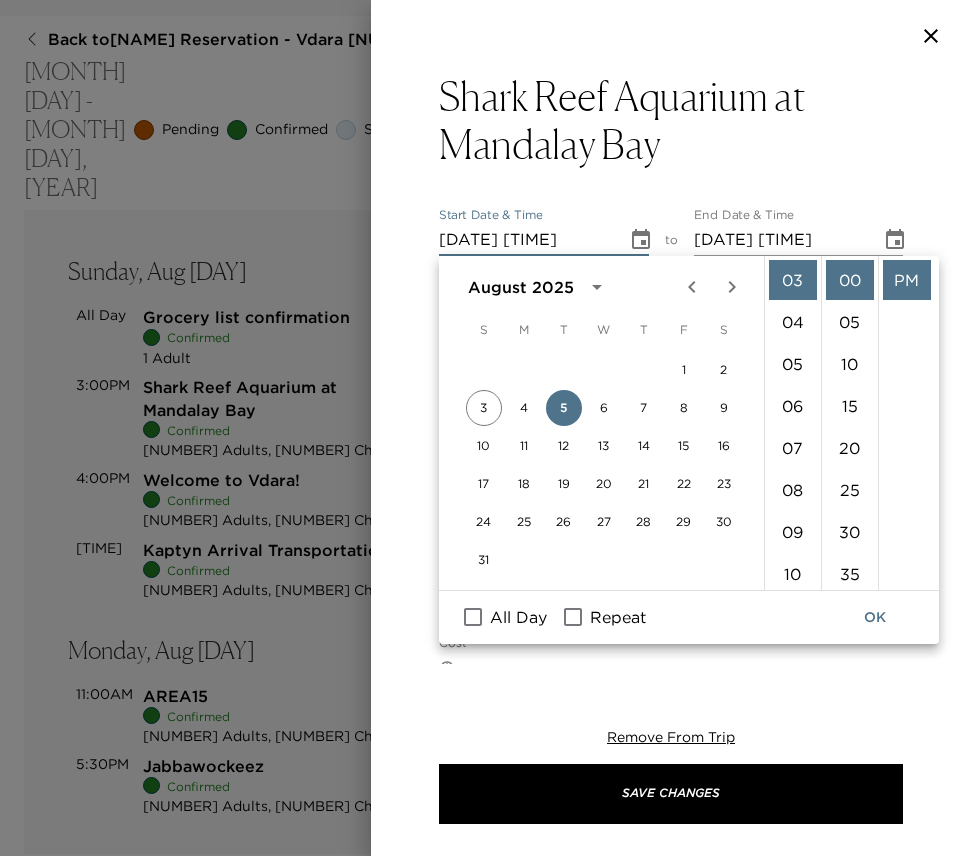click on "OK" at bounding box center (875, 617) 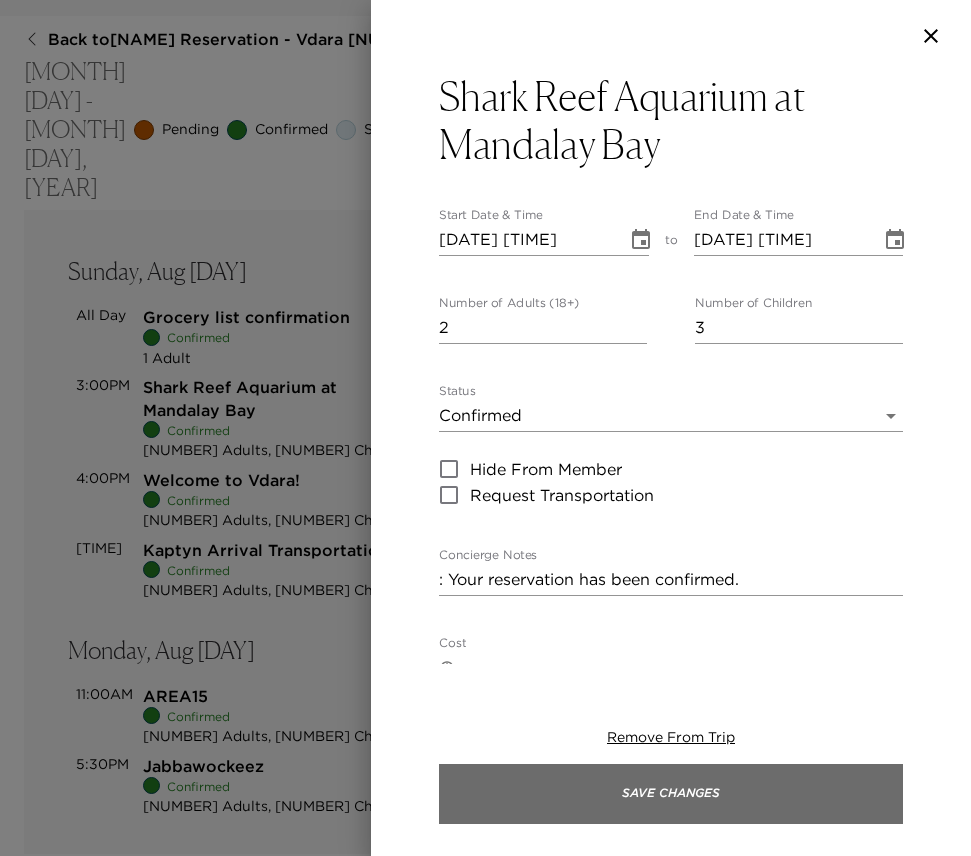 click on "Save Changes" at bounding box center [671, 794] 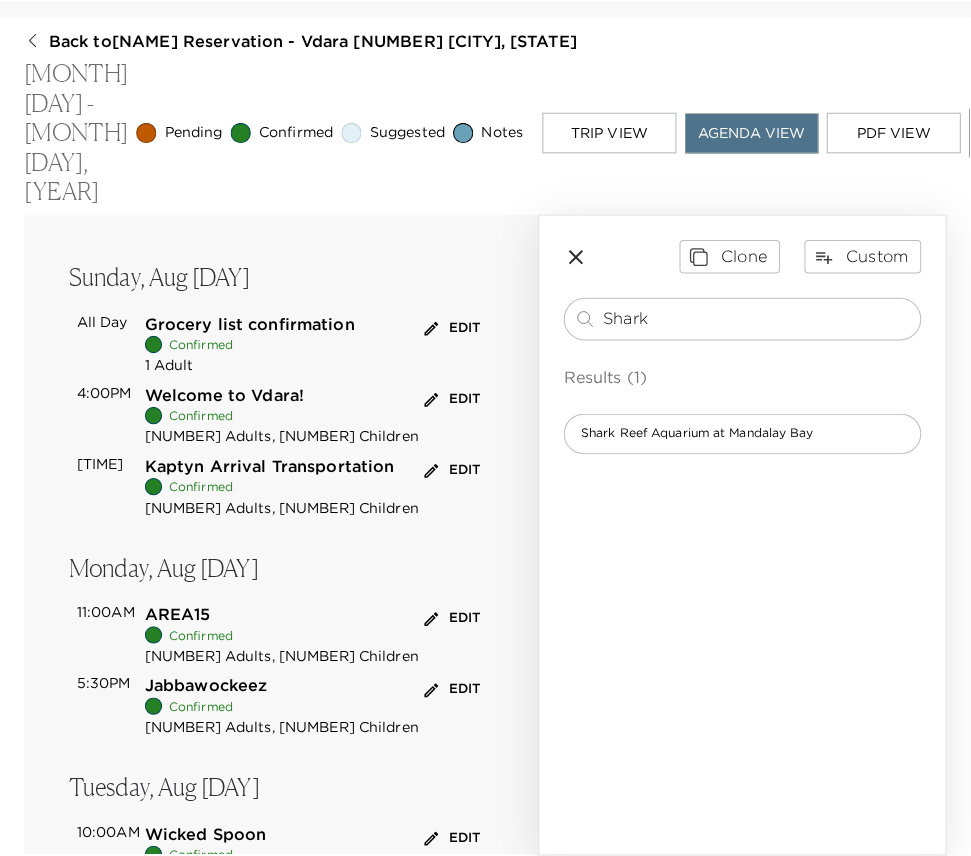 scroll, scrollTop: 222, scrollLeft: 0, axis: vertical 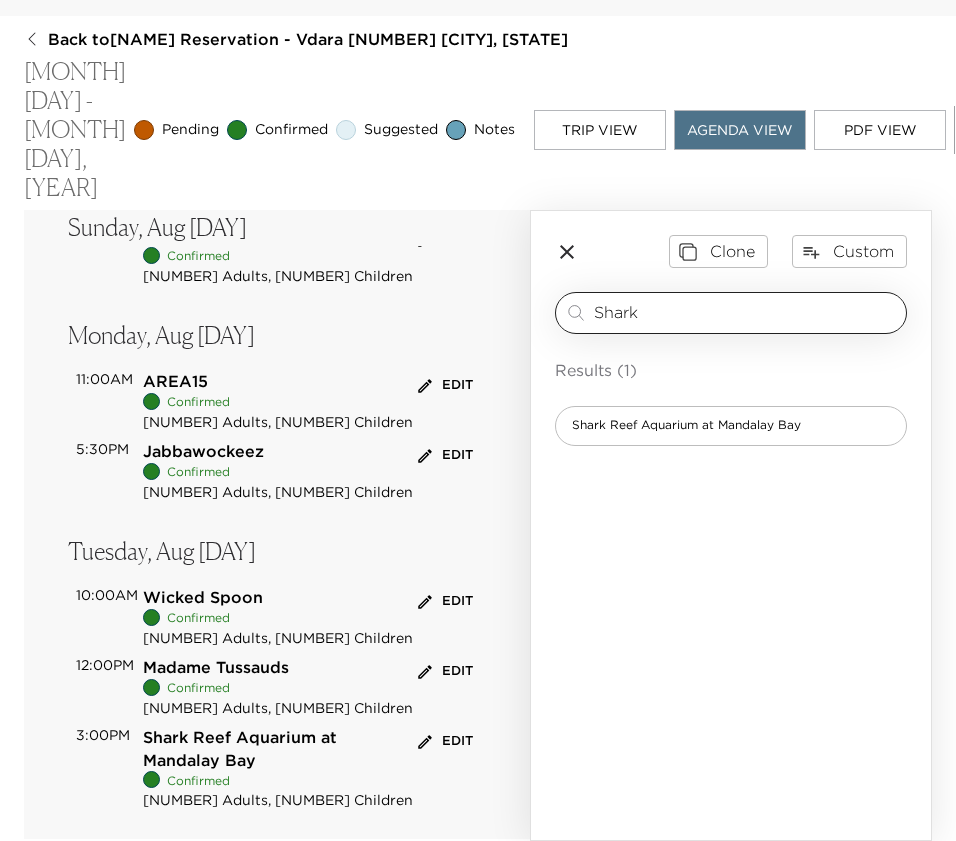 click on "Shark" at bounding box center [746, 312] 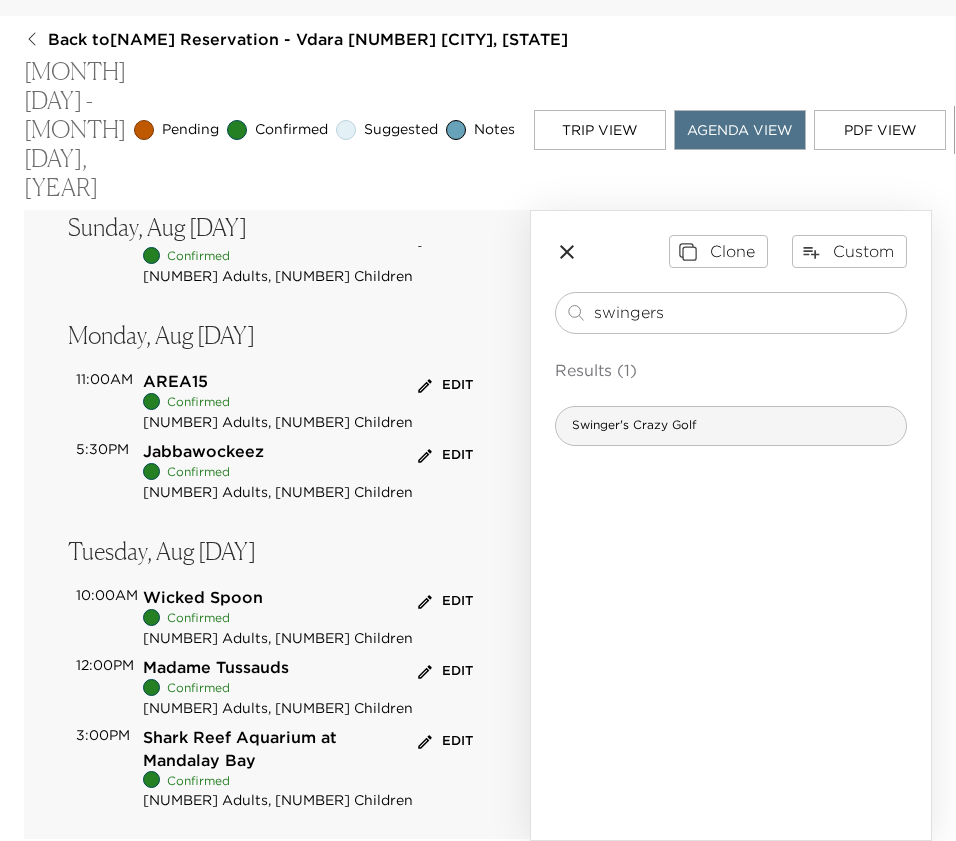 type on "swingers" 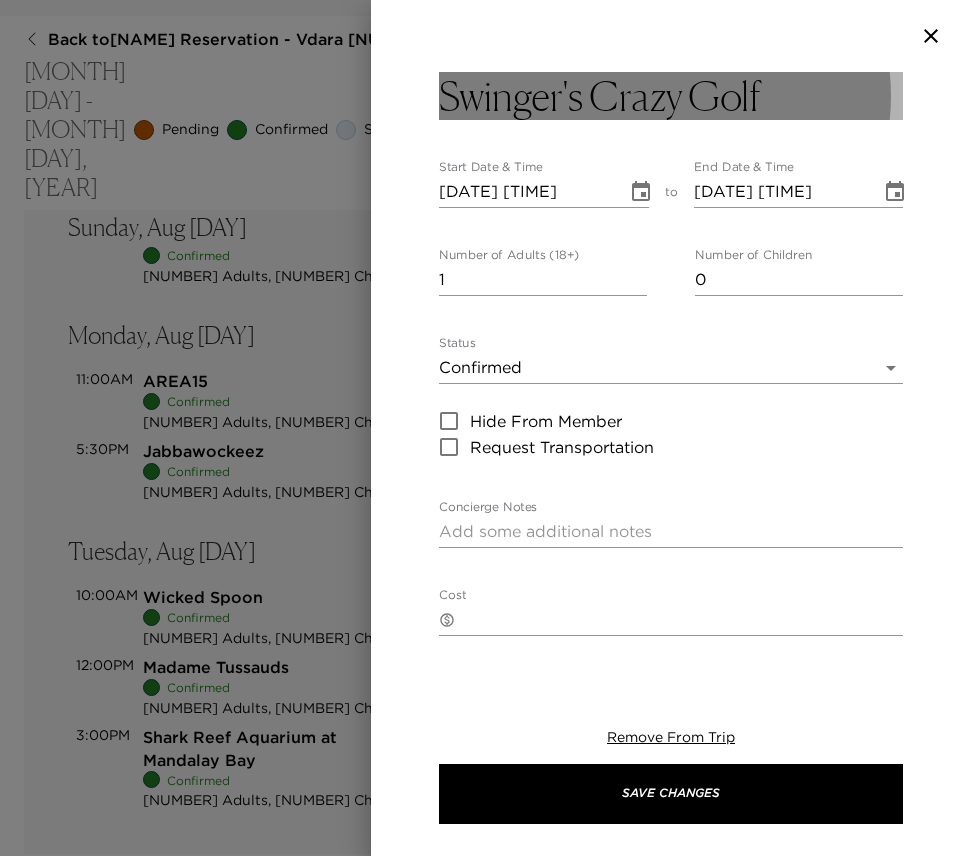 click on "Swinger's Crazy Golf" at bounding box center (600, 96) 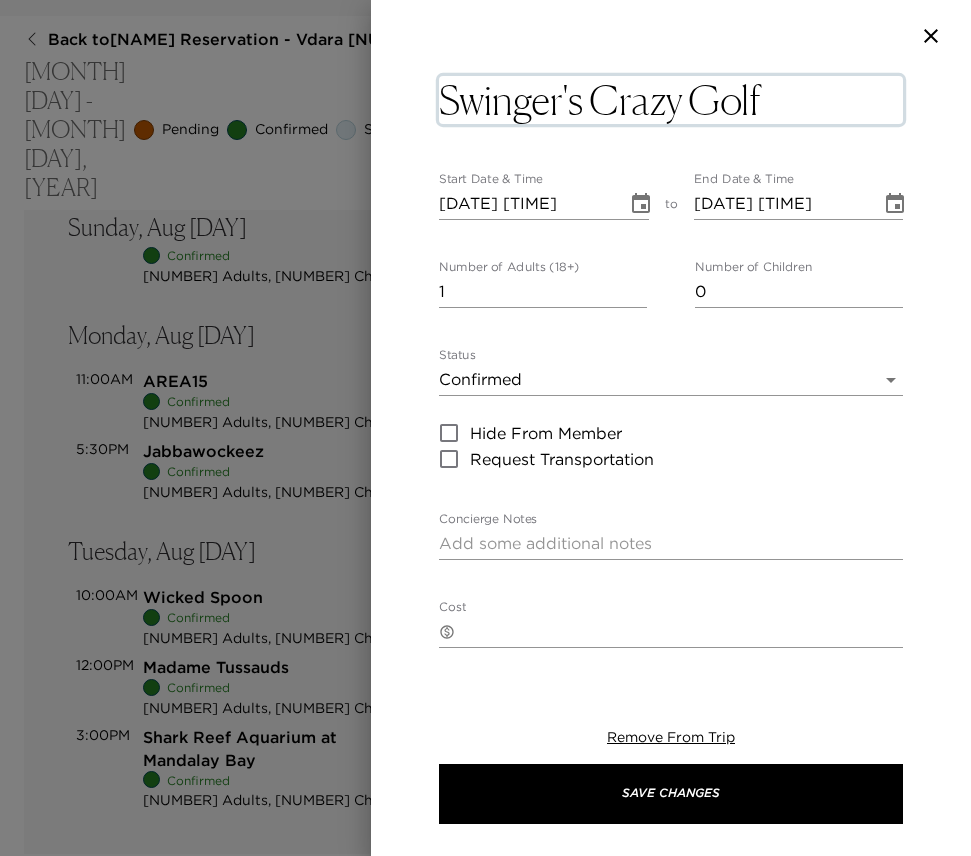 click on "Swinger's Crazy Golf" at bounding box center (671, 100) 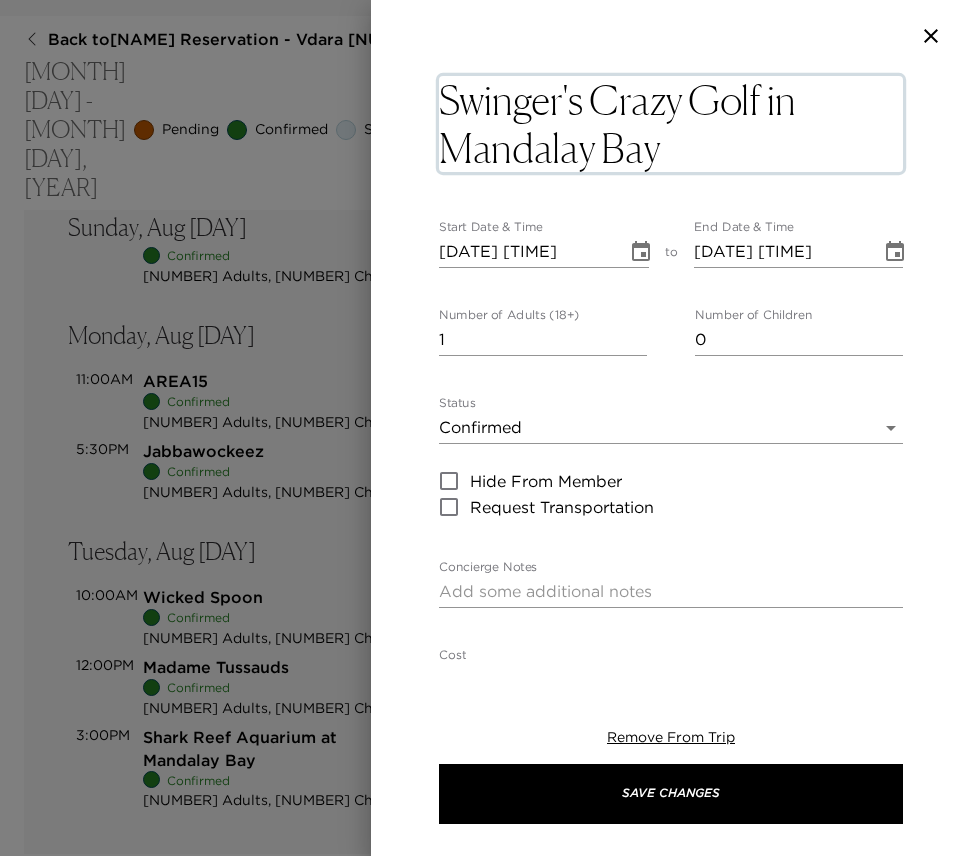 type on "Swinger's Crazy Golf in Mandalay Bay" 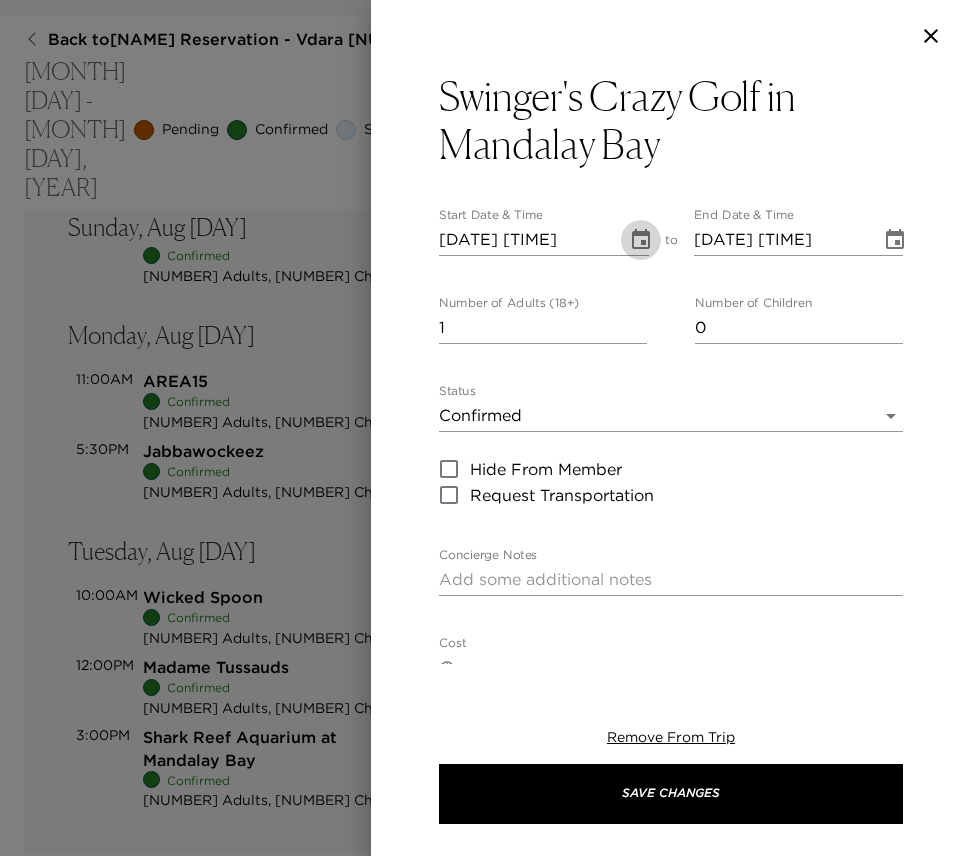 click at bounding box center (641, 240) 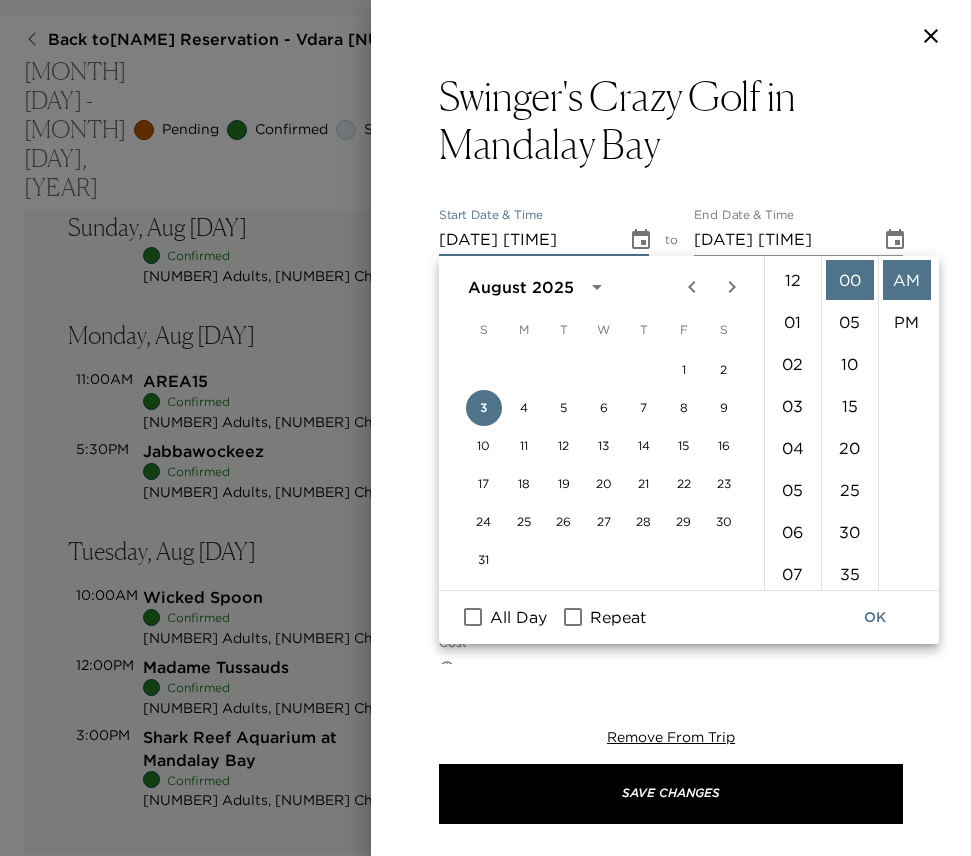 scroll, scrollTop: 462, scrollLeft: 0, axis: vertical 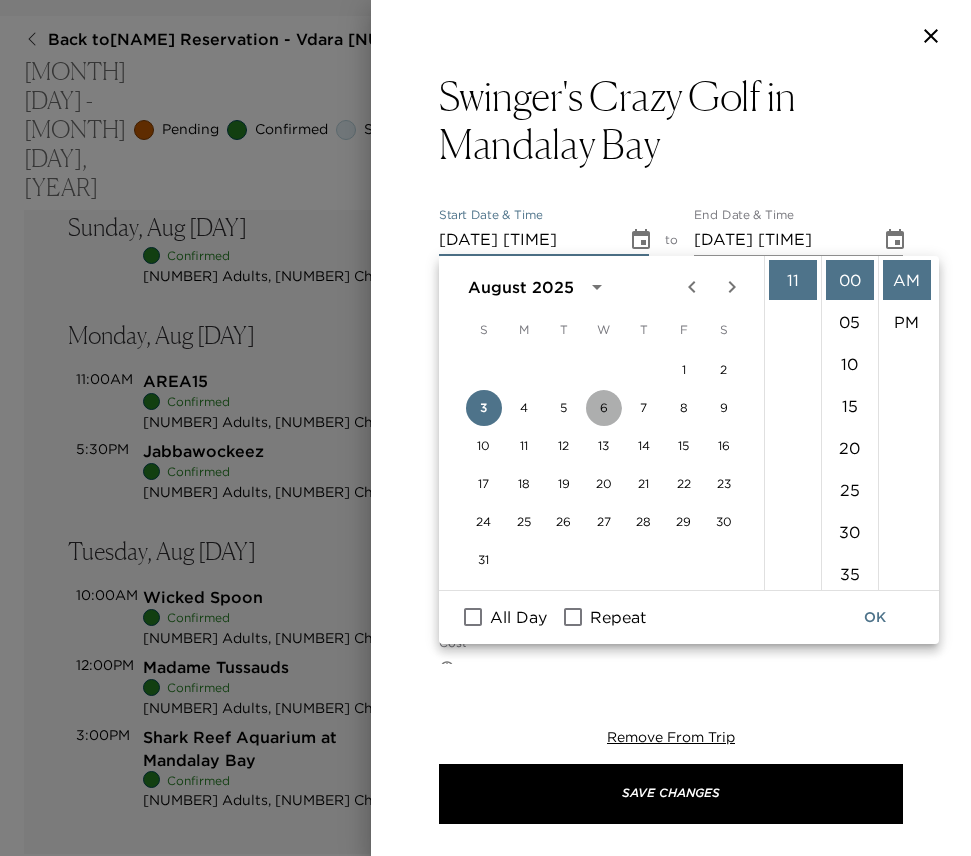 click on "6" at bounding box center [604, 408] 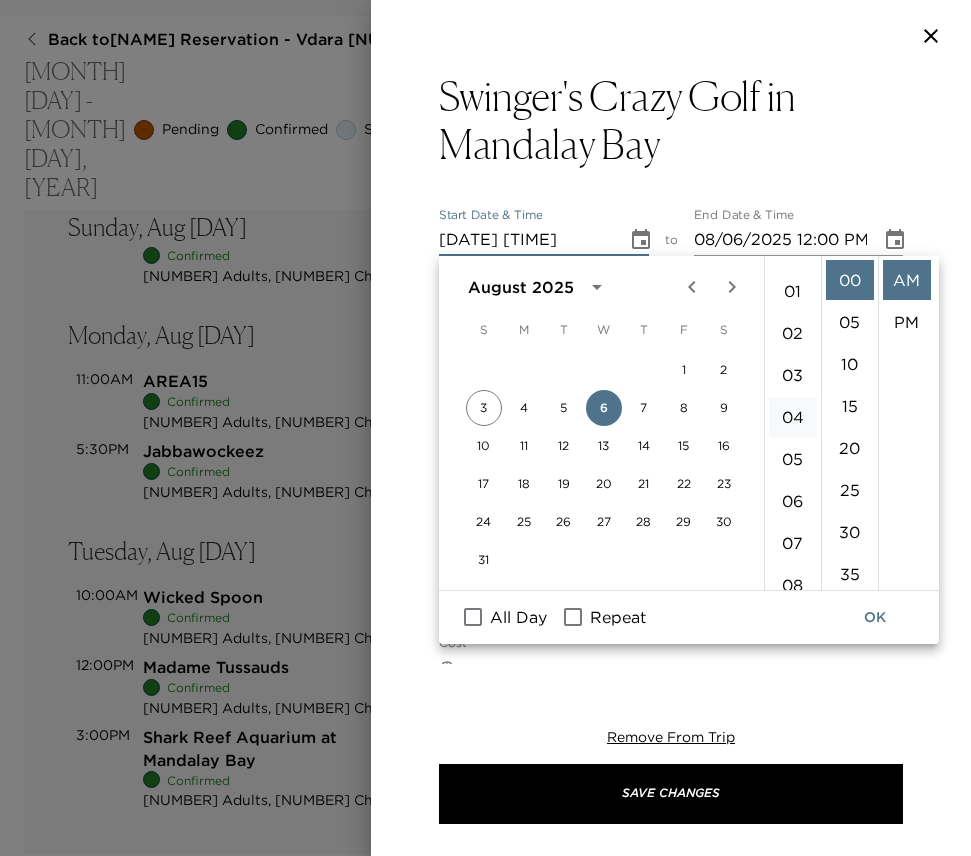 scroll, scrollTop: 0, scrollLeft: 0, axis: both 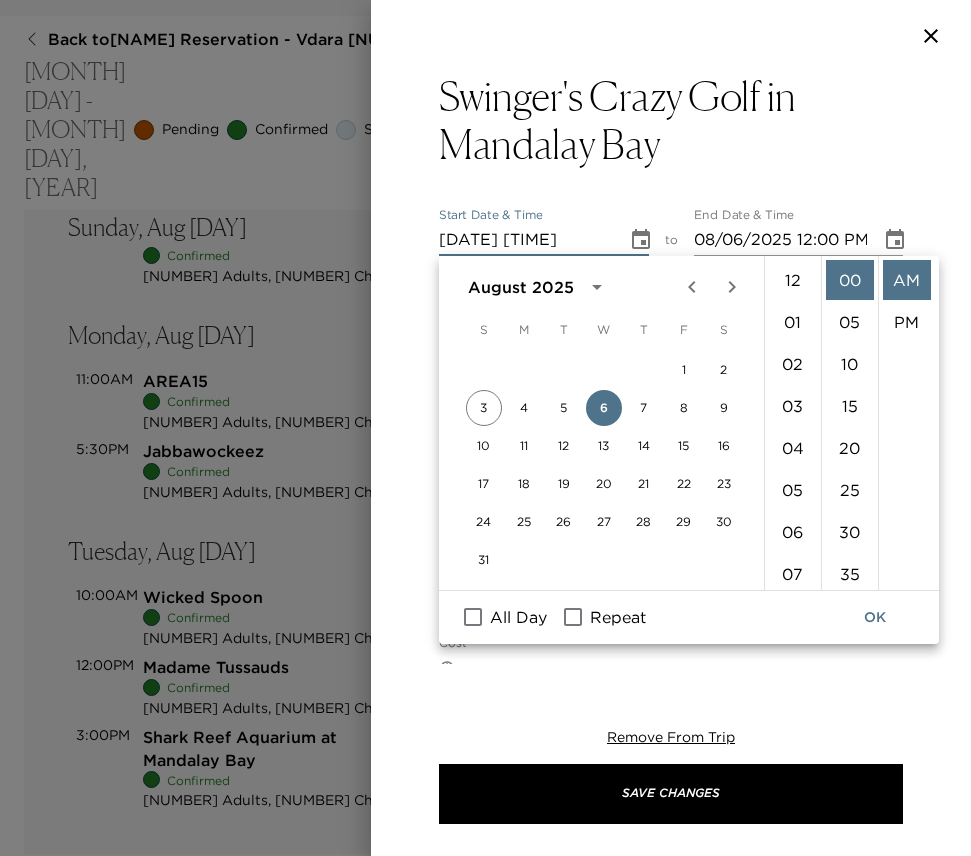 click on "08/06/2025 12:00 PM" at bounding box center [781, 240] 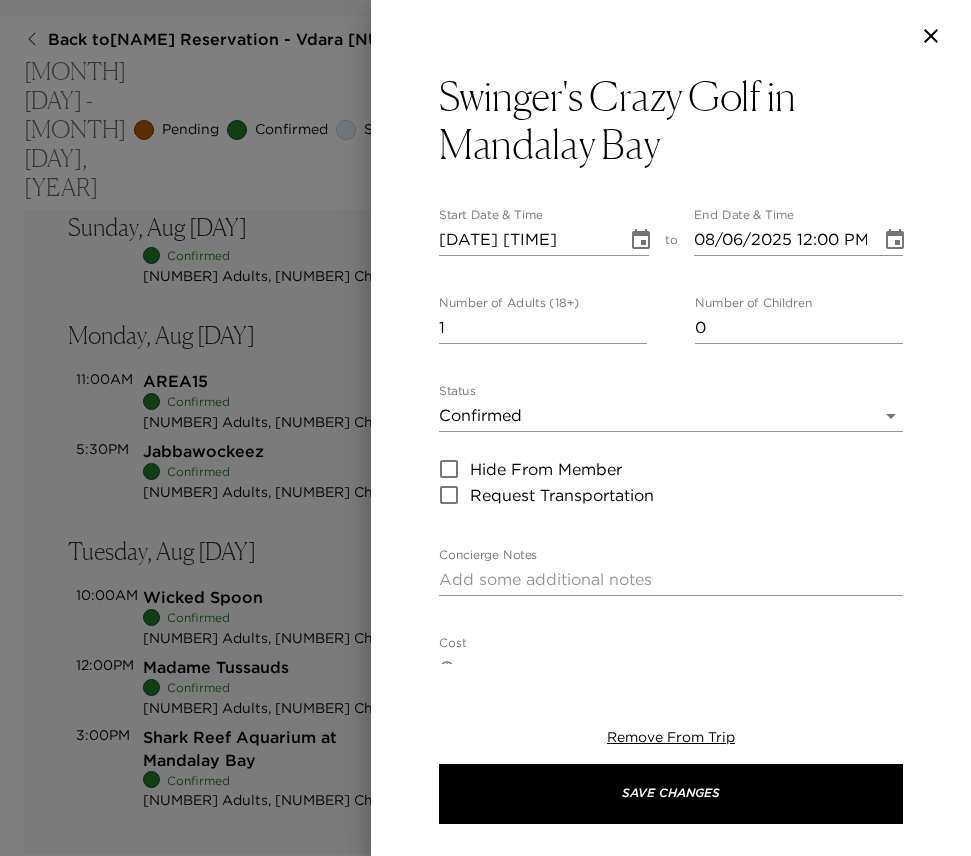 scroll, scrollTop: 0, scrollLeft: 0, axis: both 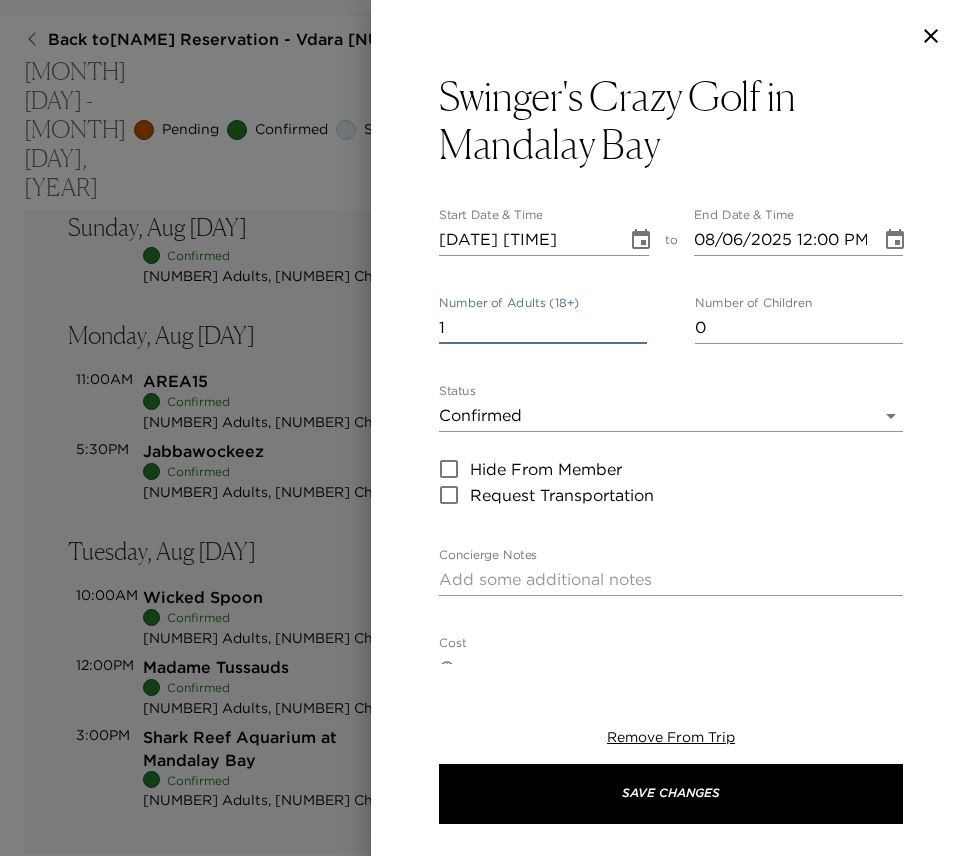 click on "Number of Adults (18+) 1 Number of Children 0" at bounding box center (671, 320) 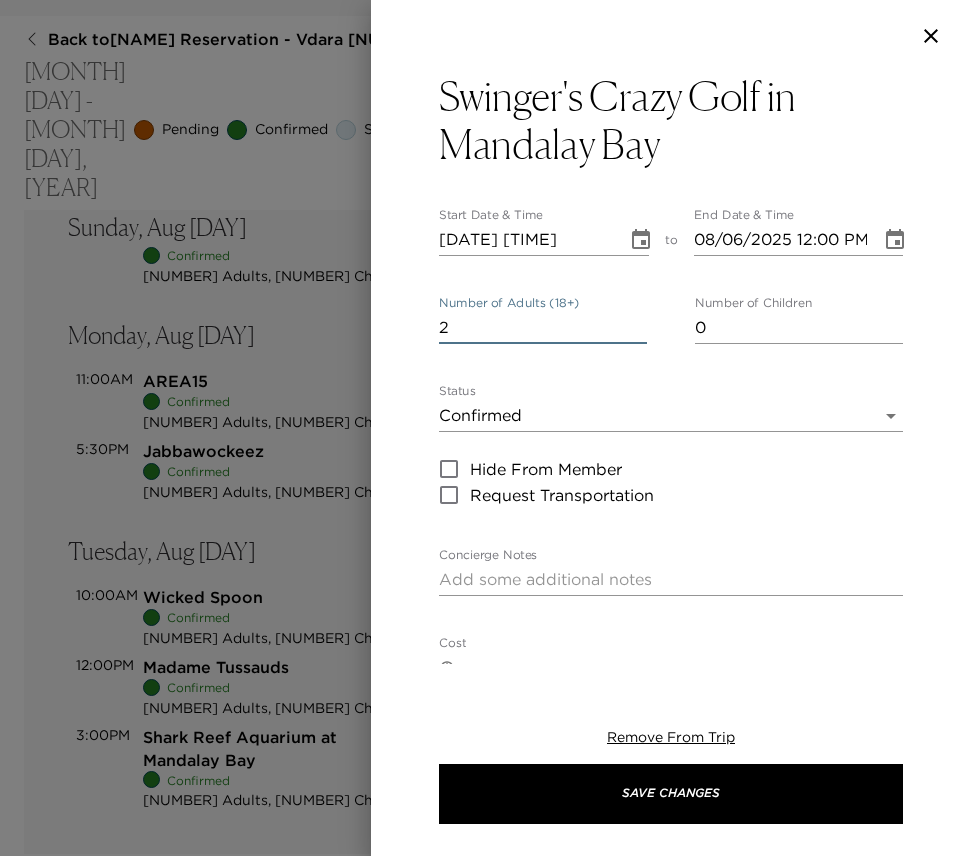 type on "2" 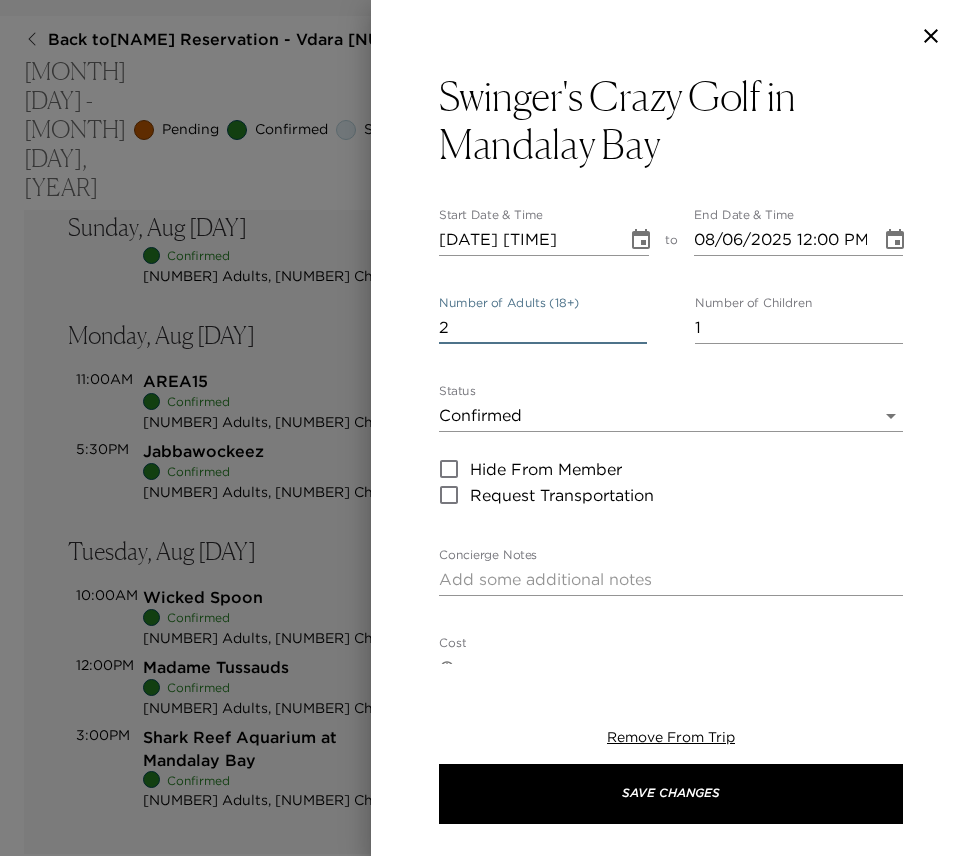 click on "1" at bounding box center (799, 328) 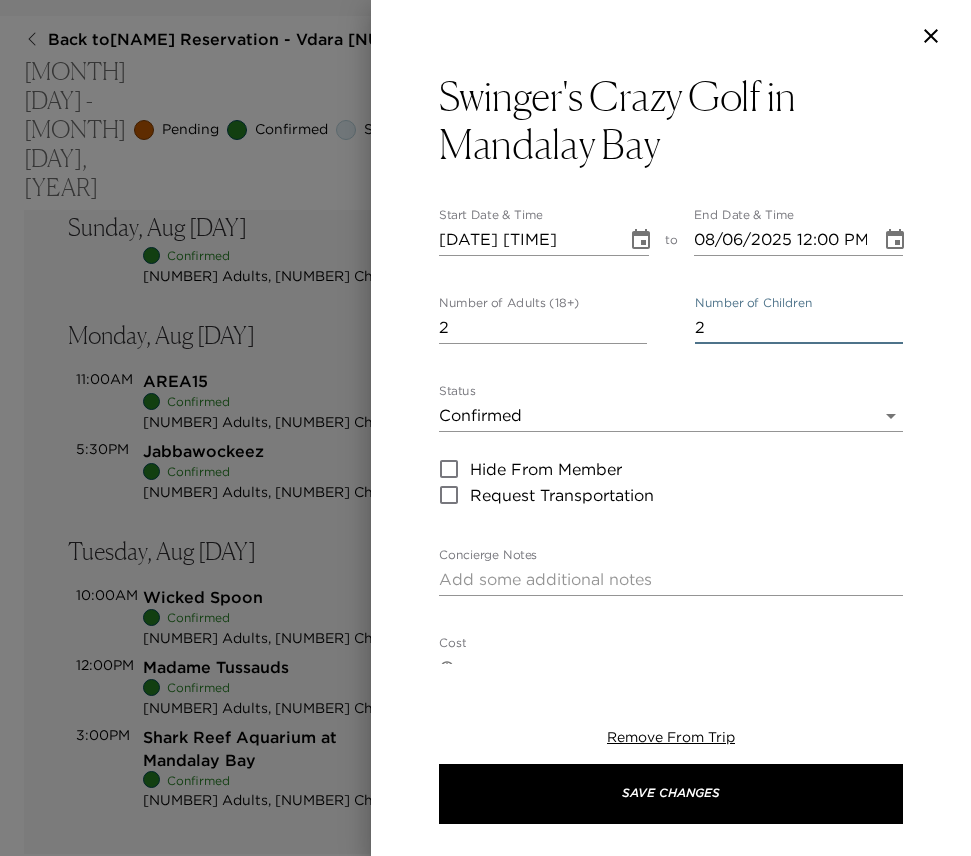 click on "2" at bounding box center [799, 328] 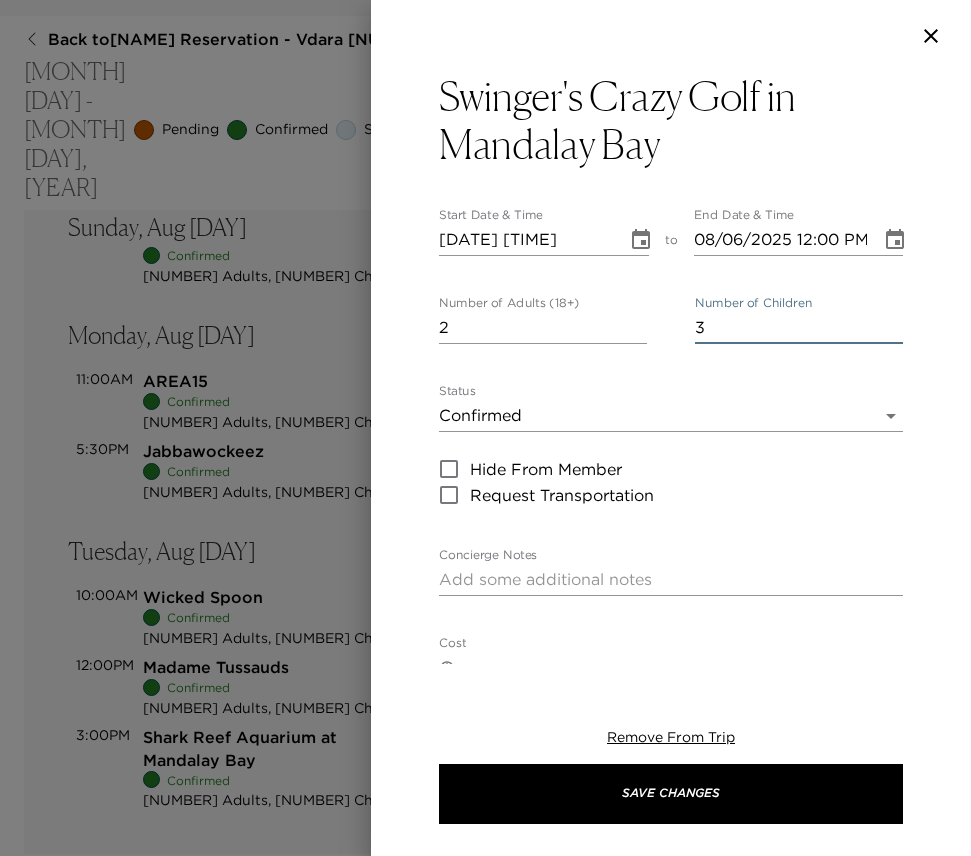 type on "3" 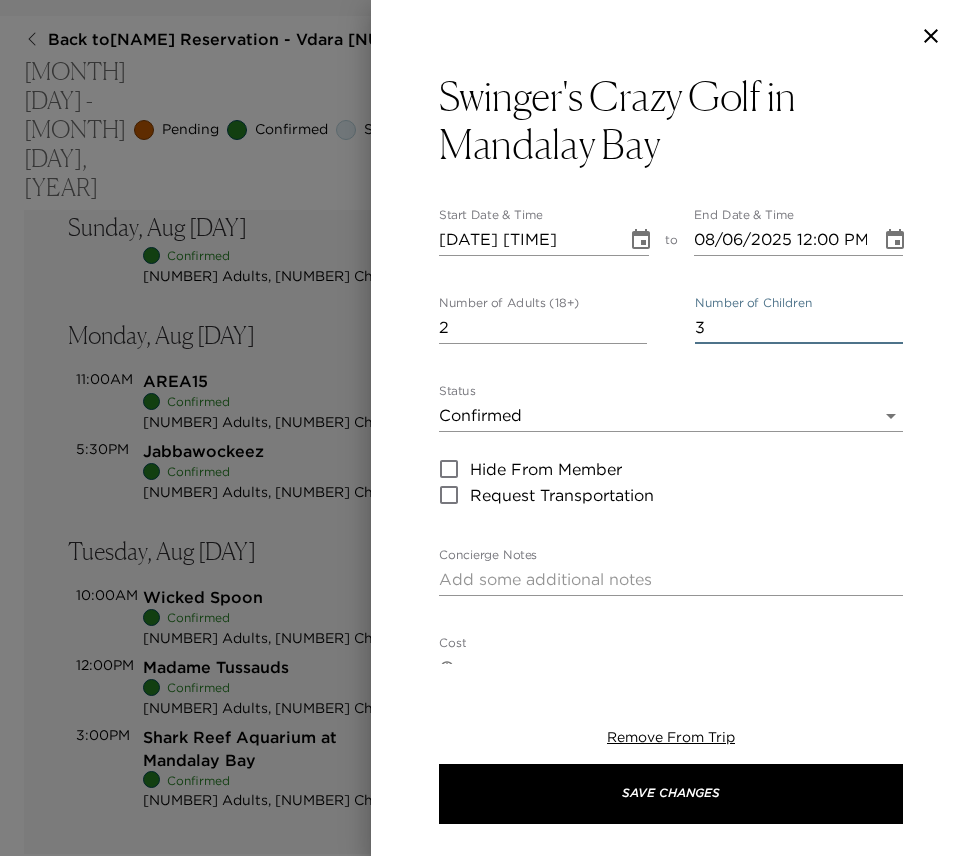 click on "[DATE] [TIME]" at bounding box center (526, 240) 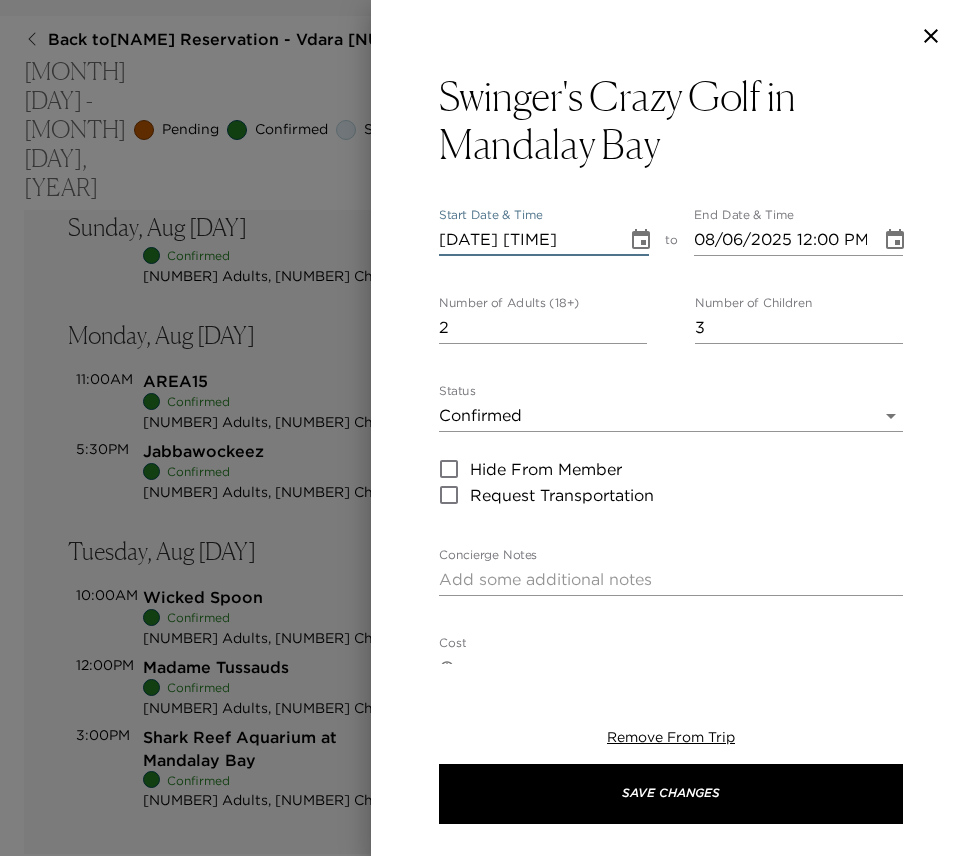 scroll, scrollTop: 0, scrollLeft: 1, axis: horizontal 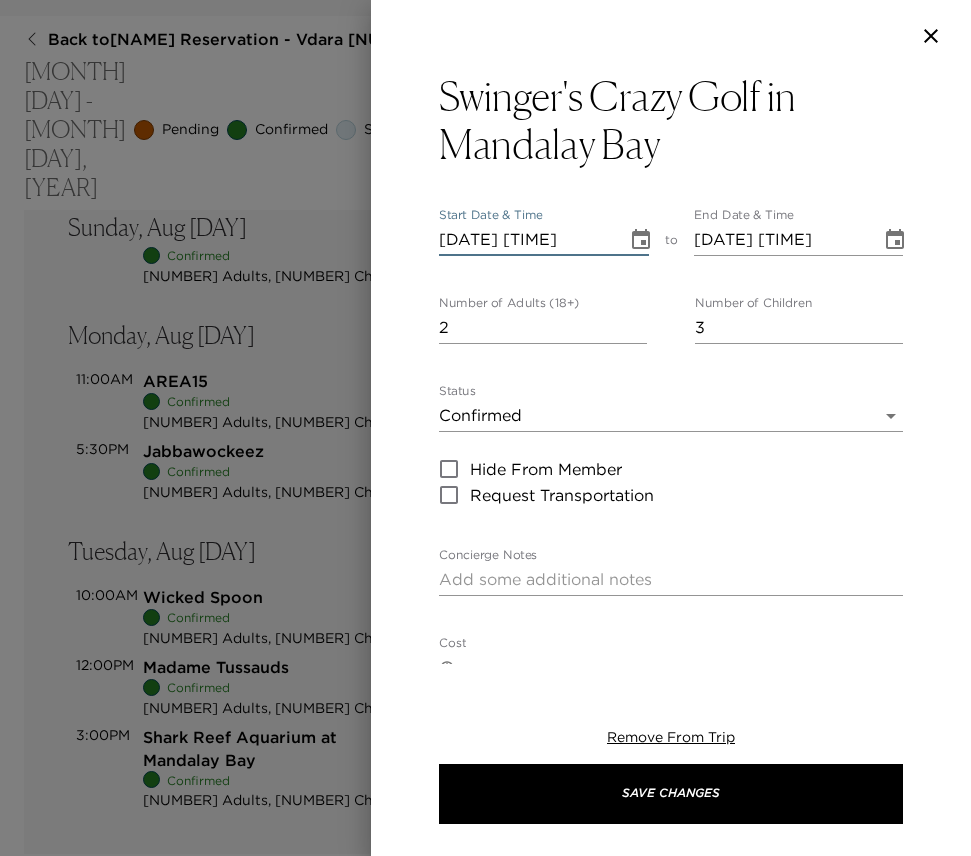type on "[DATE] [TIME]" 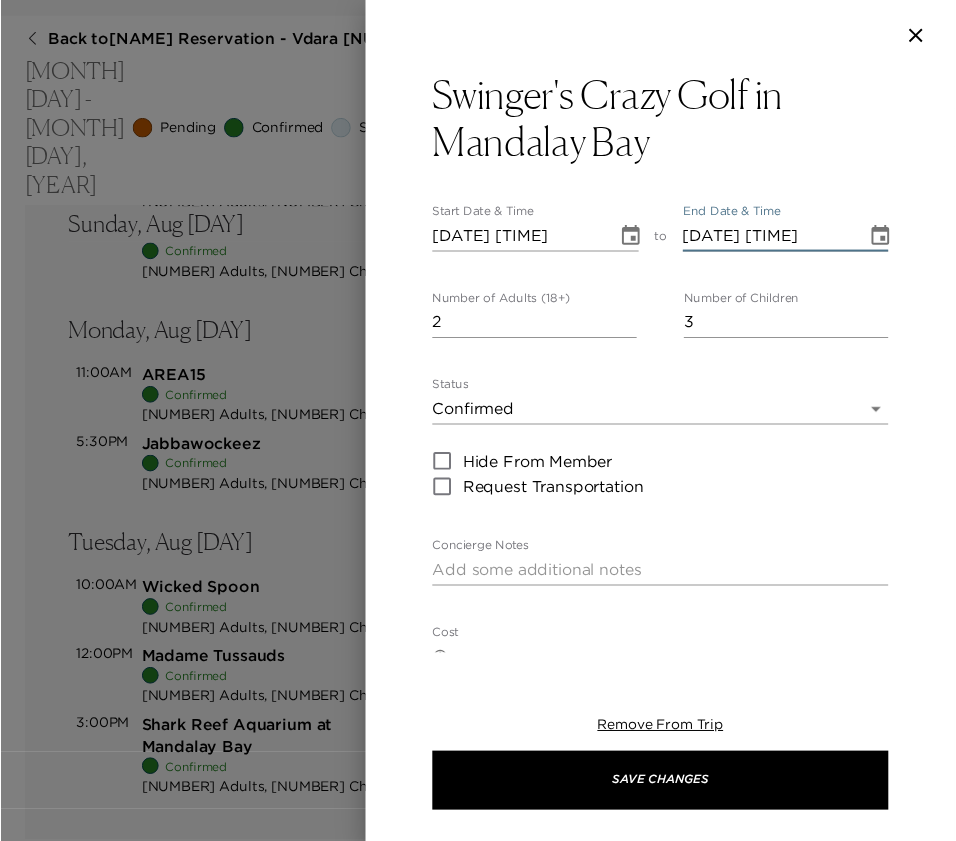 scroll, scrollTop: 0, scrollLeft: 0, axis: both 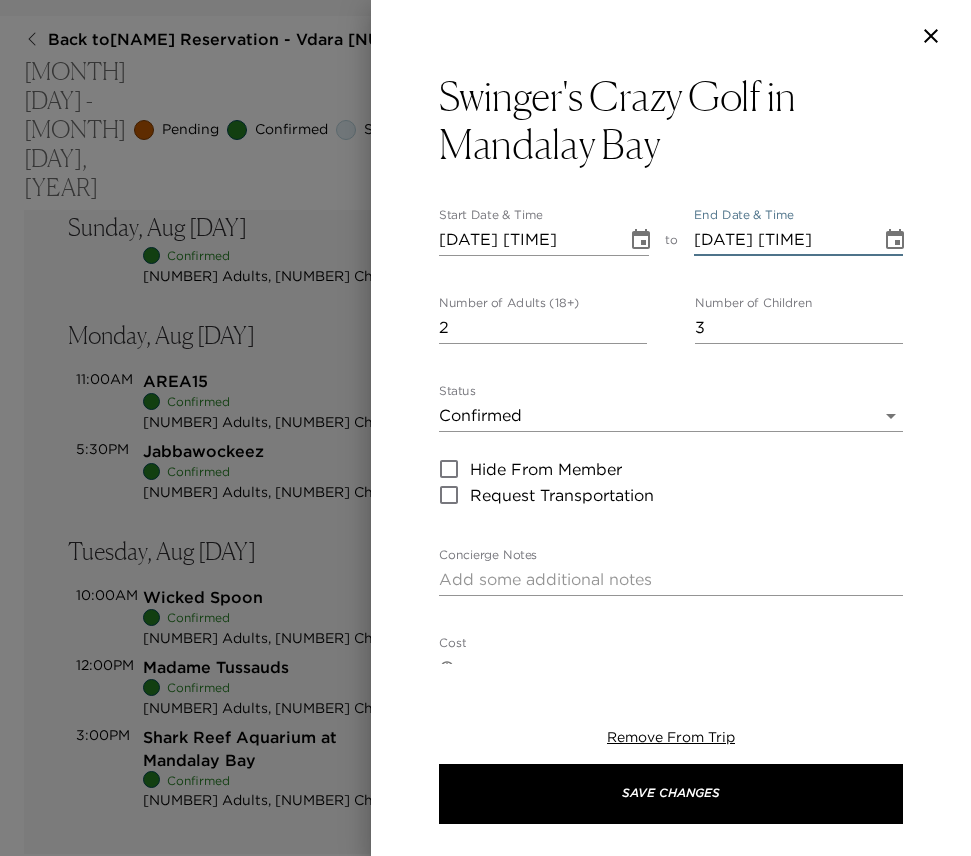 click on "[DATE] [TIME]" at bounding box center [781, 240] 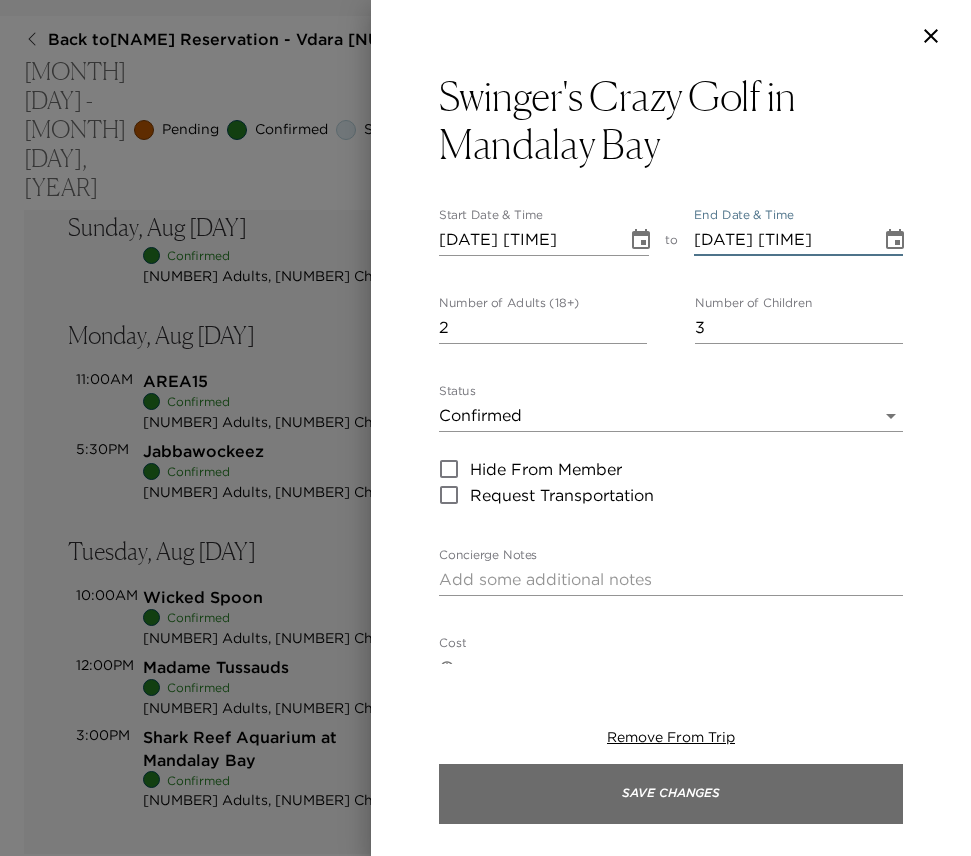 type on "[DATE] [TIME]" 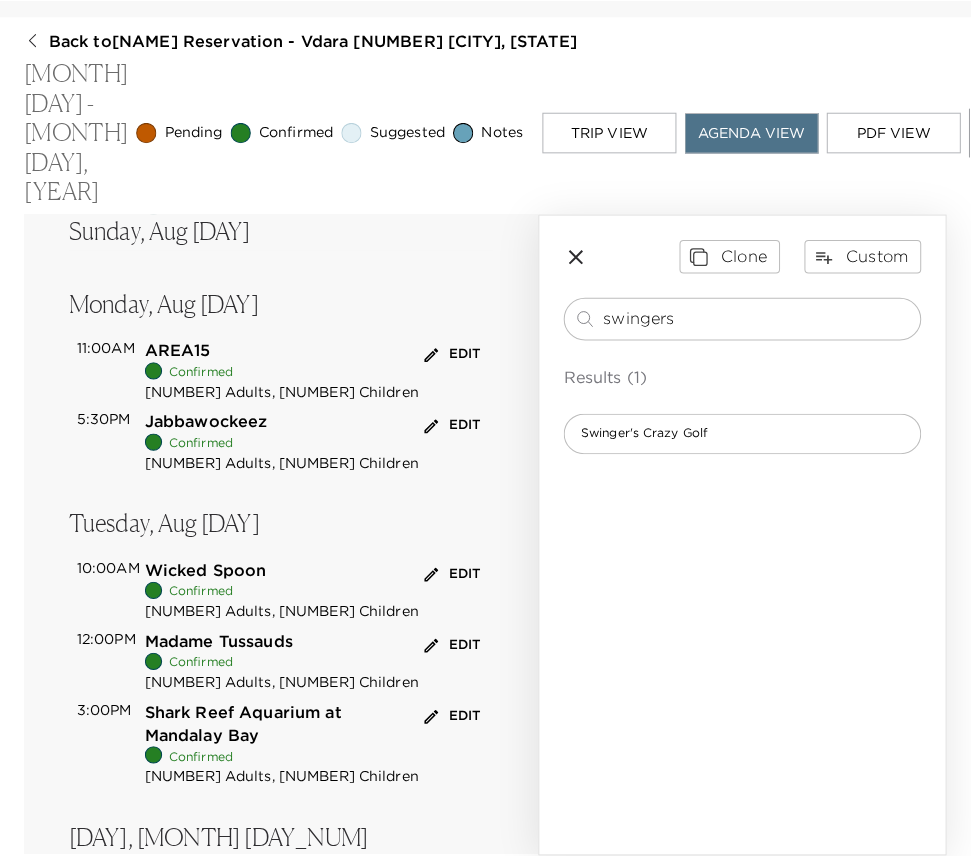 scroll, scrollTop: 391, scrollLeft: 0, axis: vertical 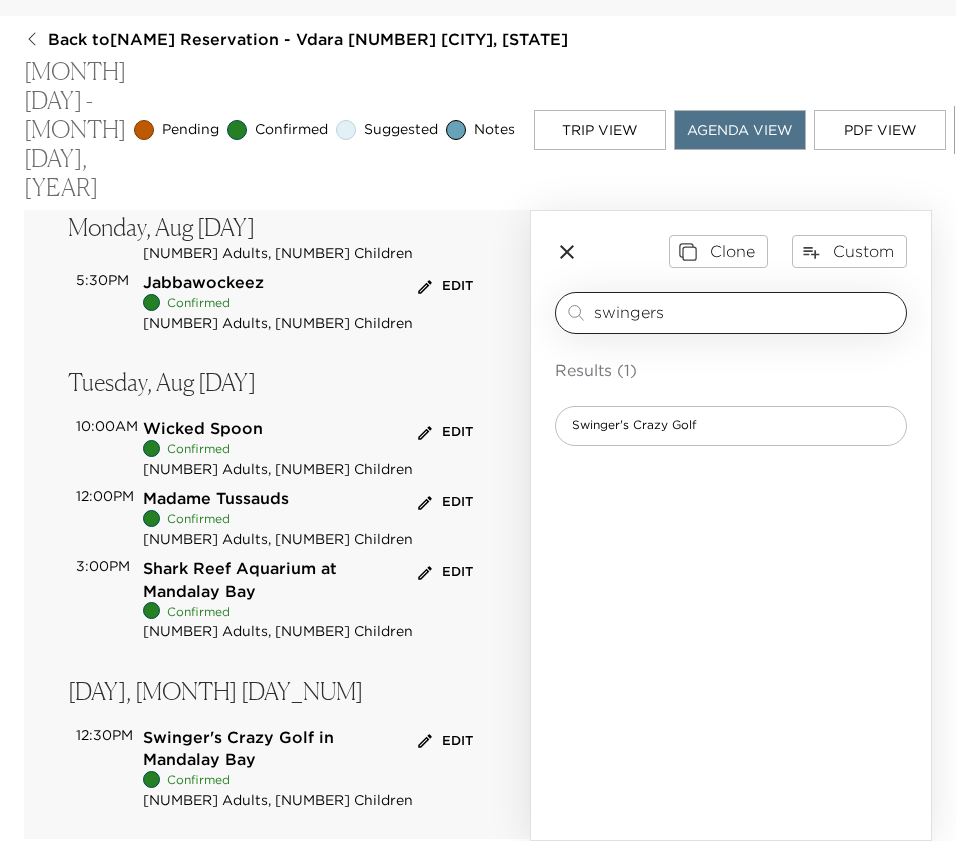 click on "swingers" at bounding box center (746, 312) 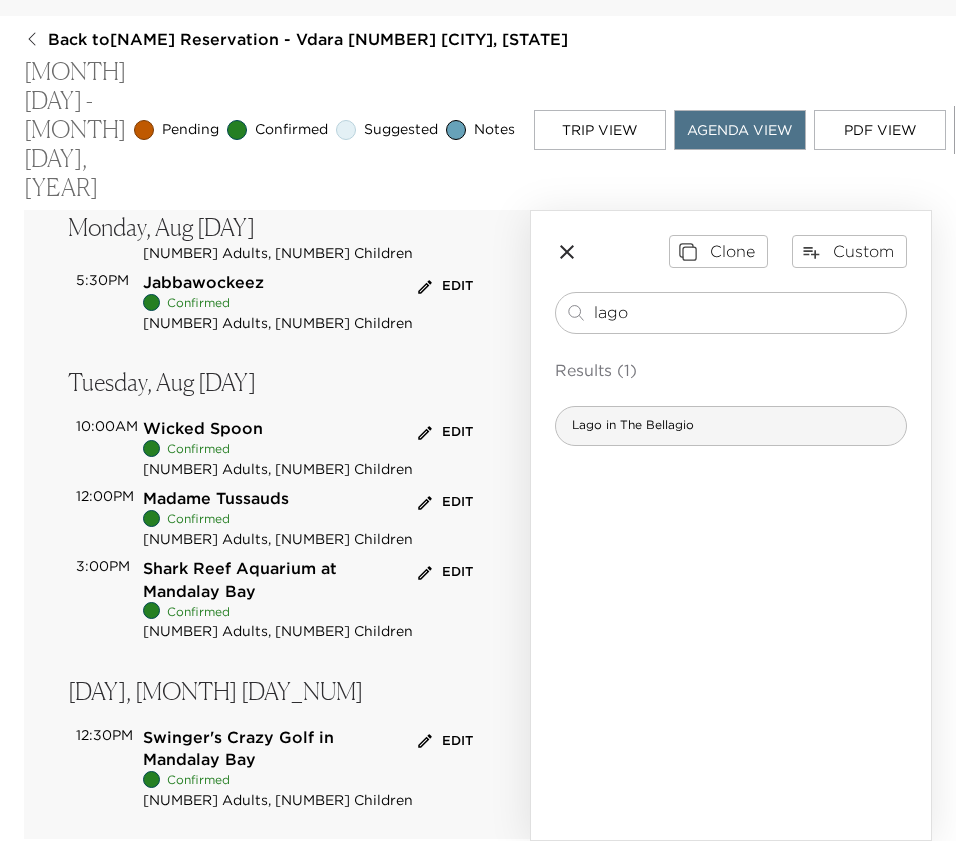 type on "lago" 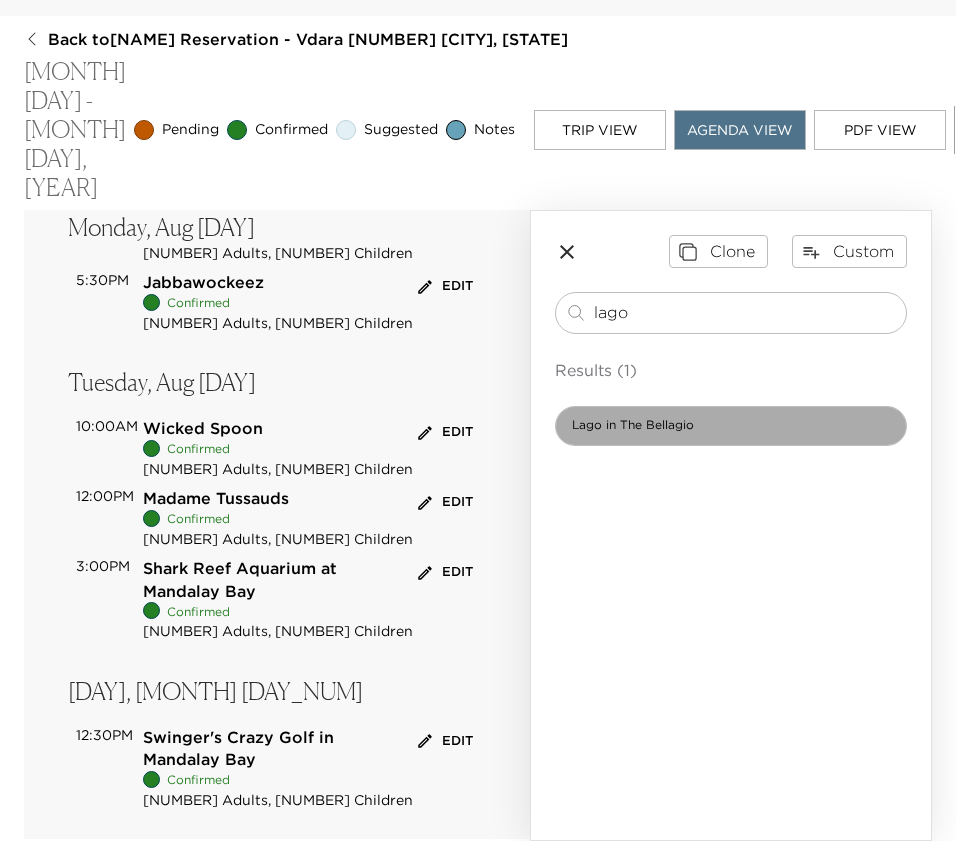 click on "Lago in The Bellagio" at bounding box center (633, 425) 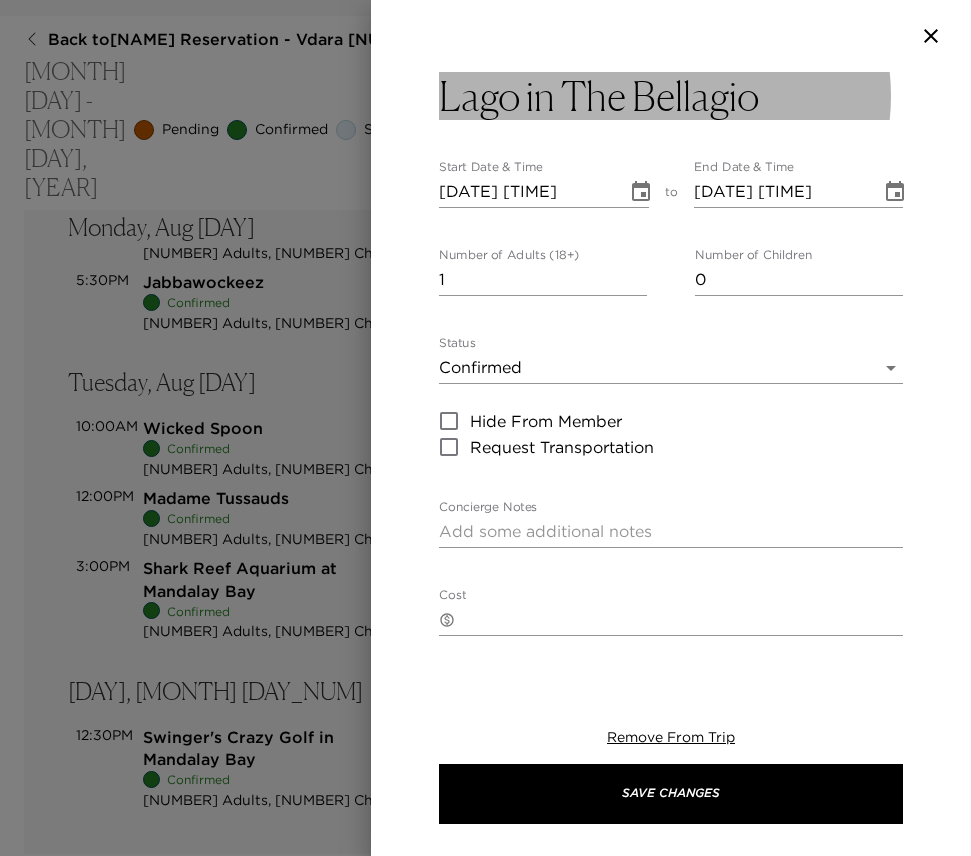 click on "Lago in The Bellagio" at bounding box center [599, 96] 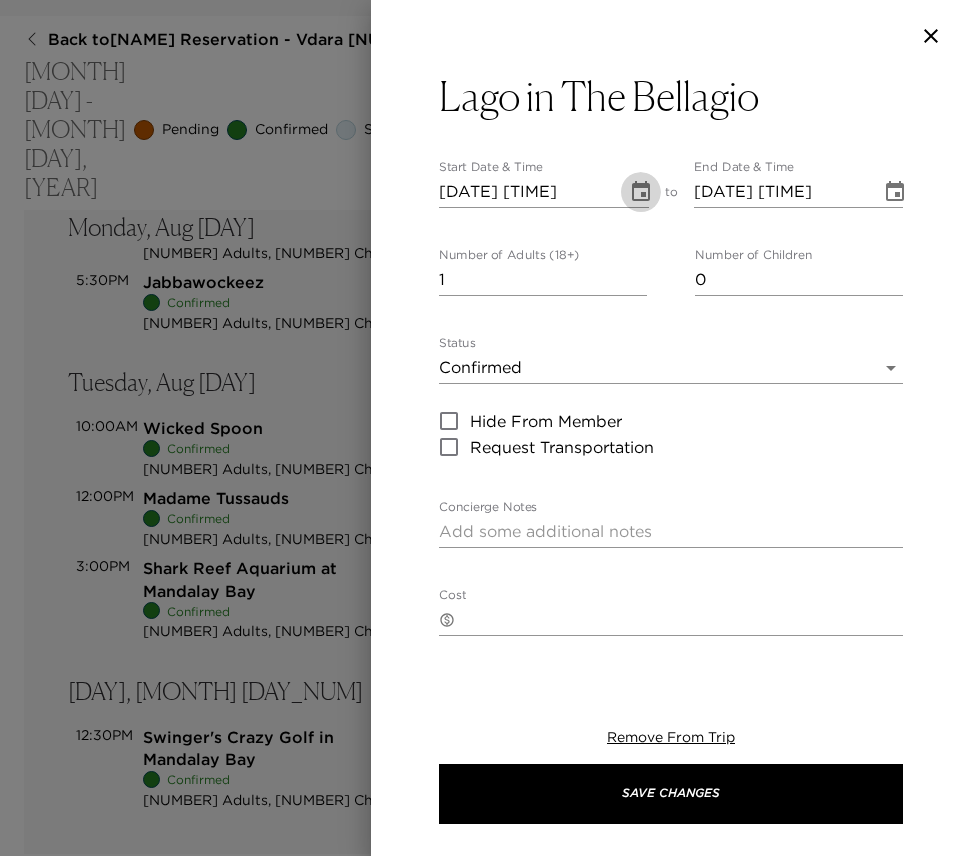 click at bounding box center [641, 192] 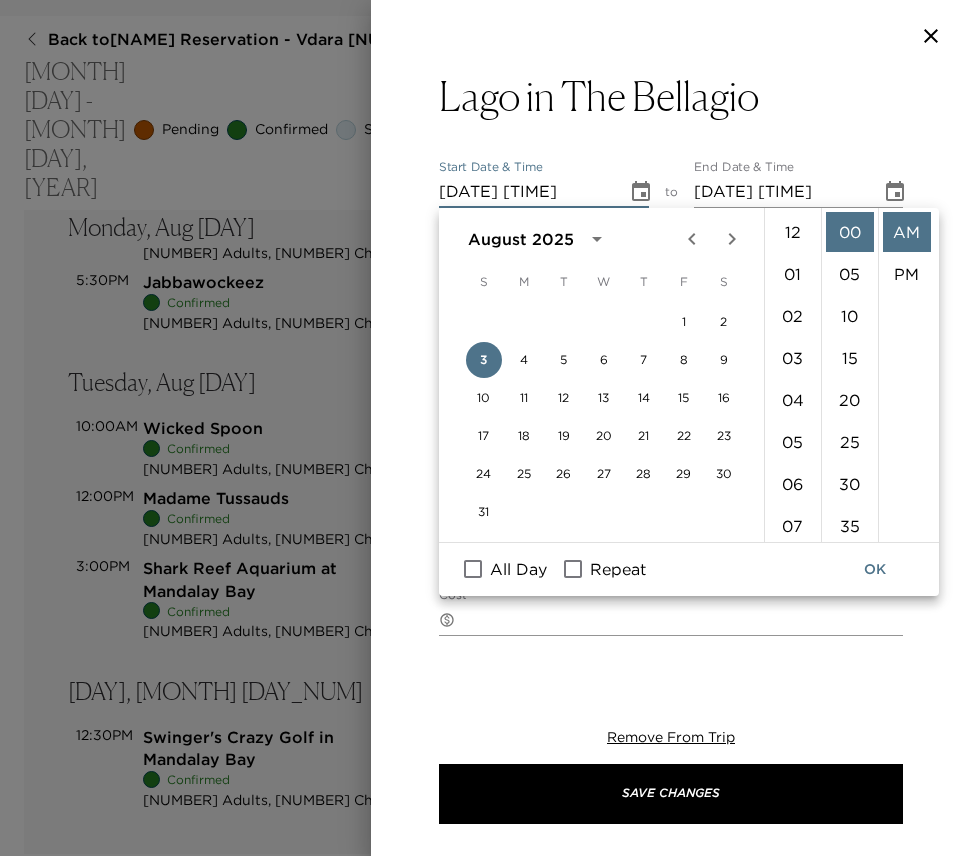 scroll, scrollTop: 462, scrollLeft: 0, axis: vertical 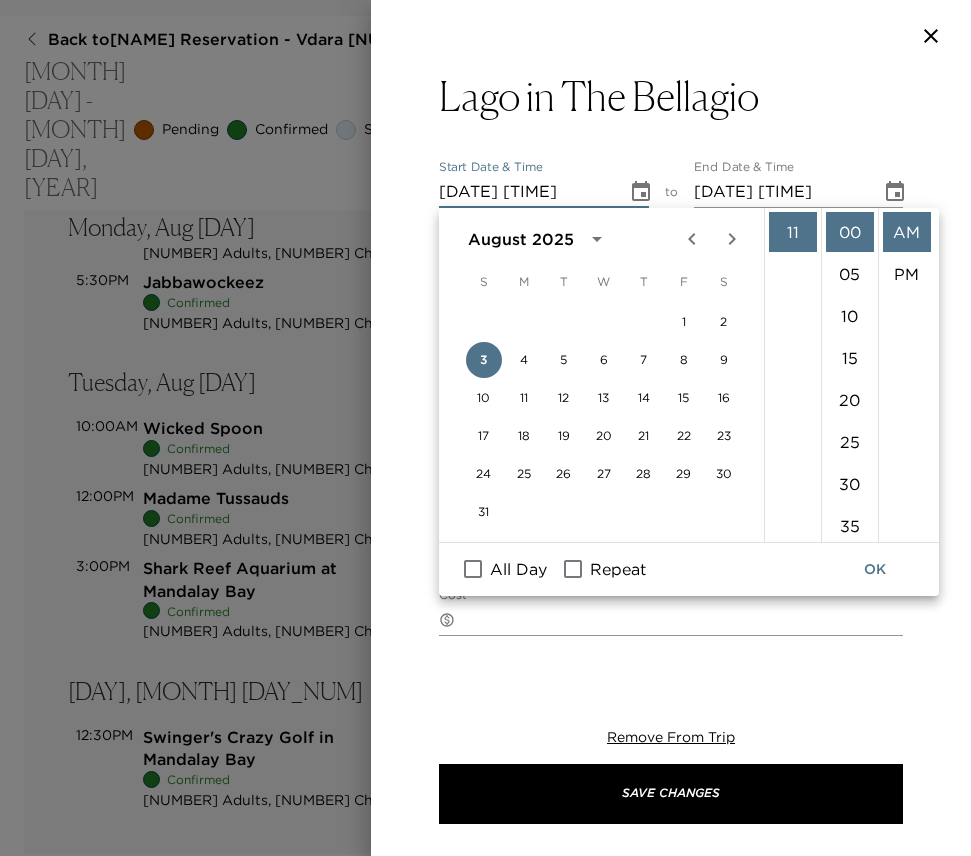 click on "3 4 5 6 7 8 9" at bounding box center (604, 360) 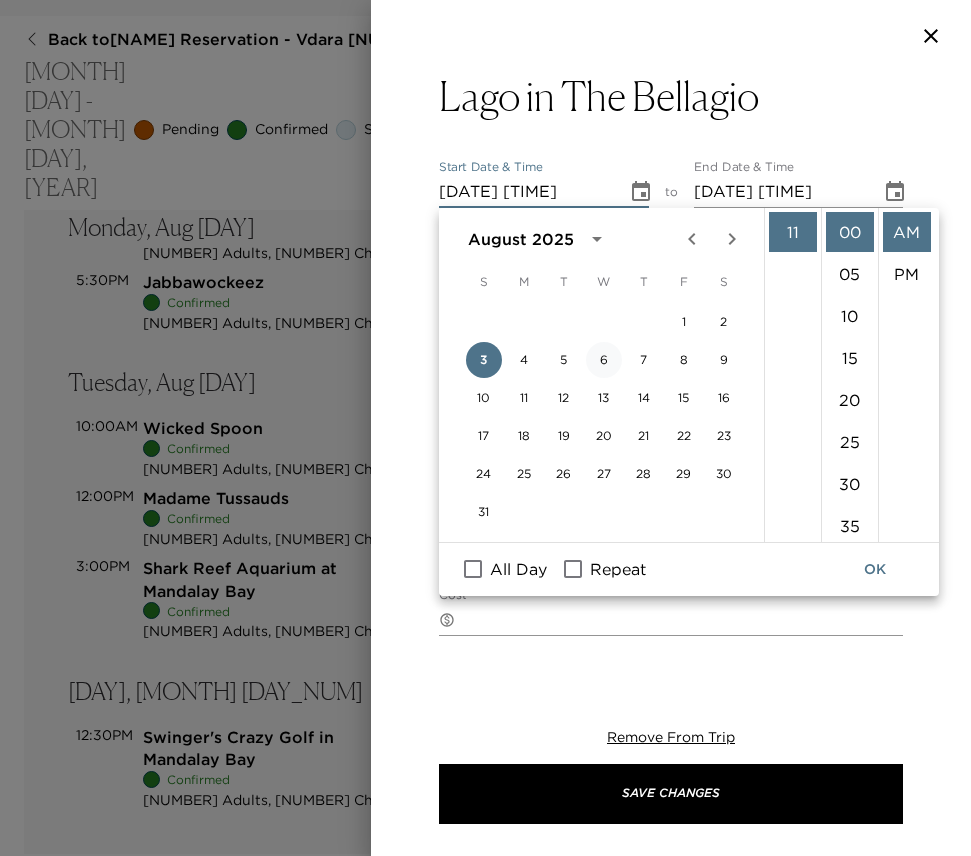 click on "6" at bounding box center [604, 360] 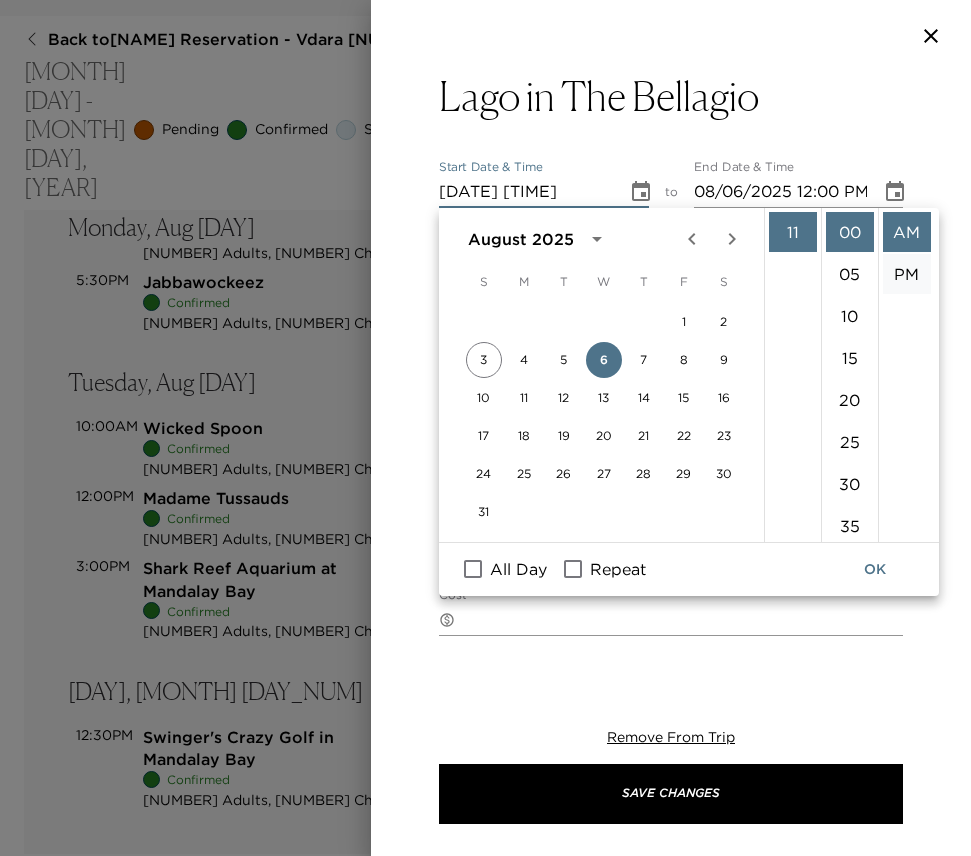 click on "PM" at bounding box center [907, 274] 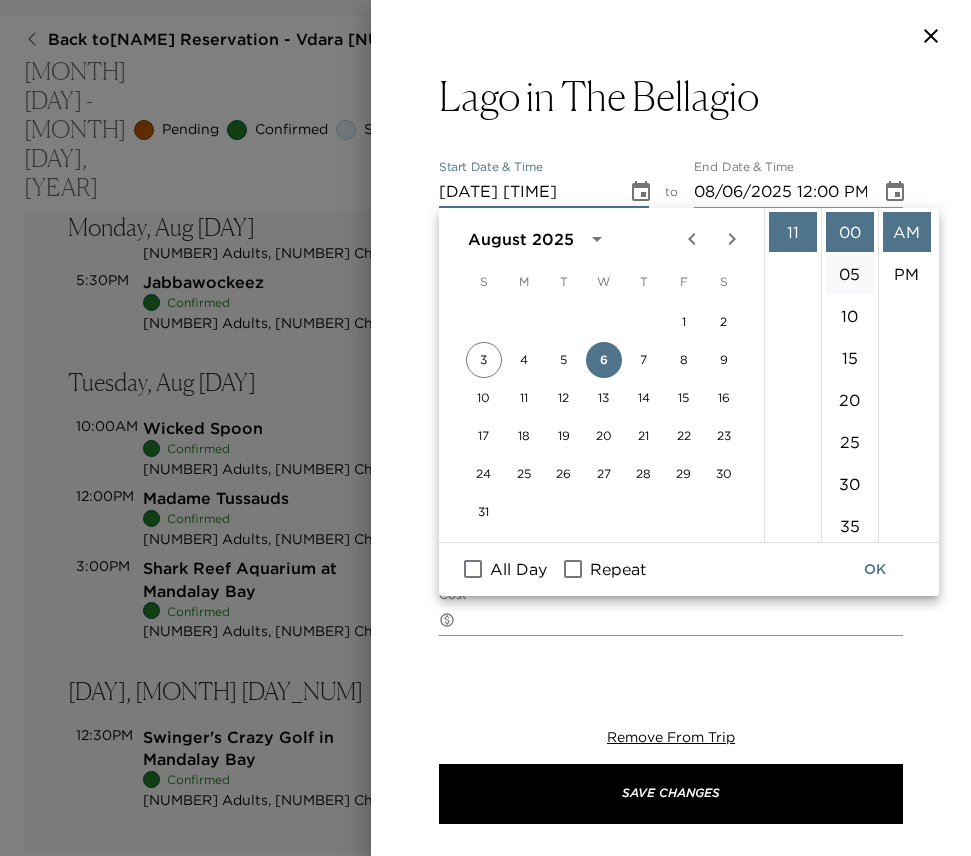 type on "[DATE] [TIME]" 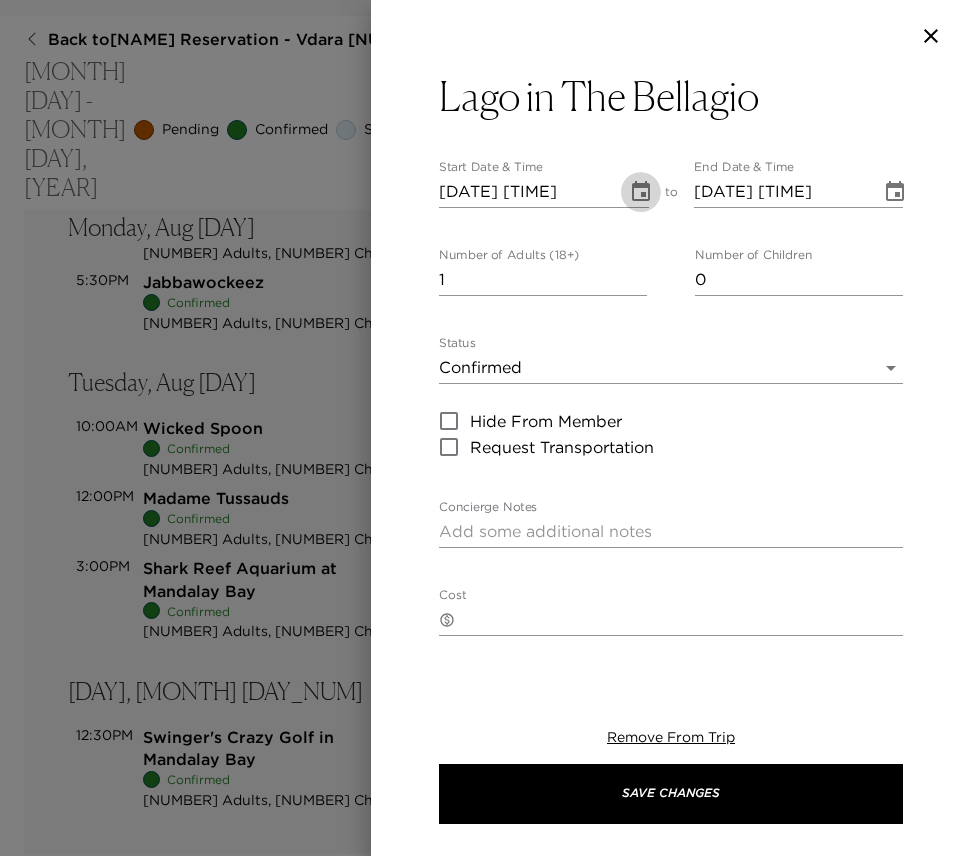 click 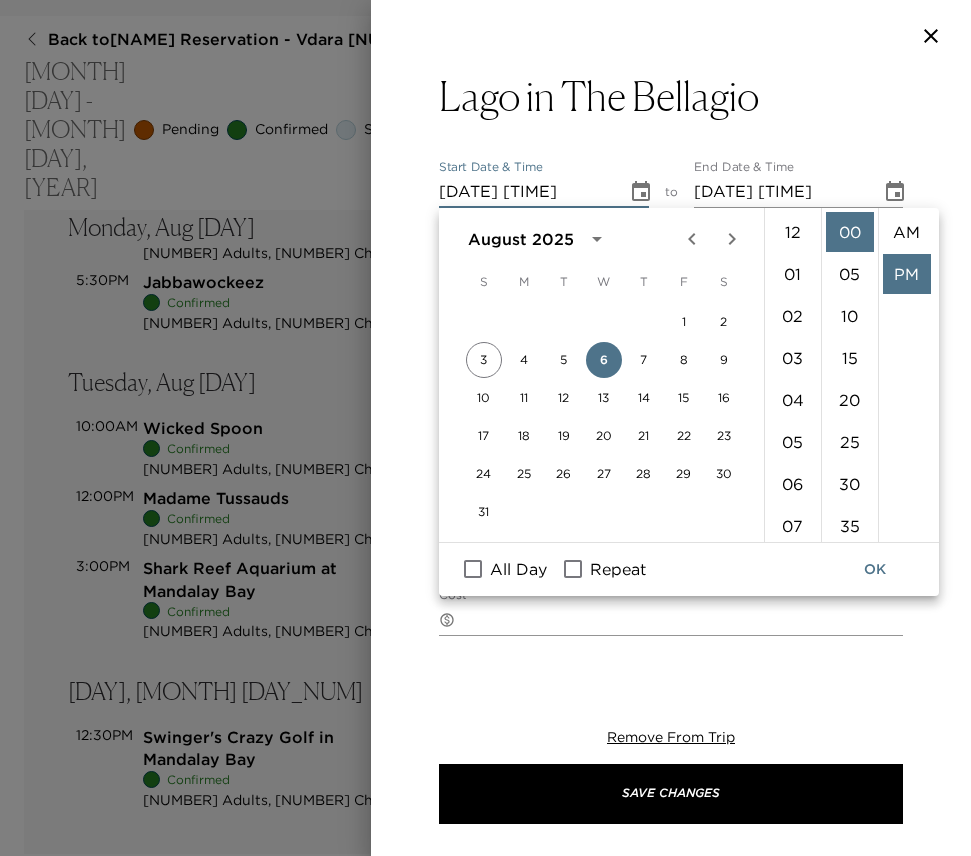 scroll, scrollTop: 462, scrollLeft: 0, axis: vertical 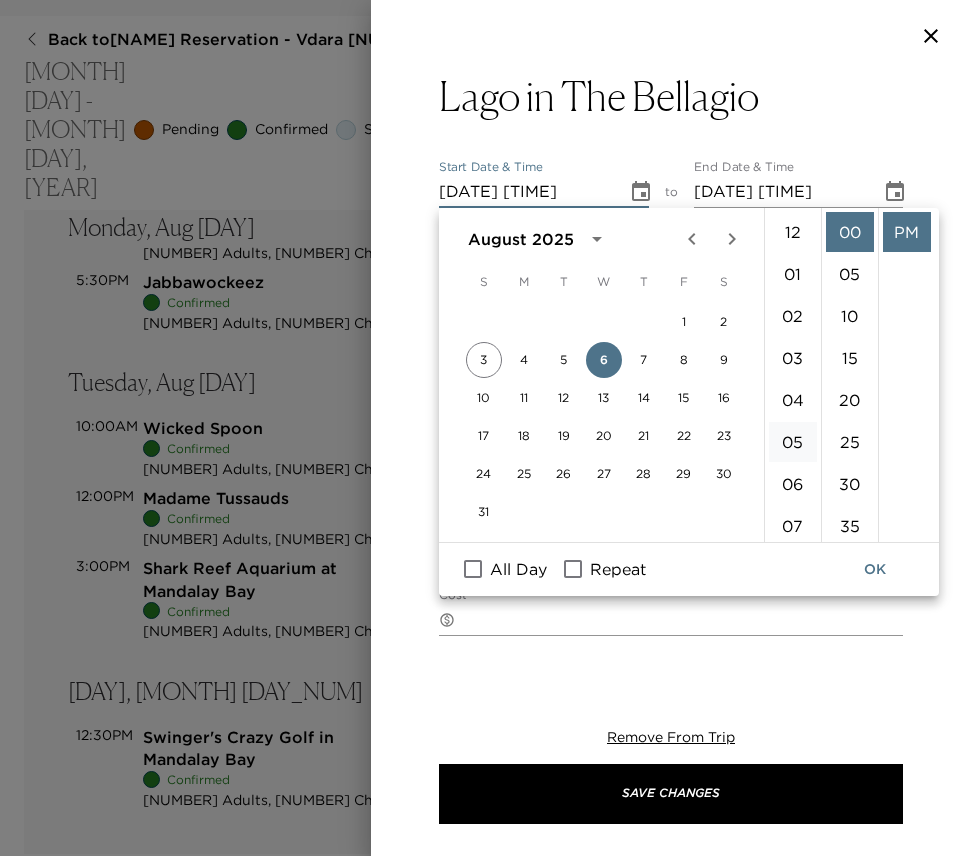 click on "05" at bounding box center (793, 442) 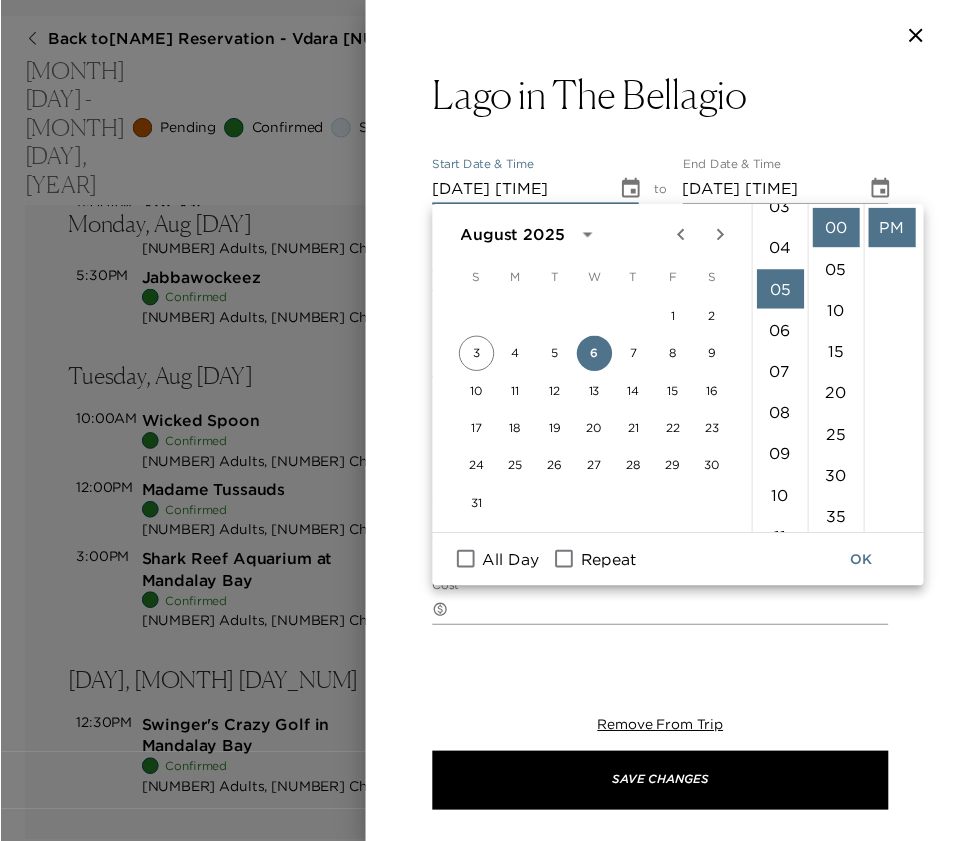 scroll, scrollTop: 210, scrollLeft: 0, axis: vertical 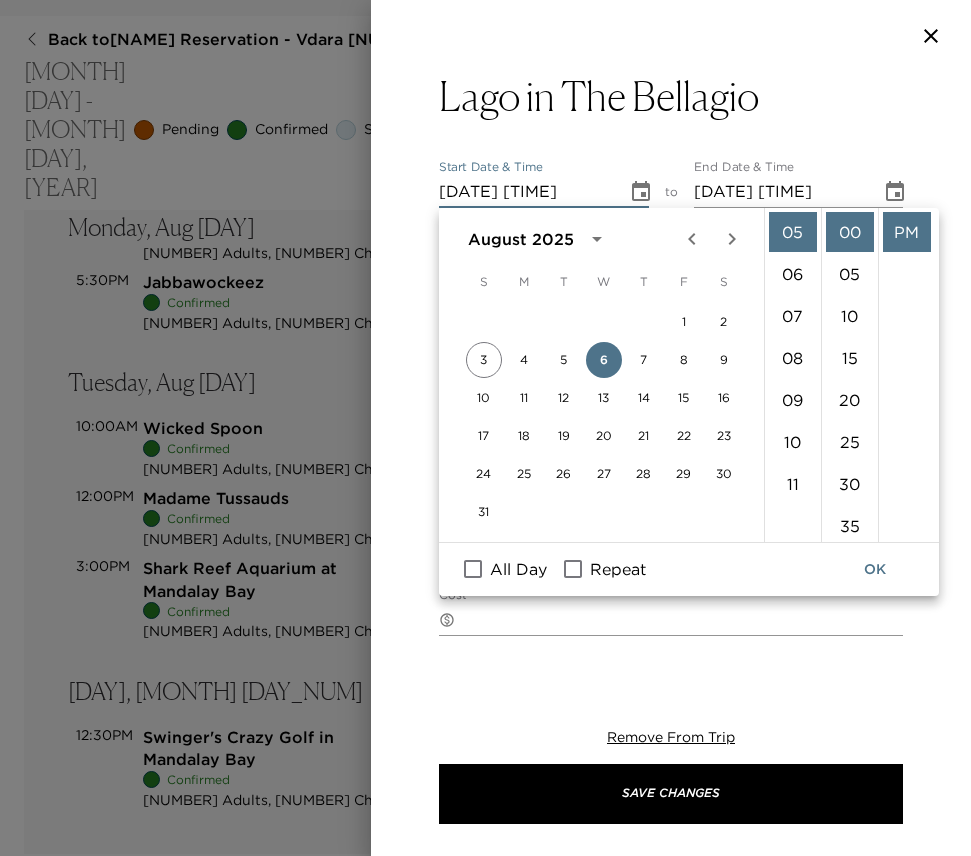 click on "OK" at bounding box center (875, 569) 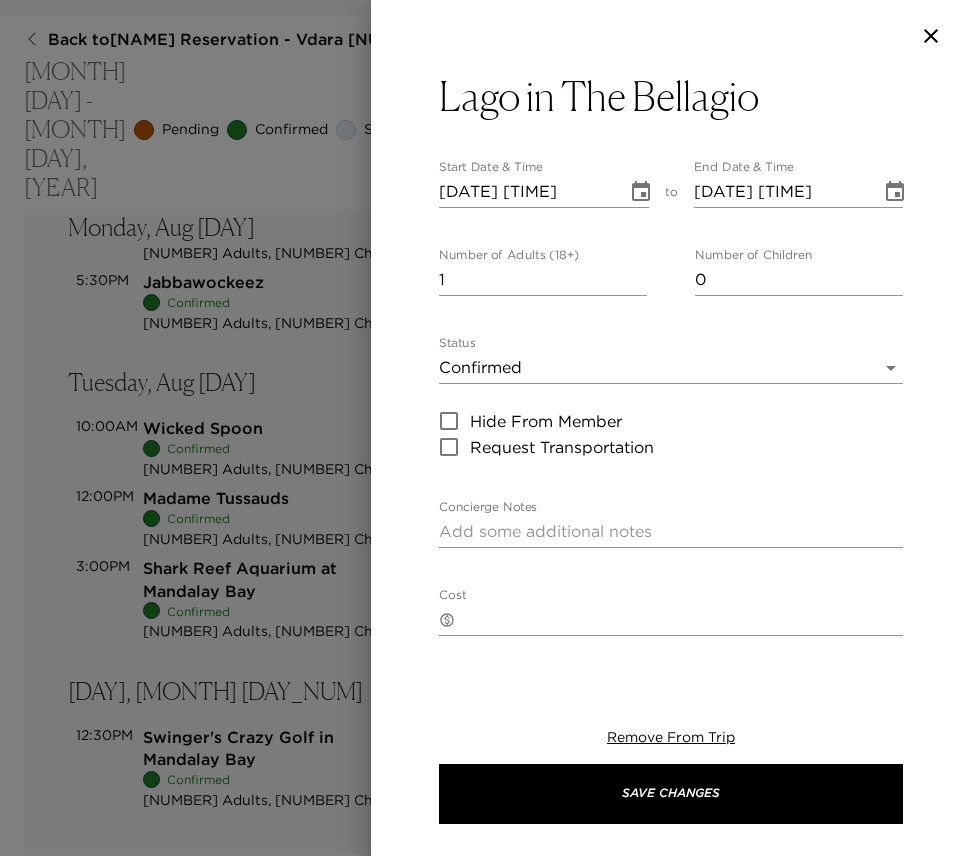 click on "[DATE] [TIME]" at bounding box center (781, 192) 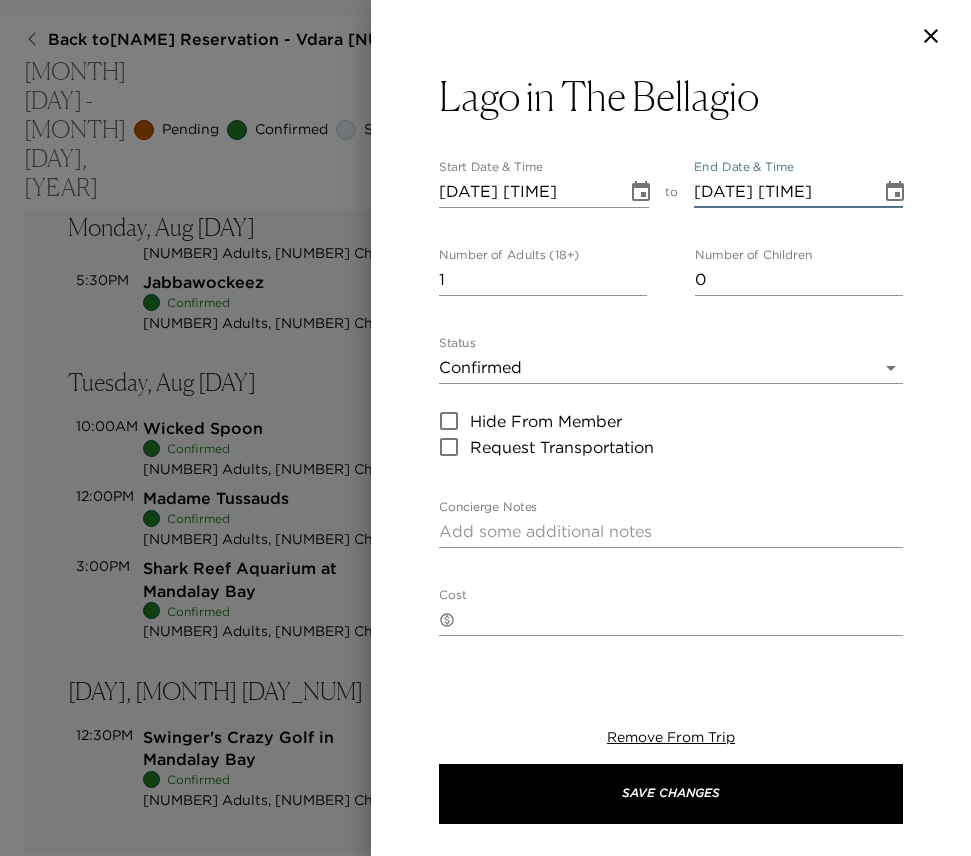 type on "[DATE] [TIME]" 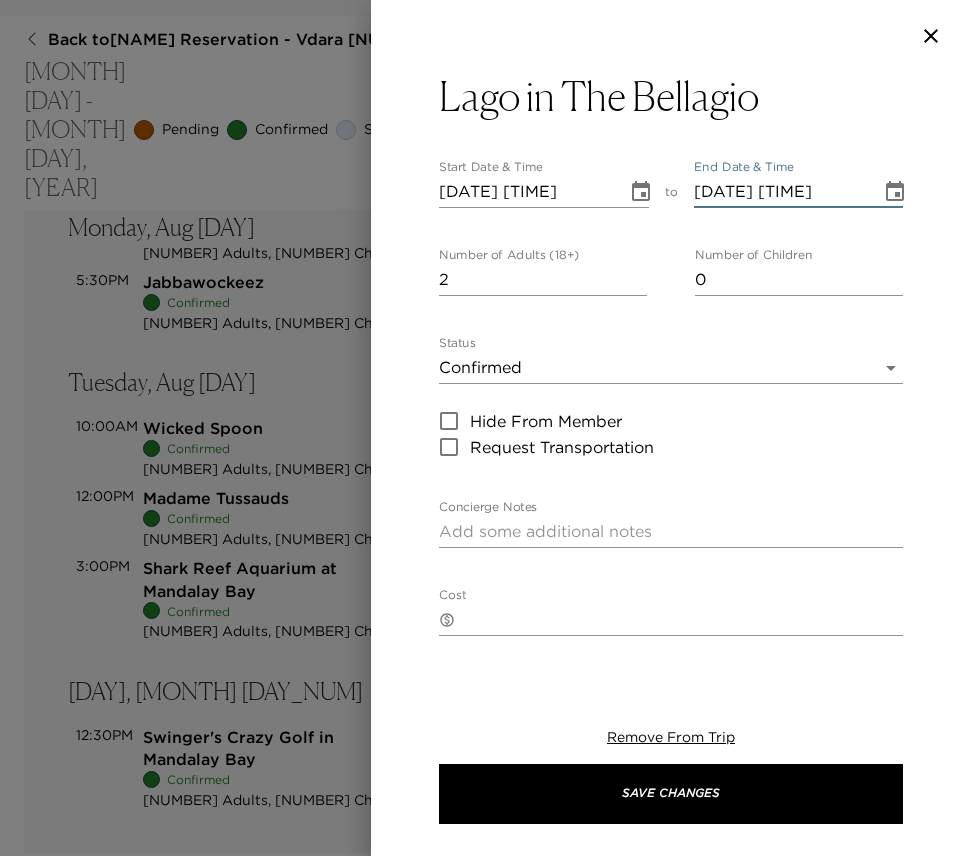type on "2" 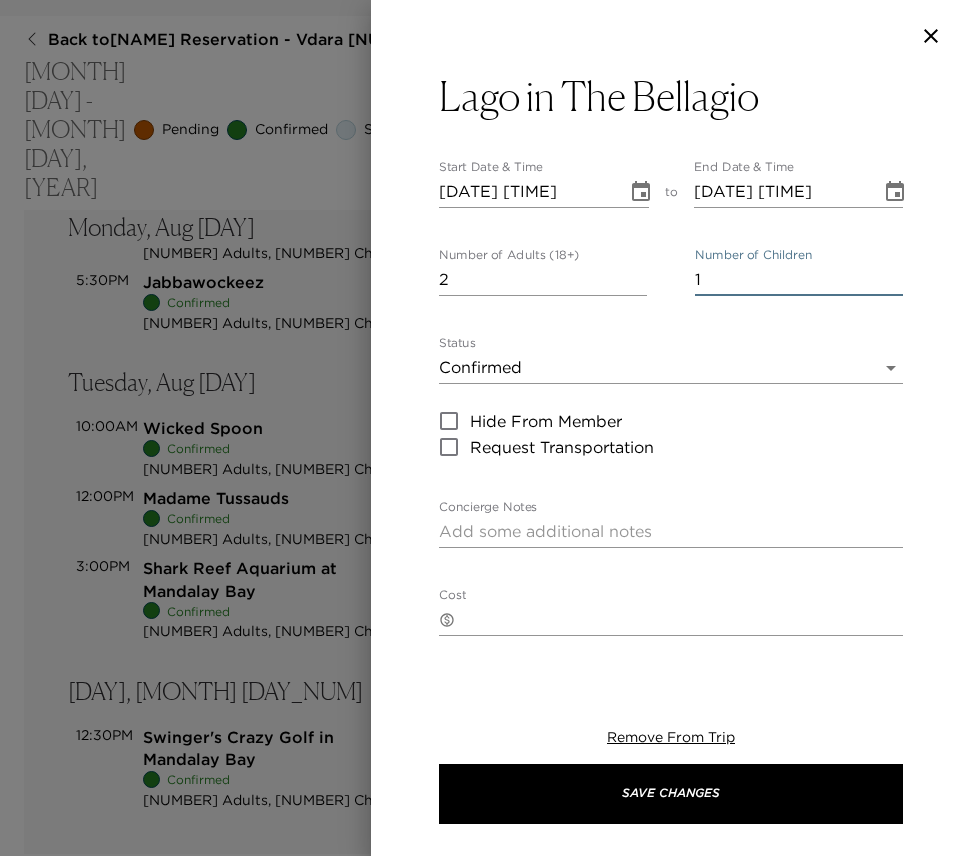 click on "1" at bounding box center [799, 280] 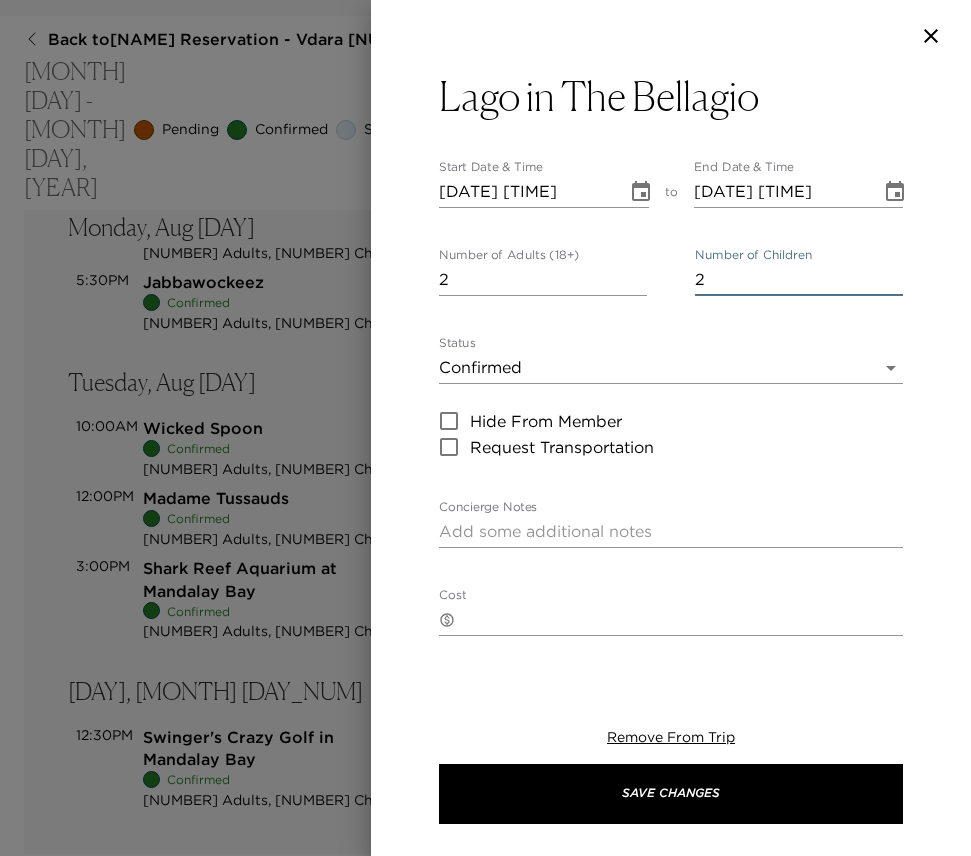 click on "2" at bounding box center [799, 280] 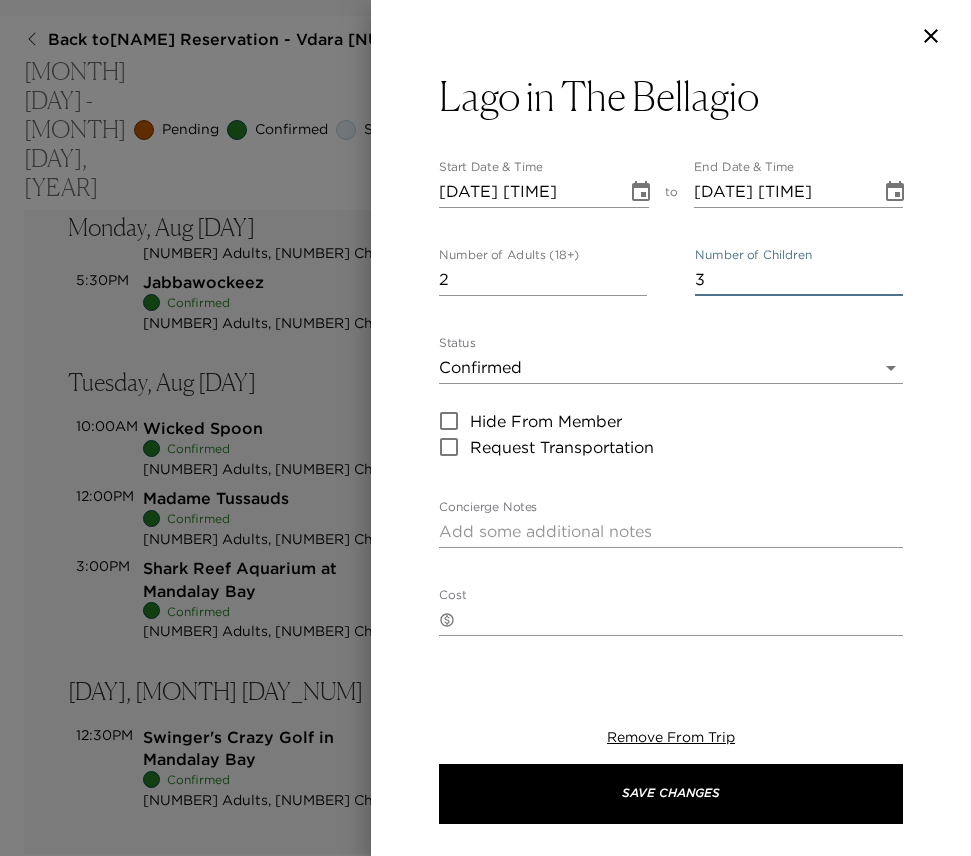 type on "3" 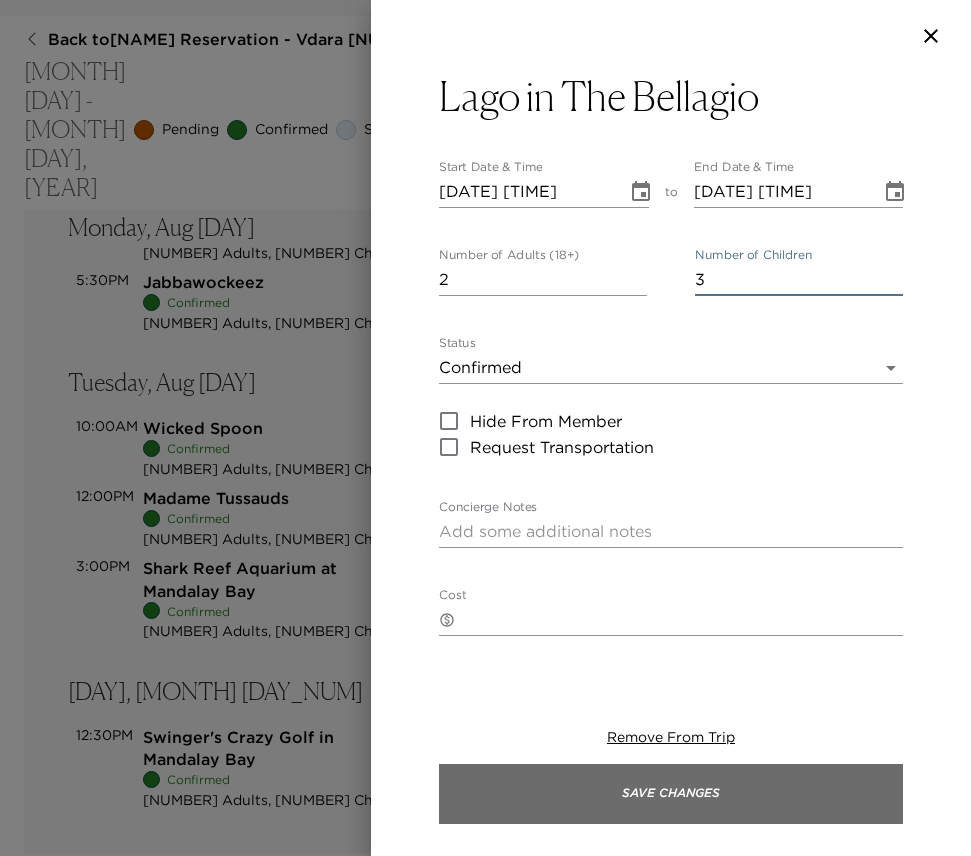 click on "Save Changes" at bounding box center (671, 794) 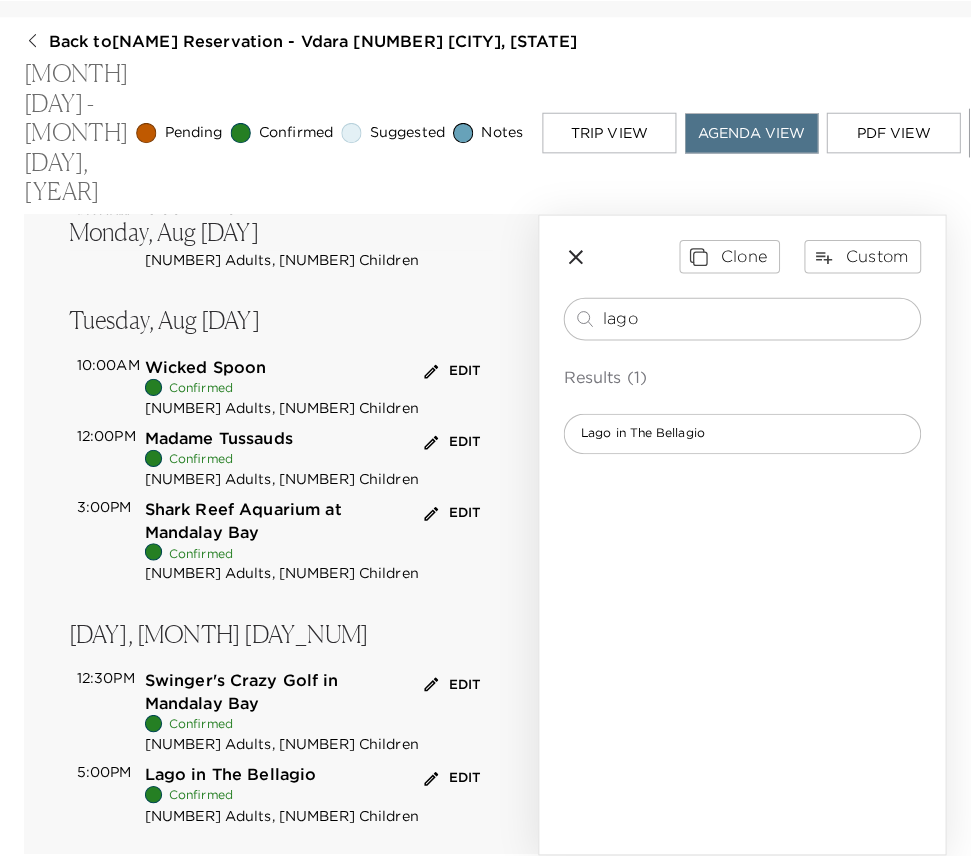 scroll, scrollTop: 461, scrollLeft: 0, axis: vertical 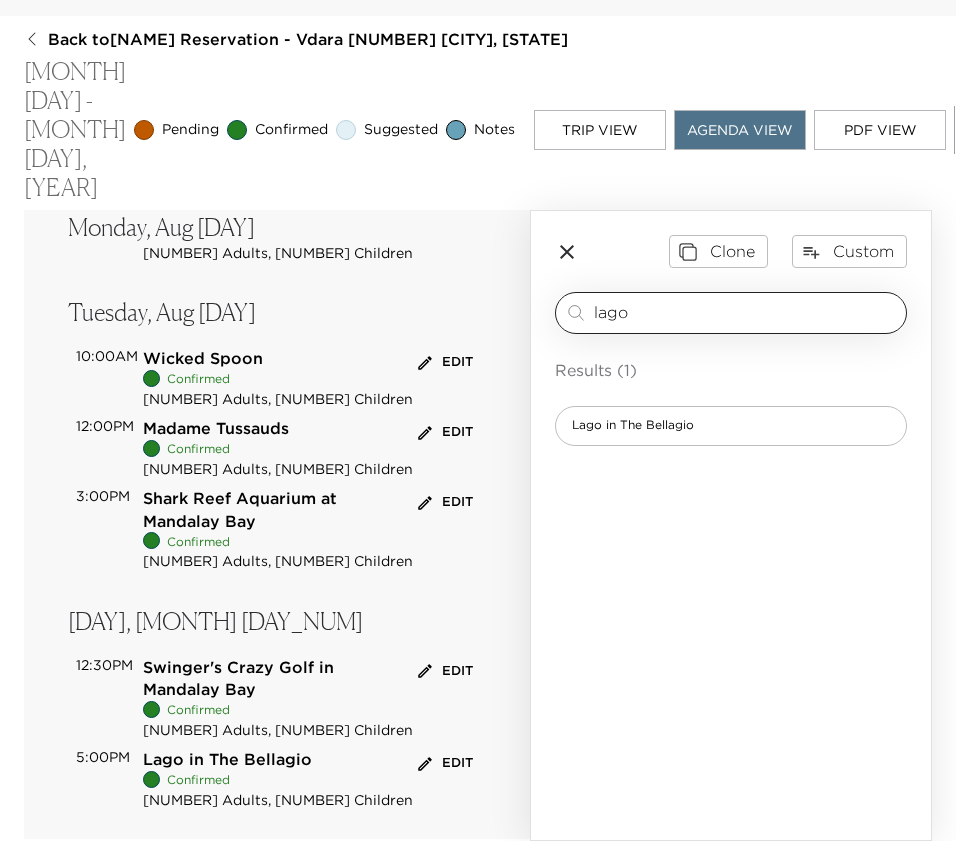 click on "Lago" at bounding box center (731, 313) 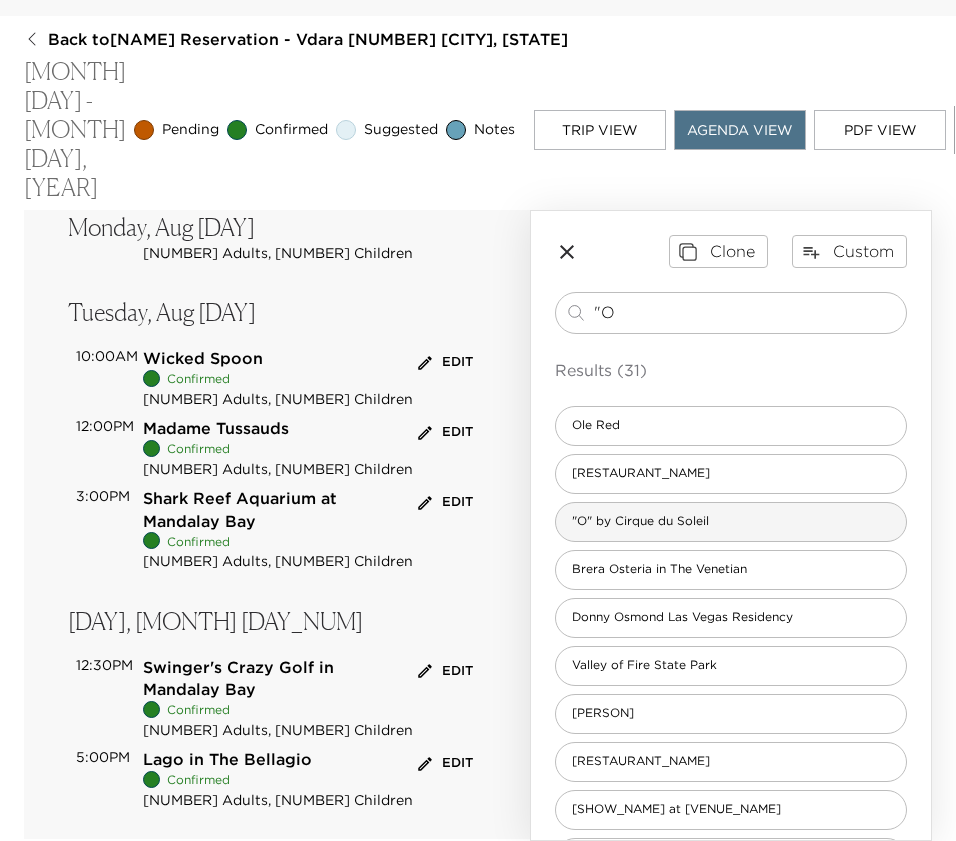 type on ""O" 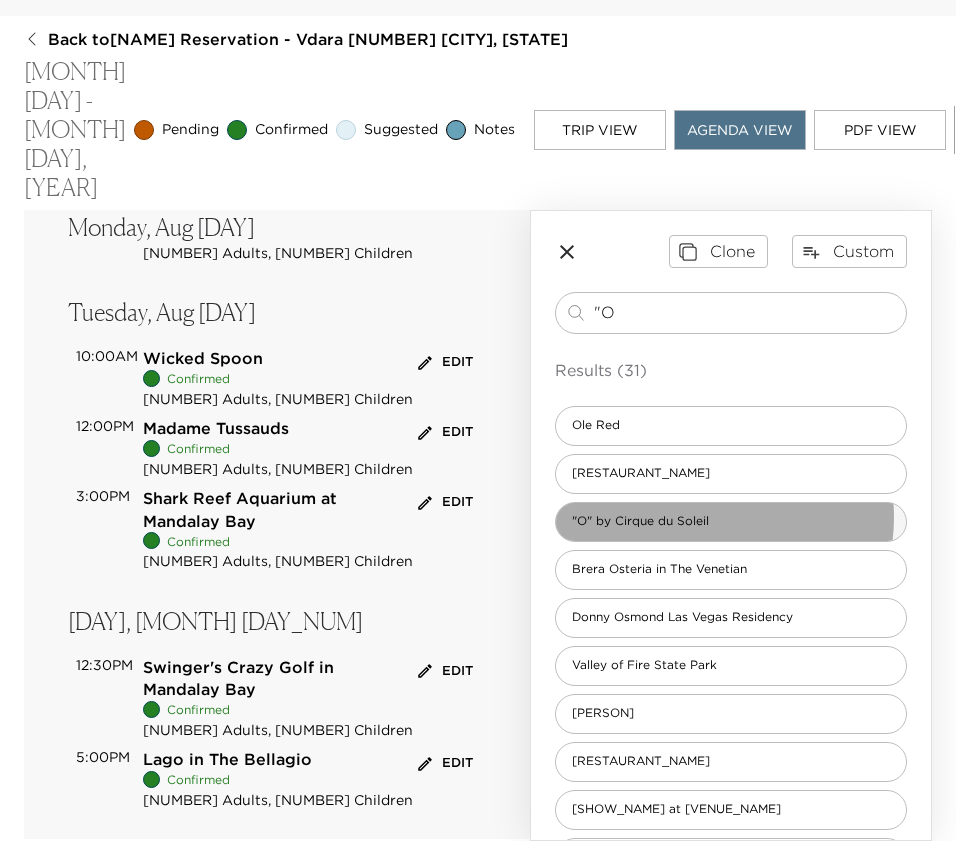 click on ""O" by Cirque du Soleil" at bounding box center (640, 521) 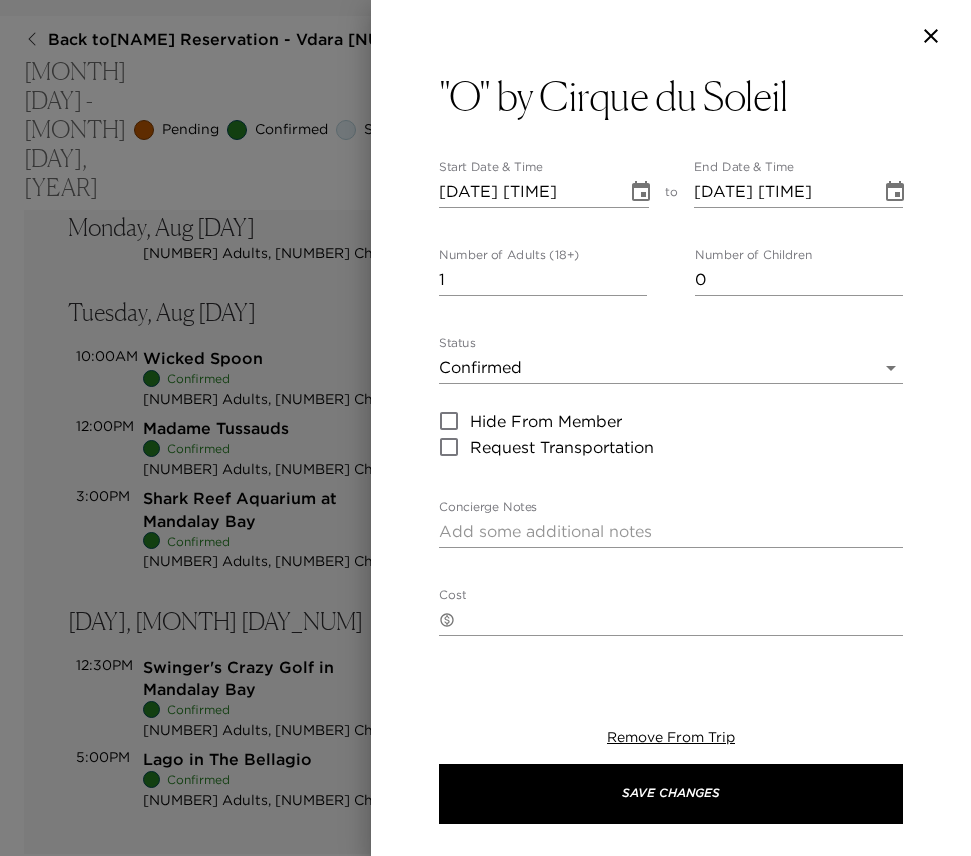 type on "Your reservation has been confirmed." 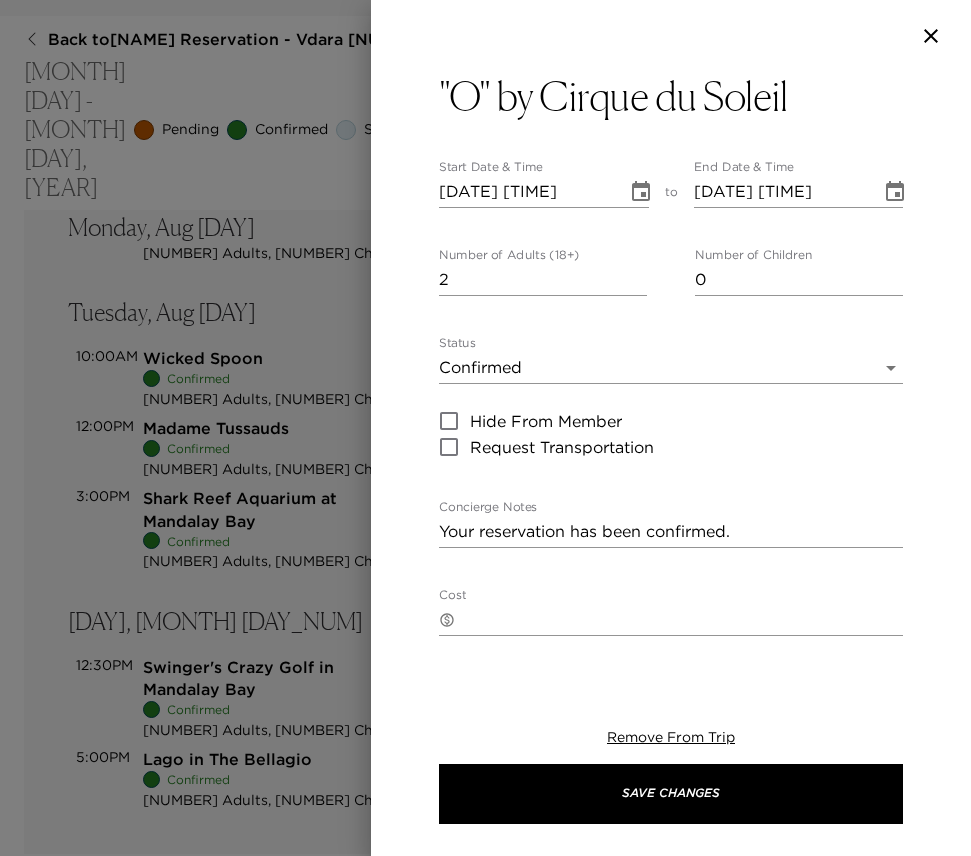 type on "2" 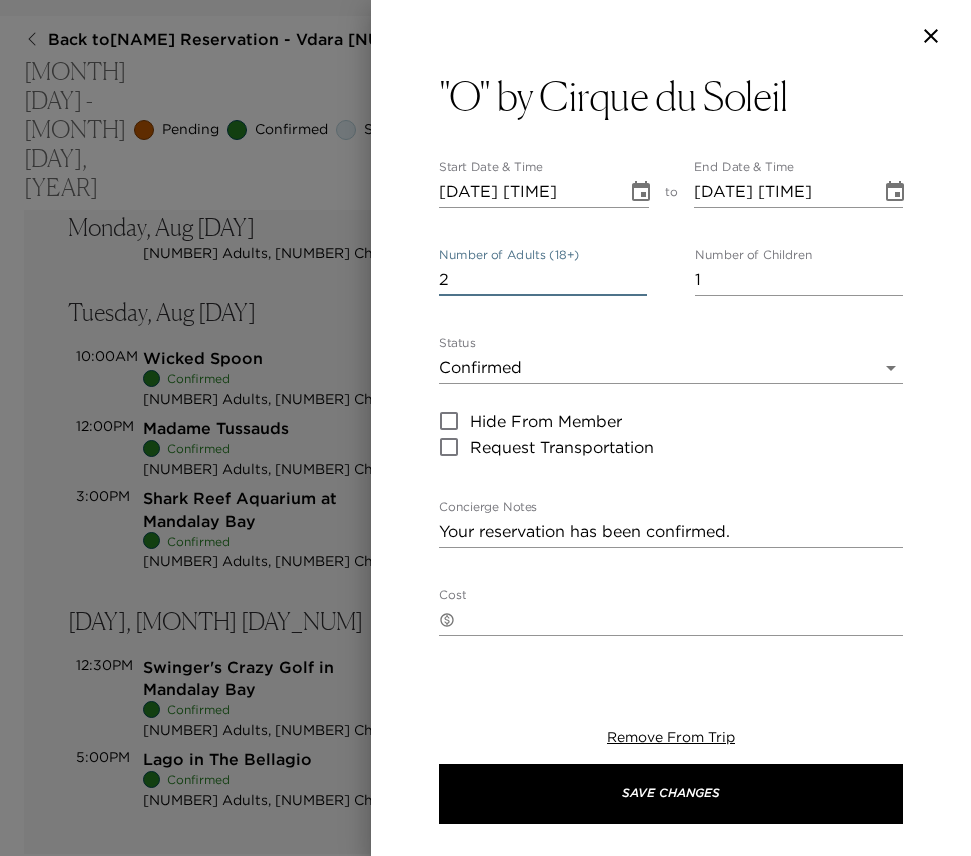 click on "1" at bounding box center (799, 280) 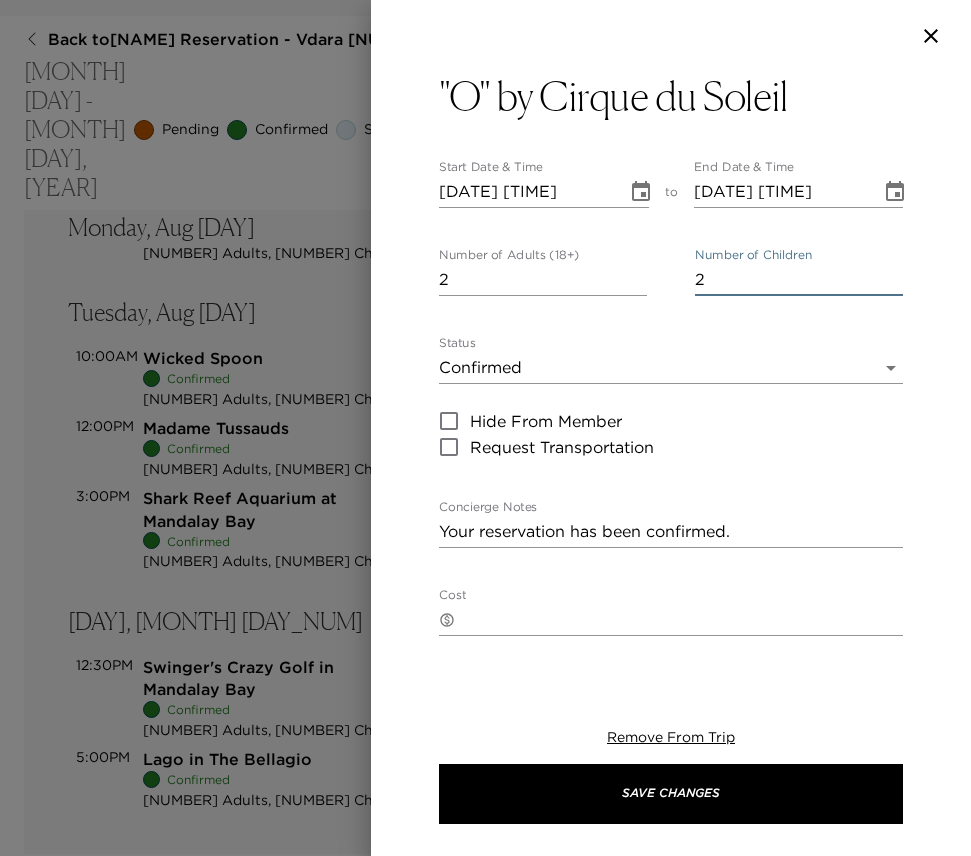 click on "2" at bounding box center [799, 280] 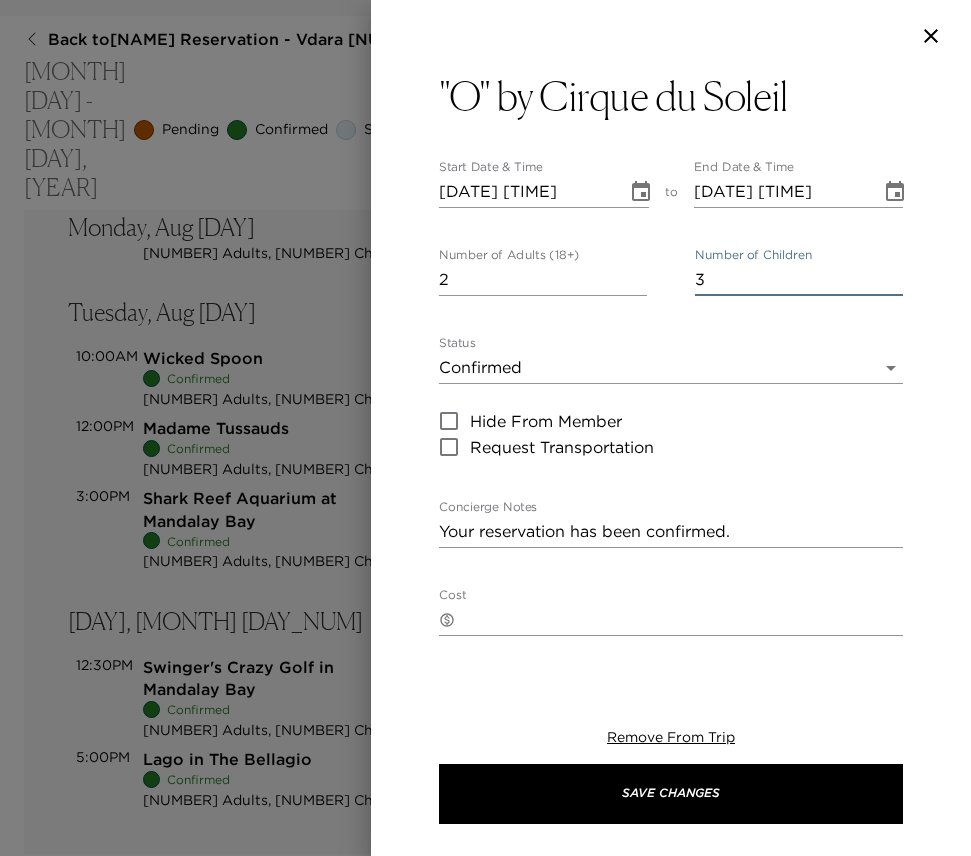 type on "3" 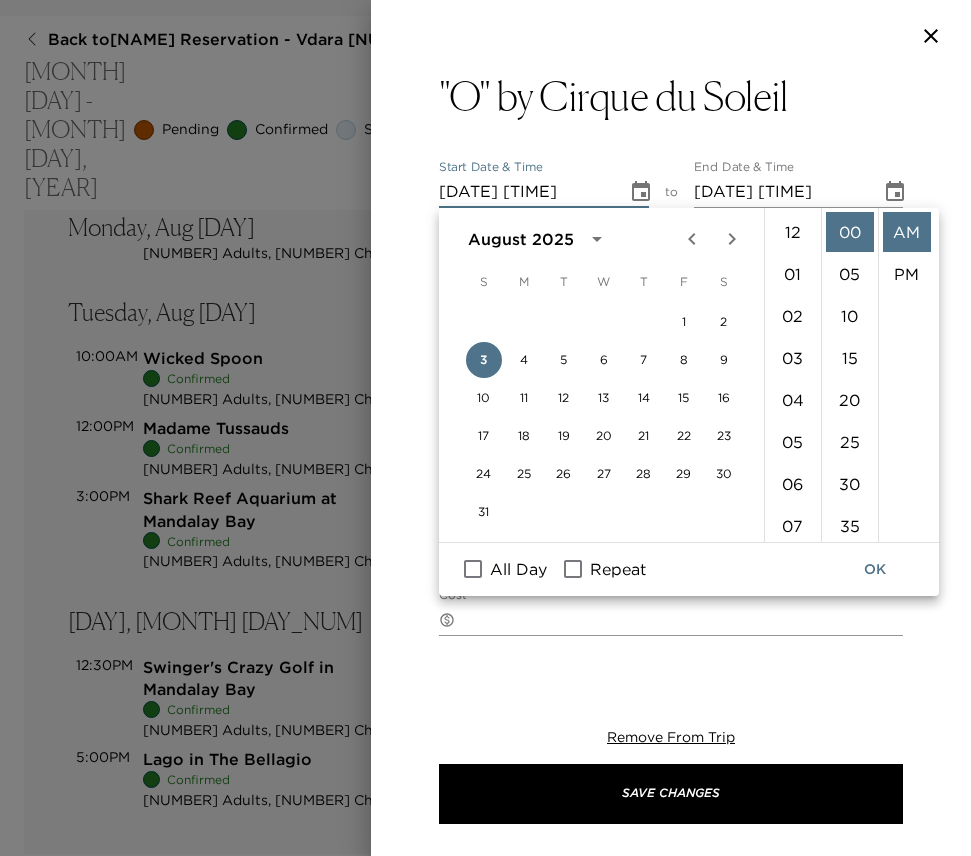 scroll, scrollTop: 462, scrollLeft: 0, axis: vertical 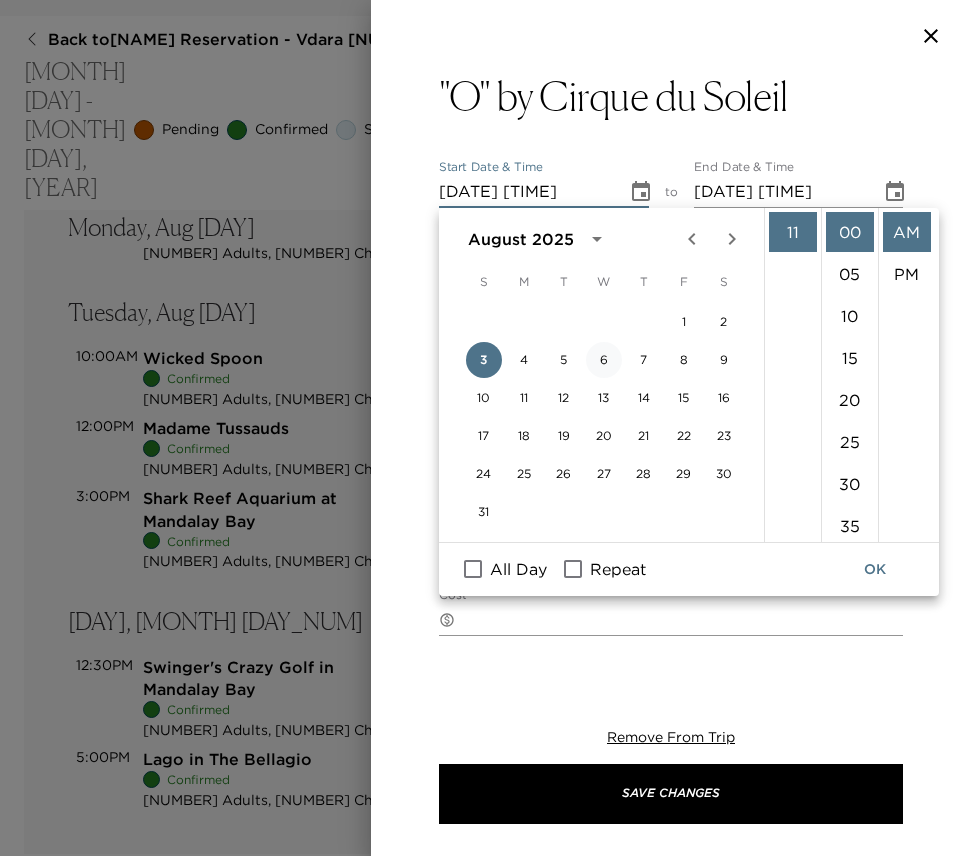 click on "6" at bounding box center (604, 360) 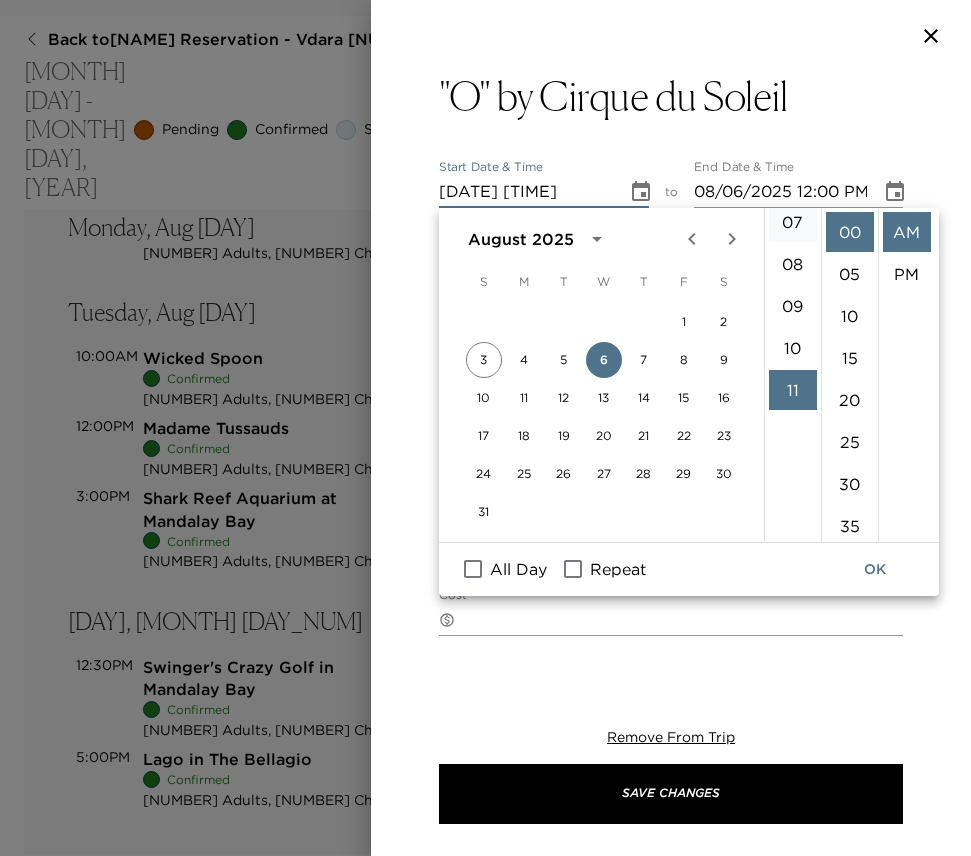 click on "07" at bounding box center [793, 222] 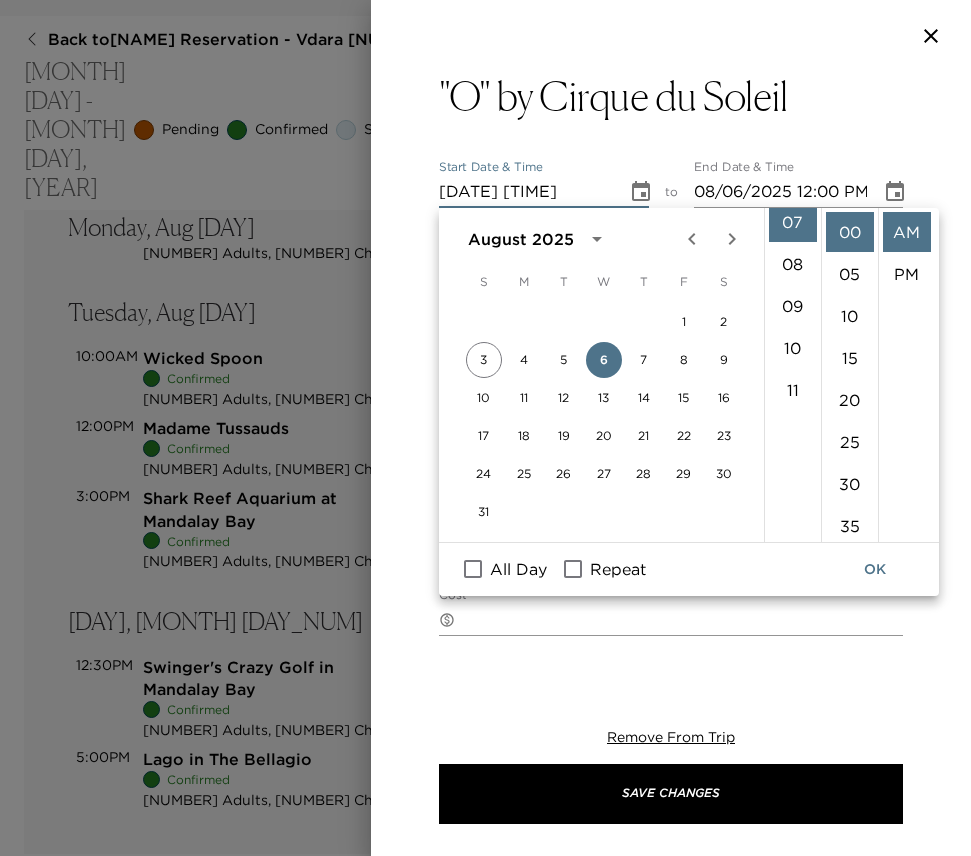 scroll, scrollTop: 294, scrollLeft: 0, axis: vertical 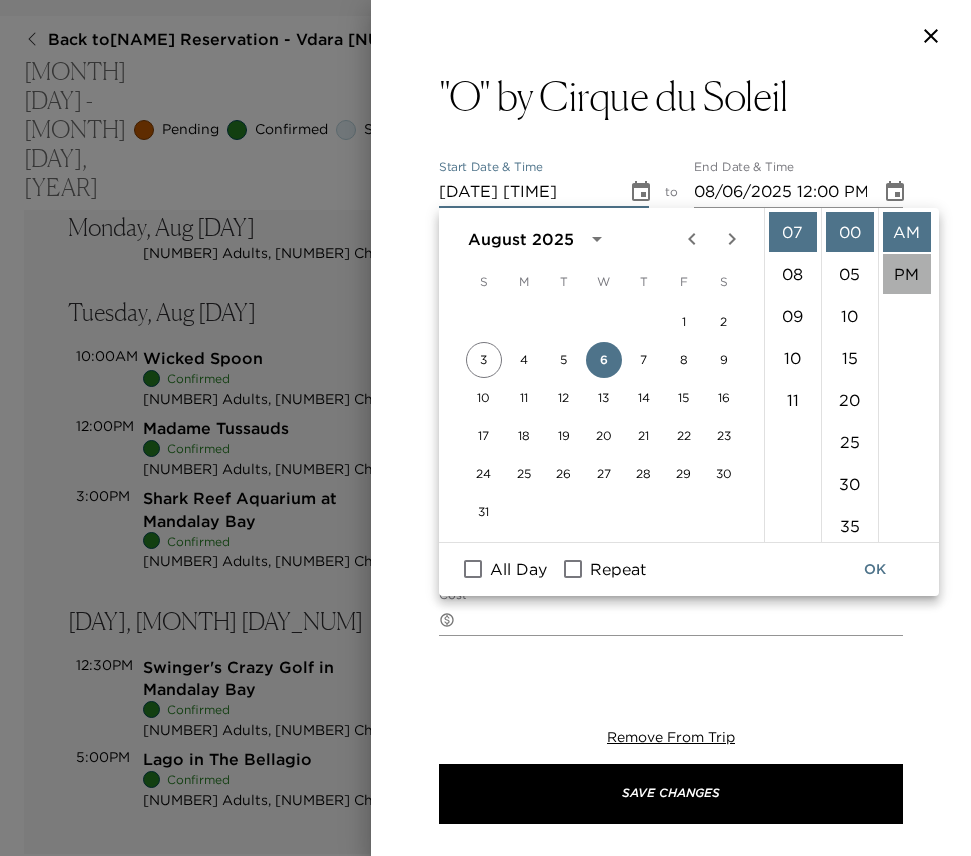 click on "PM" at bounding box center [907, 274] 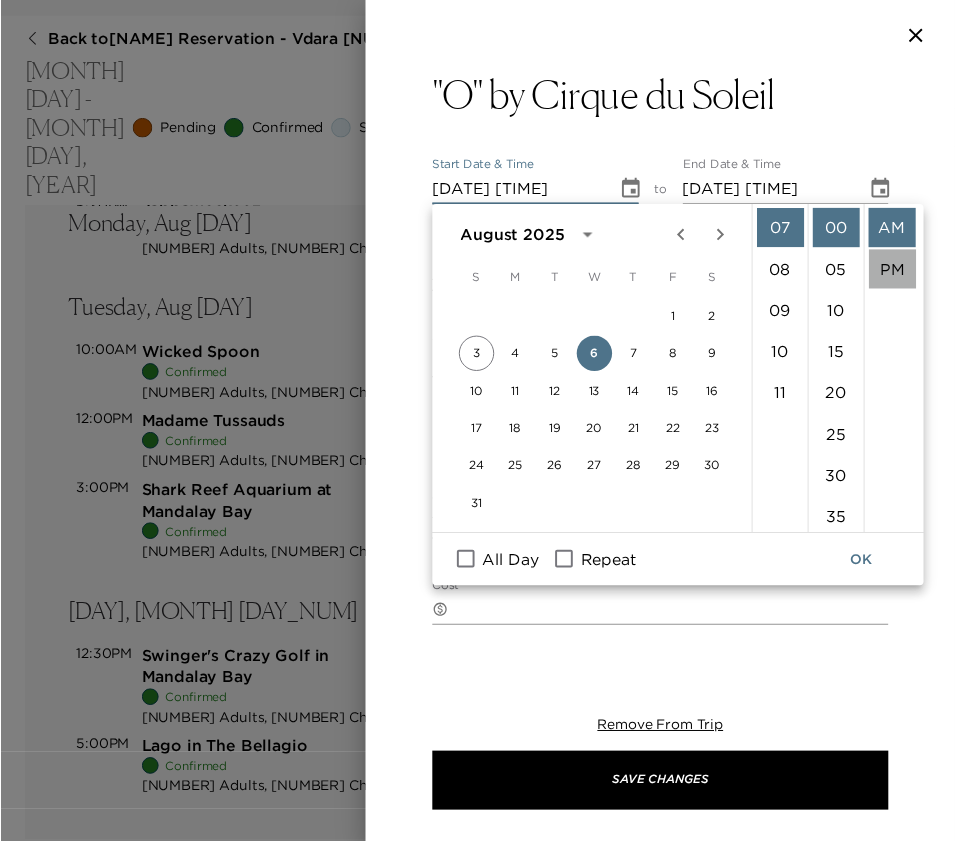 scroll, scrollTop: 42, scrollLeft: 0, axis: vertical 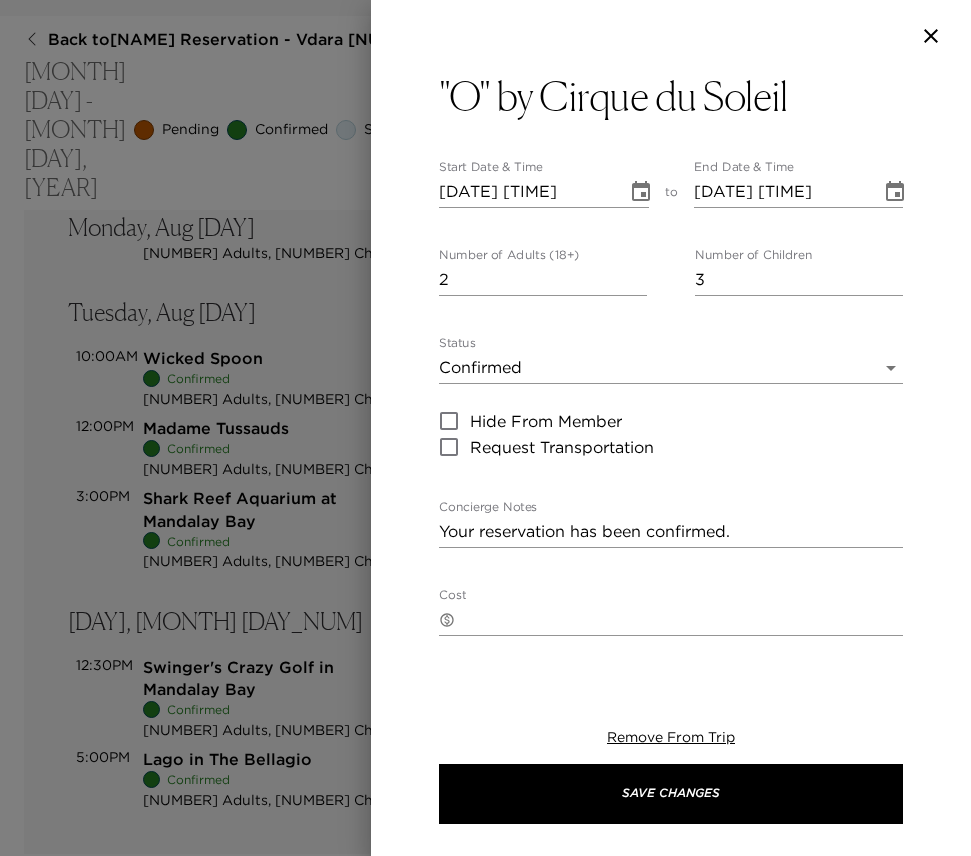 click on "[DATE] [TIME]" at bounding box center [781, 192] 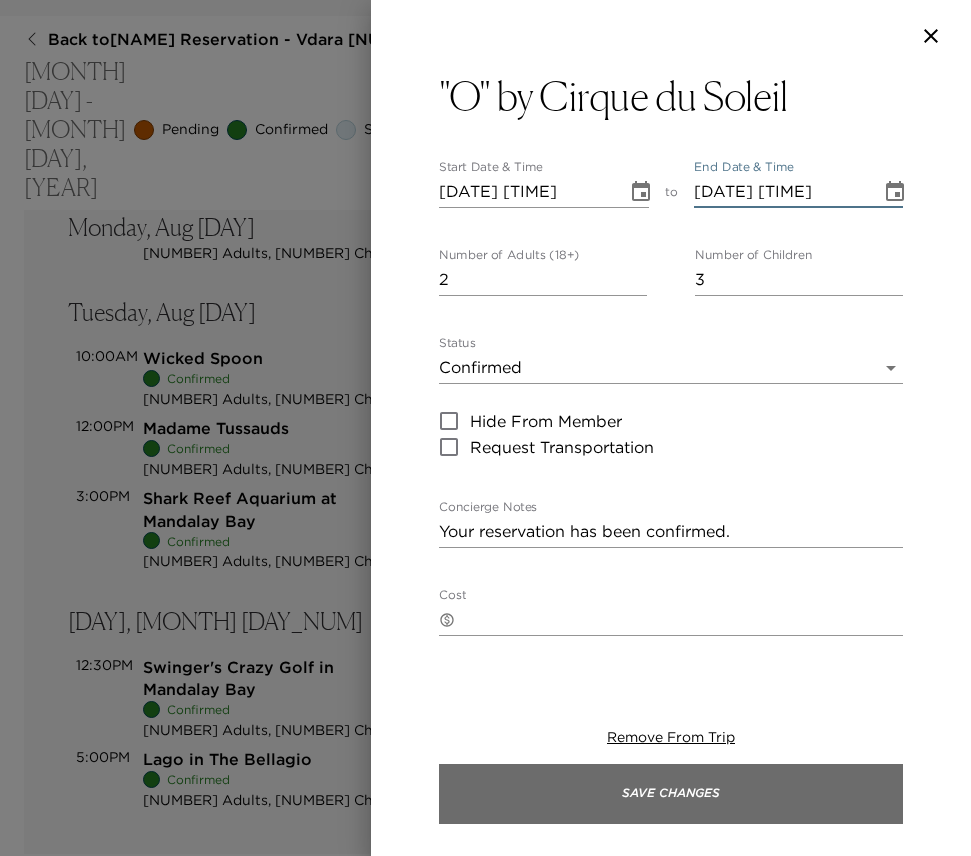type on "[DATE] [TIME]" 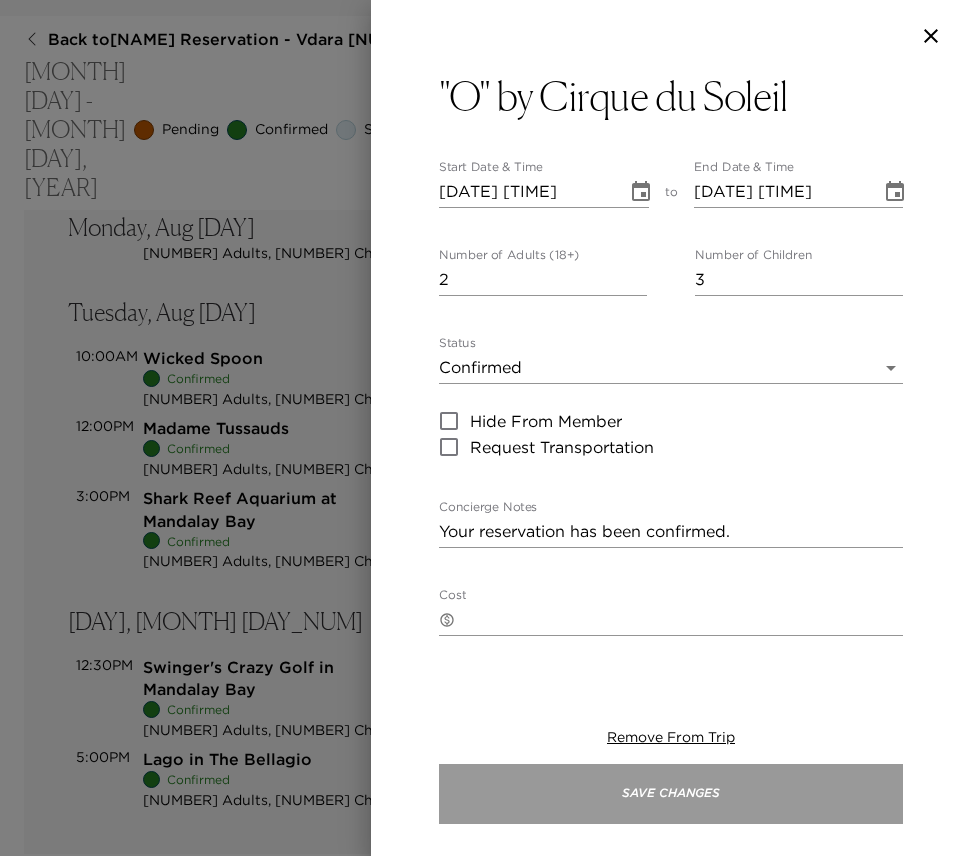 click on "Save Changes" at bounding box center (671, 794) 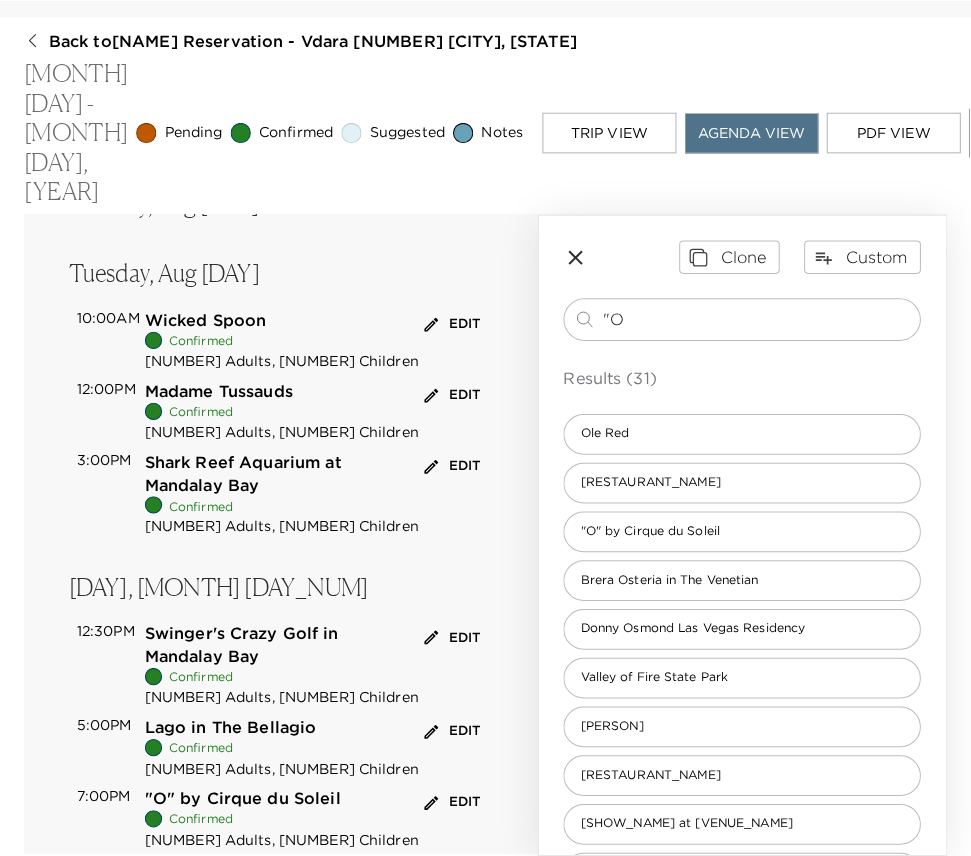 scroll, scrollTop: 531, scrollLeft: 0, axis: vertical 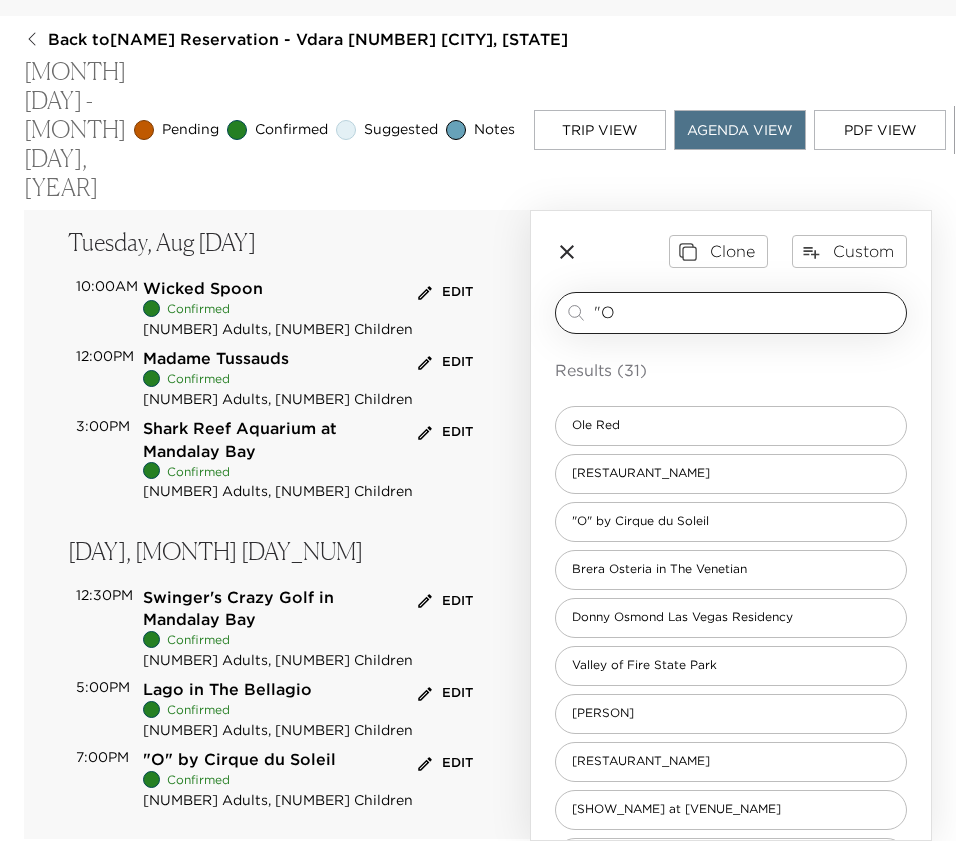 click on ""O" at bounding box center [746, 312] 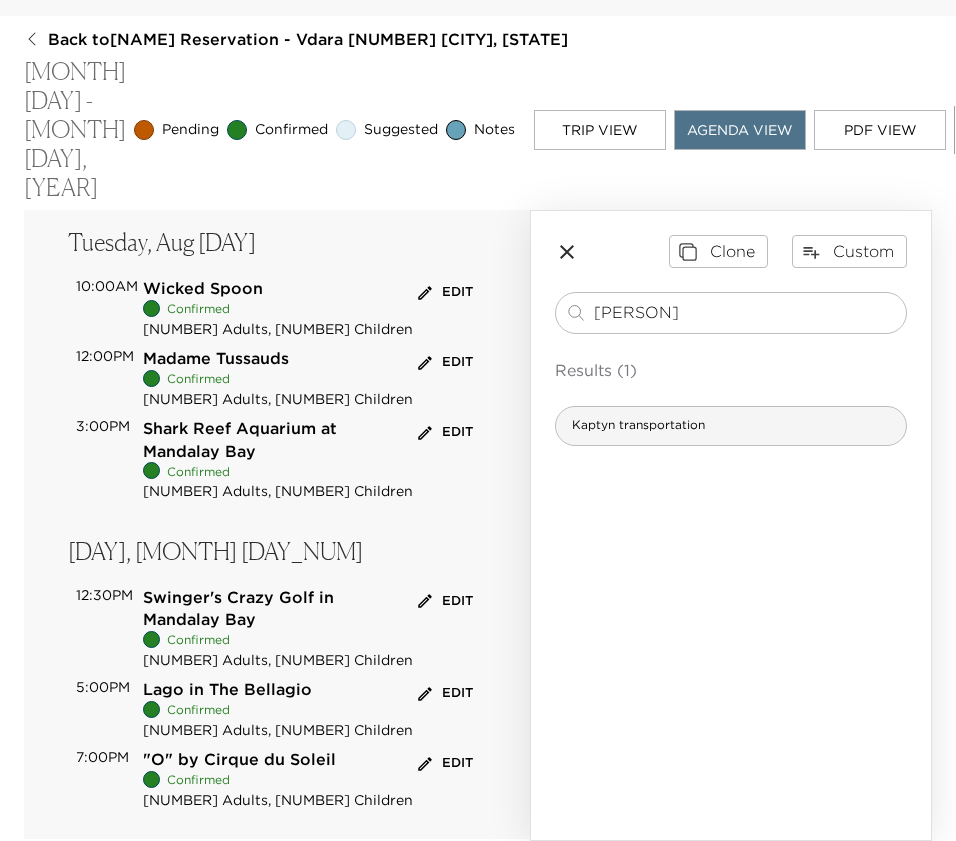 type on "[PERSON]" 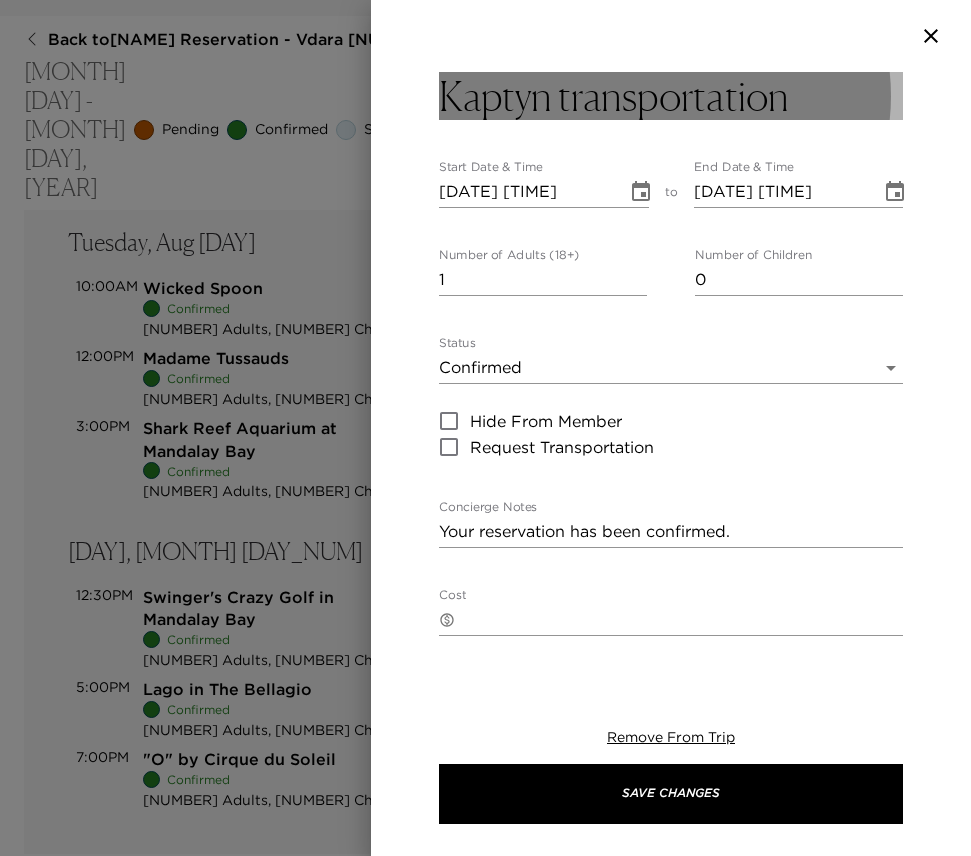 click on "Kaptyn transportation" at bounding box center [614, 96] 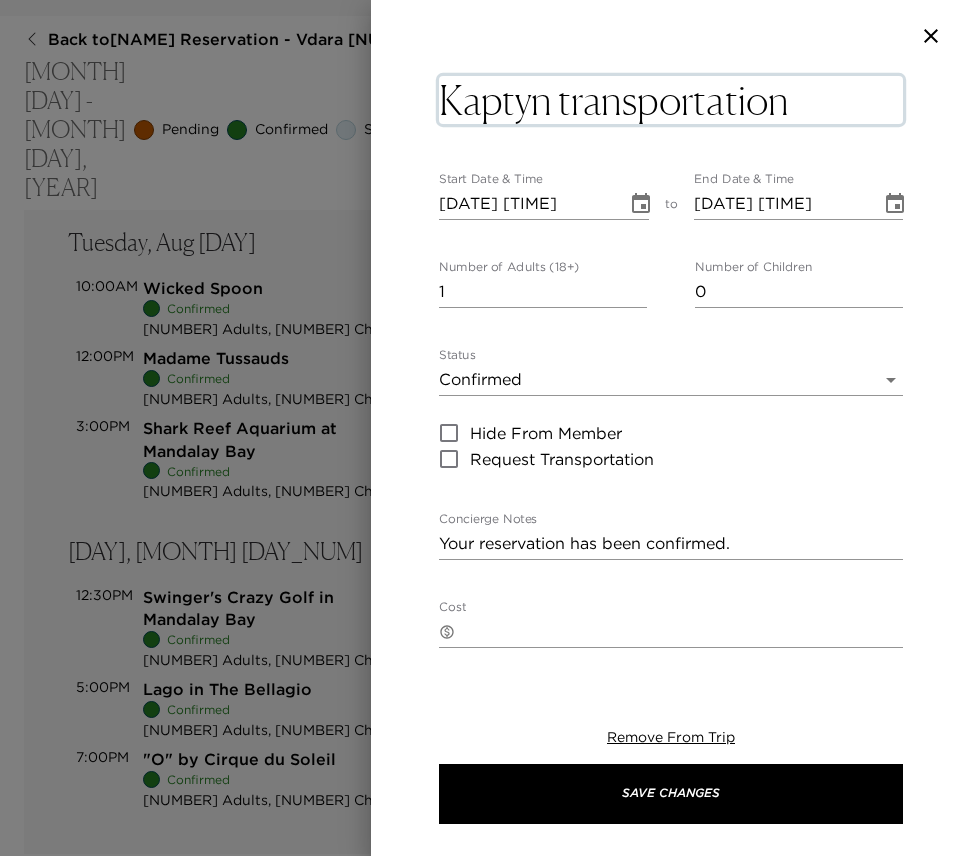 click on "Kaptyn transportation" at bounding box center [671, 100] 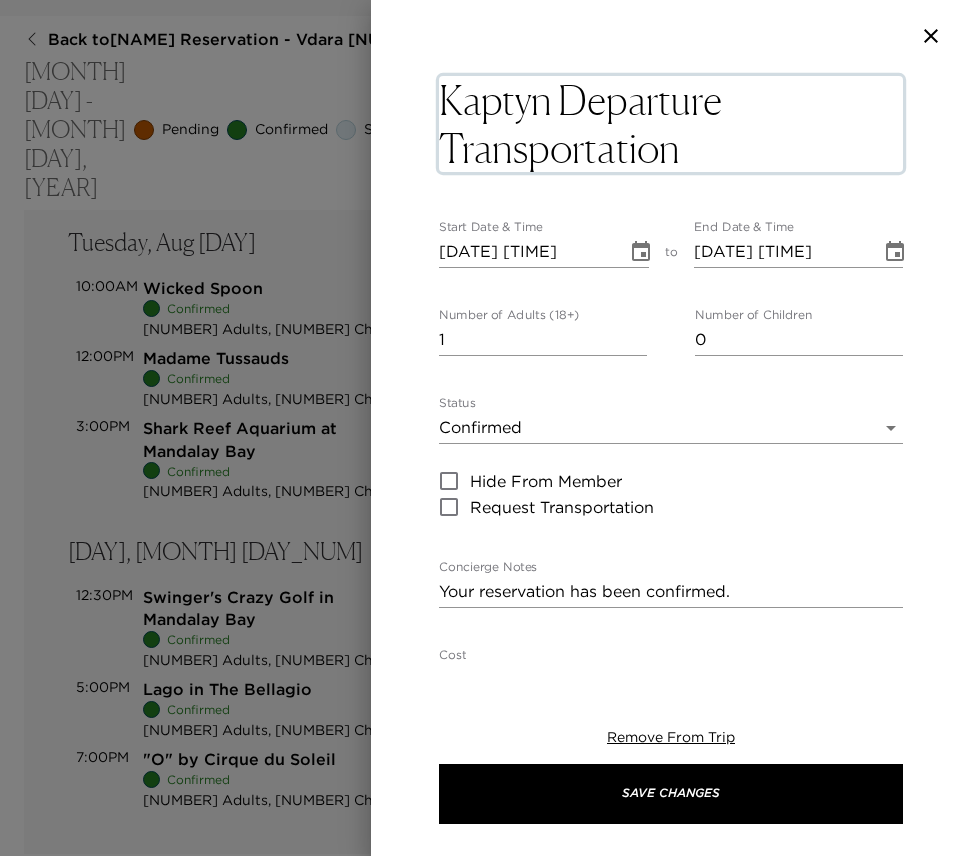 type on "Kaptyn Departure Transportation" 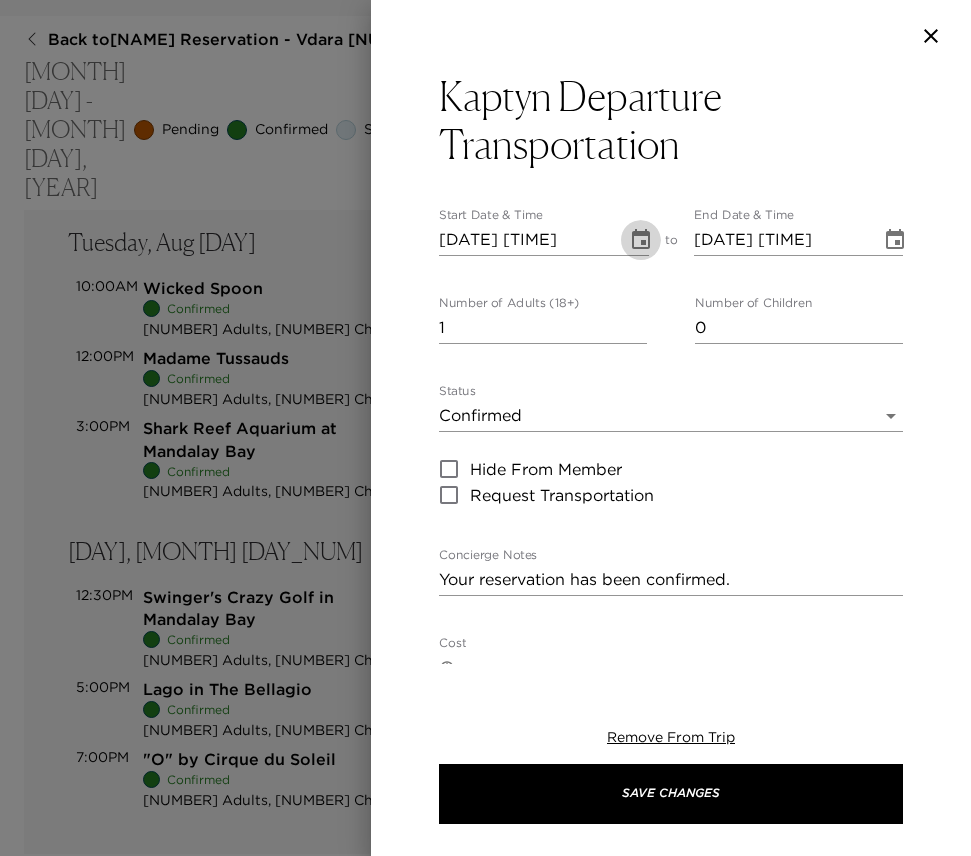 click at bounding box center (641, 240) 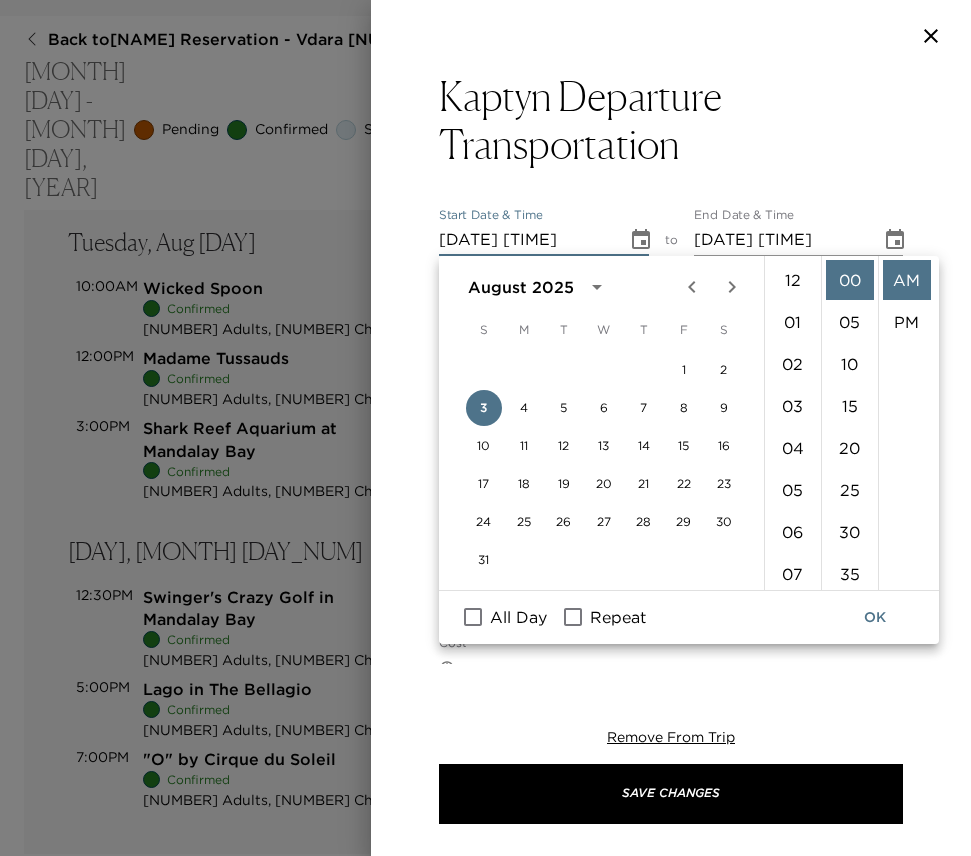 scroll, scrollTop: 462, scrollLeft: 0, axis: vertical 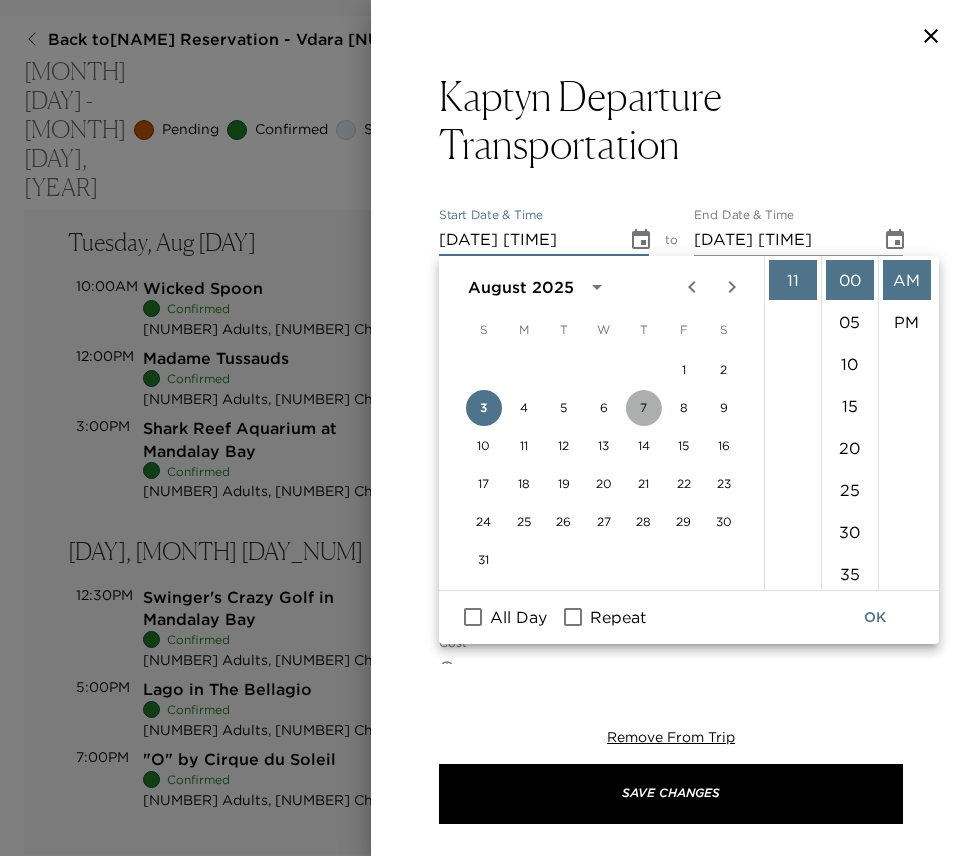 click on "7" at bounding box center (644, 408) 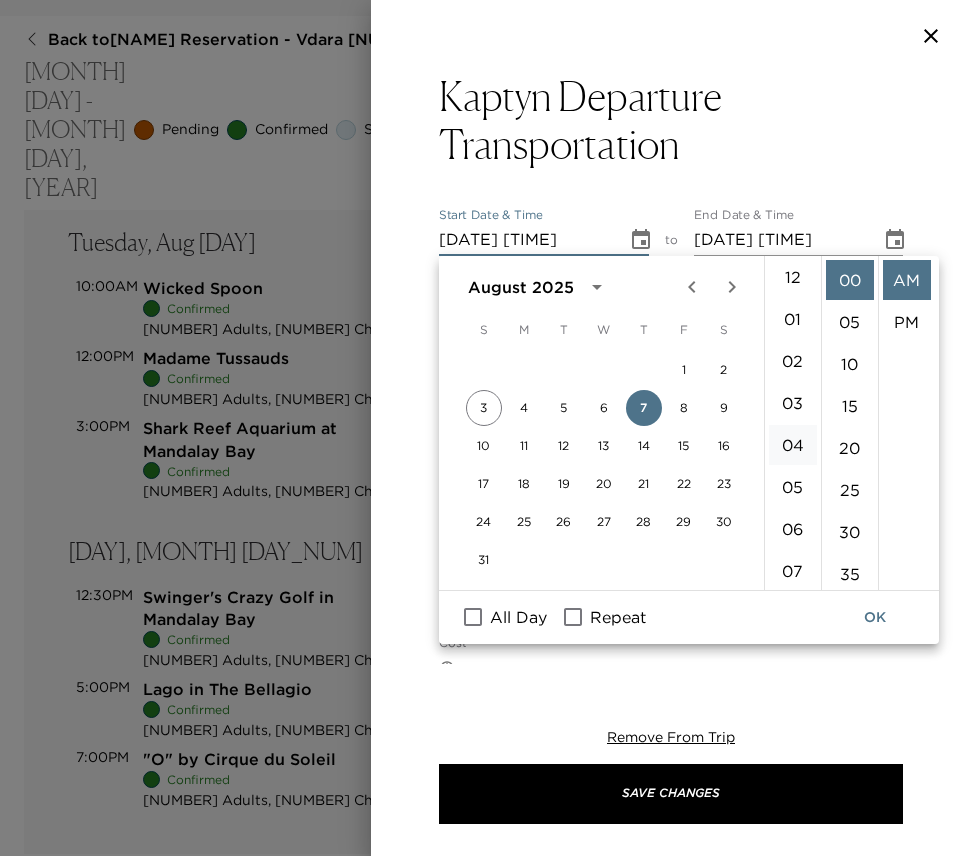 scroll, scrollTop: 0, scrollLeft: 0, axis: both 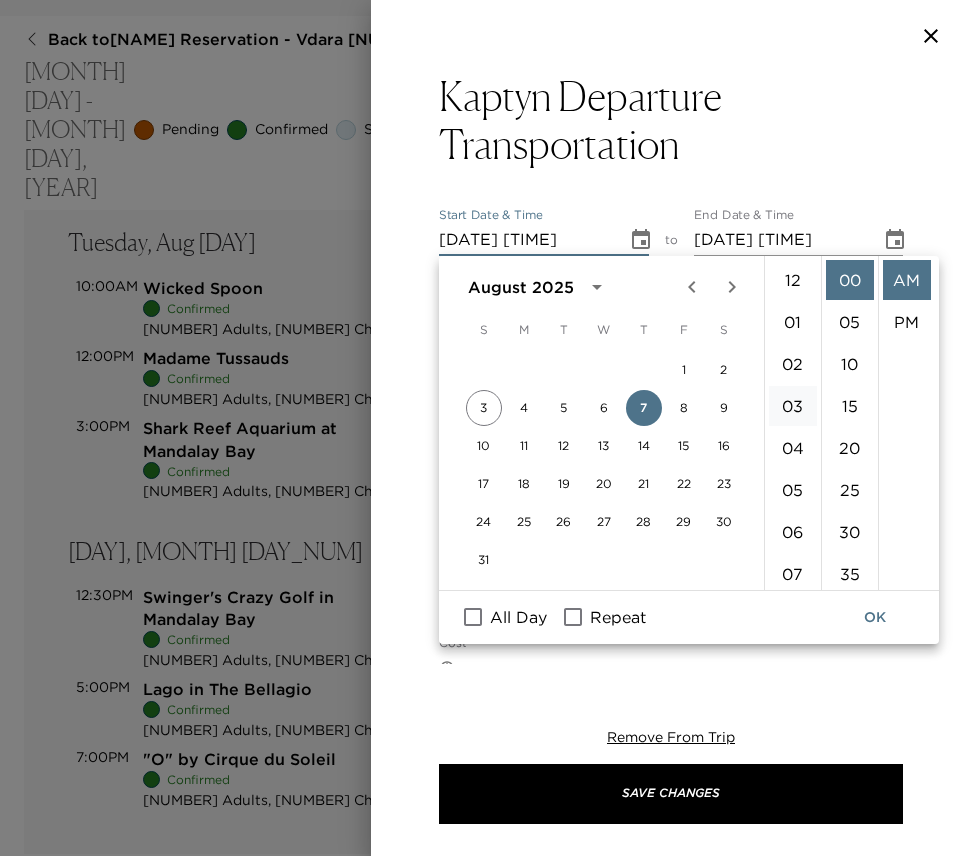 click on "03" at bounding box center [793, 406] 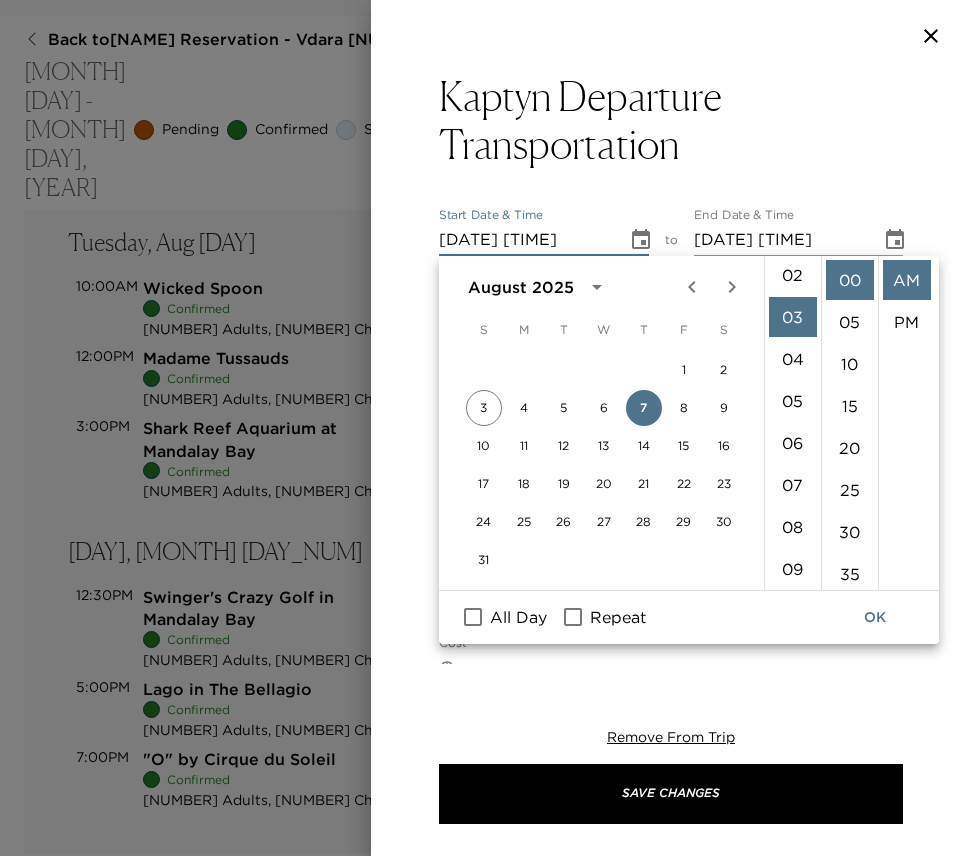 scroll, scrollTop: 126, scrollLeft: 0, axis: vertical 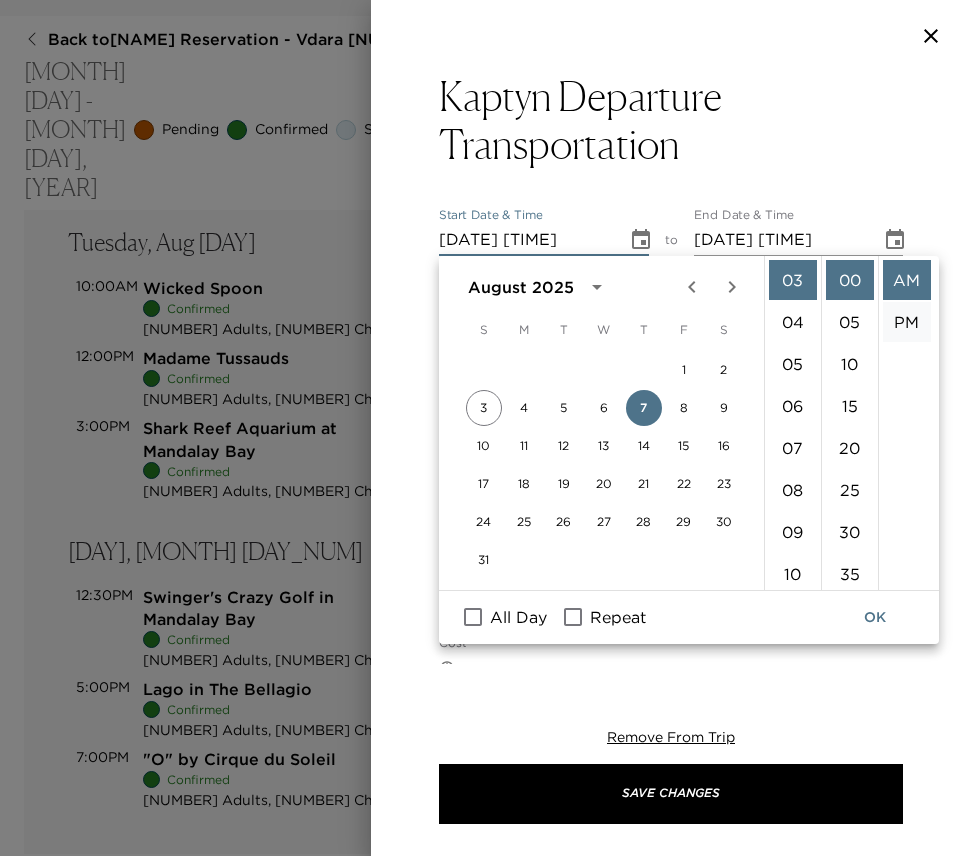 click on "PM" at bounding box center (907, 322) 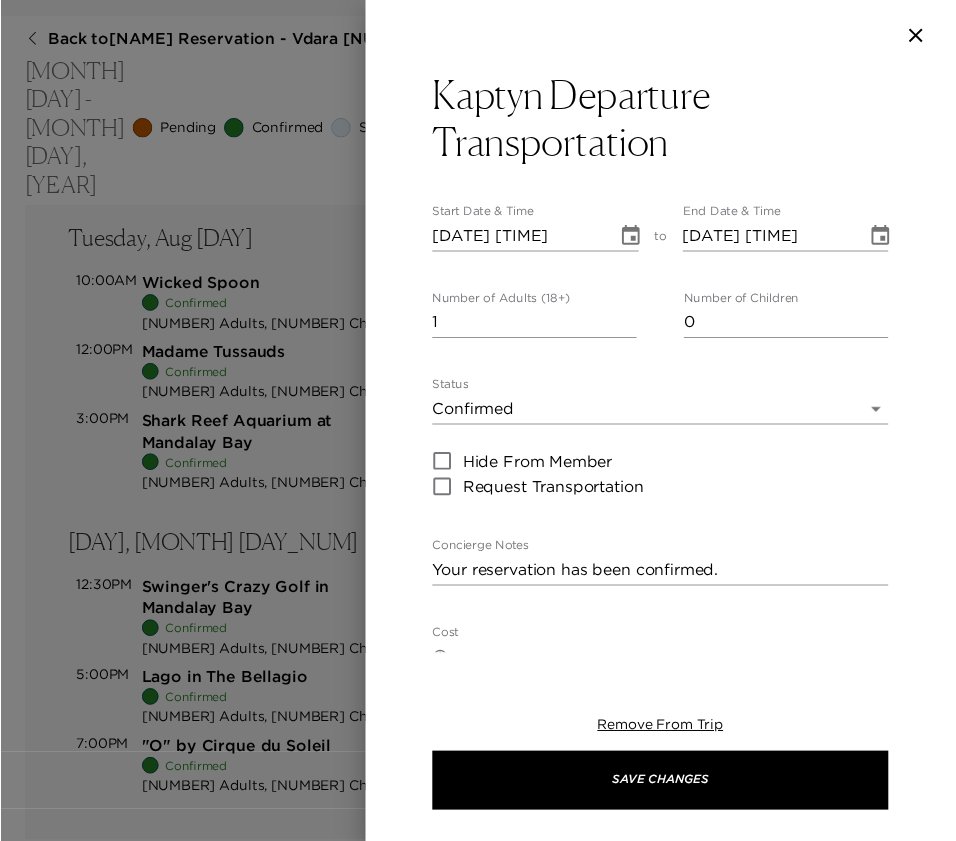 scroll, scrollTop: 42, scrollLeft: 0, axis: vertical 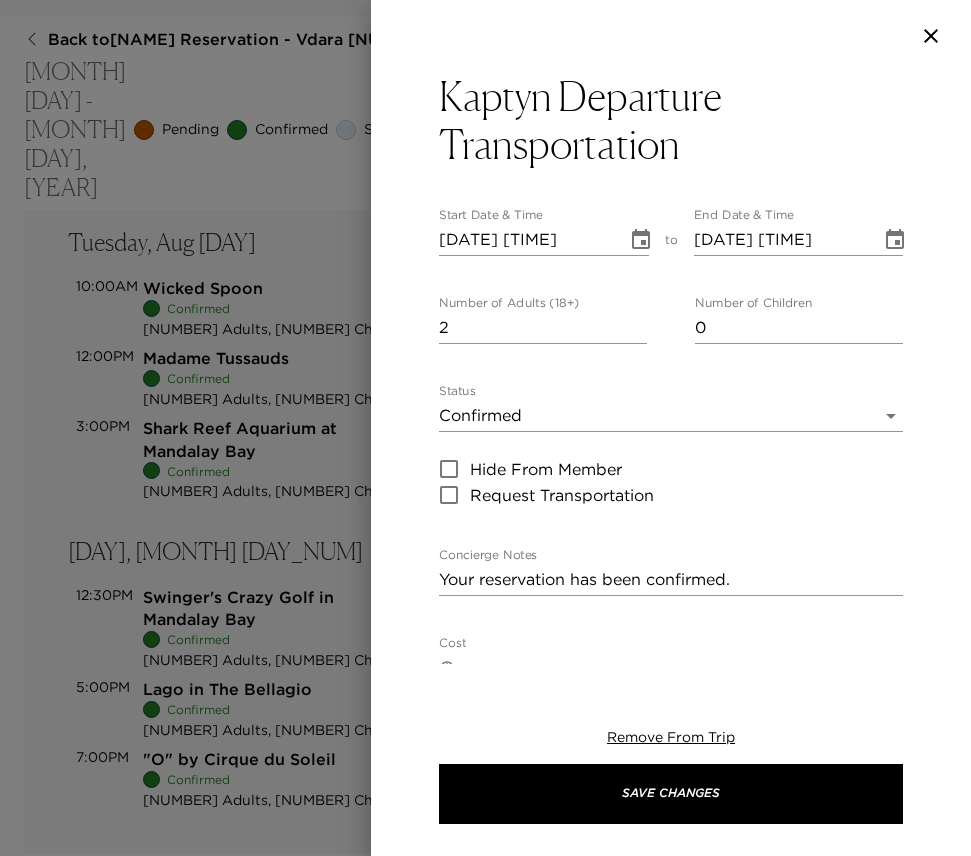 type on "2" 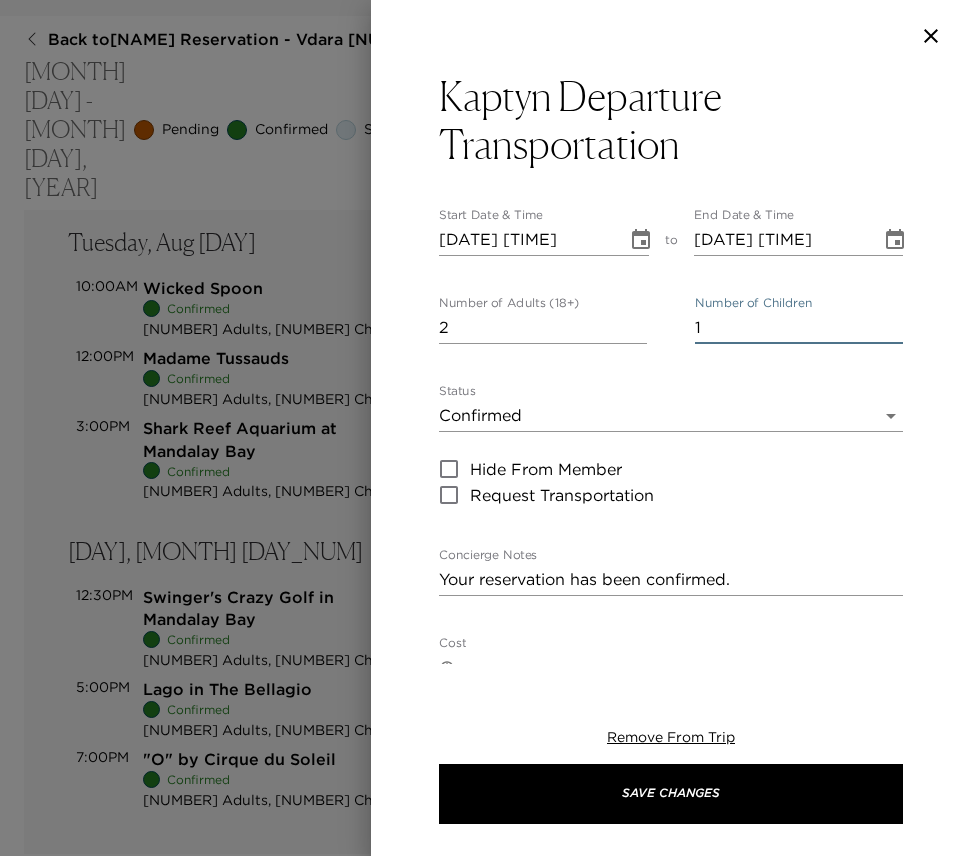 click on "1" at bounding box center (799, 328) 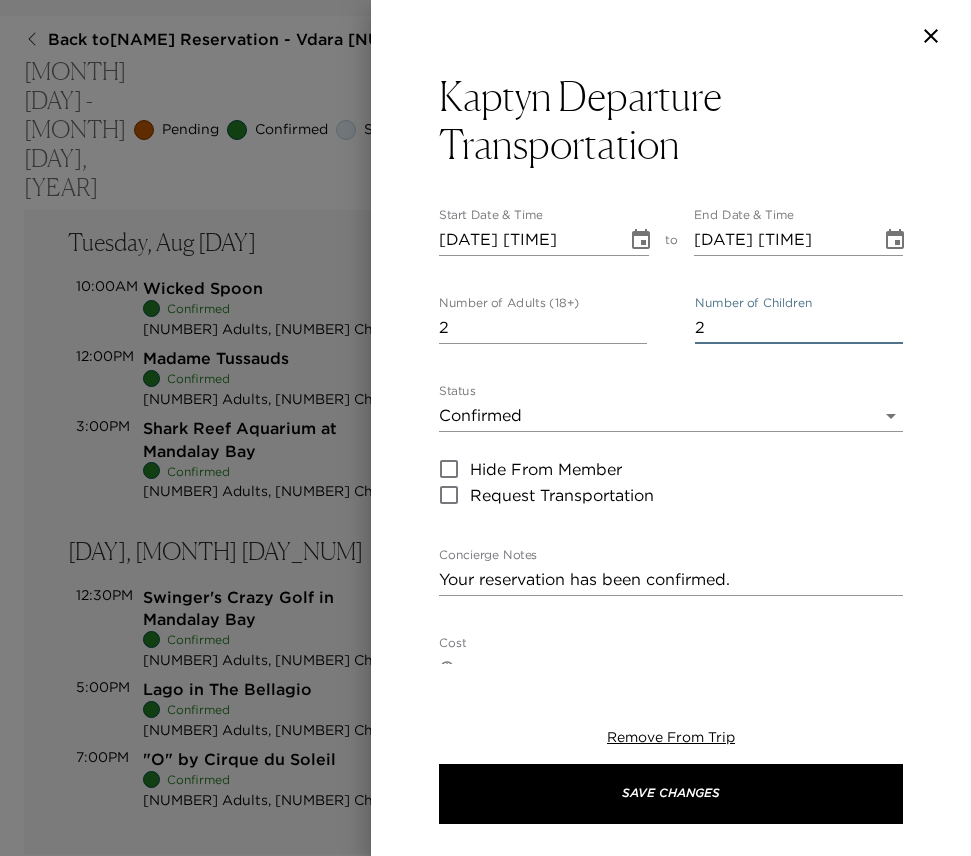 click on "2" at bounding box center (799, 328) 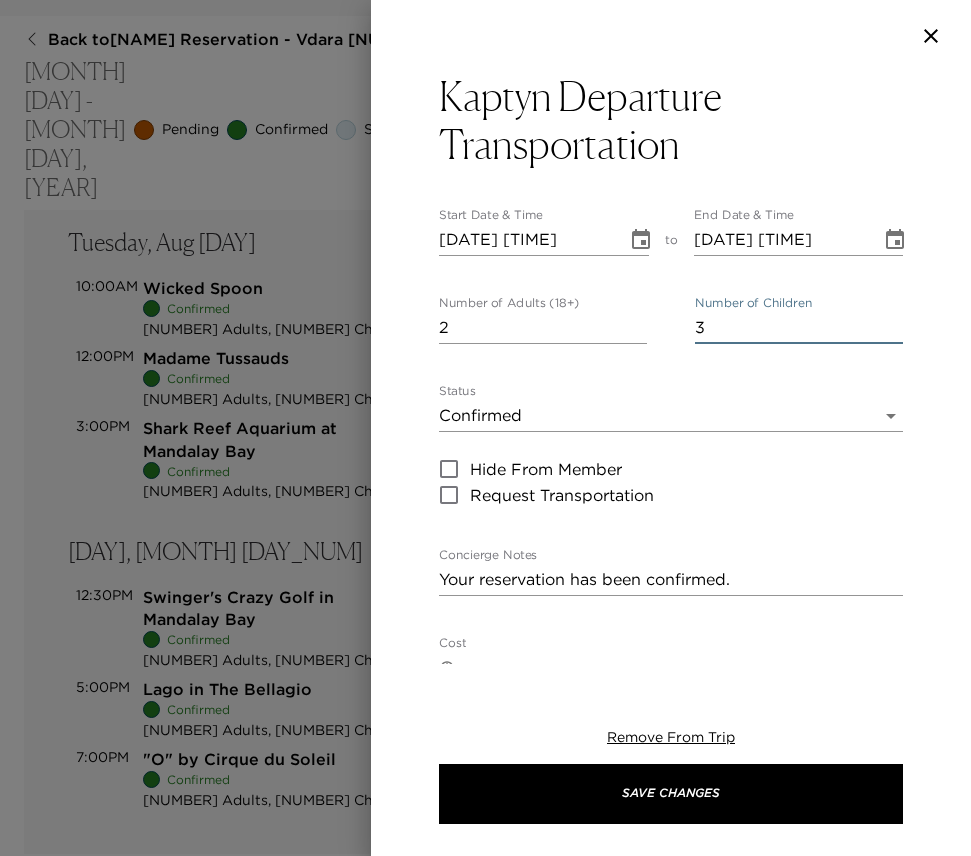 type on "3" 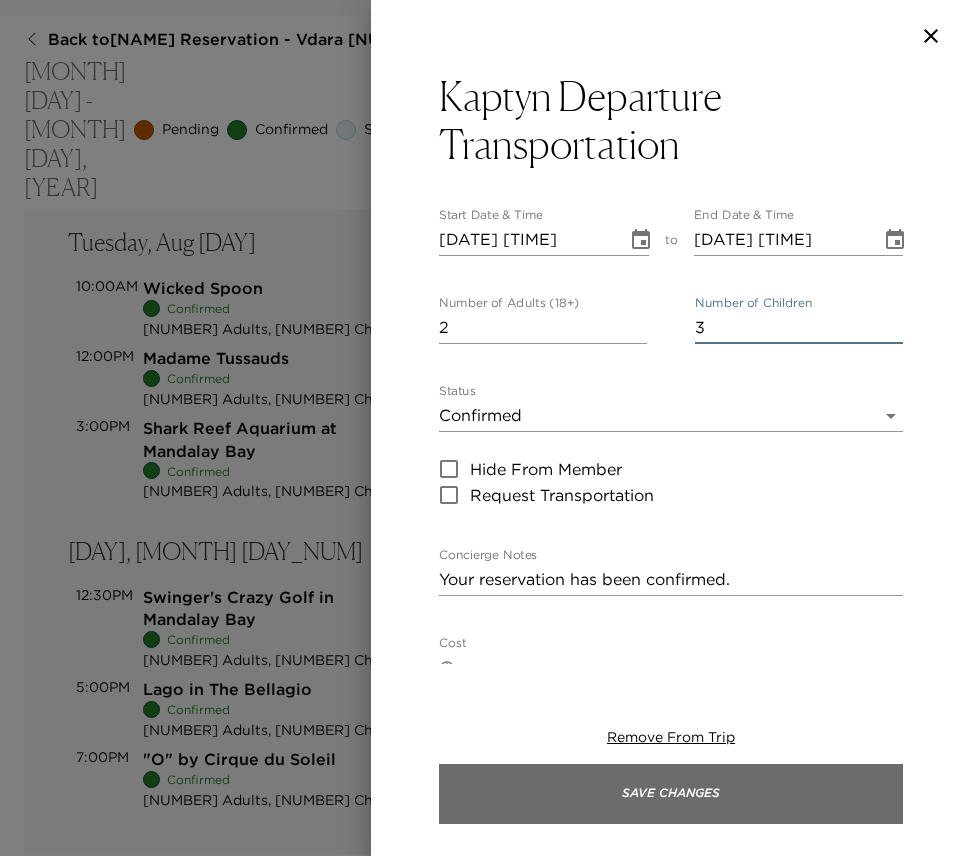 click on "Save Changes" at bounding box center (671, 794) 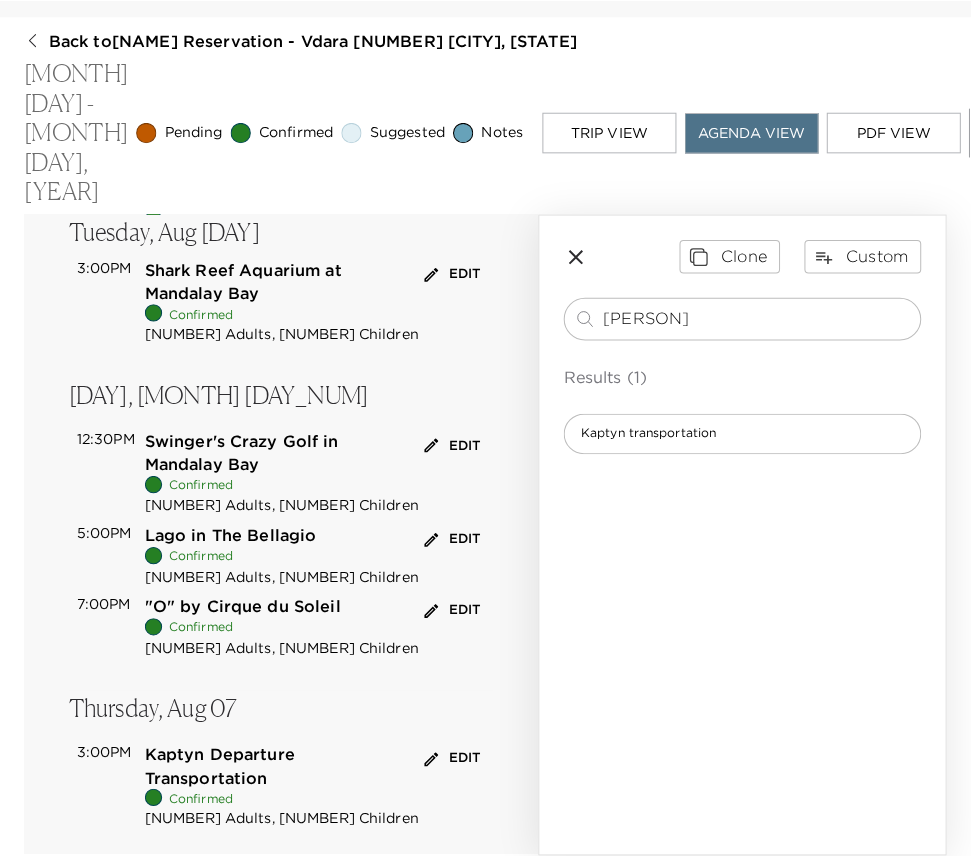 scroll, scrollTop: 690, scrollLeft: 0, axis: vertical 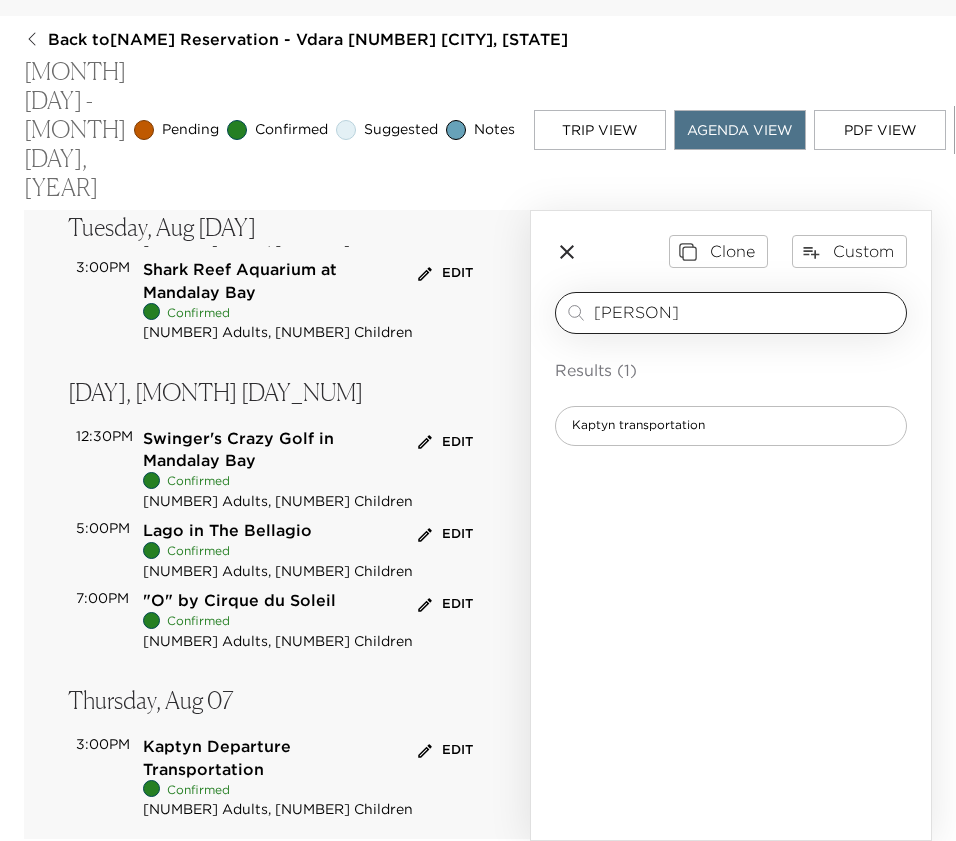 click on "[PERSON]" at bounding box center [746, 312] 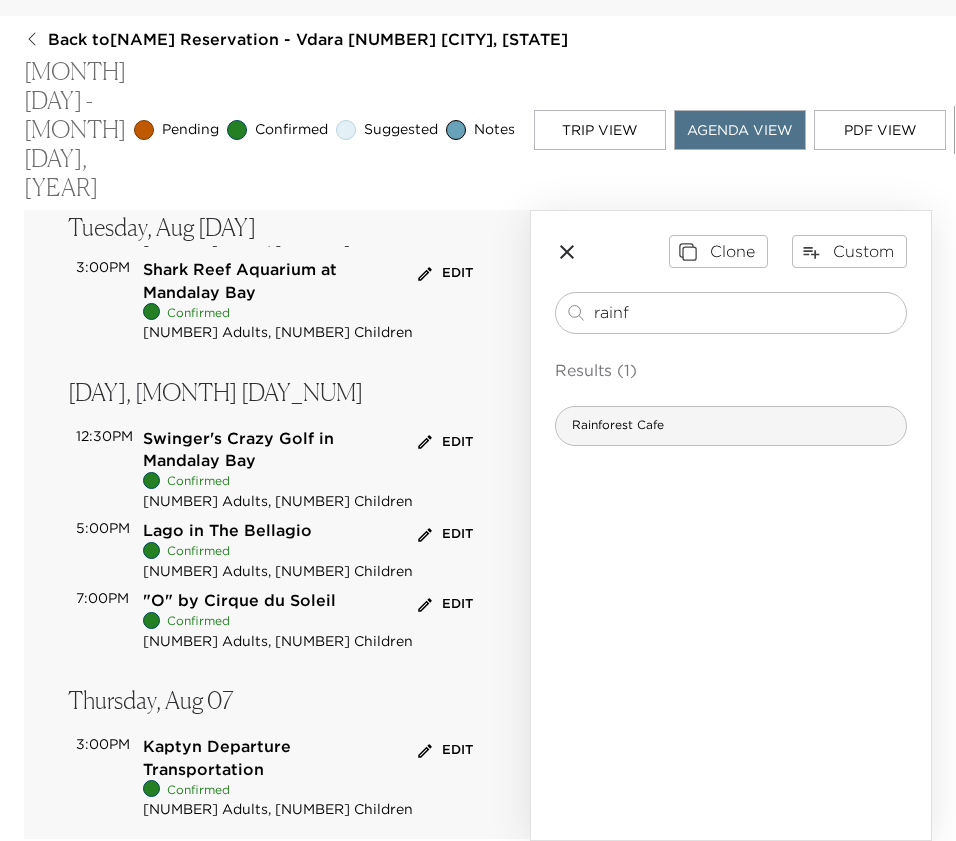 type on "rainf" 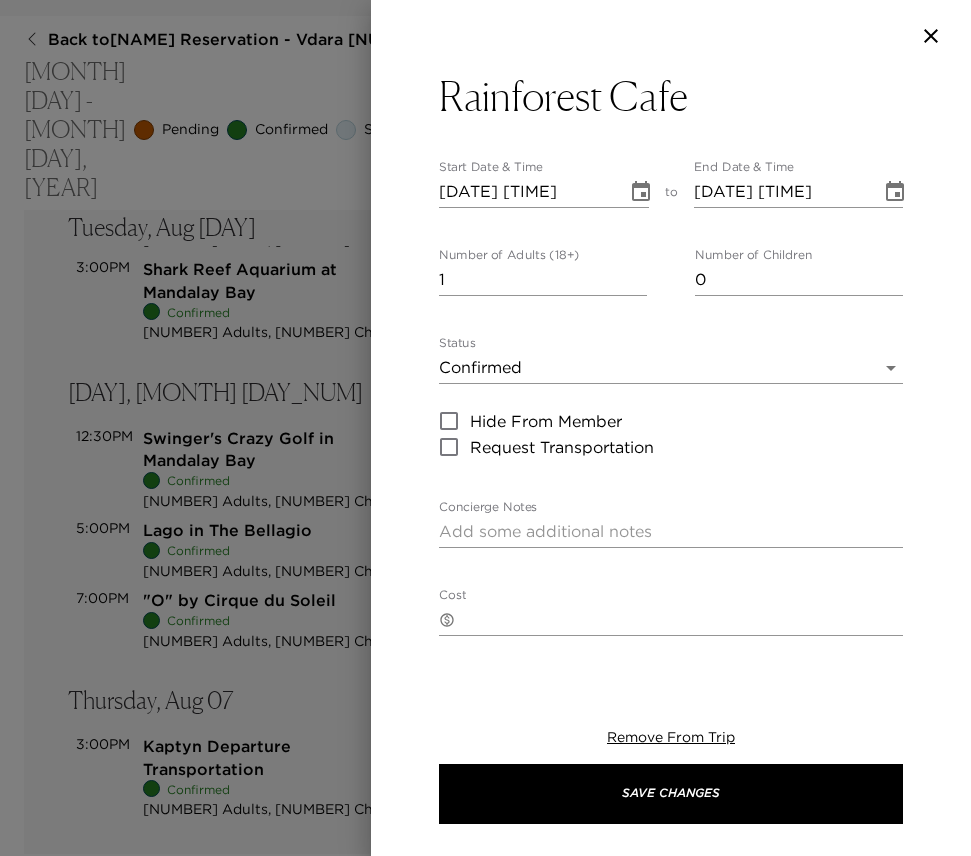 type on "Your reservation has been confirmed." 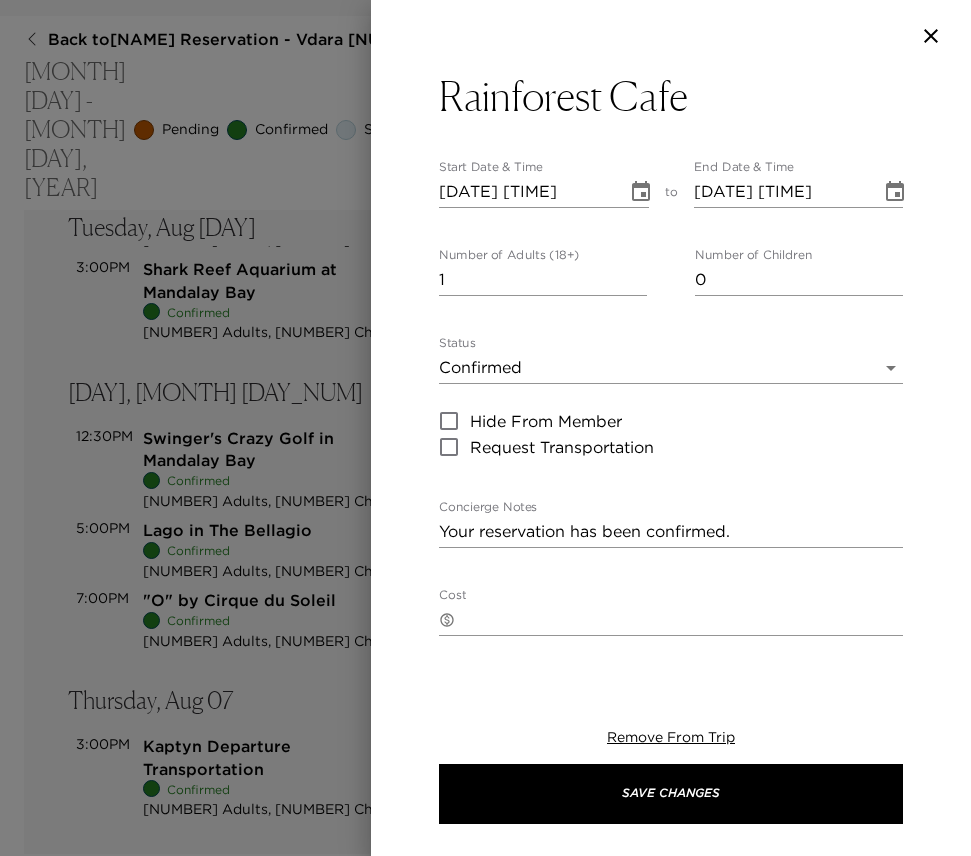 click 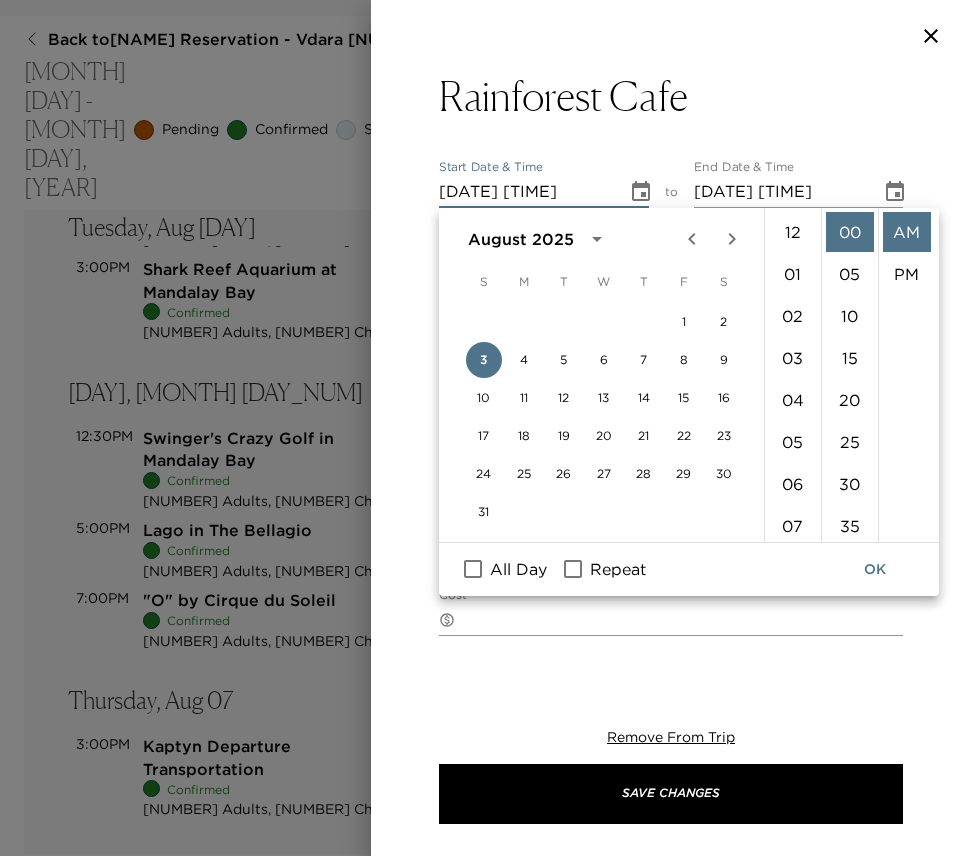 scroll, scrollTop: 462, scrollLeft: 0, axis: vertical 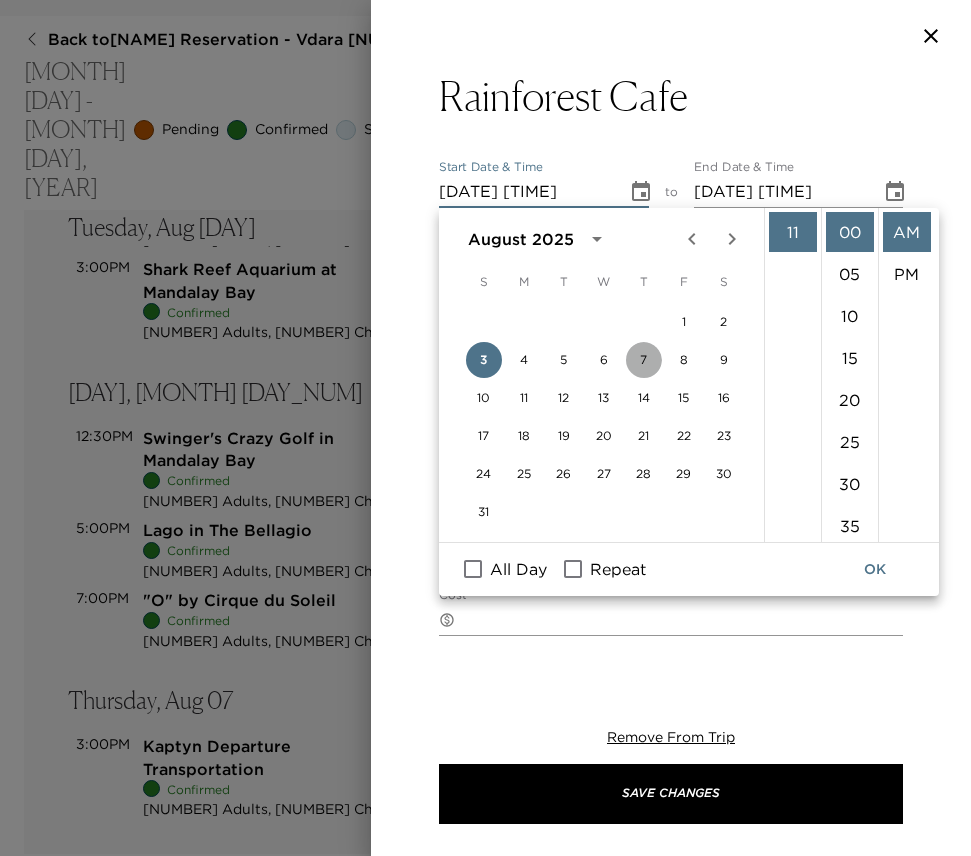 click on "7" at bounding box center (644, 360) 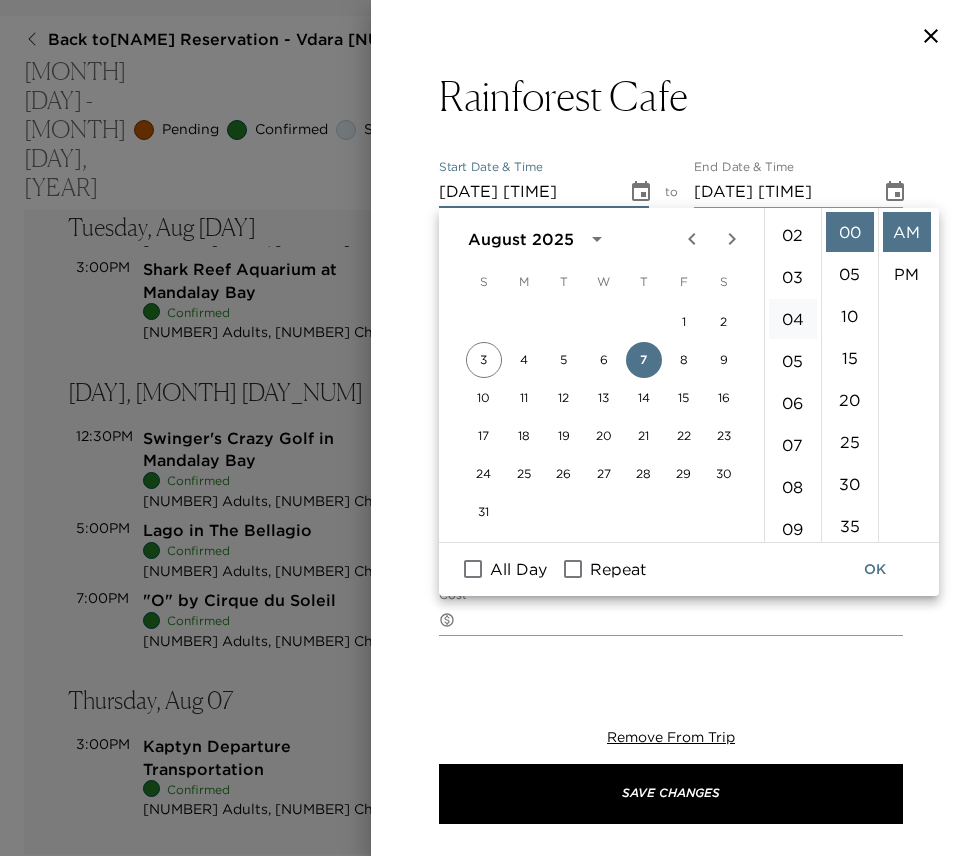 scroll, scrollTop: 0, scrollLeft: 0, axis: both 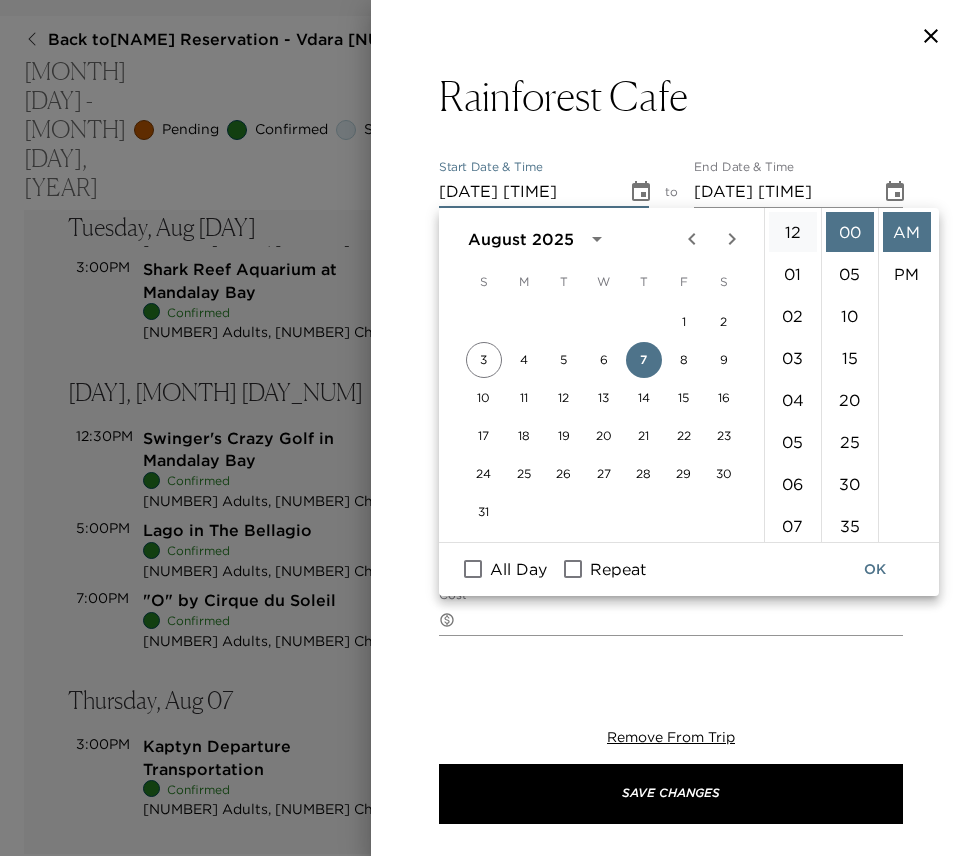 click on "12" at bounding box center (793, 232) 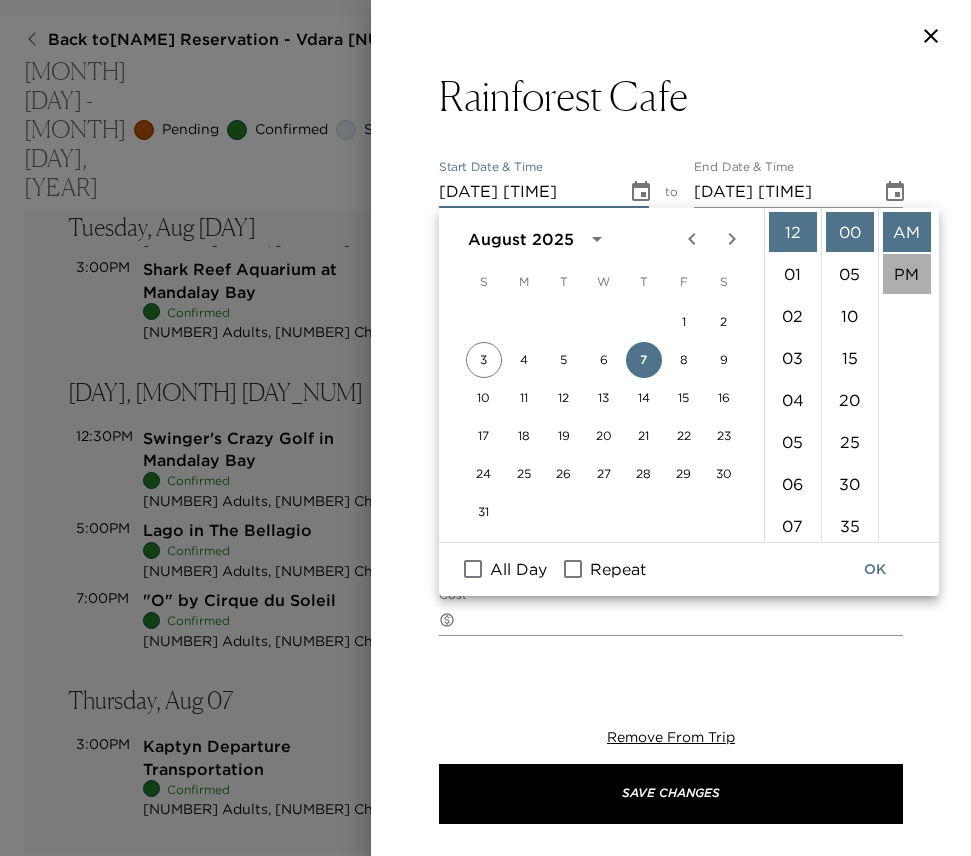 click on "PM" at bounding box center [907, 274] 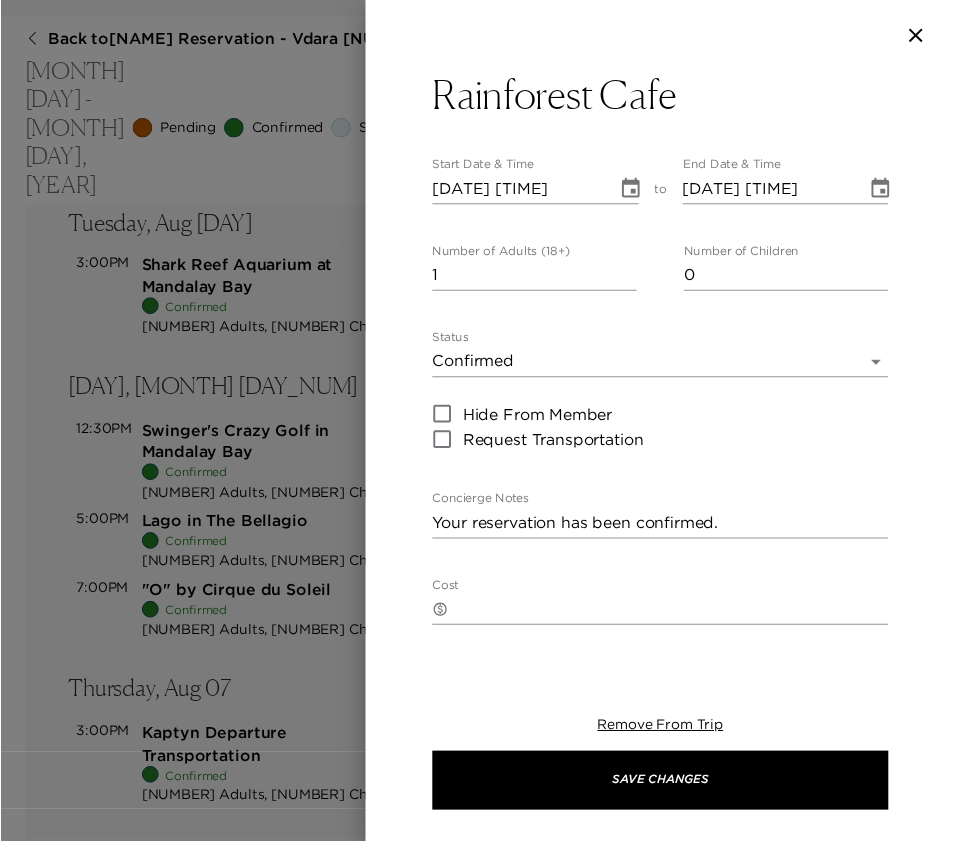 scroll, scrollTop: 42, scrollLeft: 0, axis: vertical 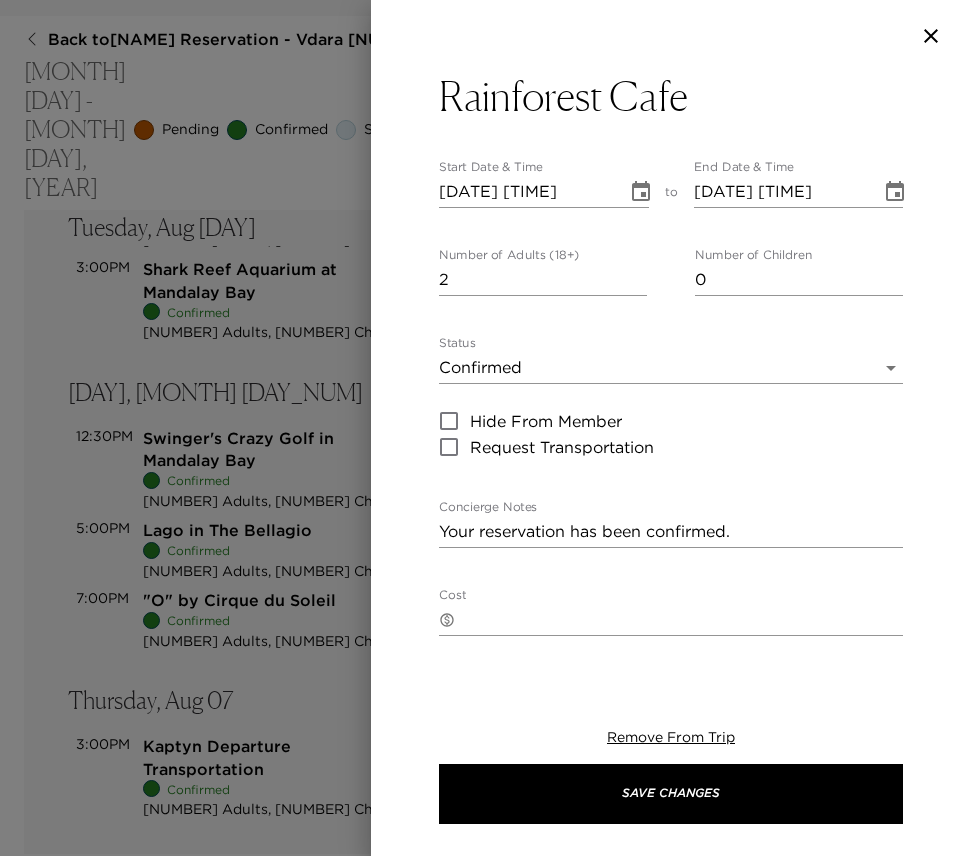 type on "2" 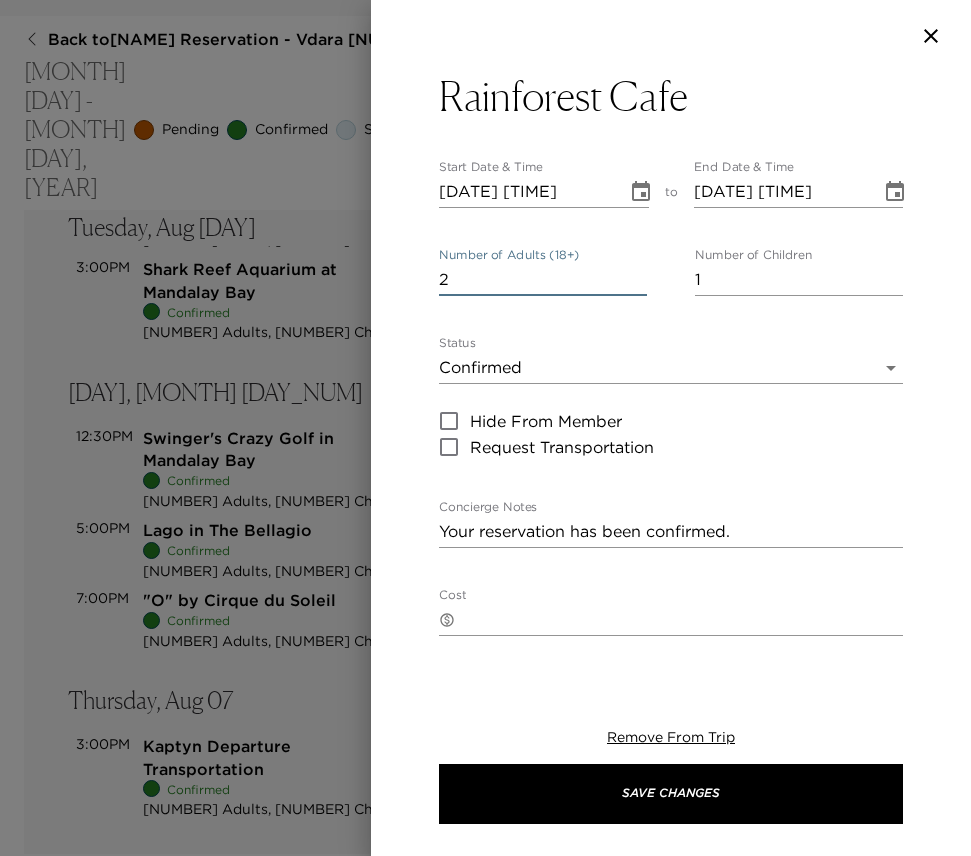 click on "1" at bounding box center (799, 280) 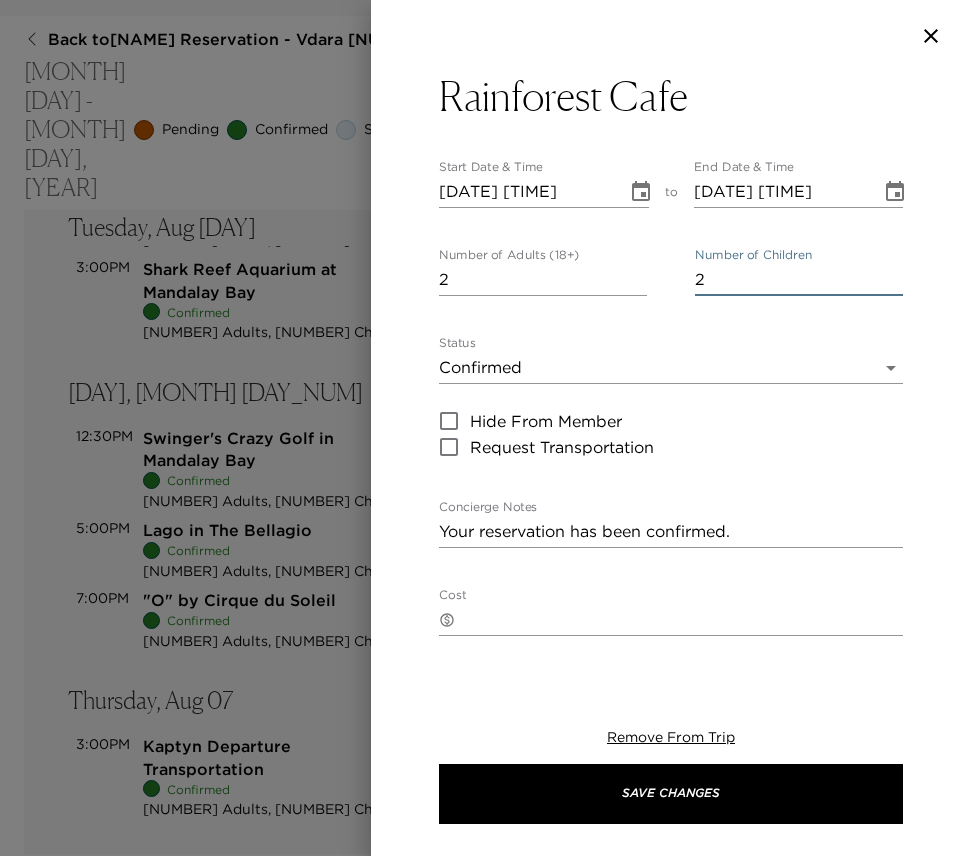 click on "2" at bounding box center [799, 280] 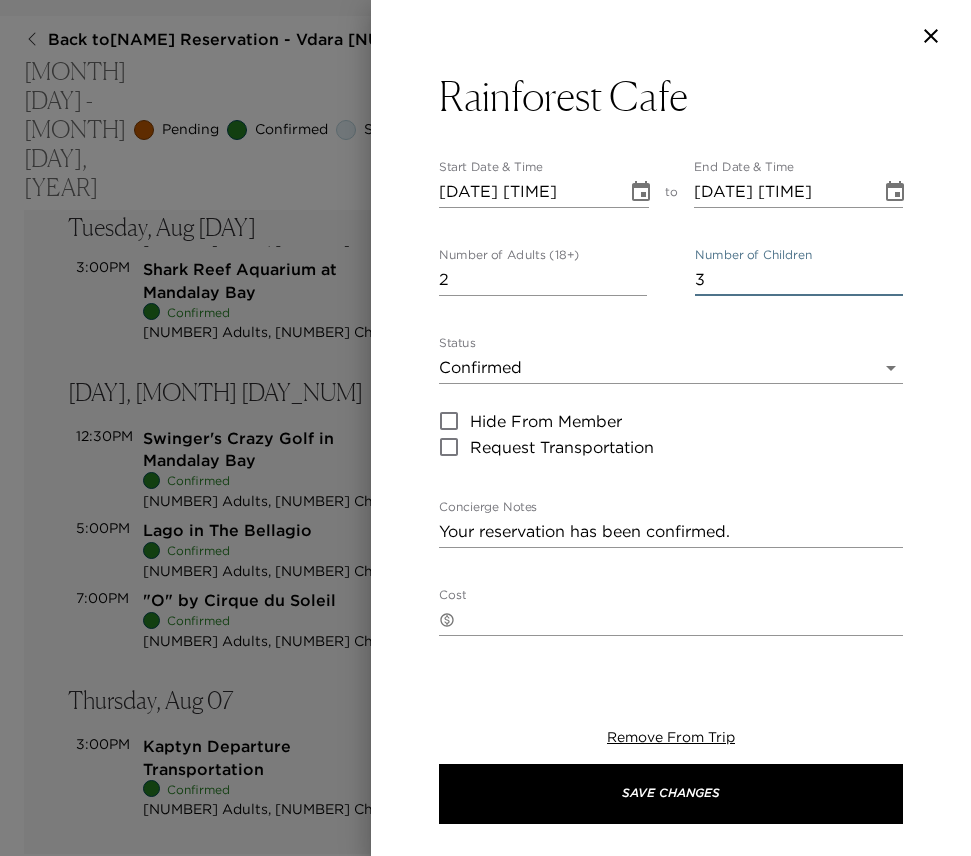type on "3" 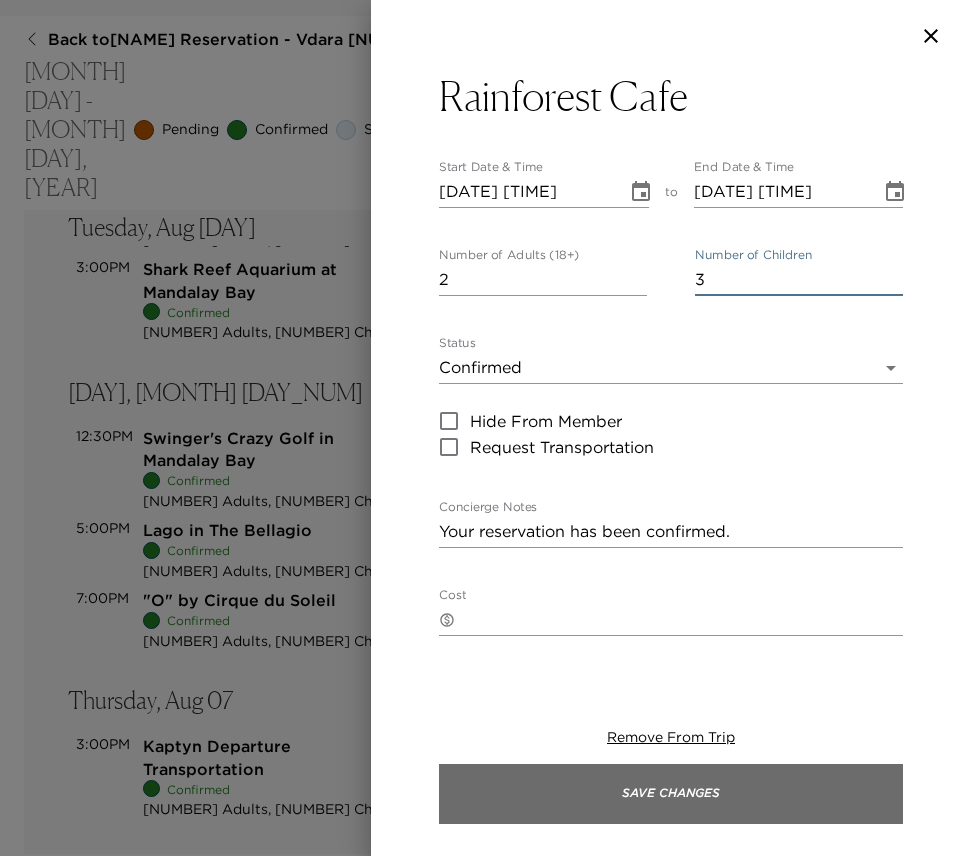 click on "Save Changes" at bounding box center (671, 794) 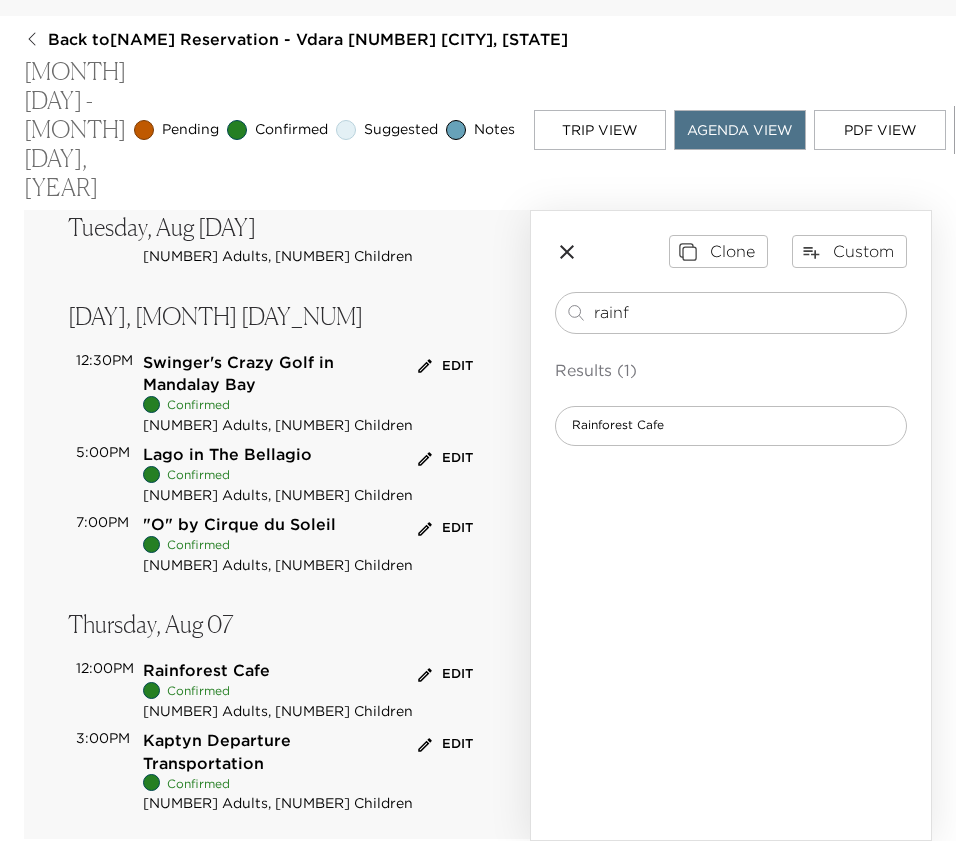scroll, scrollTop: 769, scrollLeft: 0, axis: vertical 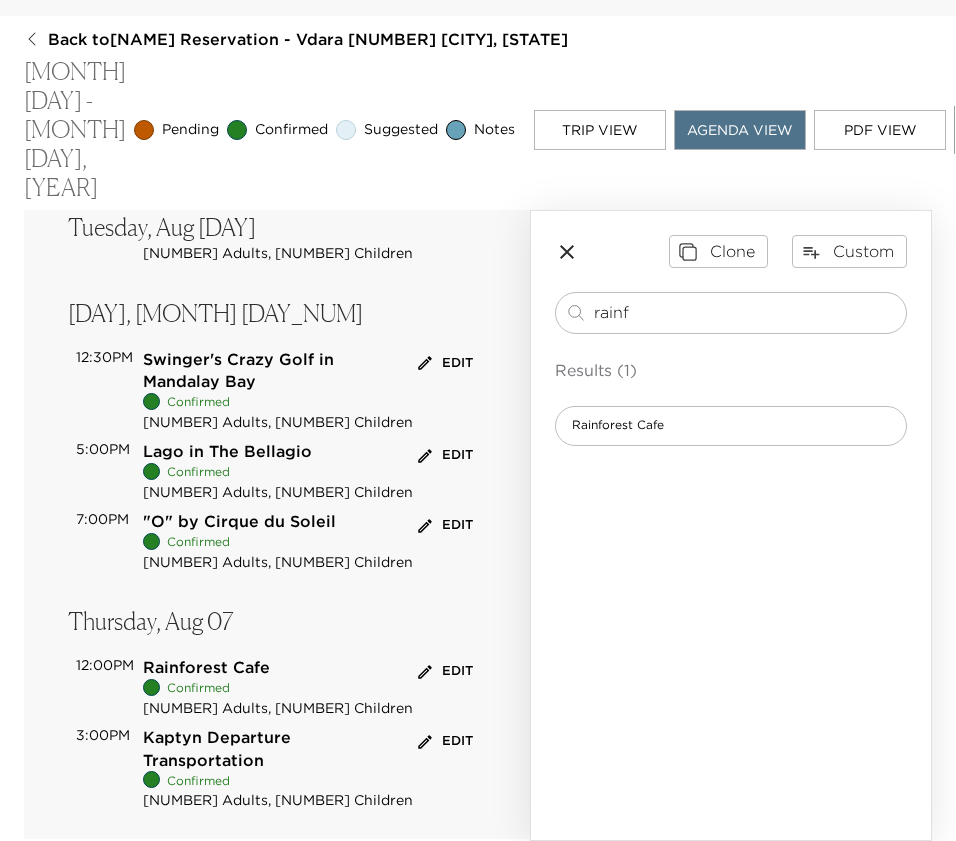 click 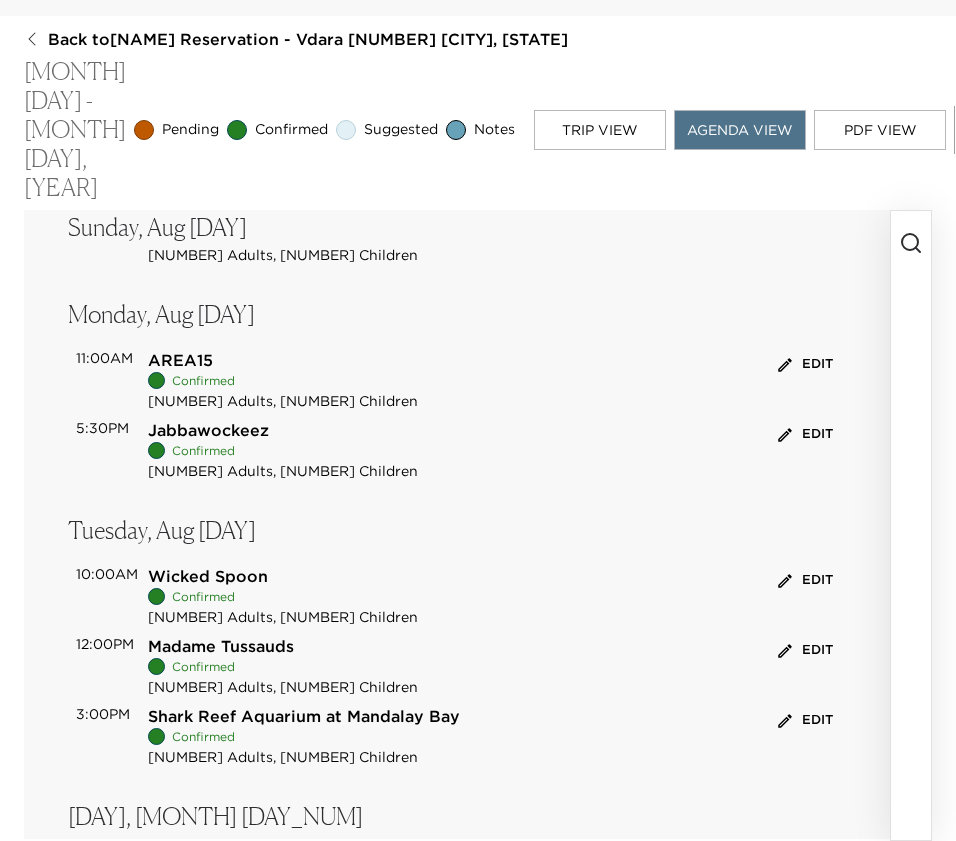 scroll, scrollTop: 256, scrollLeft: 0, axis: vertical 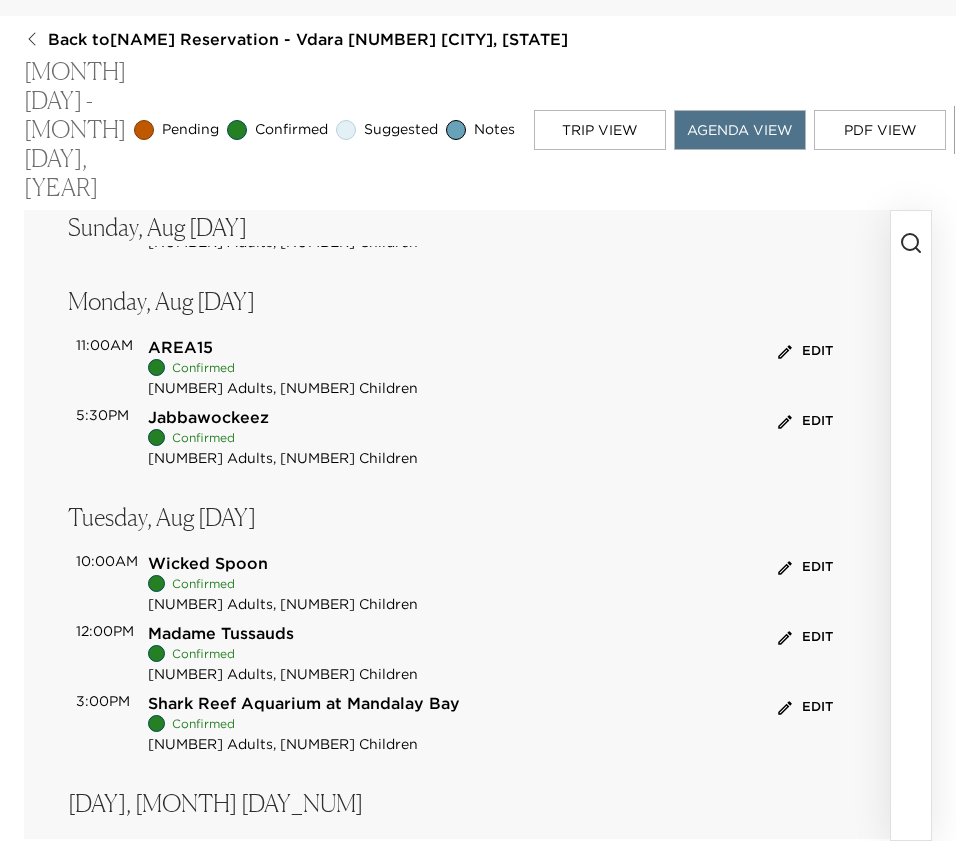 click on "Edit" at bounding box center [805, 567] 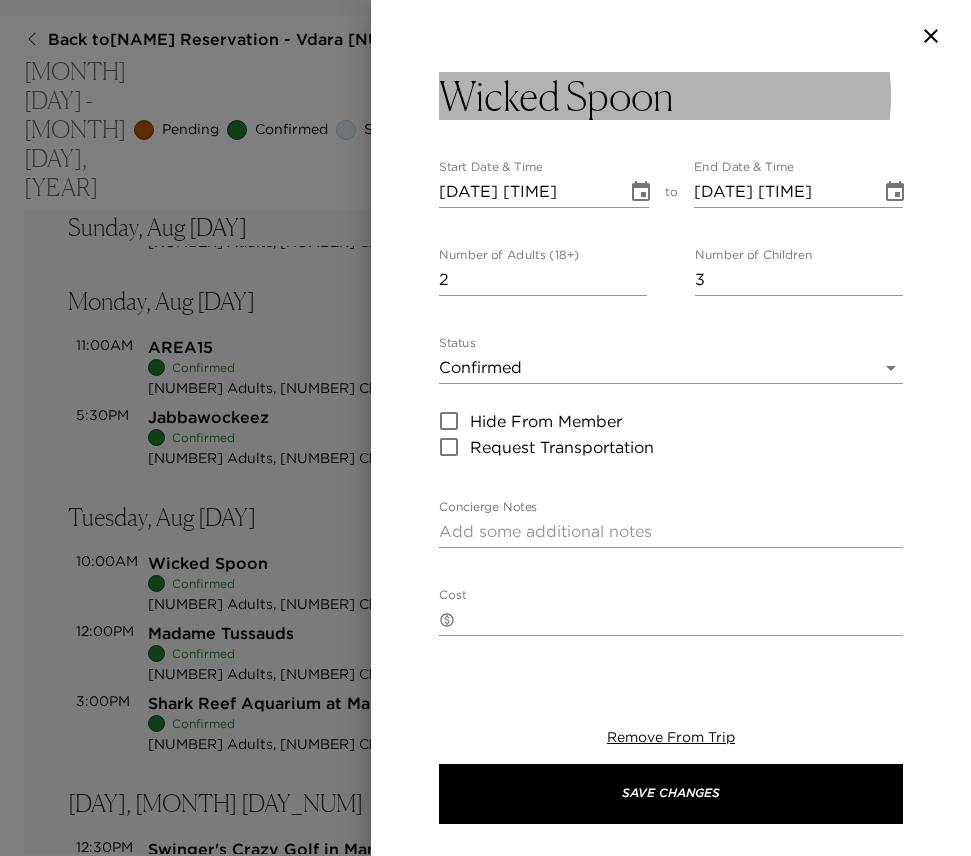 click on "Wicked Spoon" at bounding box center (556, 96) 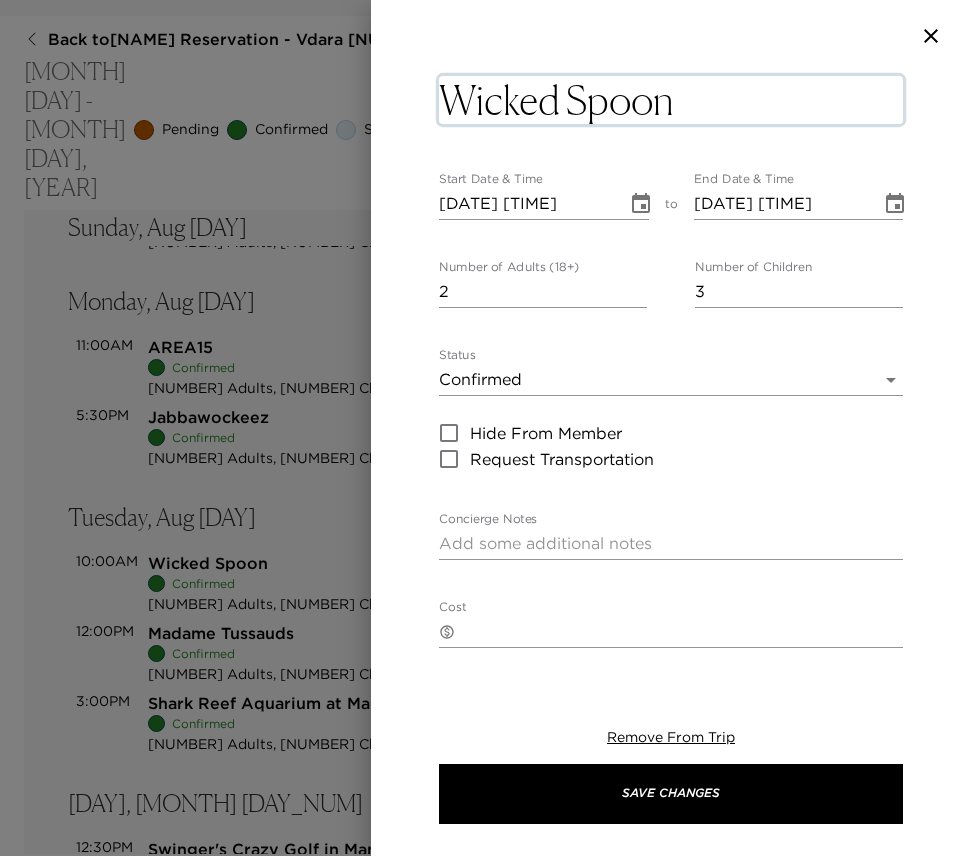 click on "Wicked Spoon" at bounding box center (671, 100) 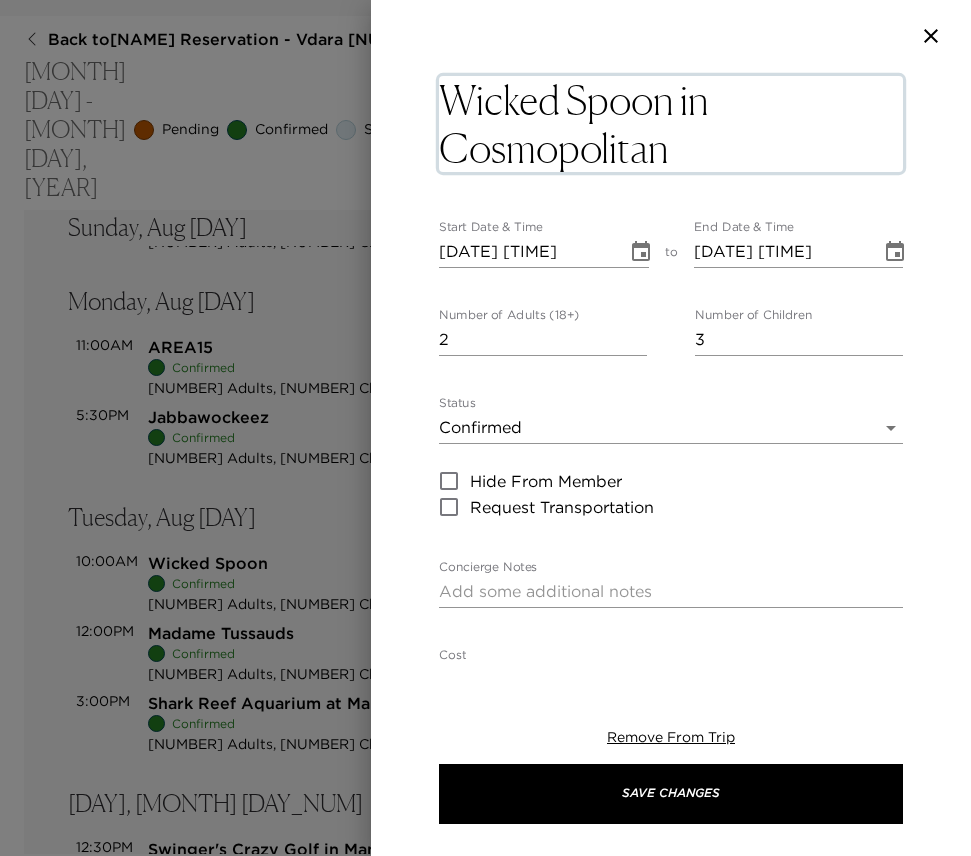 type on "Wicked Spoon in Cosmopolitan" 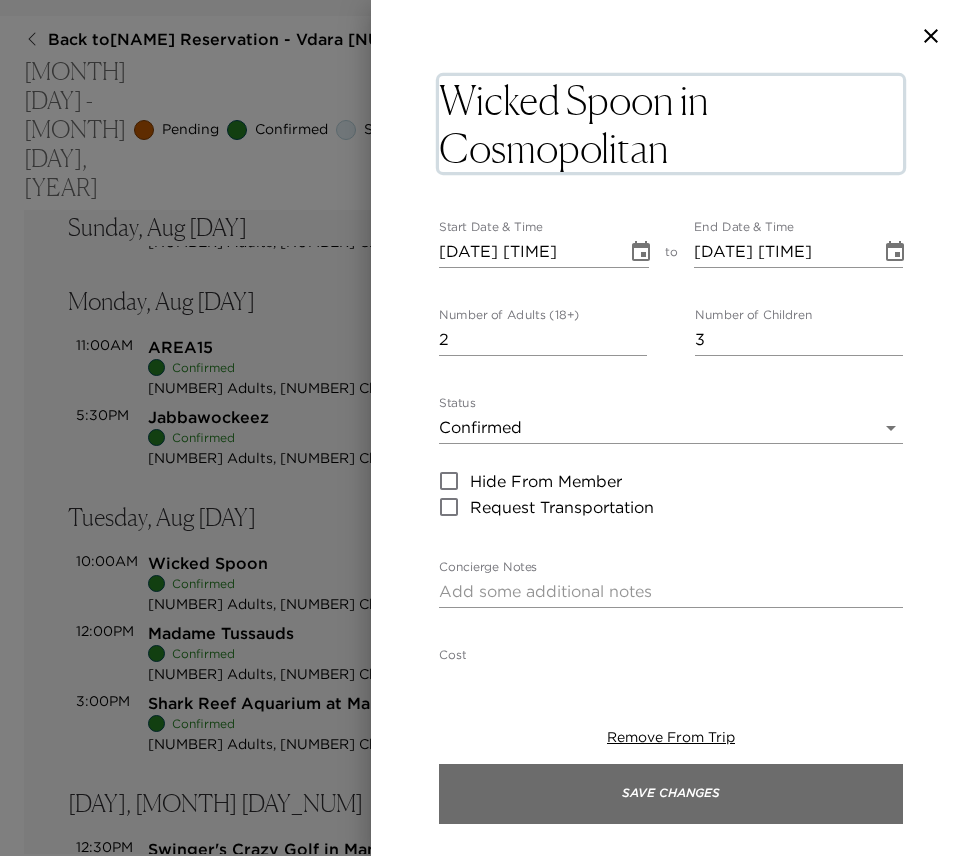 click on "Save Changes" at bounding box center (671, 794) 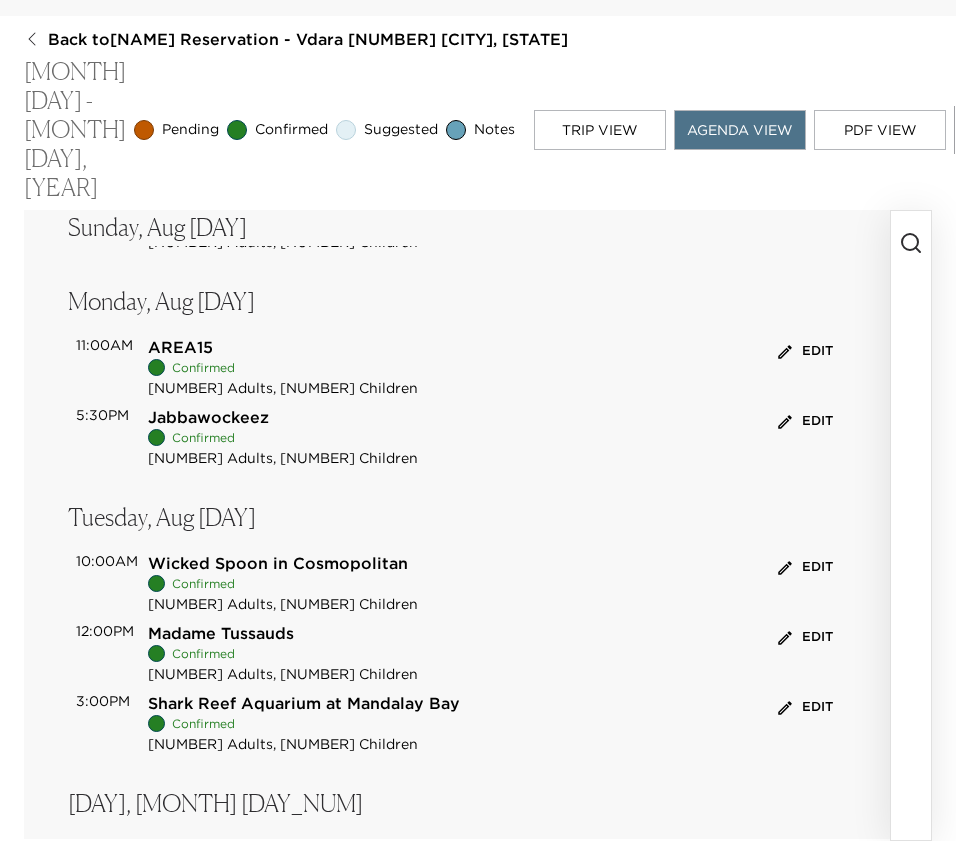 click on "Edit" at bounding box center (805, 637) 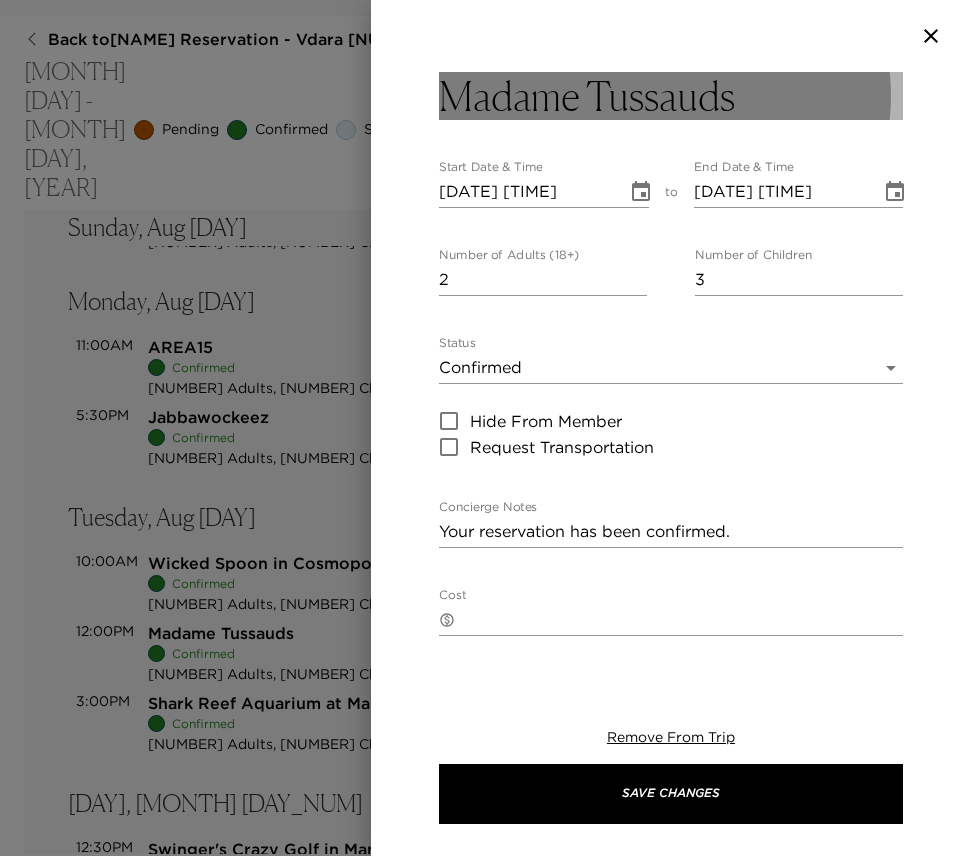 click on "Madame Tussauds" at bounding box center [671, 96] 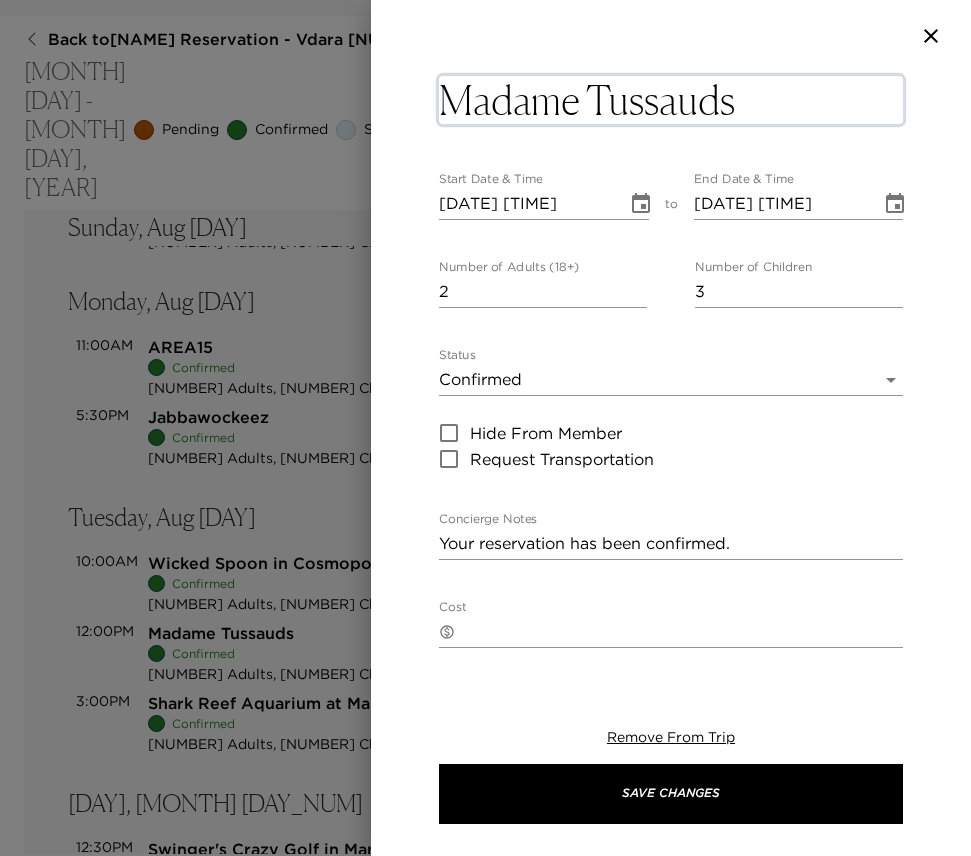 click on "Madame Tussauds" at bounding box center (671, 100) 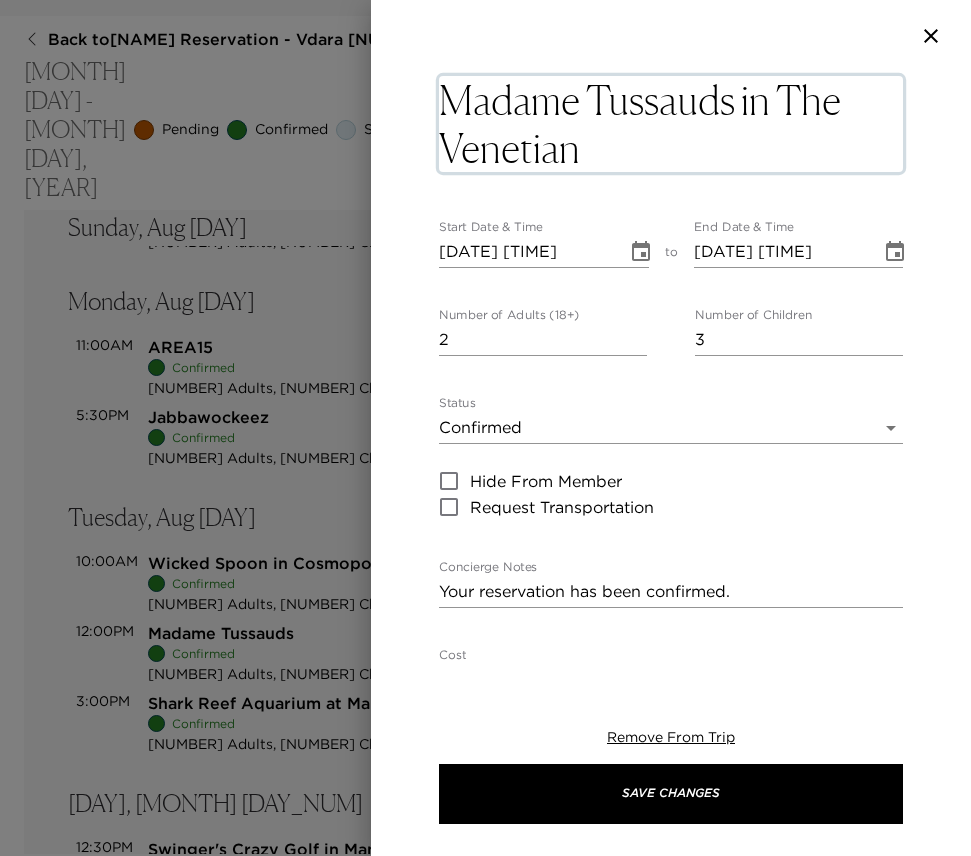 type on "Madame Tussauds in The Venetian" 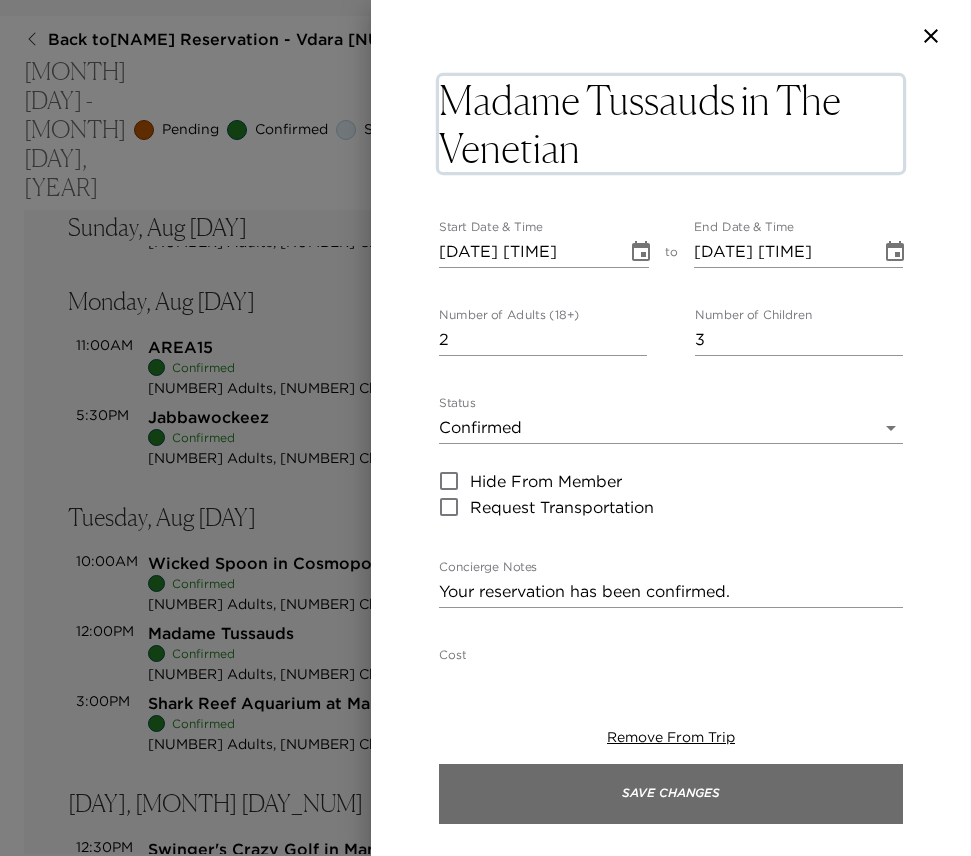 click on "Save Changes" at bounding box center (671, 794) 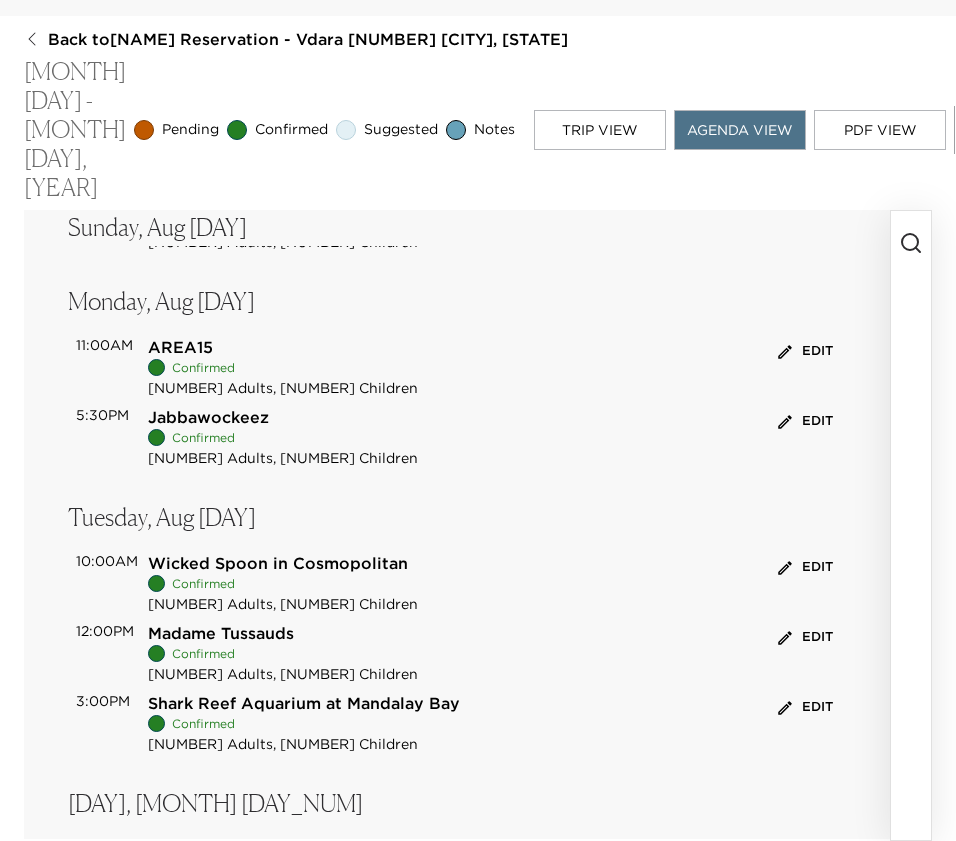 click on "Jabbawockeez Confirmed [NUMBER] Adults, [NUMBER] Children Edit" at bounding box center [493, 437] 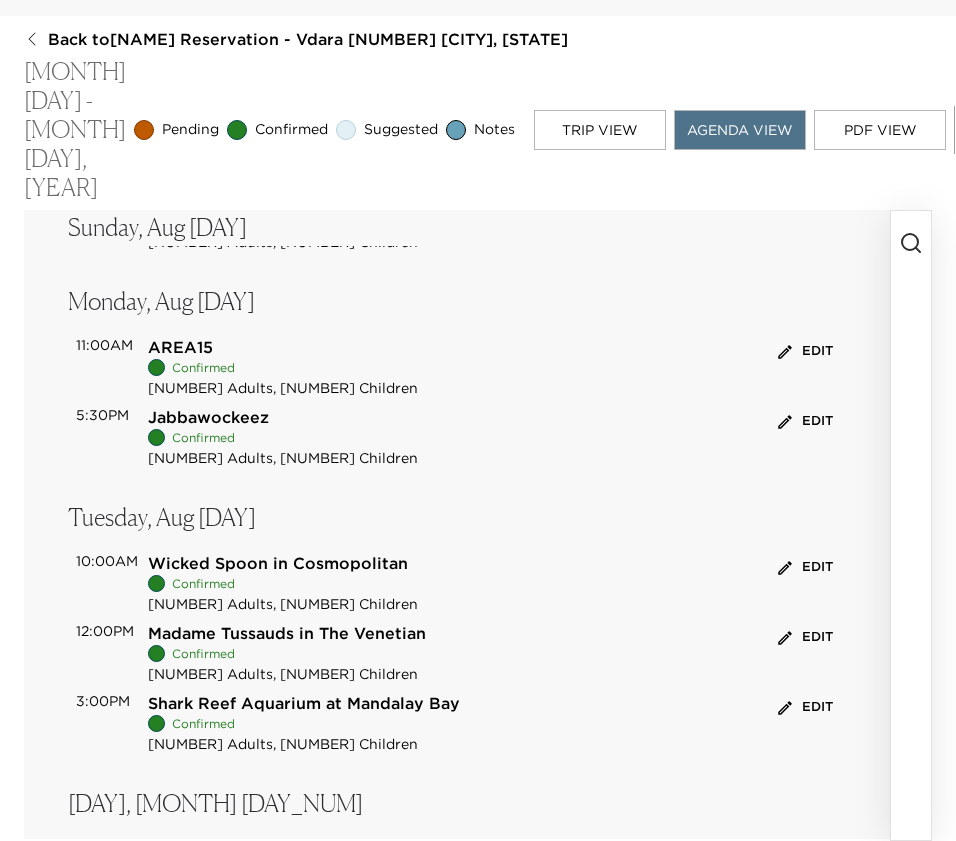 click on "Edit" at bounding box center (805, 421) 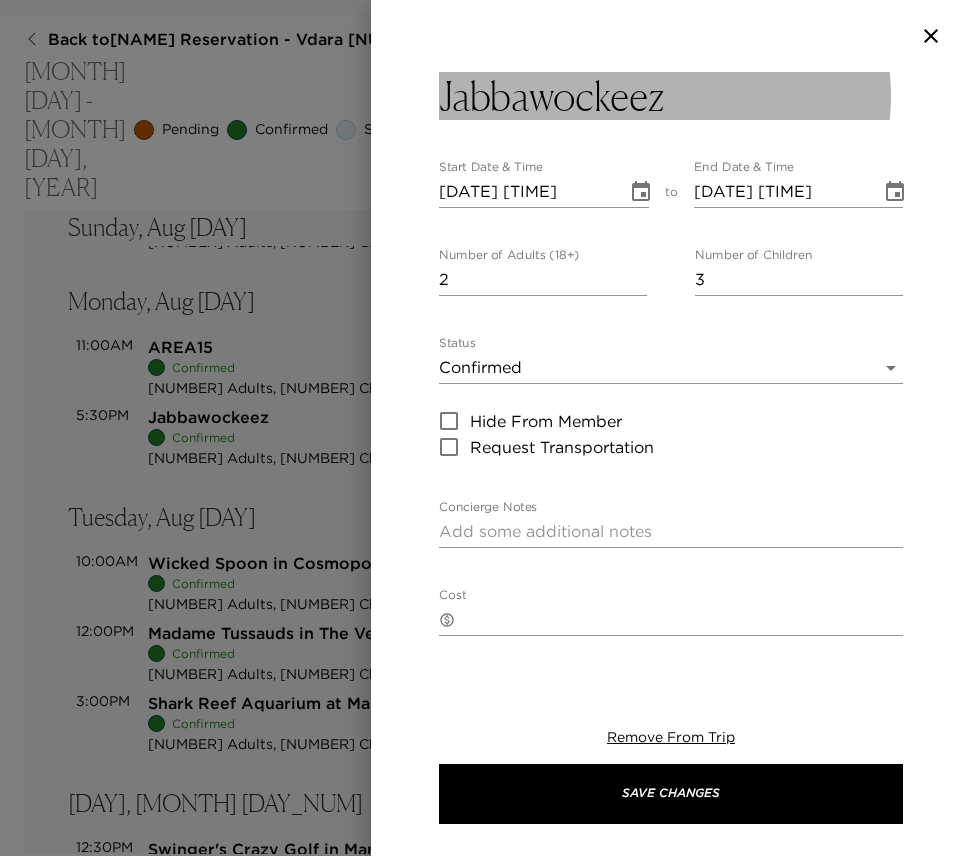 click on "Jabbawockeez" at bounding box center [551, 96] 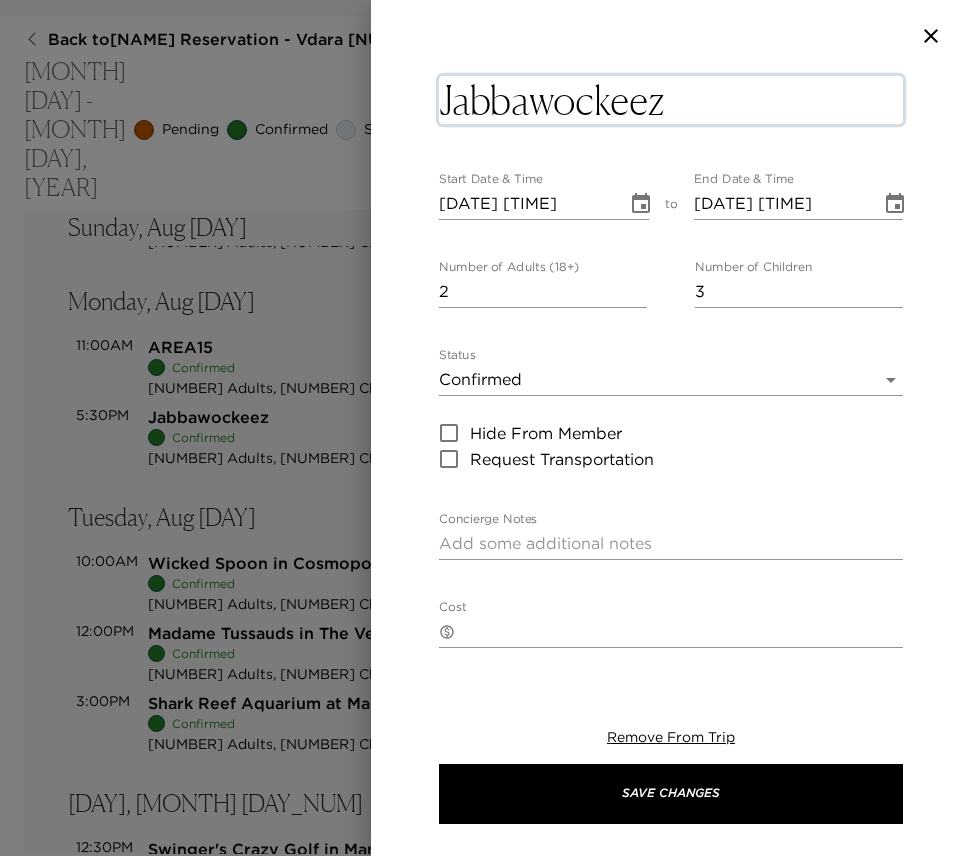 click on "Jabbawockeez" at bounding box center (671, 100) 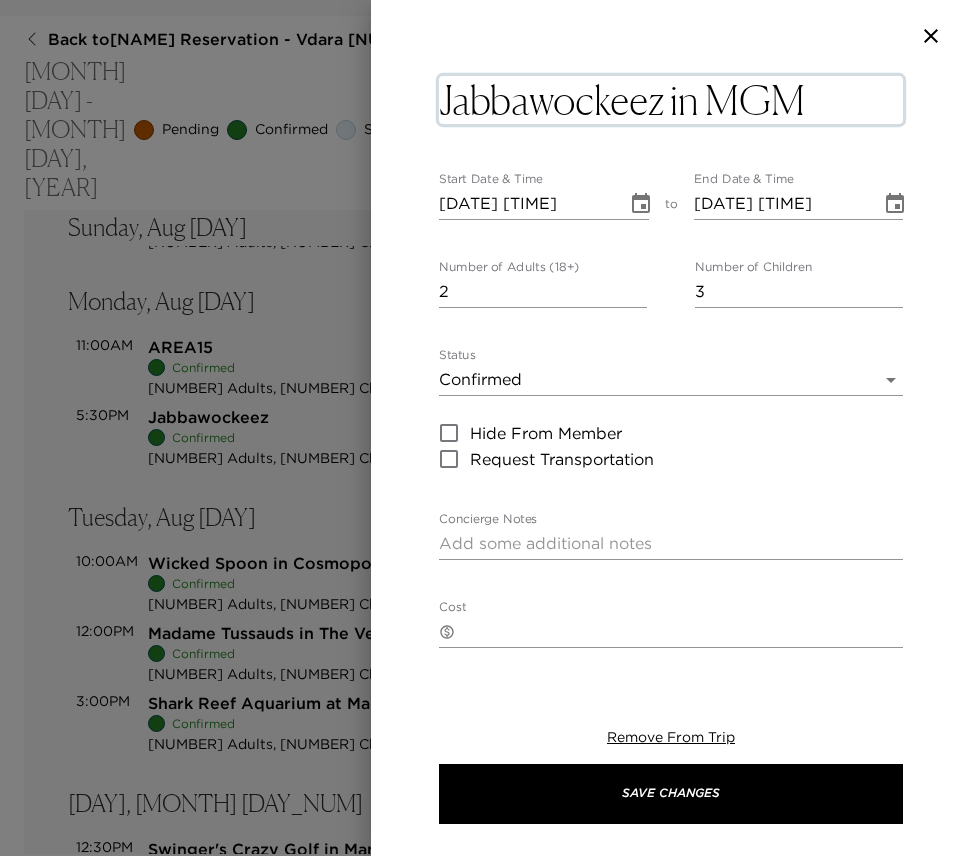 type on "[PERSON] in MGM Grand" 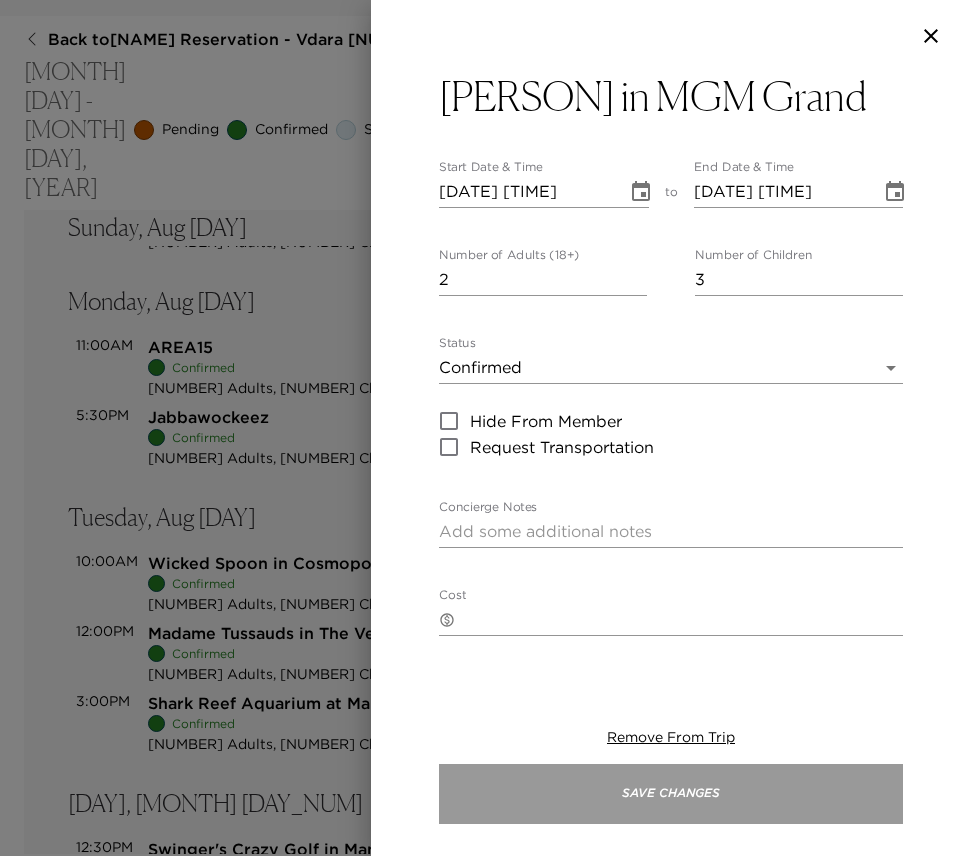 click on "Save Changes" at bounding box center [671, 794] 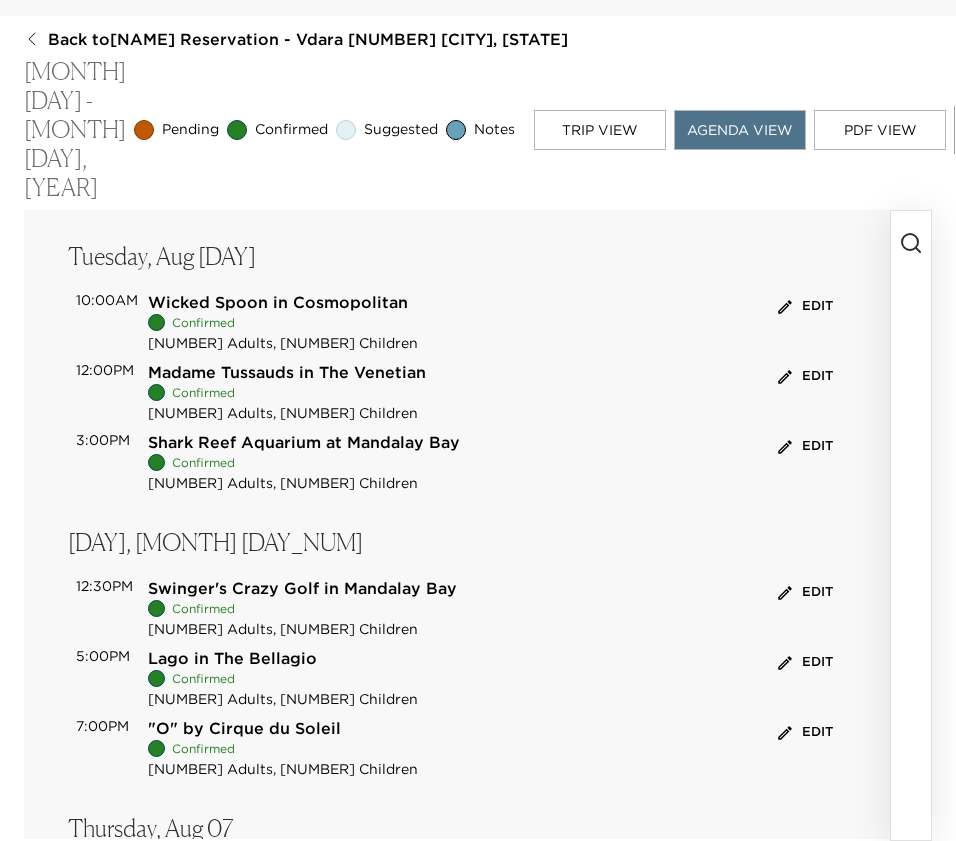 scroll, scrollTop: 594, scrollLeft: 0, axis: vertical 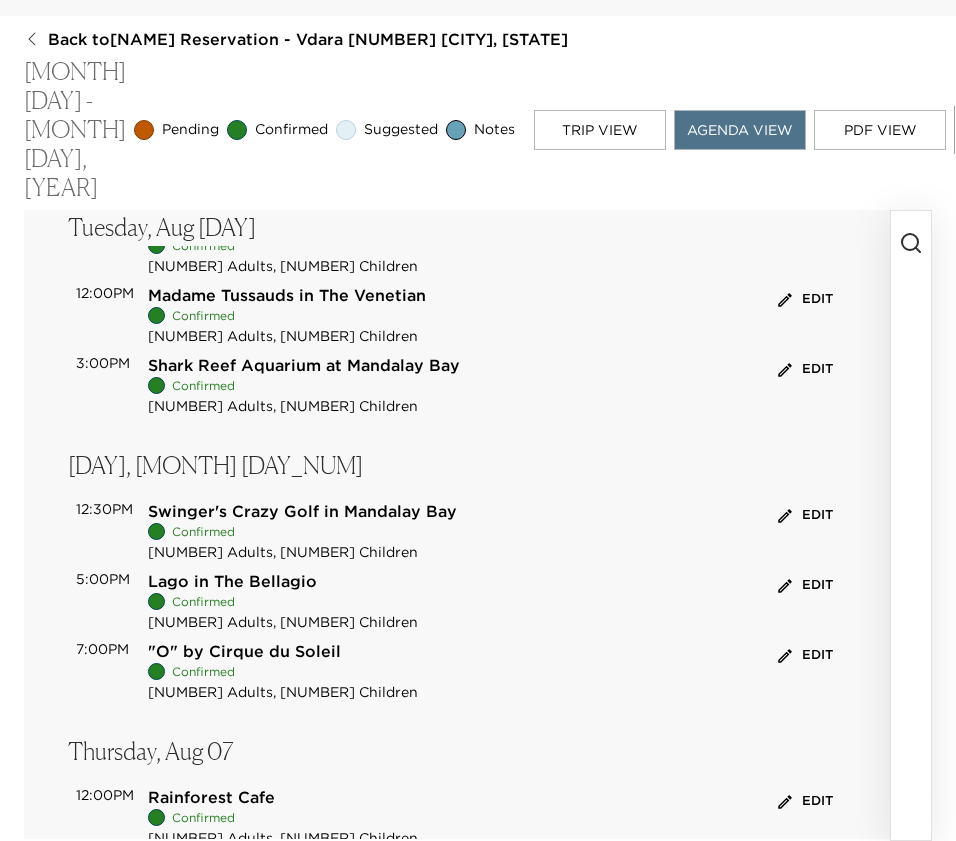 click on "[TIME] Swinger's Crazy Golf in Mandalay Bay Confirmed [NUMBER] Adults, [NUMBER] Children Edit [TIME] Lago in The Bellagio Confirmed [NUMBER] Adults, [NUMBER] Children Edit [TIME] "O" by Cirque du Soleil Confirmed [NUMBER] Adults, [NUMBER] Children Edit" at bounding box center (457, 601) 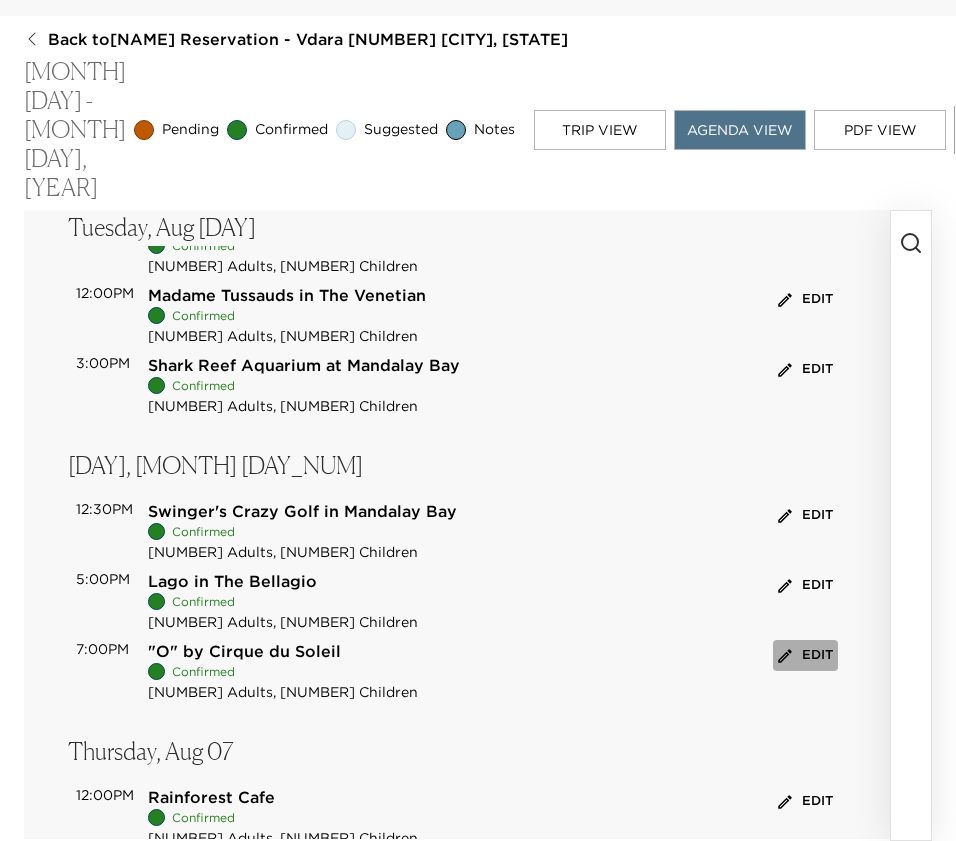 click on "Edit" at bounding box center [805, 655] 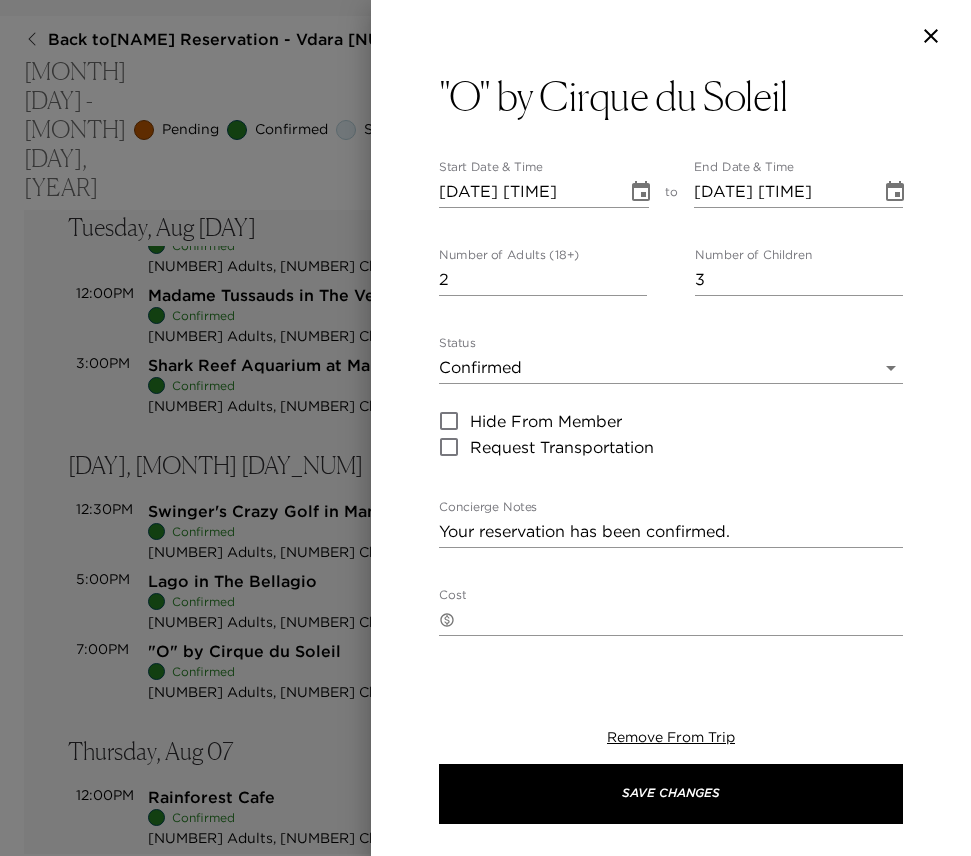 click on ""O" by Cirque du Soleil" at bounding box center (613, 96) 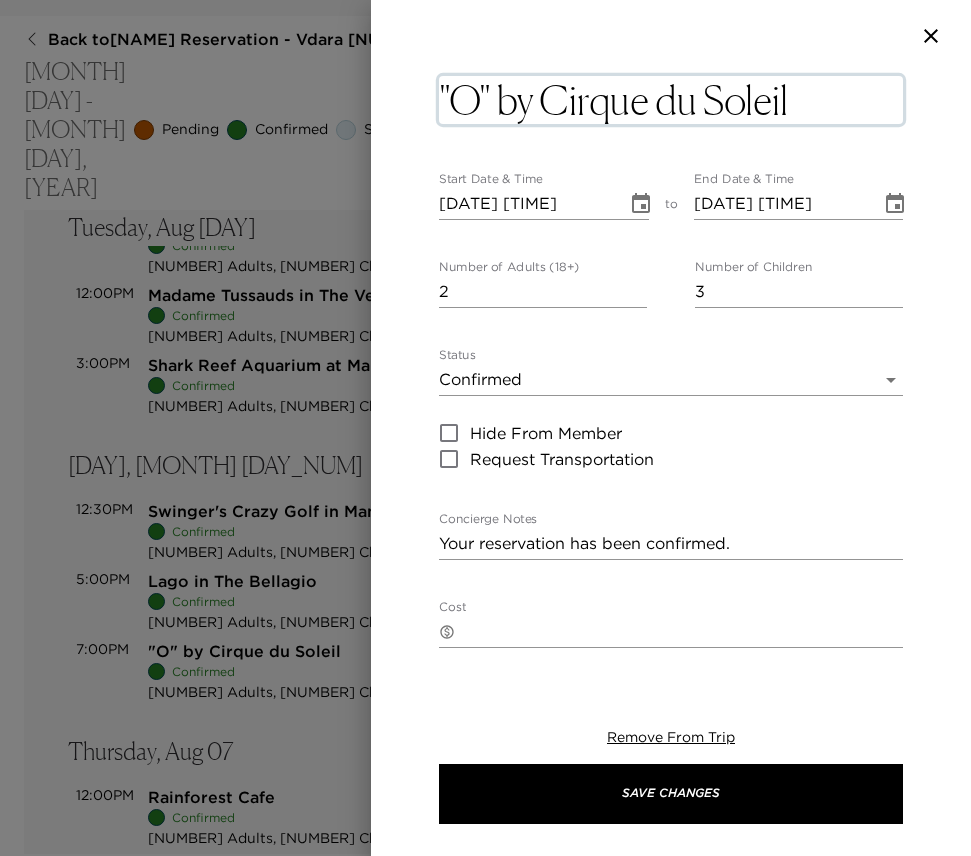 click on ""O" by Cirque du Soleil" at bounding box center (671, 100) 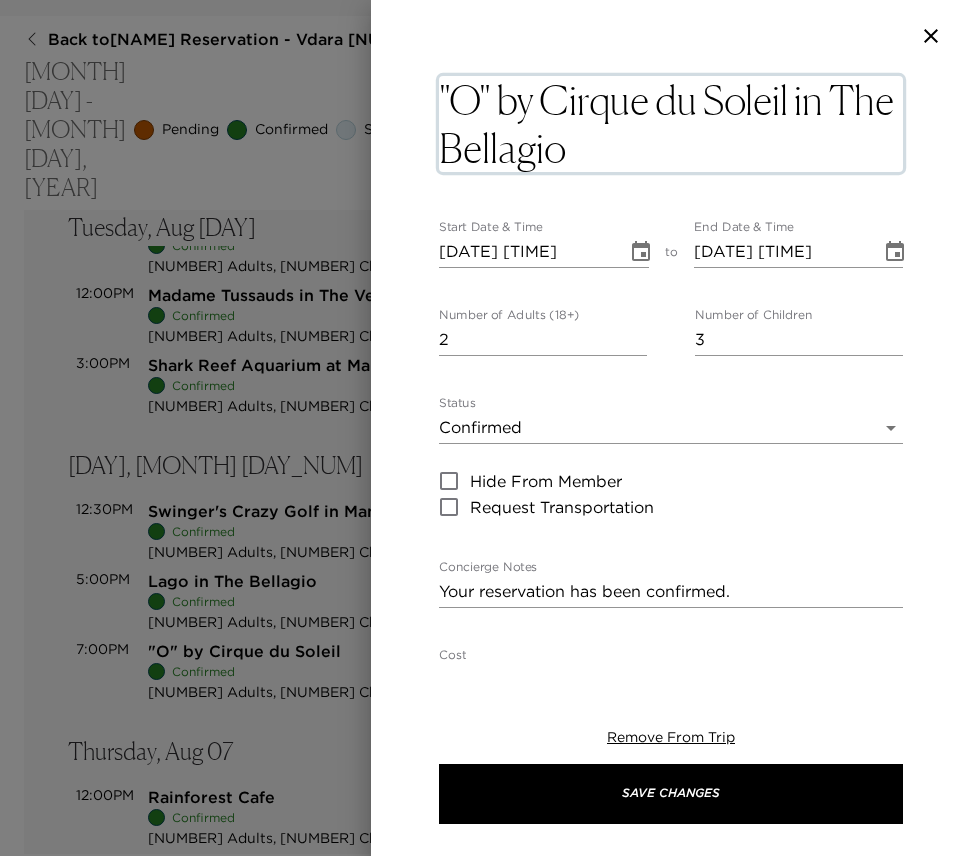 type on ""O" by Cirque du Soleil in The Bellagio" 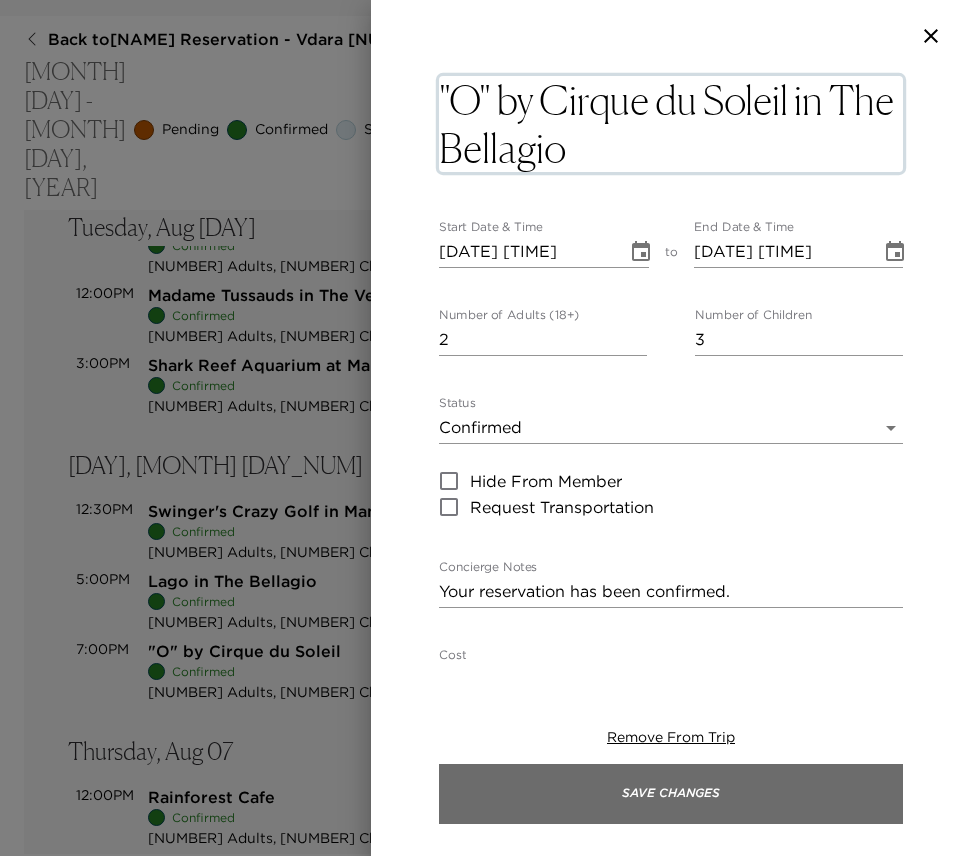 click on "Save Changes" at bounding box center (671, 794) 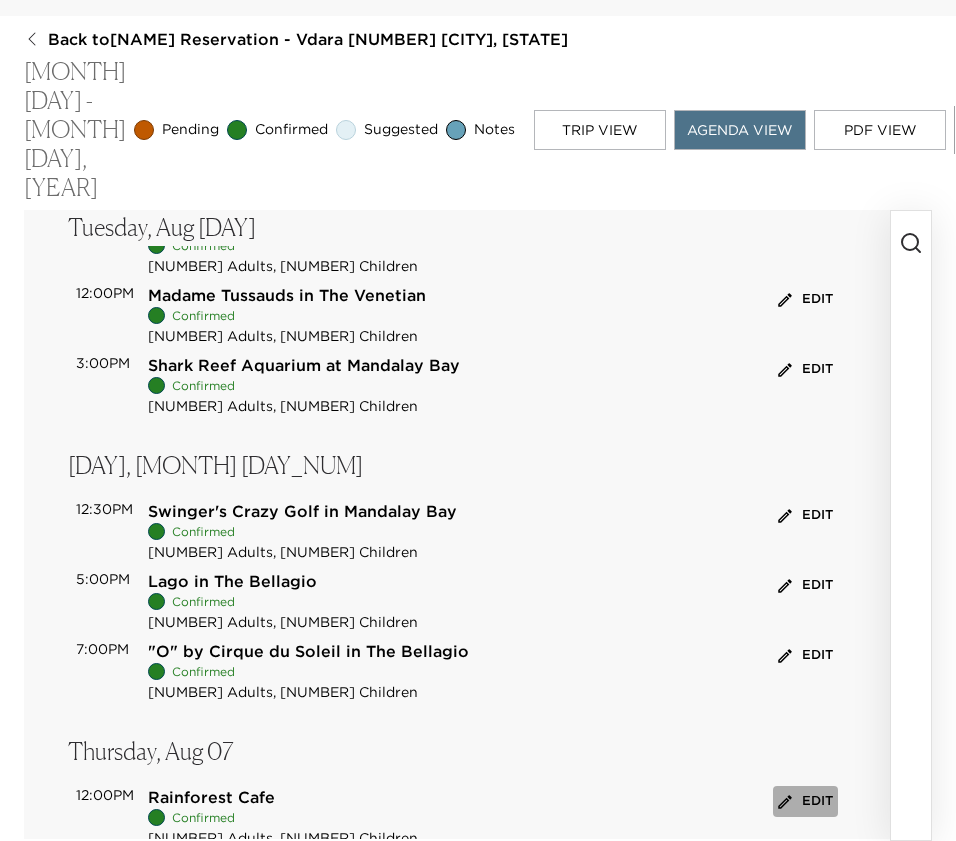 click on "Edit" at bounding box center [805, 801] 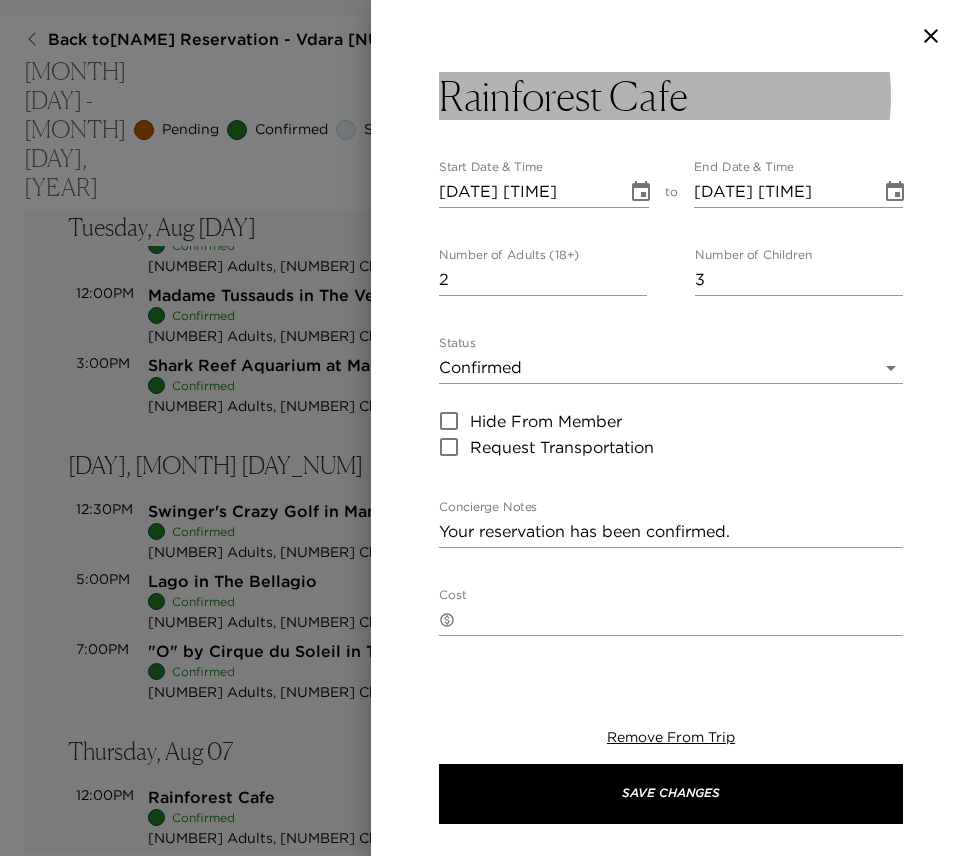 click on "Rainforest Cafe Start Date & Time [DATE] [TIME] to End Date & Time [DATE] [TIME] Number of Adults (18+) [NUMBER] Number of Children [NUMBER] Status Confirmed Confirmed Hide From Member Request Transportation Concierge Notes Your reservation has been confirmed. x Cost &nbsp; x Address &nbsp; [NUMBER] [STREET]
[CITY] [STATE] [ZIP]
[COUNTRY] x Phone Number &nbsp; +[PHONE] Email &nbsp; Website &nbsp; http://www.rainforestcafe.com/ Cancellation Policy &nbsp; Recommended Attire &nbsp; Casual Attire Age Range &nbsp; Remove From Trip Save Changes" at bounding box center [671, 689] 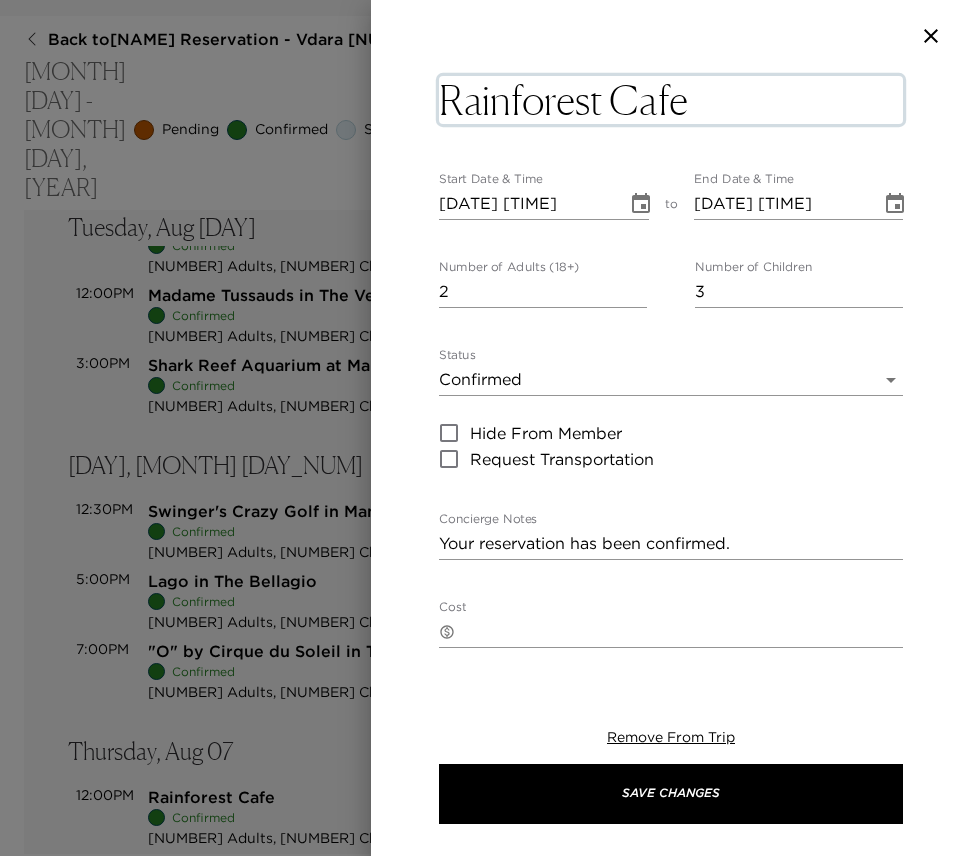 click on "Rainforest Cafe" at bounding box center [671, 100] 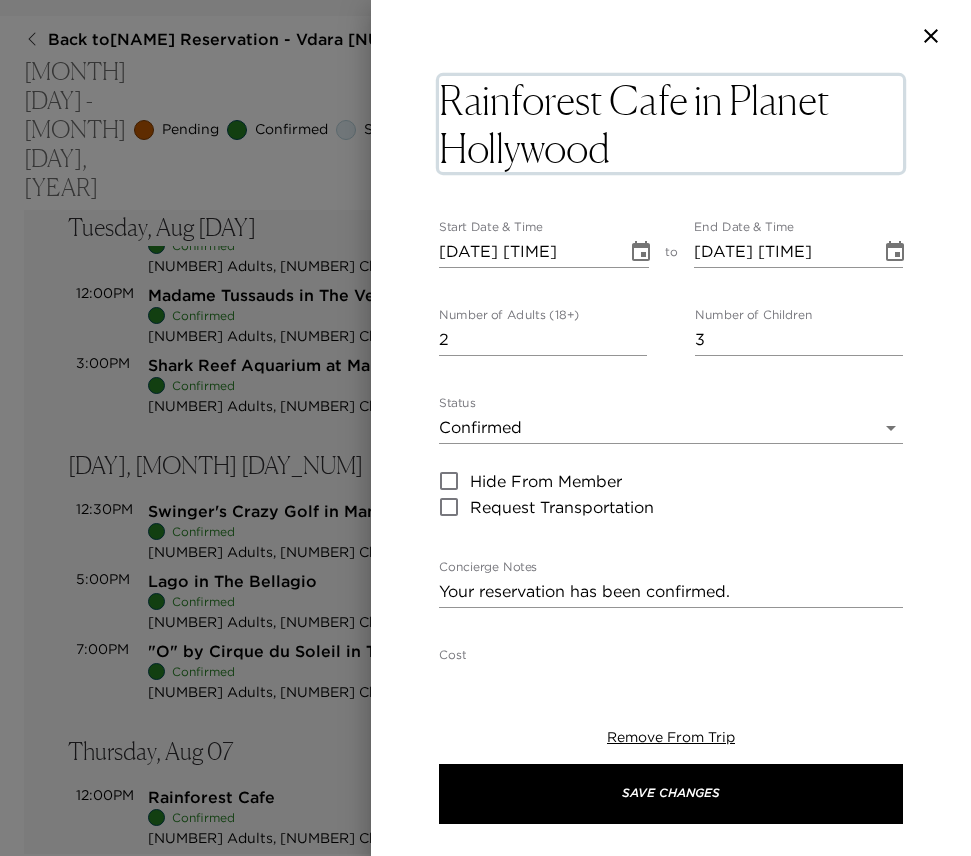 type on "Rainforest Cafe in Planet Hollywood" 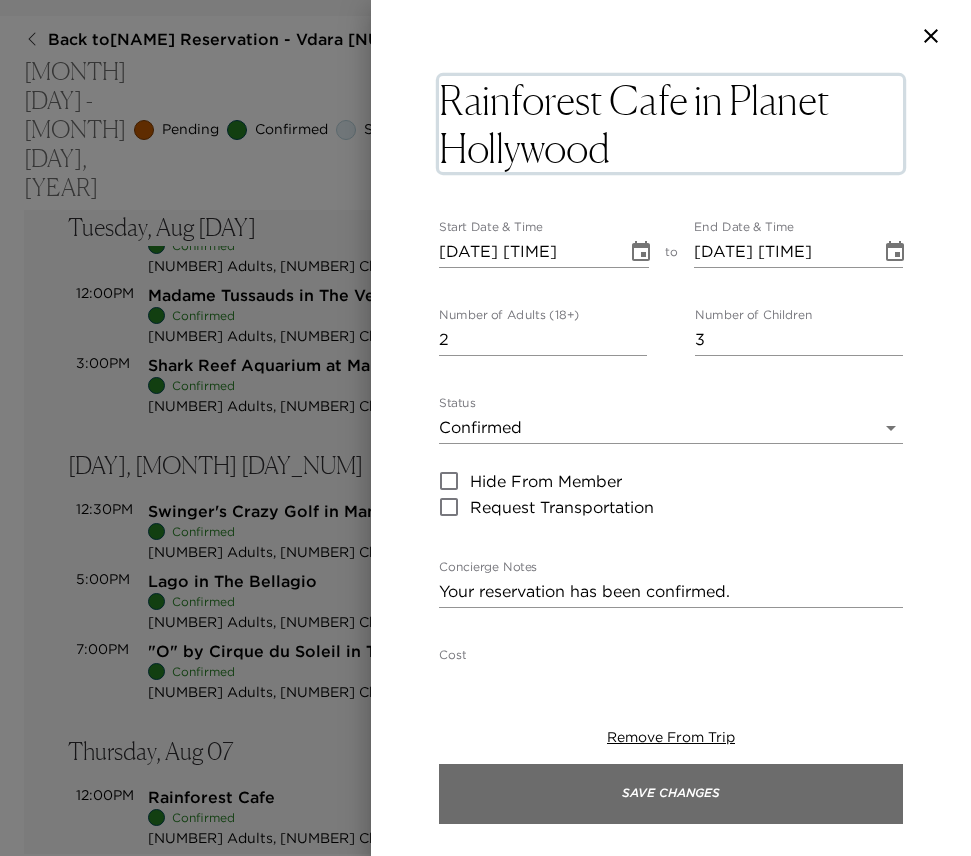 click on "Save Changes" at bounding box center [671, 794] 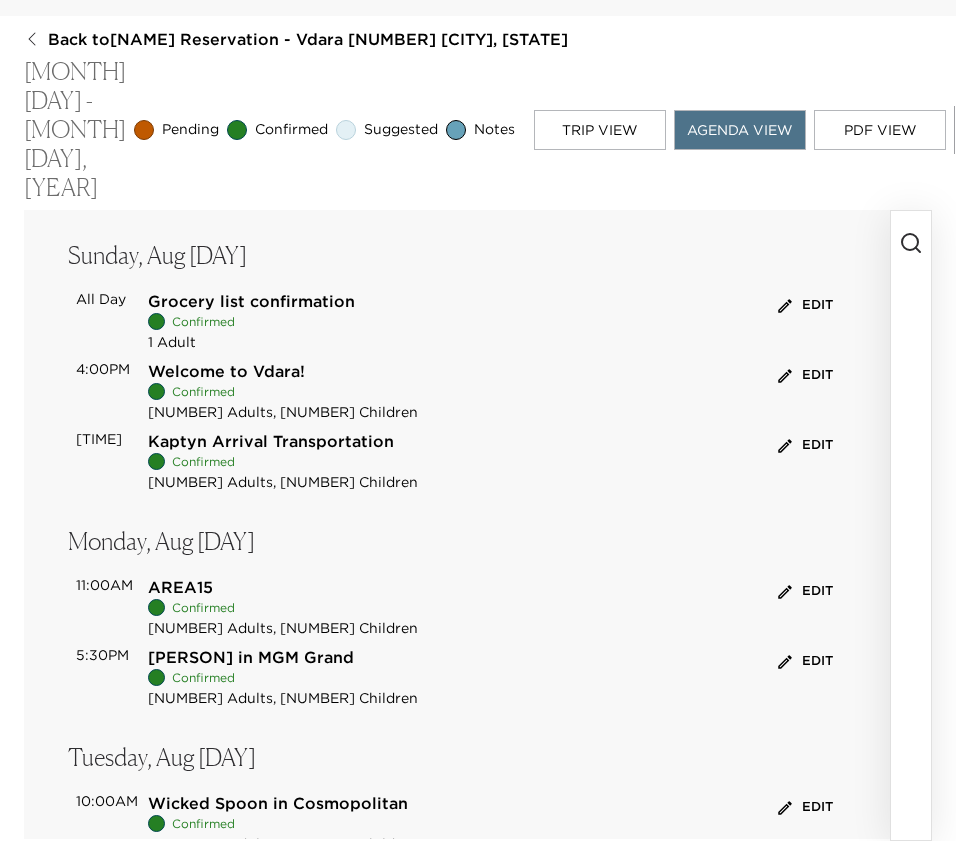 scroll, scrollTop: 0, scrollLeft: 0, axis: both 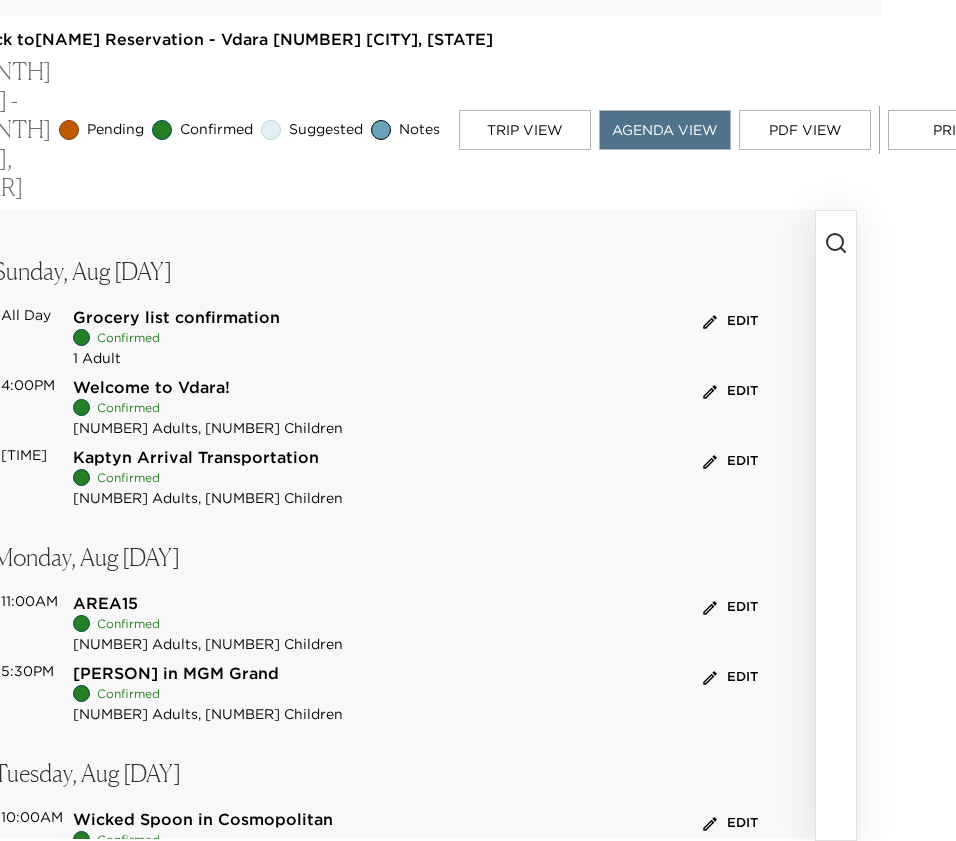 click on "Print" at bounding box center [954, 130] 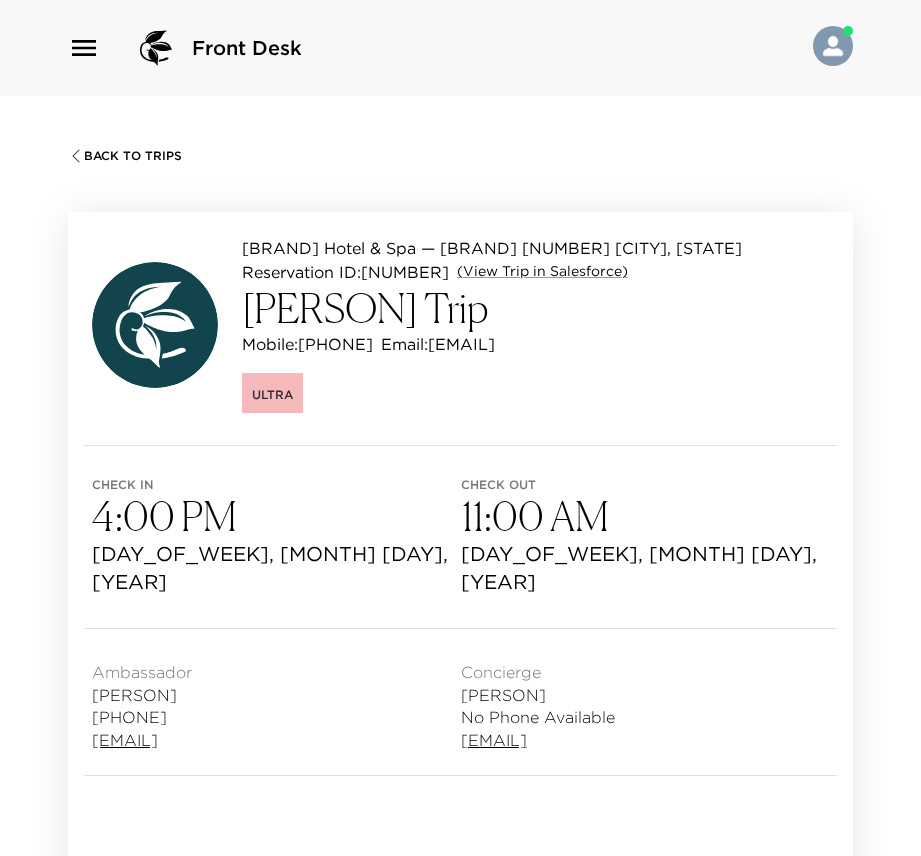 scroll, scrollTop: 0, scrollLeft: 0, axis: both 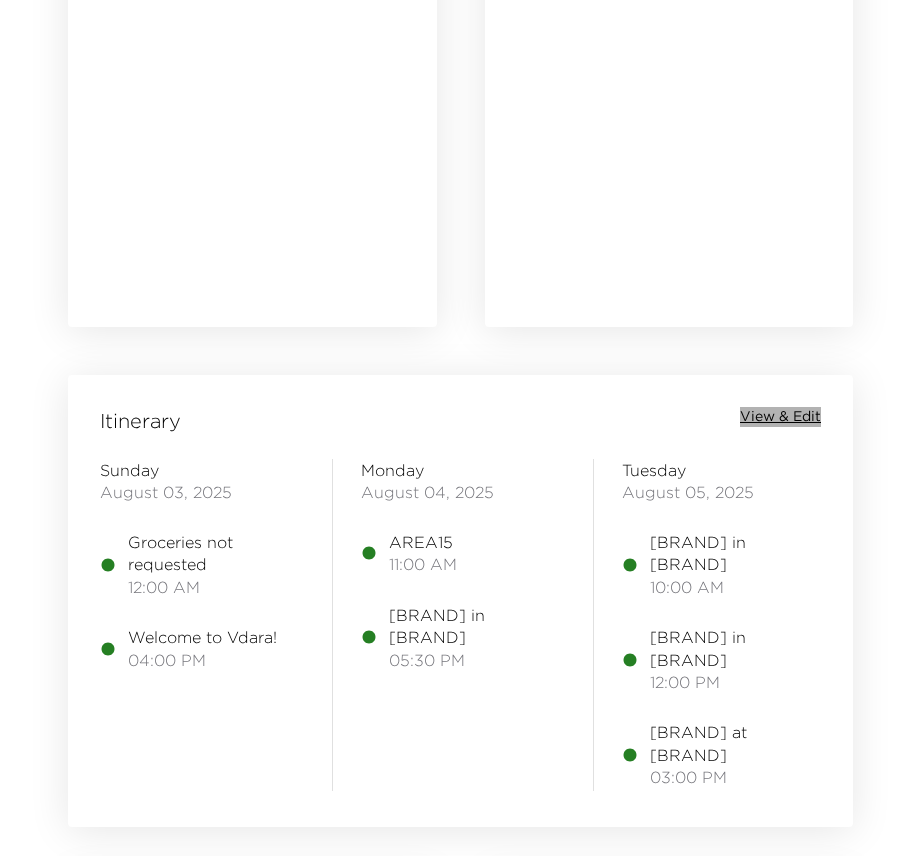 click on "View & Edit" at bounding box center [780, 417] 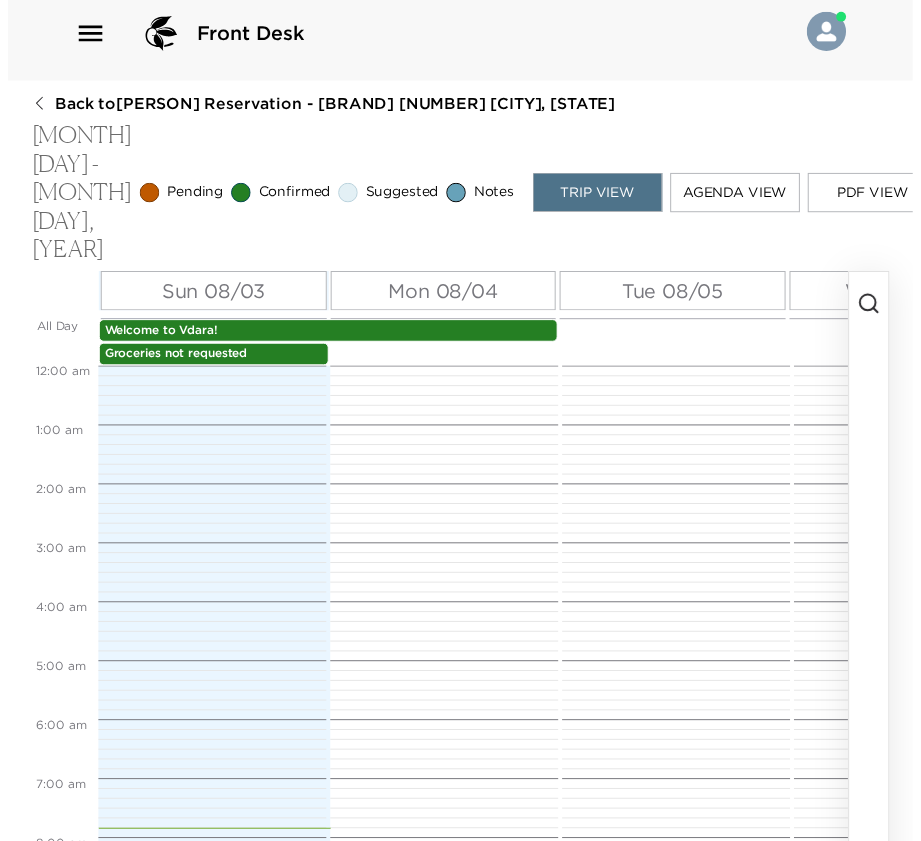 scroll, scrollTop: 95, scrollLeft: 0, axis: vertical 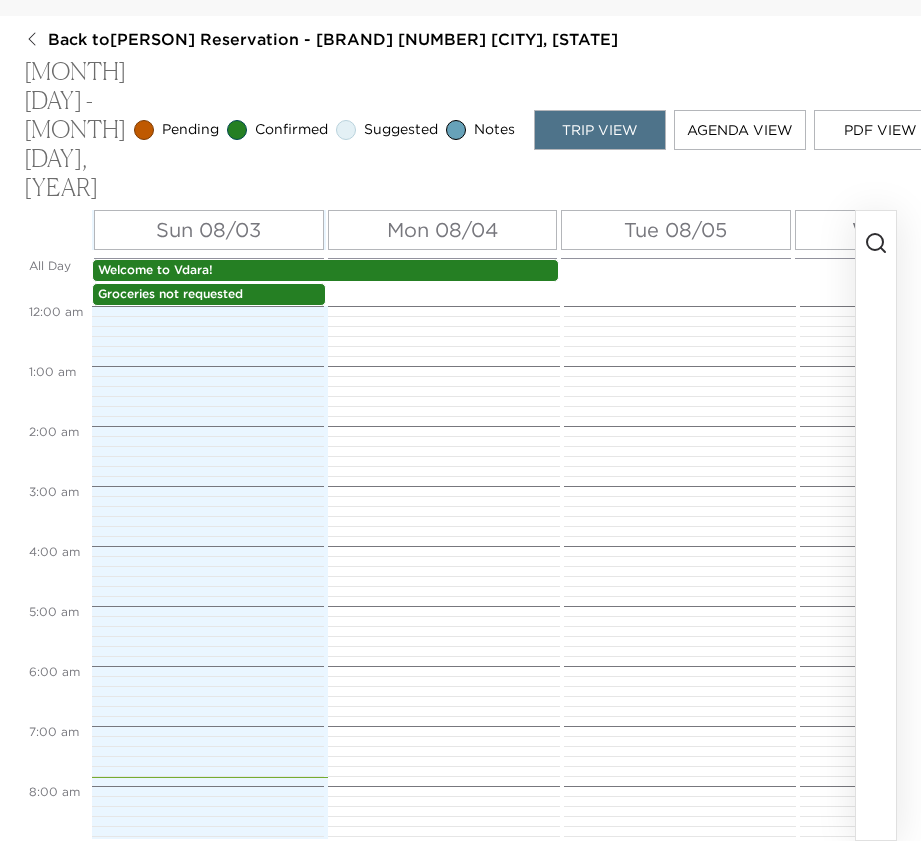 click on "Groceries not requested" at bounding box center (209, 294) 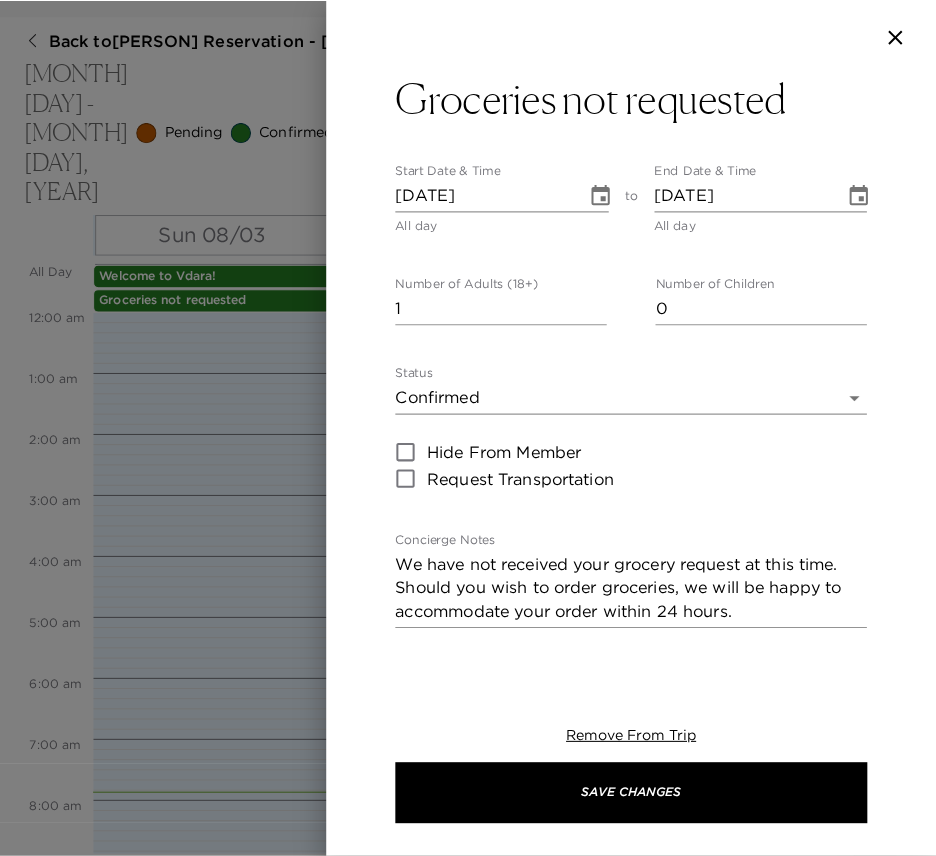 scroll, scrollTop: 80, scrollLeft: 0, axis: vertical 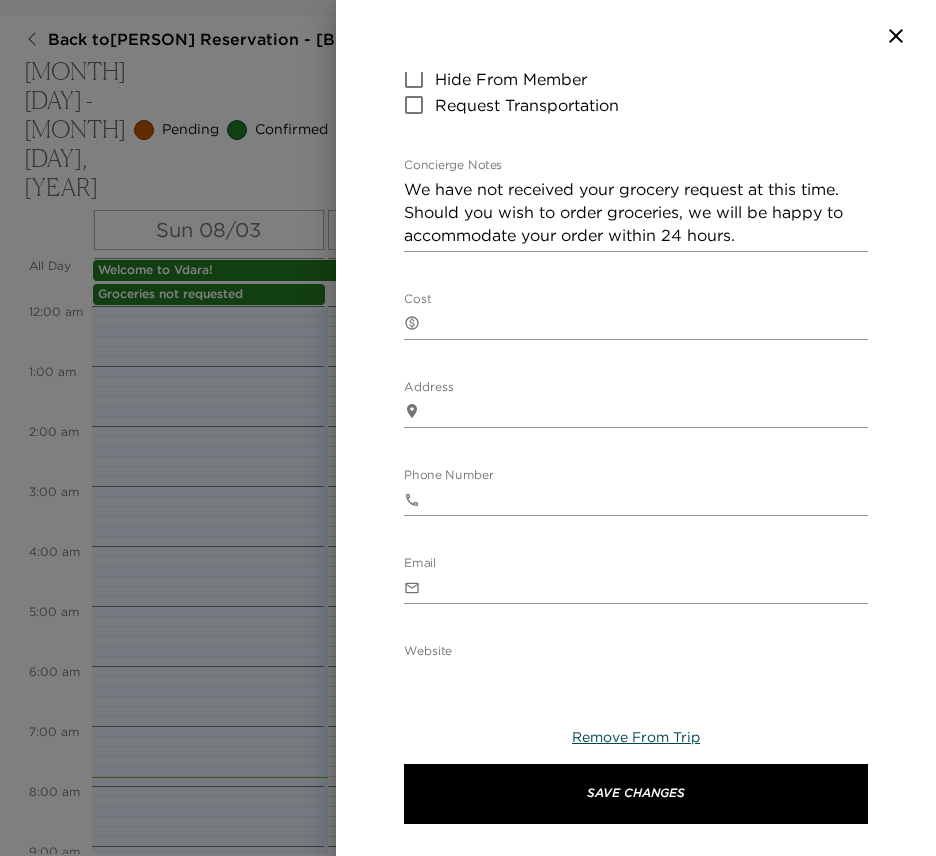 click on "Remove From Trip" at bounding box center (636, 737) 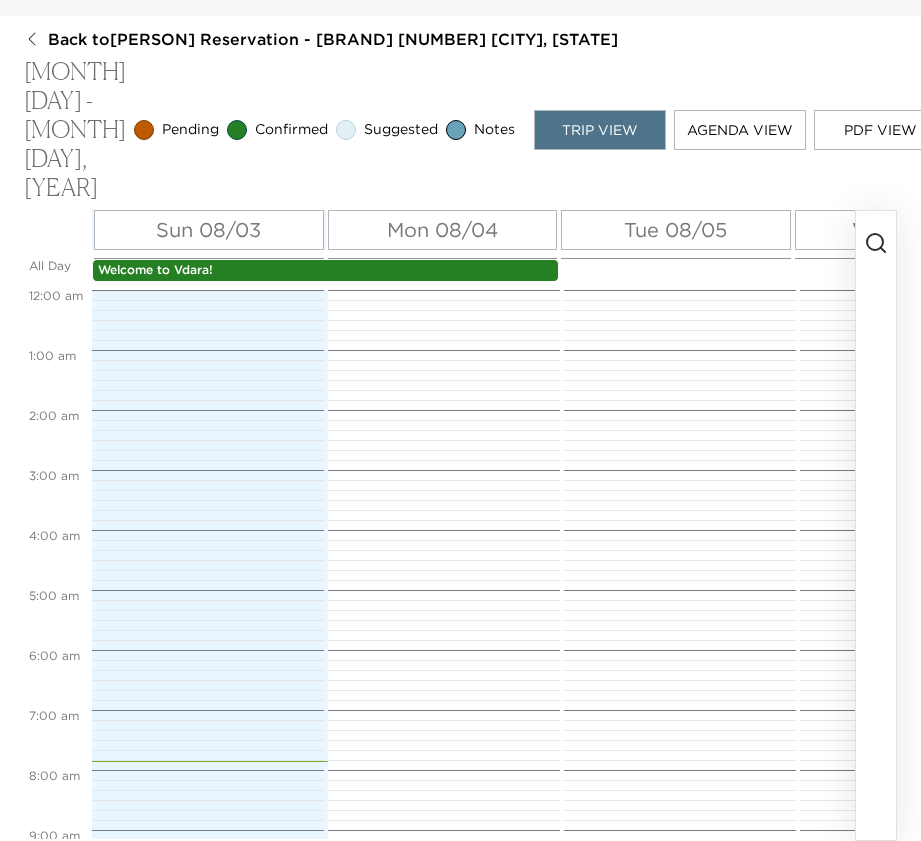 click at bounding box center (876, 525) 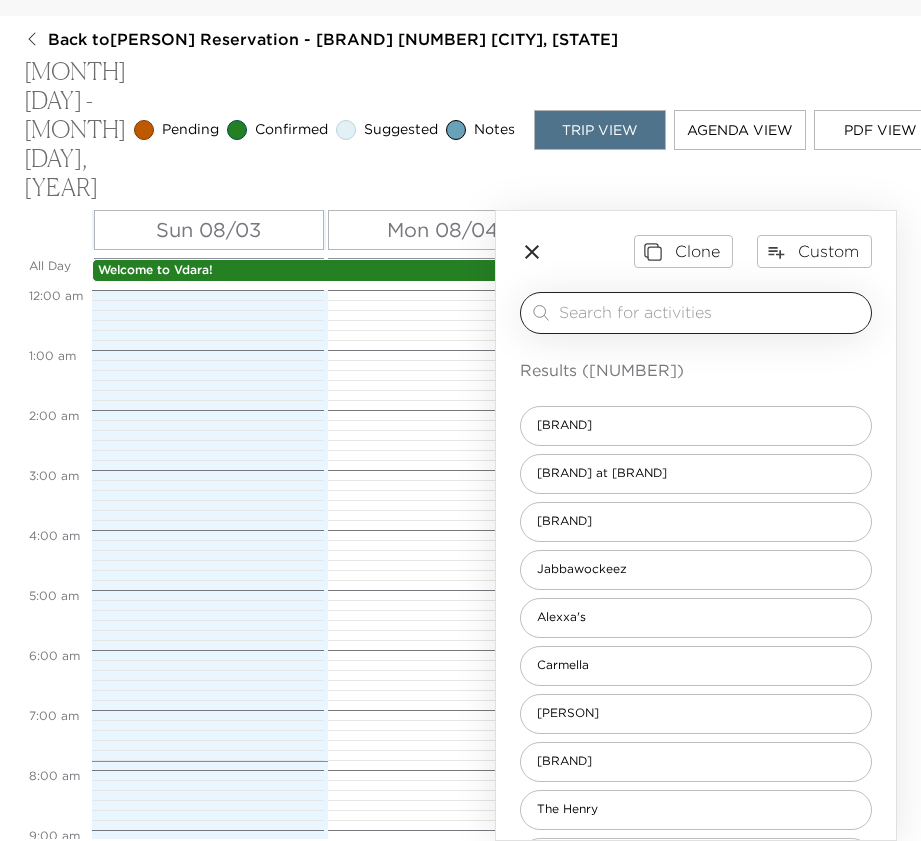 click at bounding box center (711, 312) 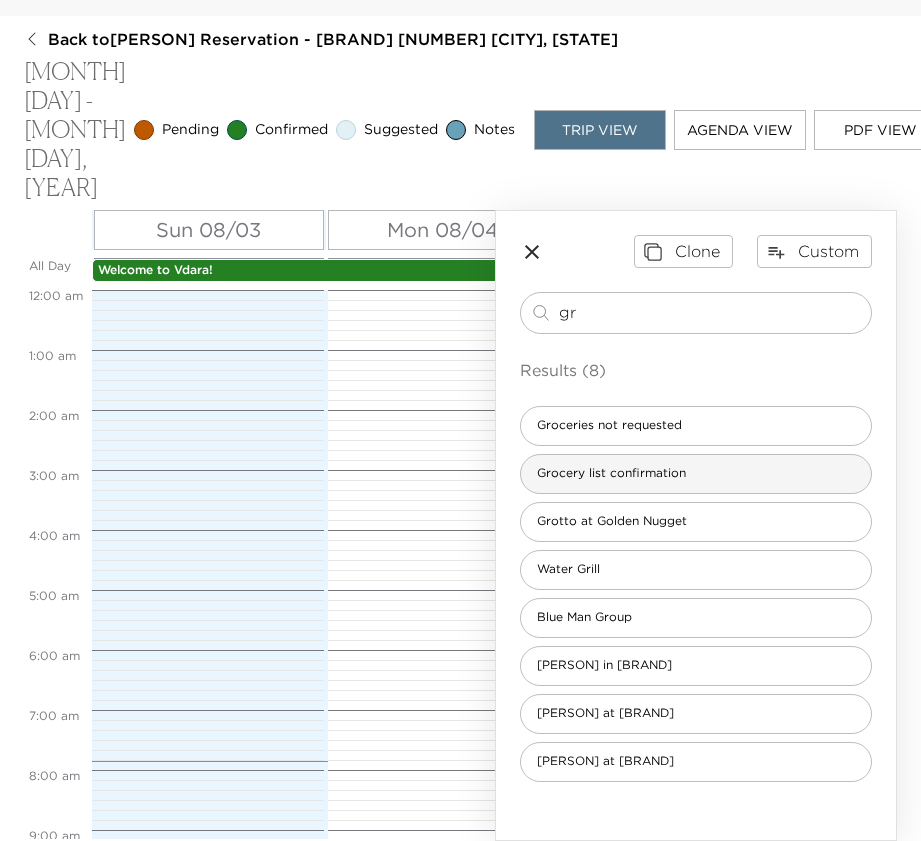 type on "gr" 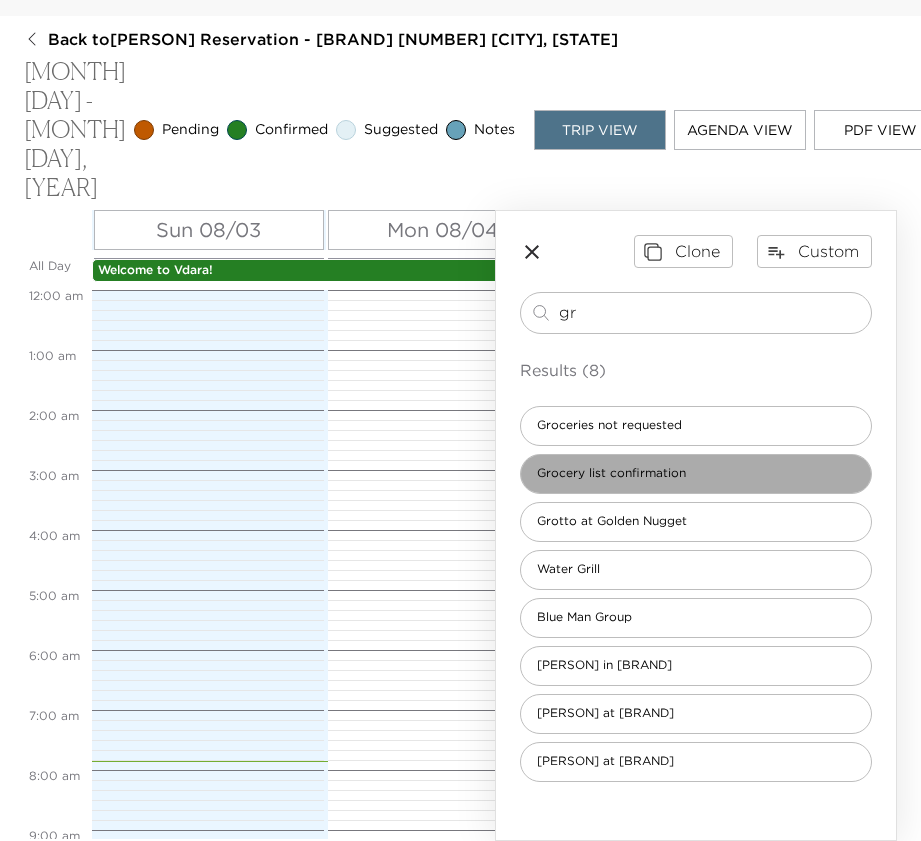 click on "Grocery list confirmation" at bounding box center (611, 473) 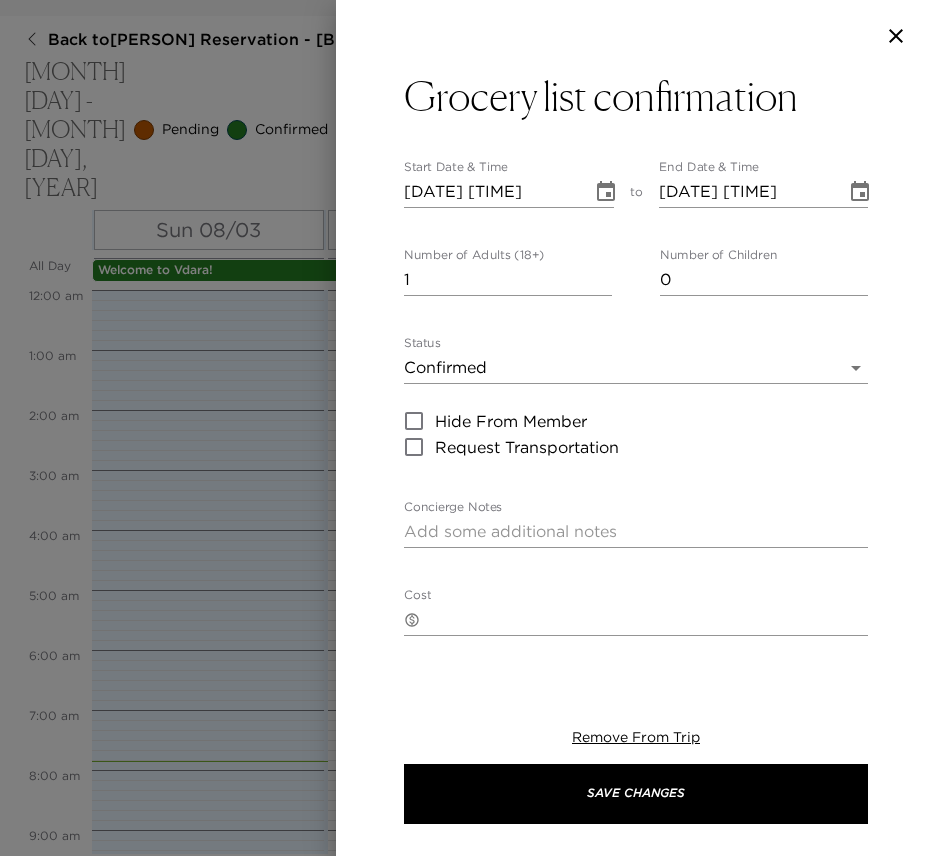 type on "We have received your grocery request and your groceries will be stocked in your residence prior to your arrival." 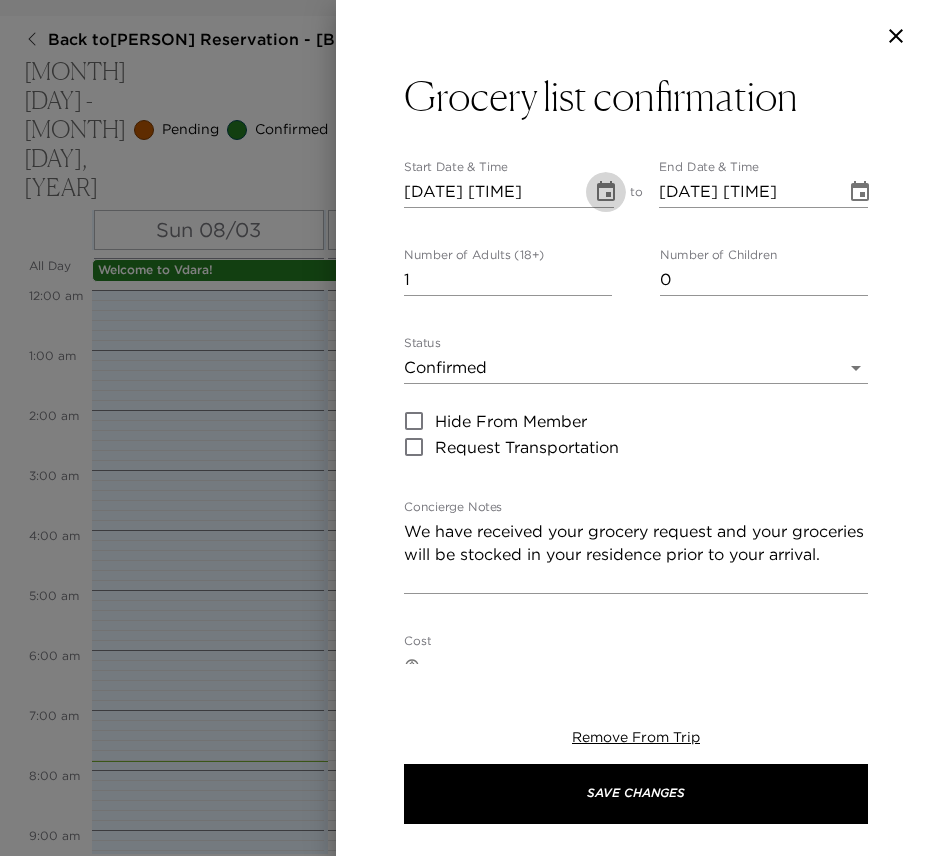 click 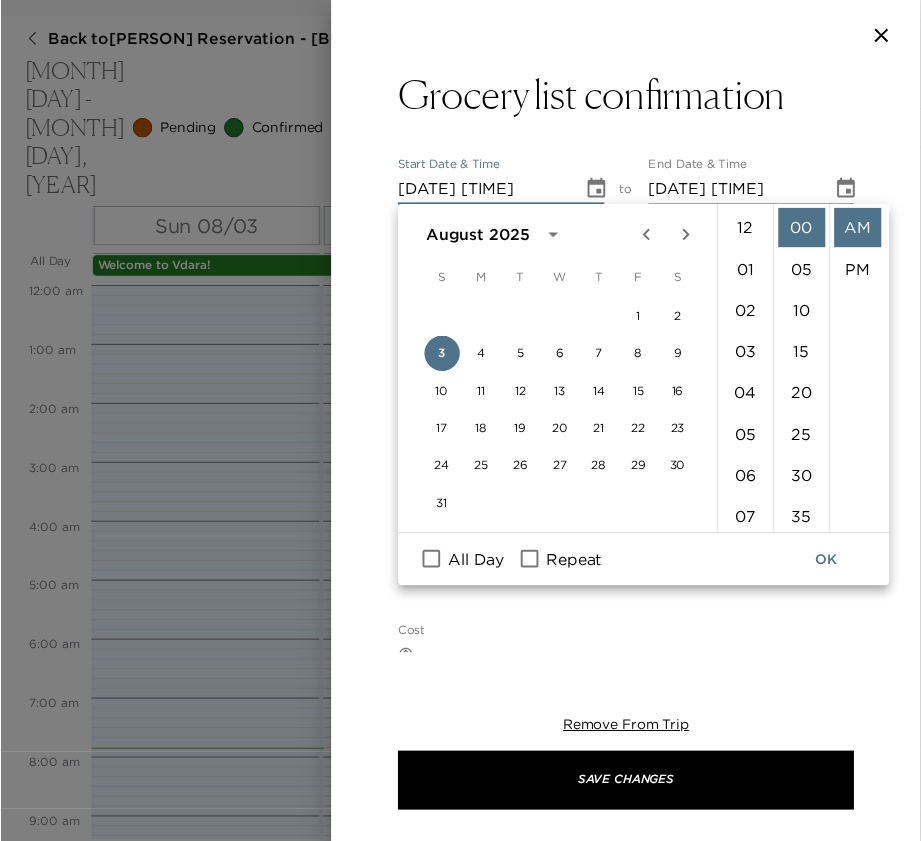 scroll, scrollTop: 462, scrollLeft: 0, axis: vertical 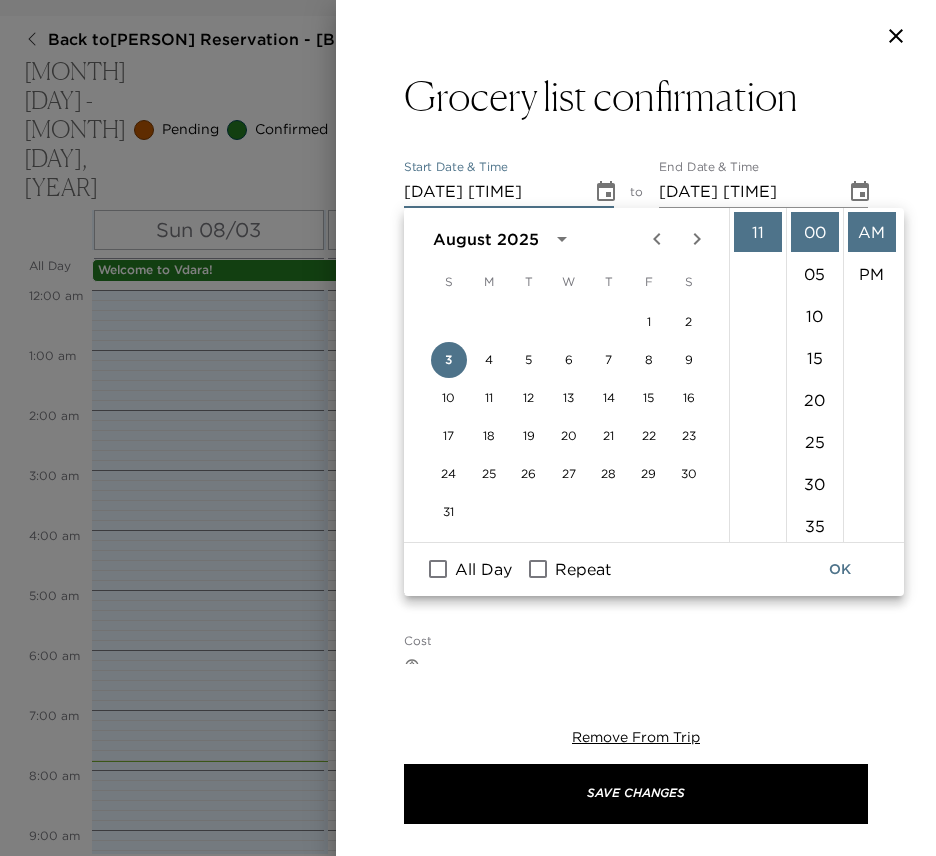 click on "All Day" at bounding box center (464, 569) 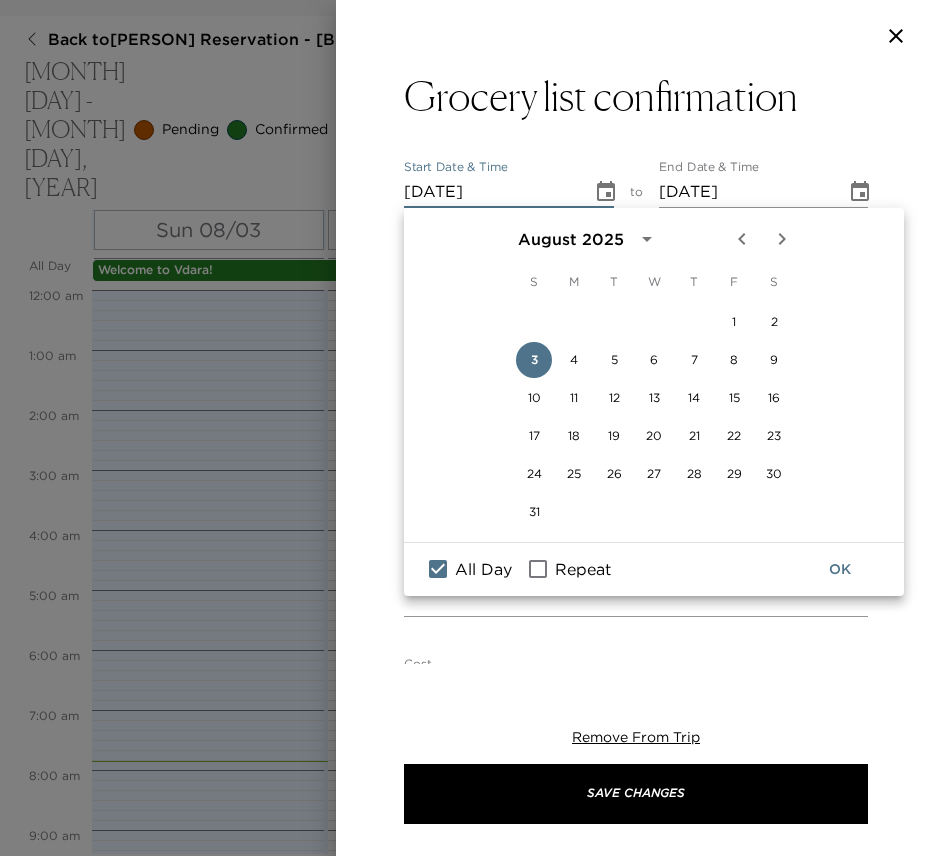 click on "OK" at bounding box center (840, 569) 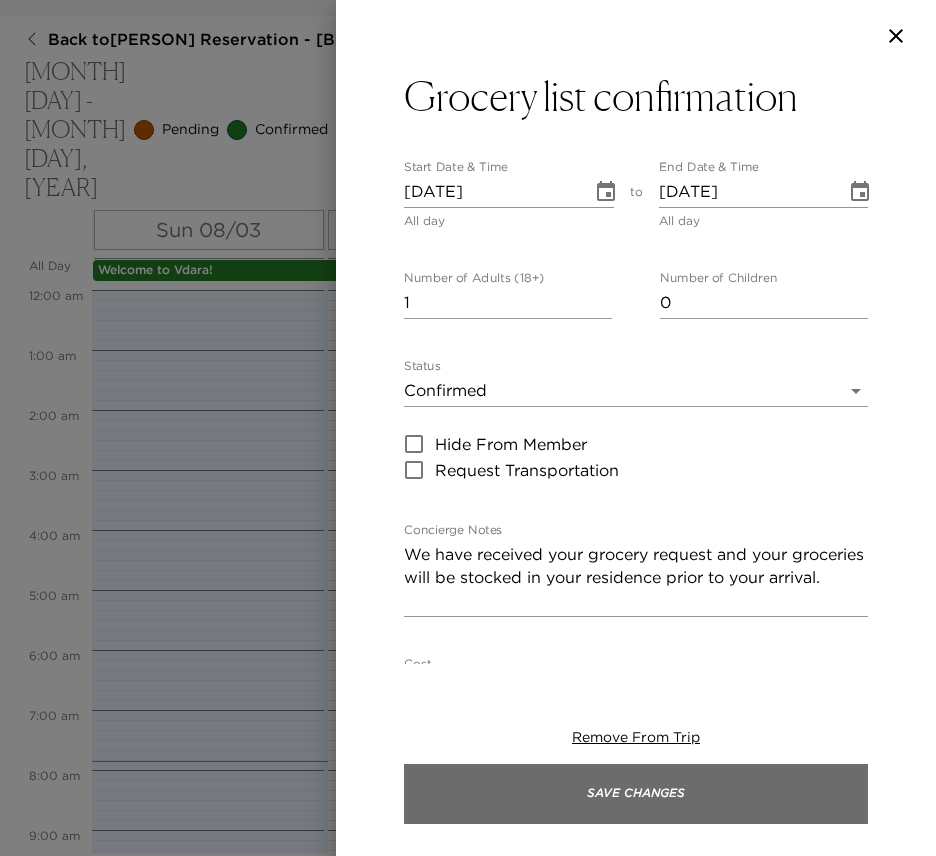 click on "Save Changes" at bounding box center [636, 794] 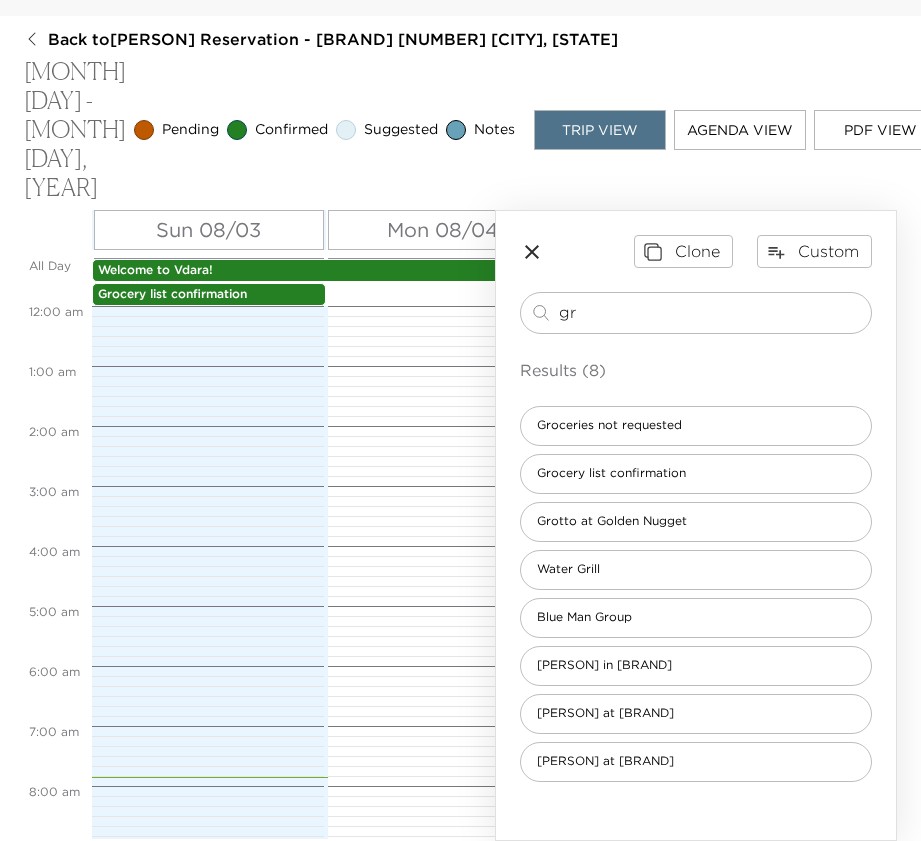click on "Clone Custom gr ​ Results (8) Groceries not requested Grocery list confirmation Grotto at Golden Nugget Water Grill Blue Man Group Wolfgang Puck in MGM Grand Joel Robuchon at MGM Grand David Copperfield at MGM Grand" at bounding box center (696, 508) 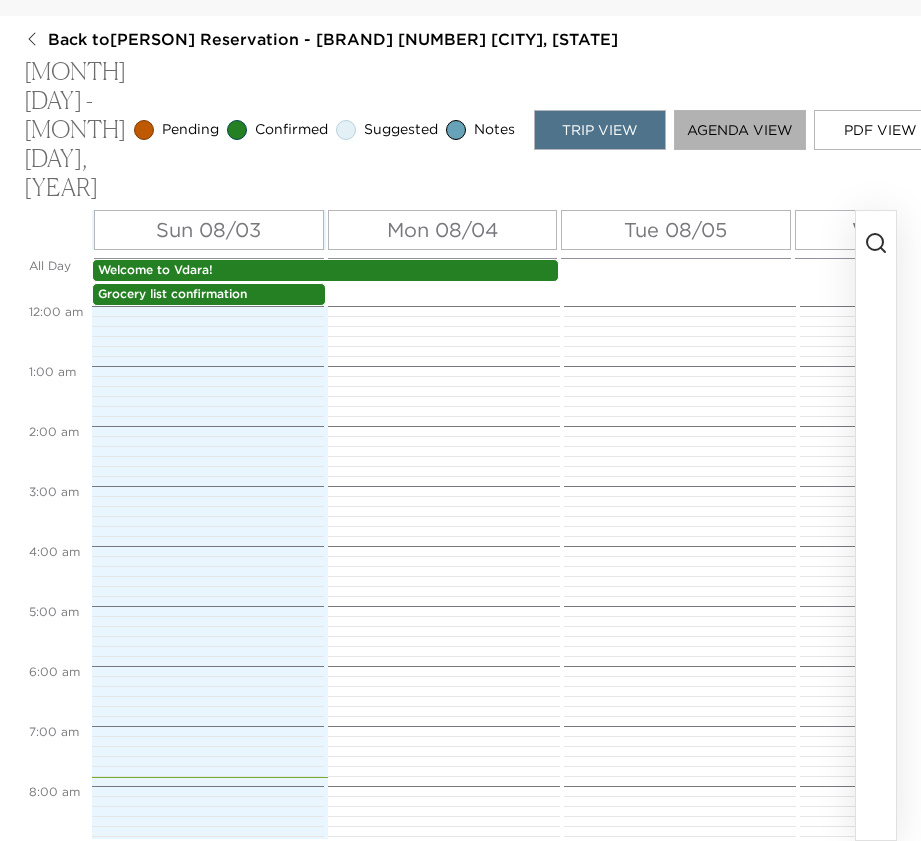 click on "Agenda View" at bounding box center (740, 130) 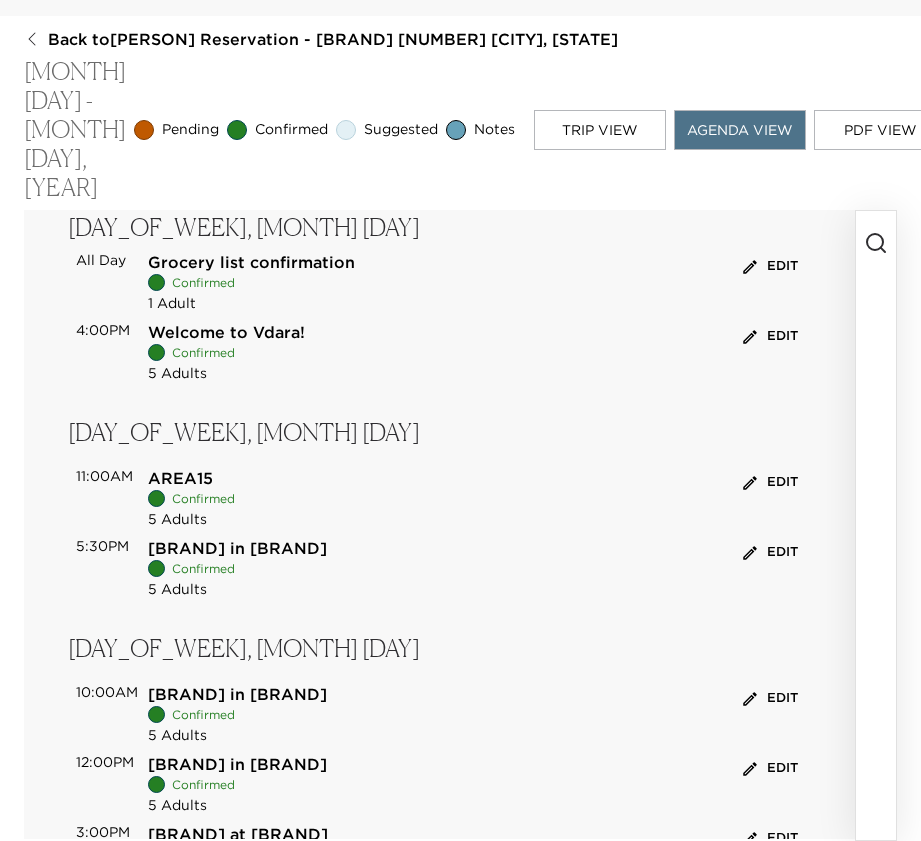 scroll, scrollTop: 24, scrollLeft: 0, axis: vertical 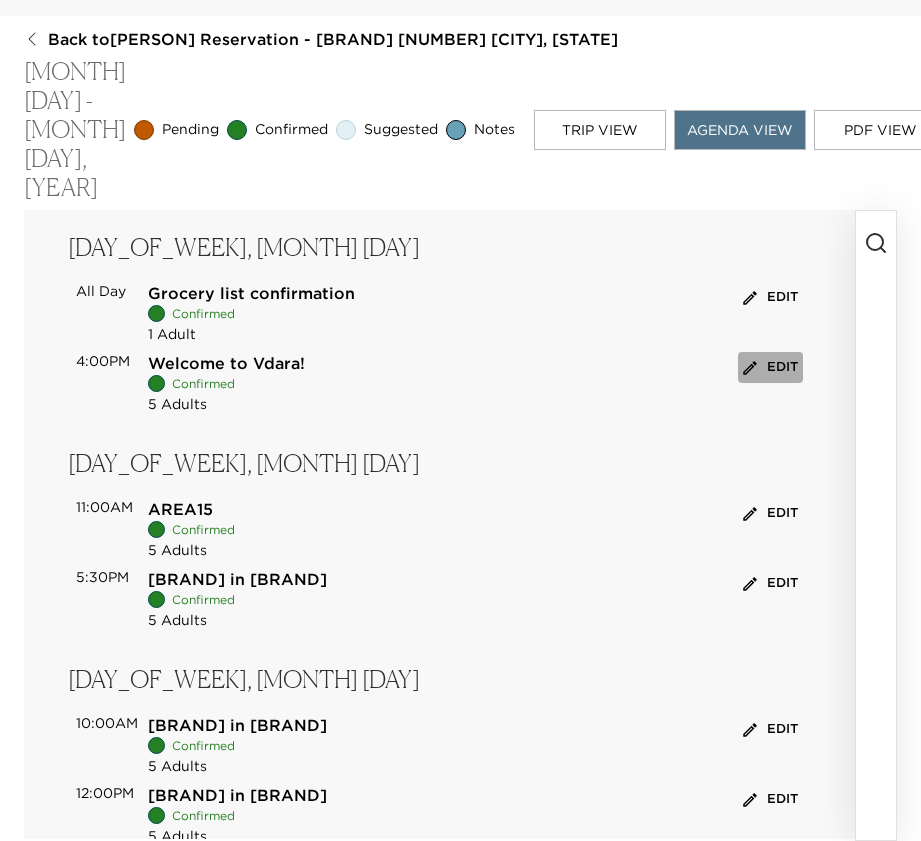 click on "Edit" at bounding box center (770, 367) 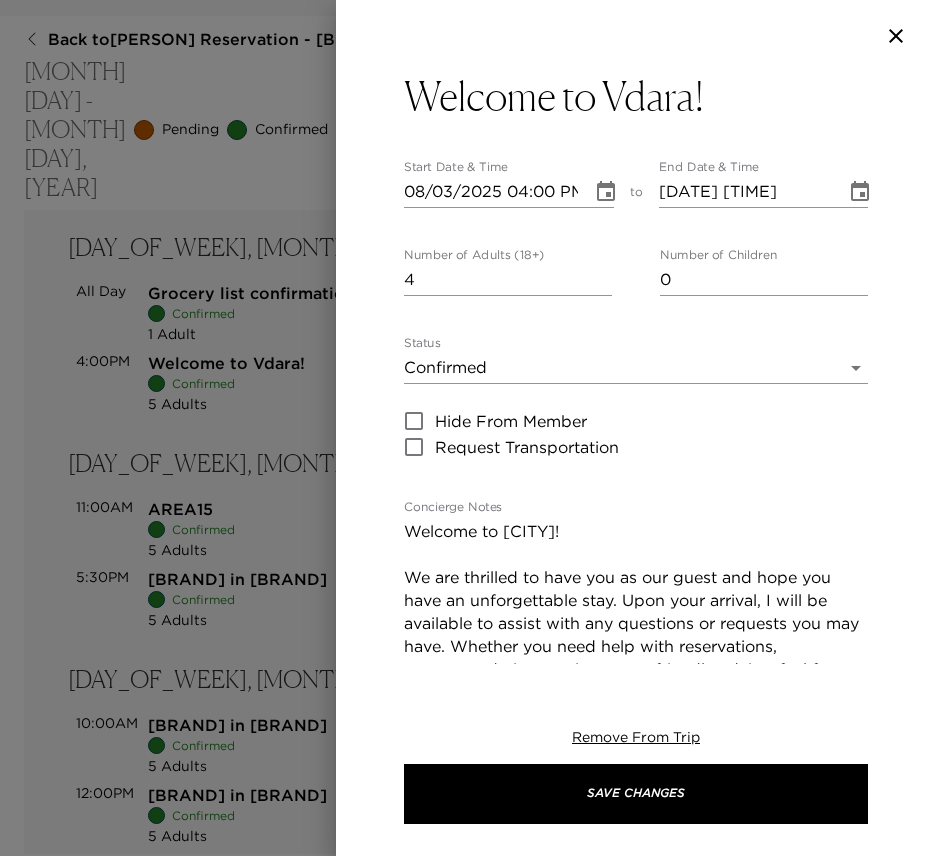 click on "4" at bounding box center [508, 280] 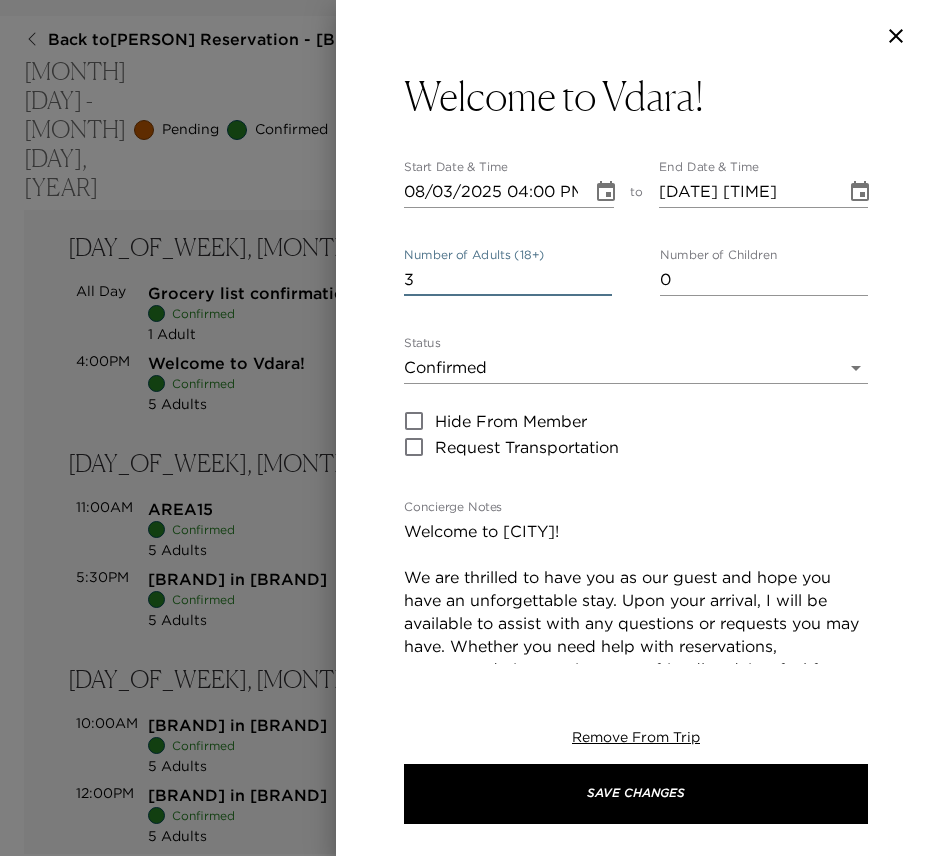 click on "3" at bounding box center [508, 280] 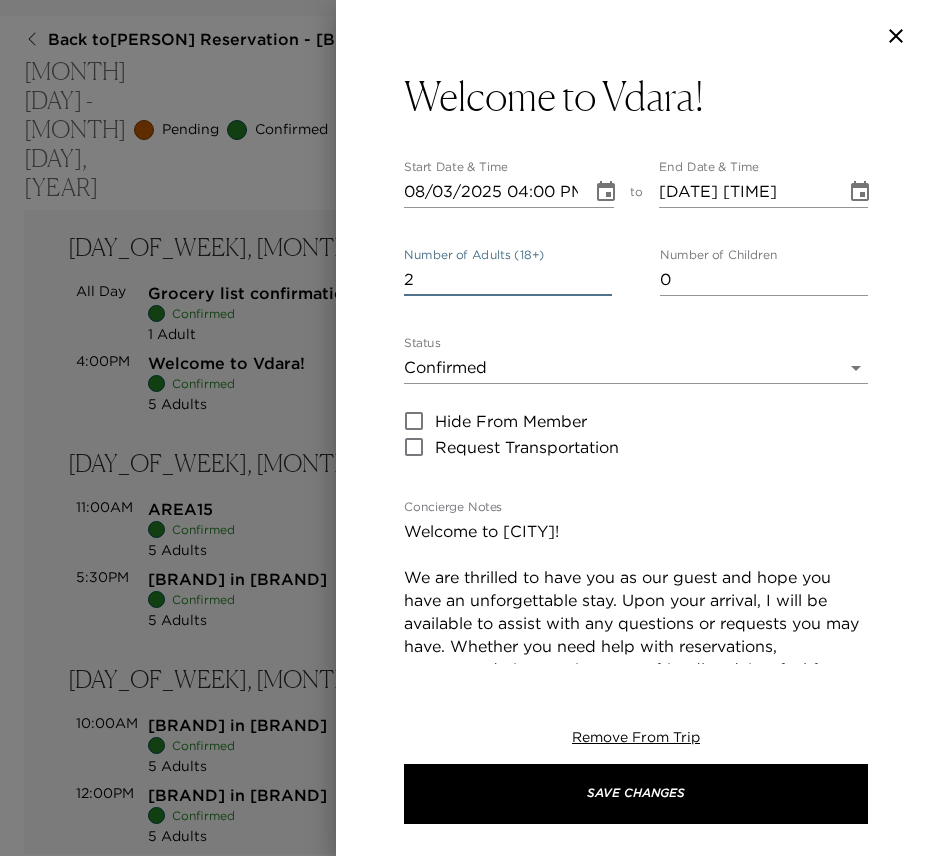 type on "2" 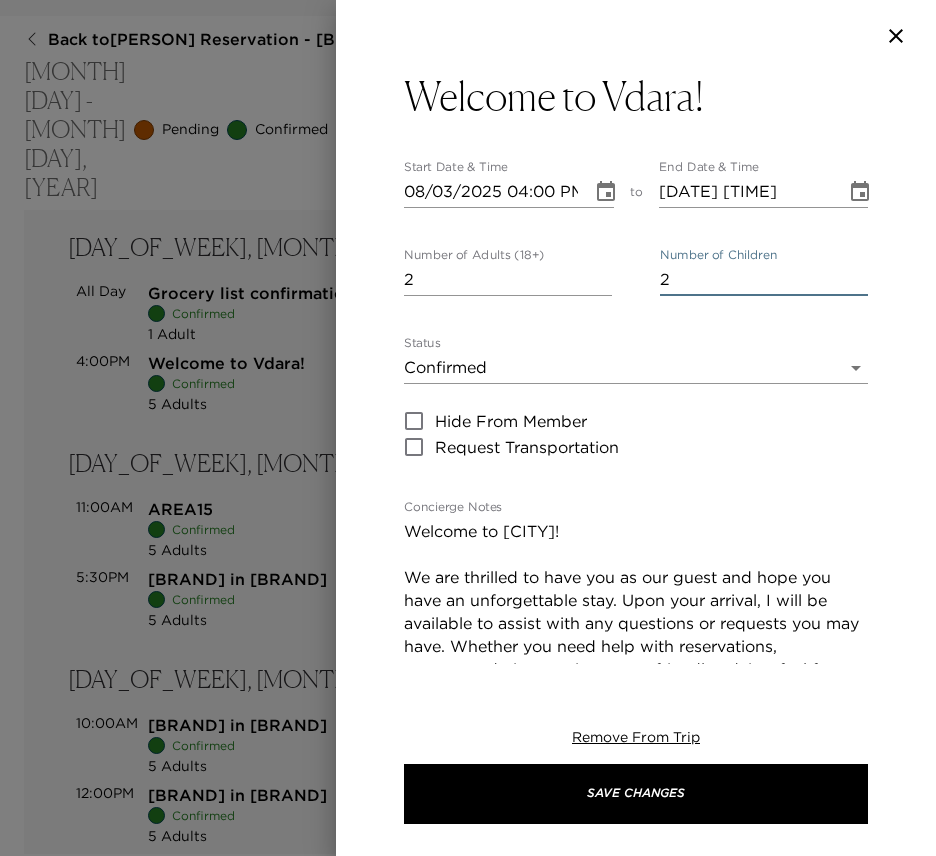 click on "2" at bounding box center [764, 280] 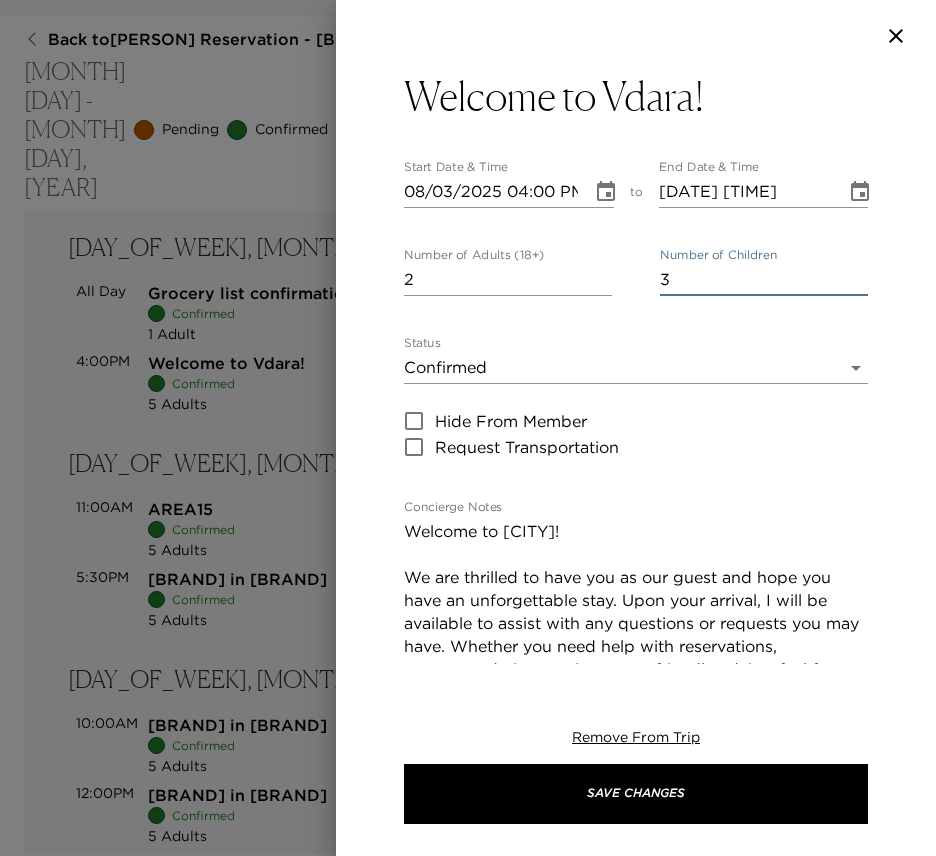 type on "3" 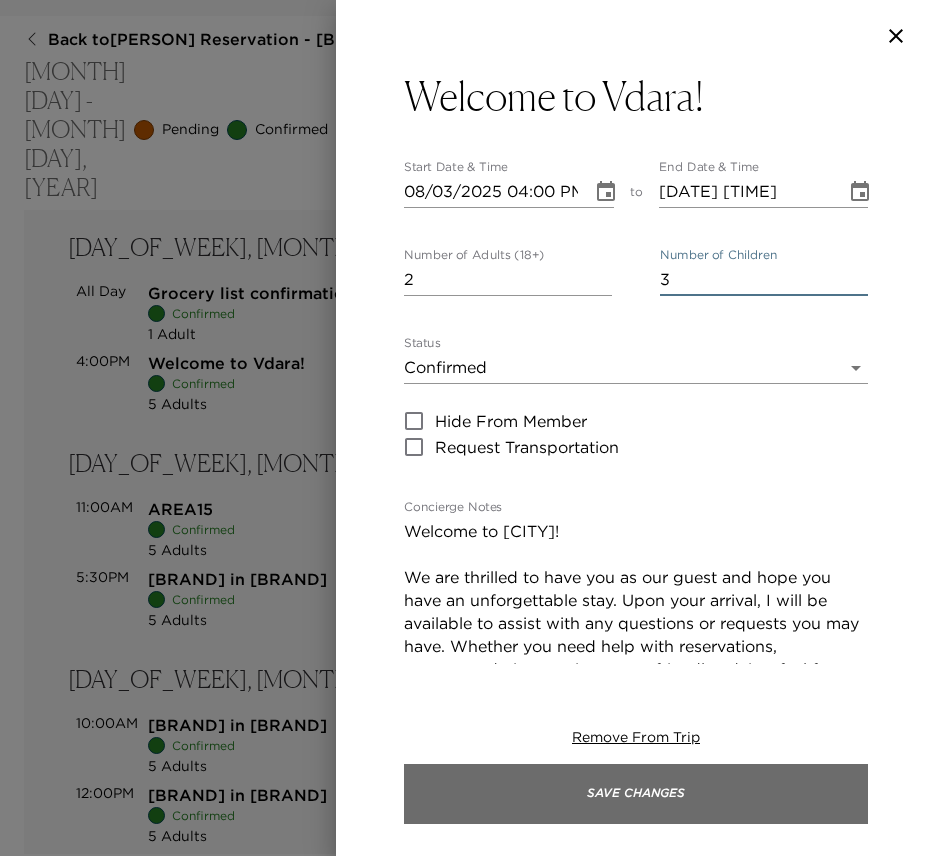 click on "Save Changes" at bounding box center (636, 794) 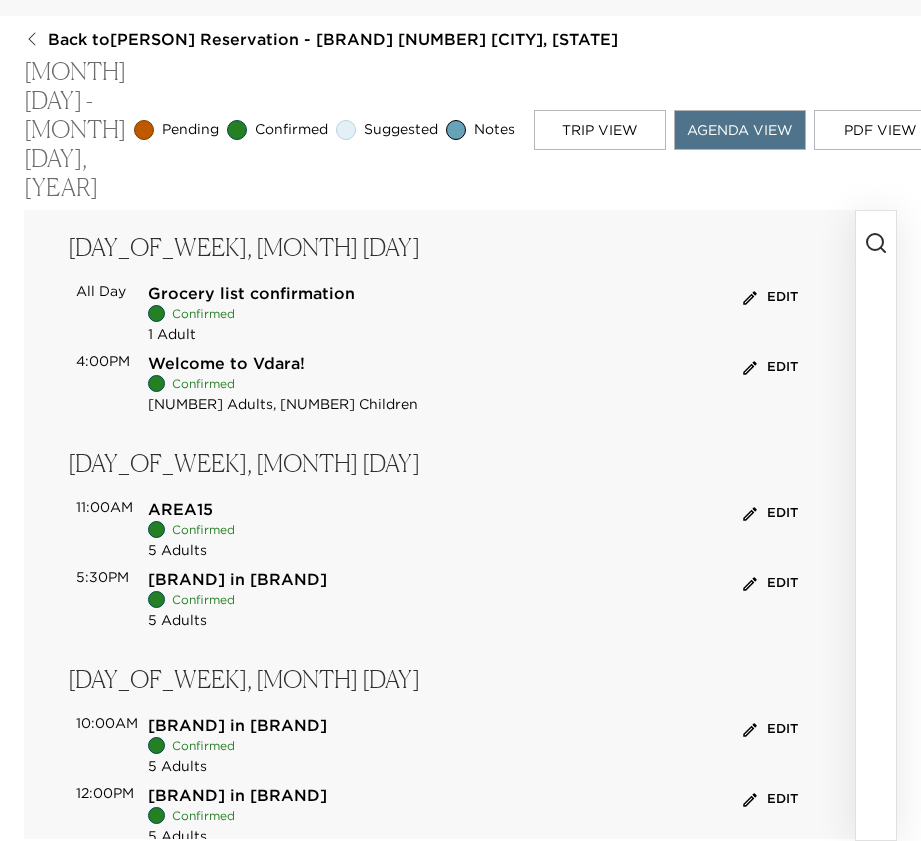 click on "Edit" at bounding box center [770, 513] 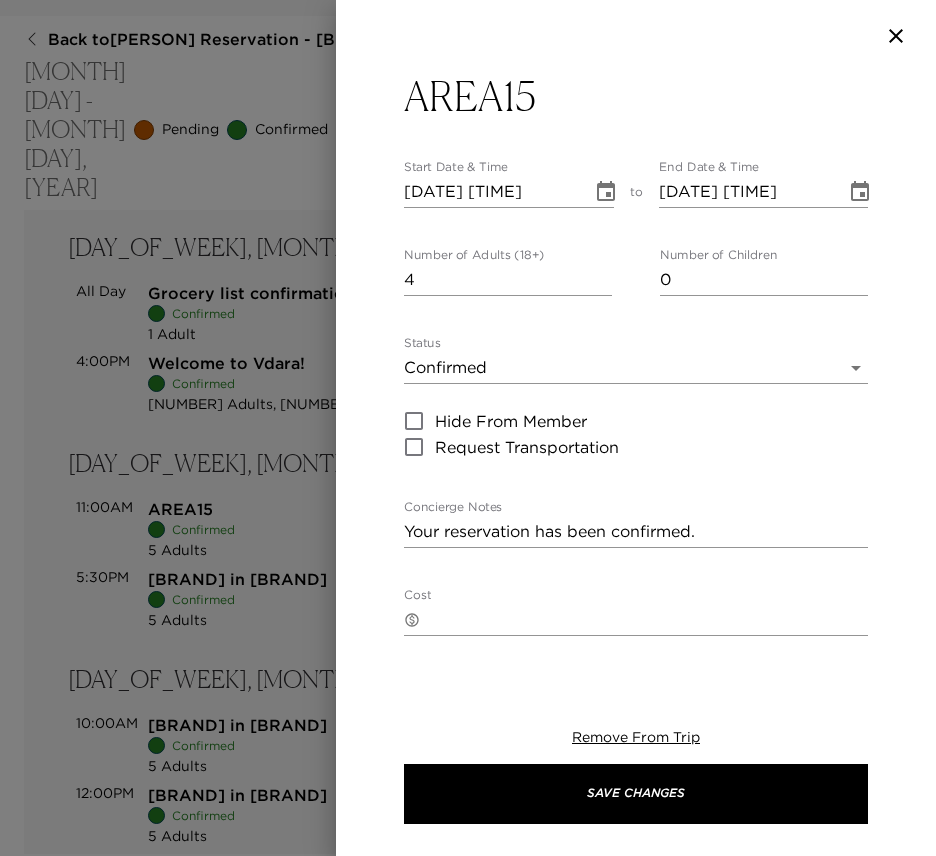 click on "4" at bounding box center [508, 280] 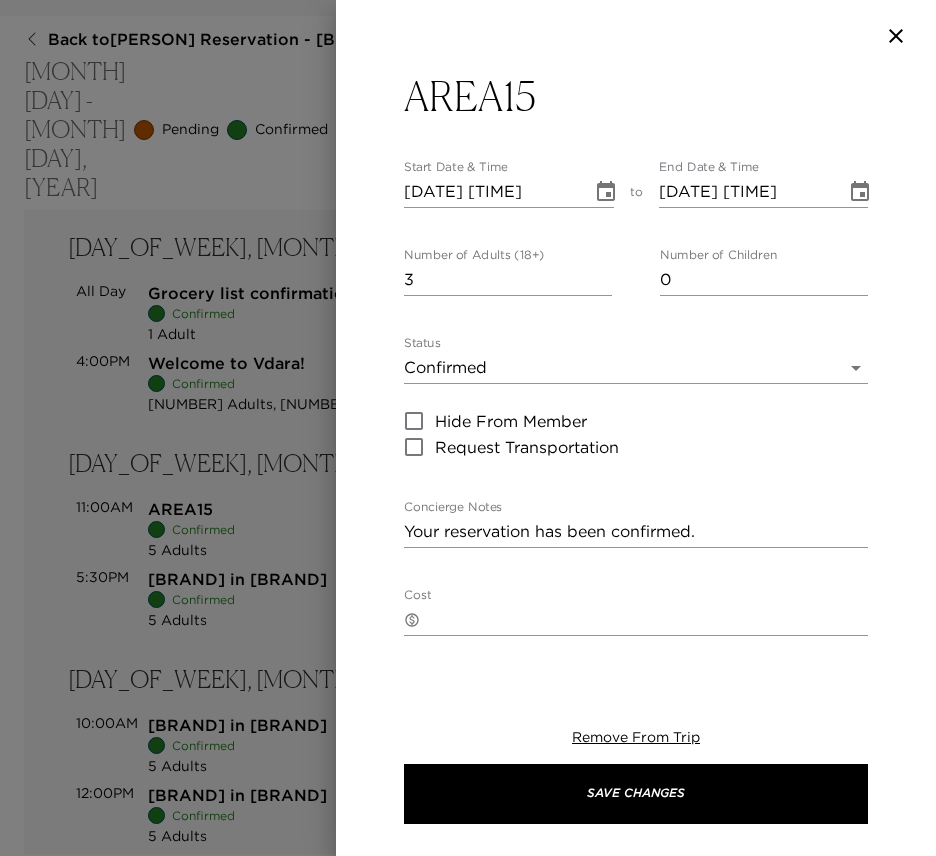 click on "3" at bounding box center (508, 280) 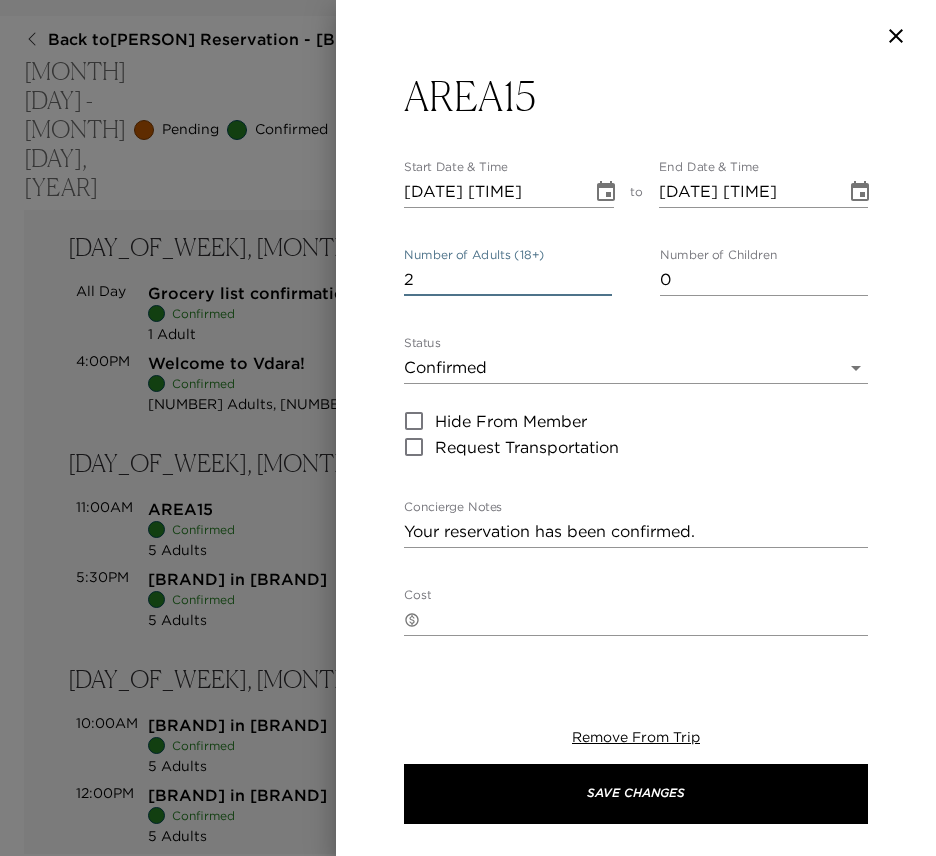 type on "2" 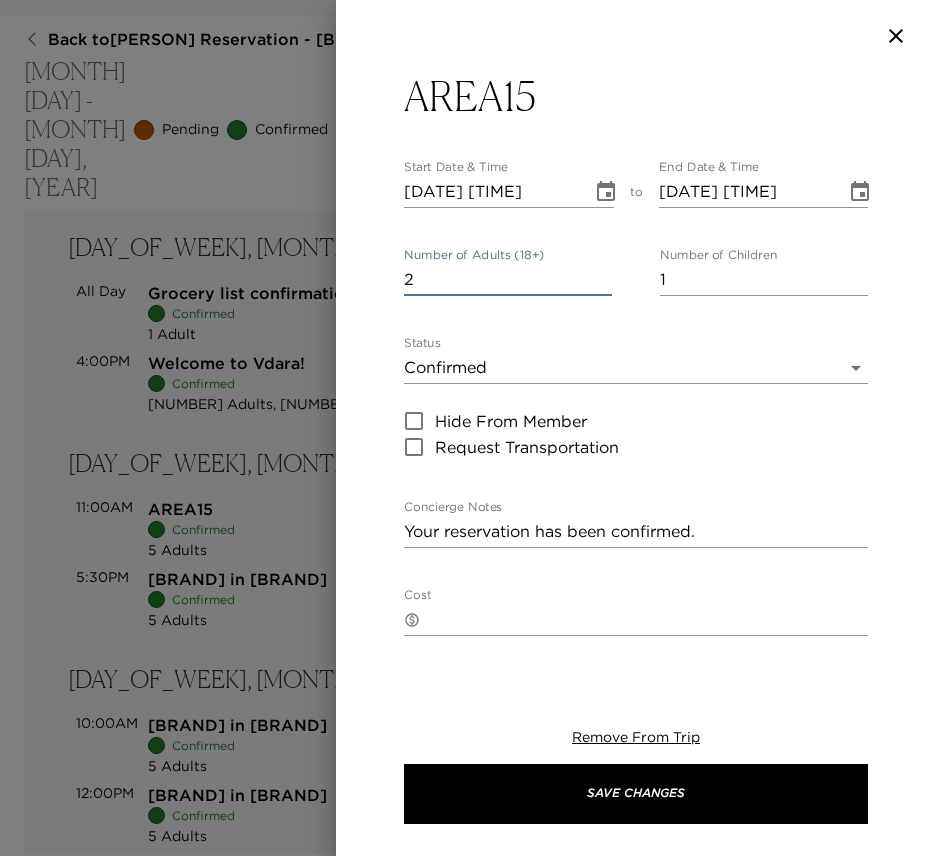 click on "1" at bounding box center [764, 280] 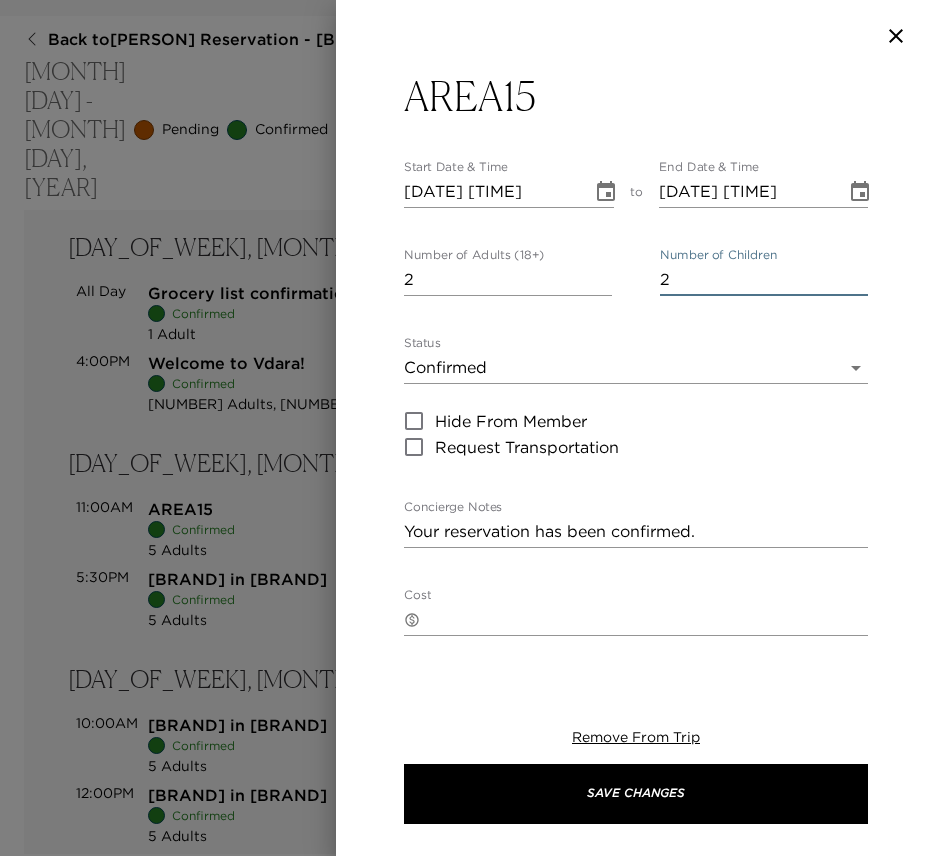 click on "2" at bounding box center [764, 280] 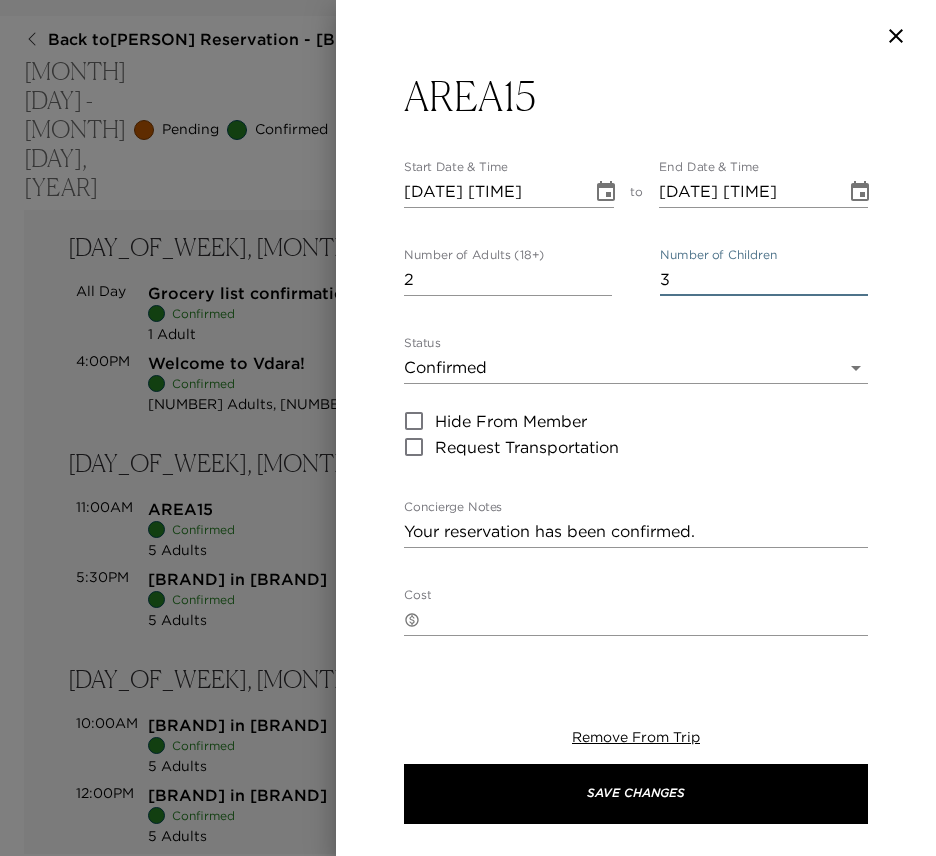type on "3" 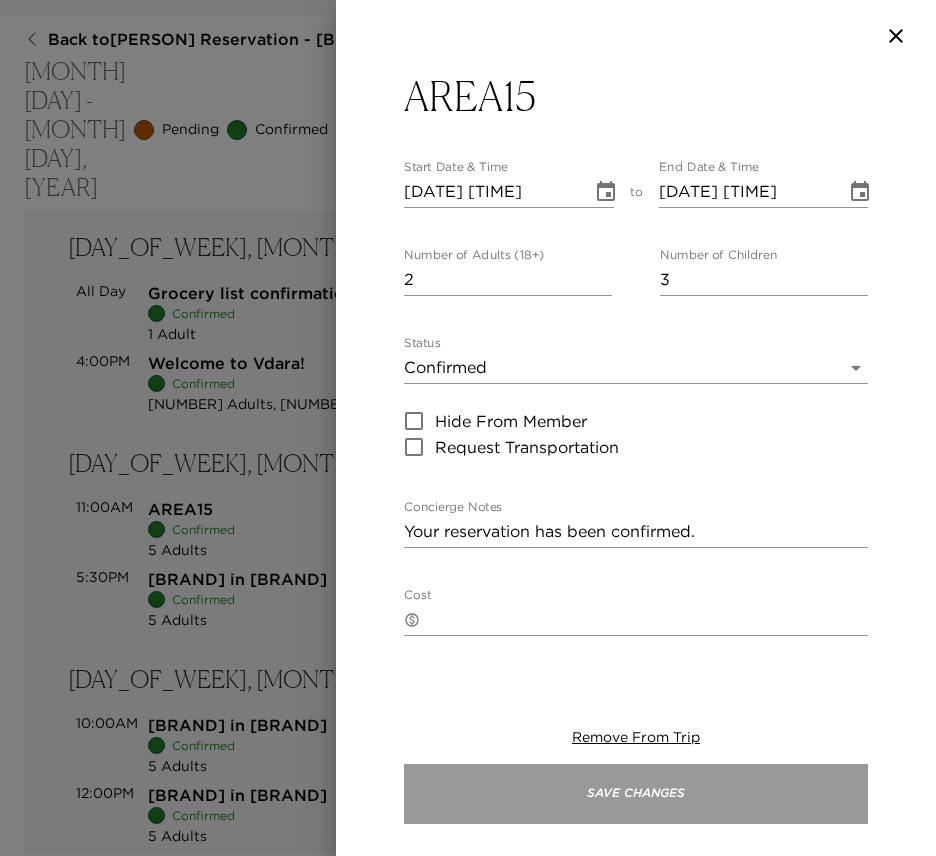 click on "Save Changes" at bounding box center (636, 794) 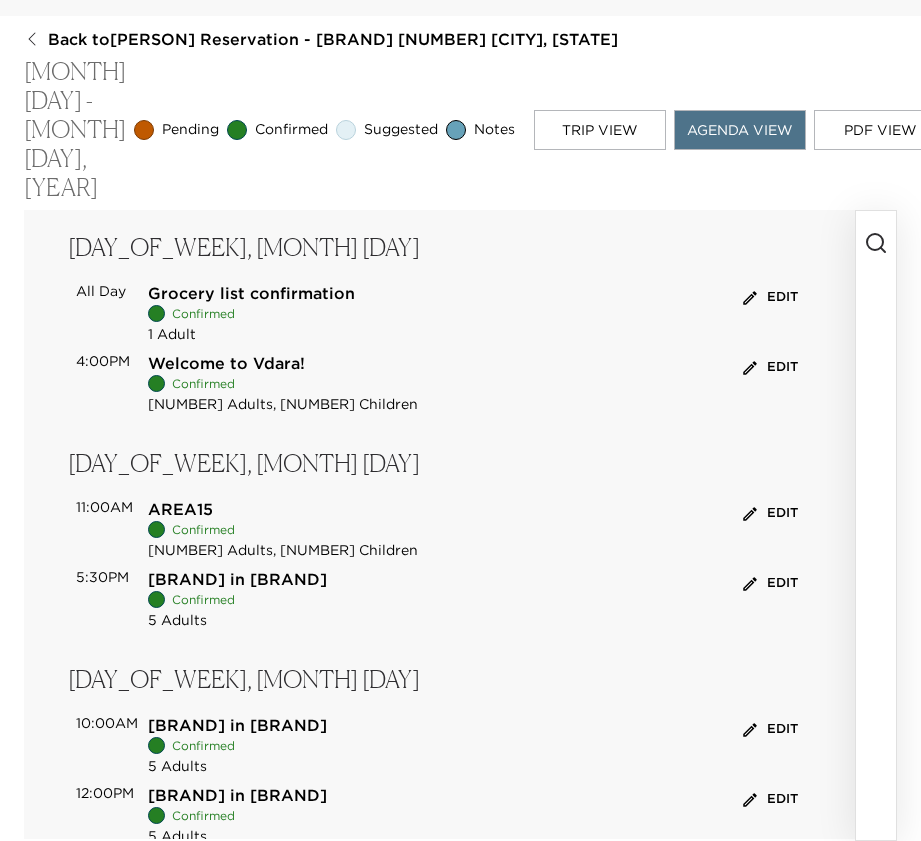 click on "Edit" at bounding box center (770, 513) 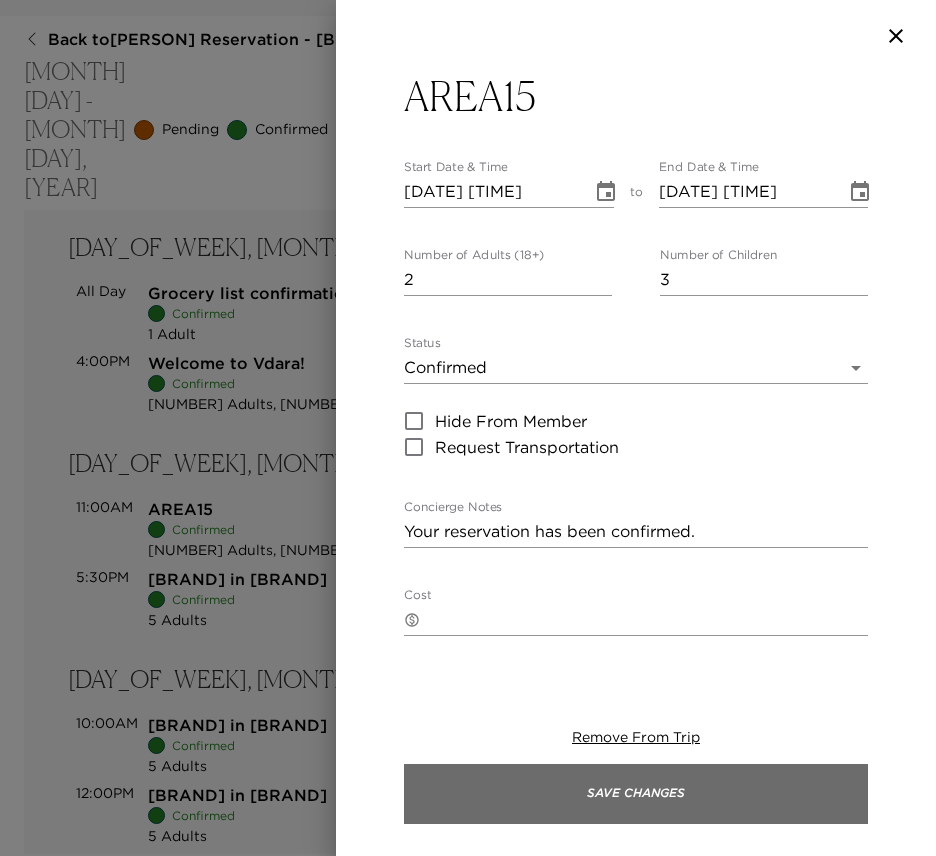 click on "Save Changes" at bounding box center [636, 794] 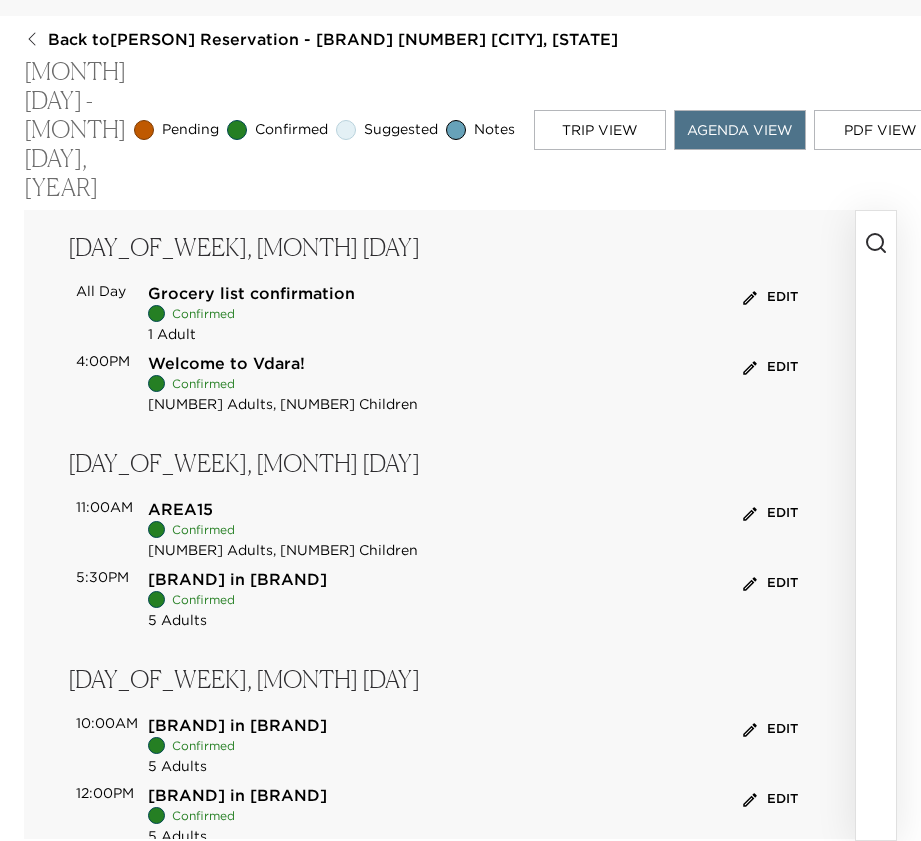 click on "Edit" at bounding box center (770, 583) 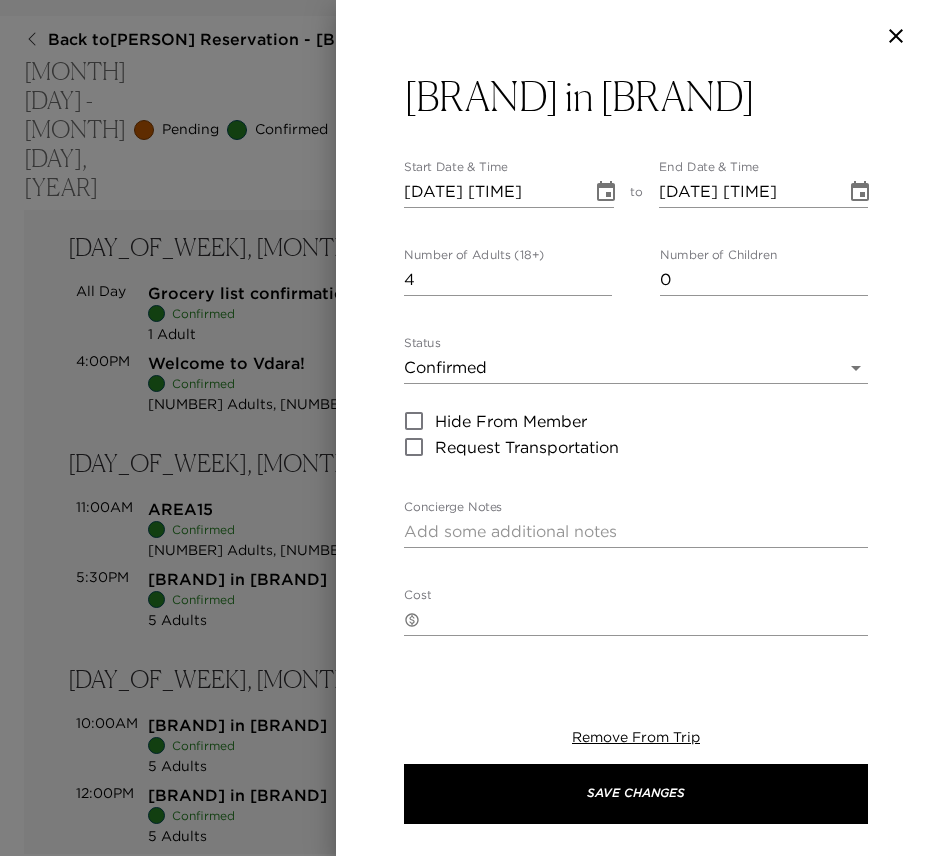 click on "4" at bounding box center (508, 280) 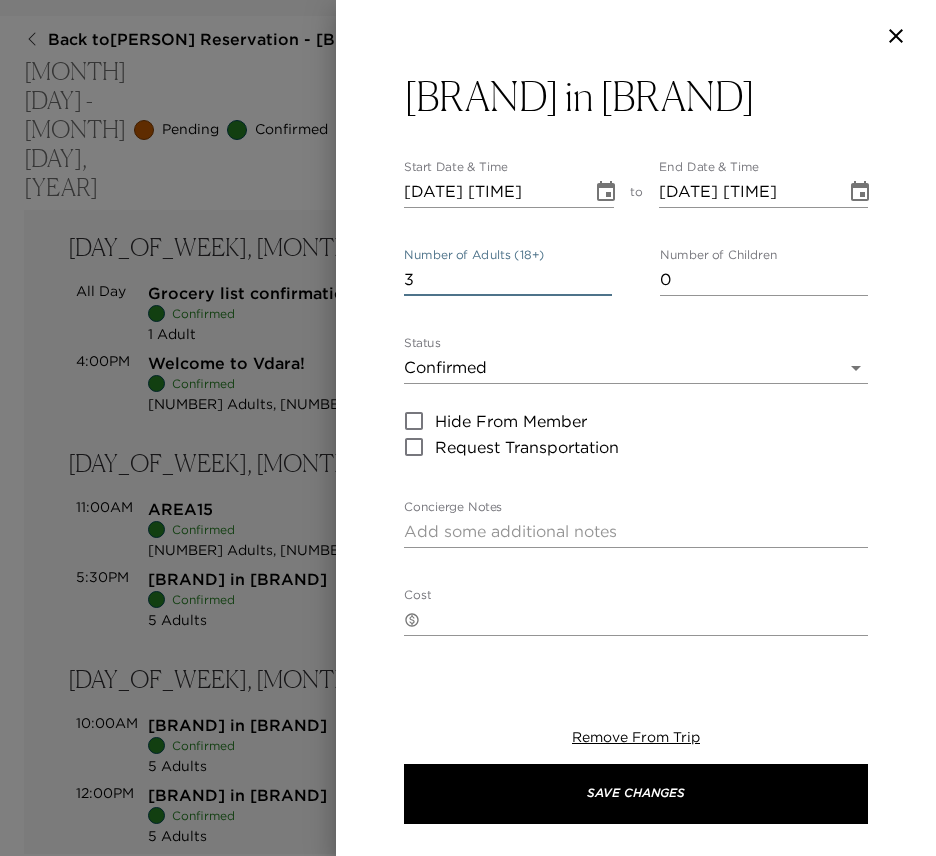 click on "3" at bounding box center (508, 280) 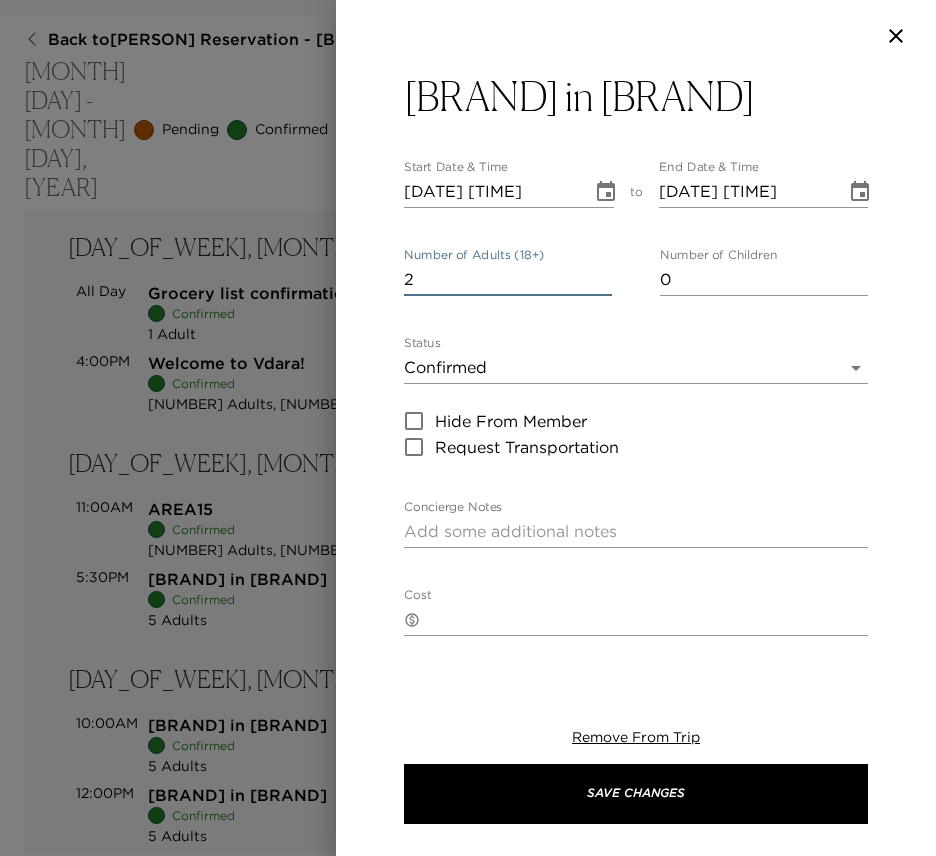 type on "2" 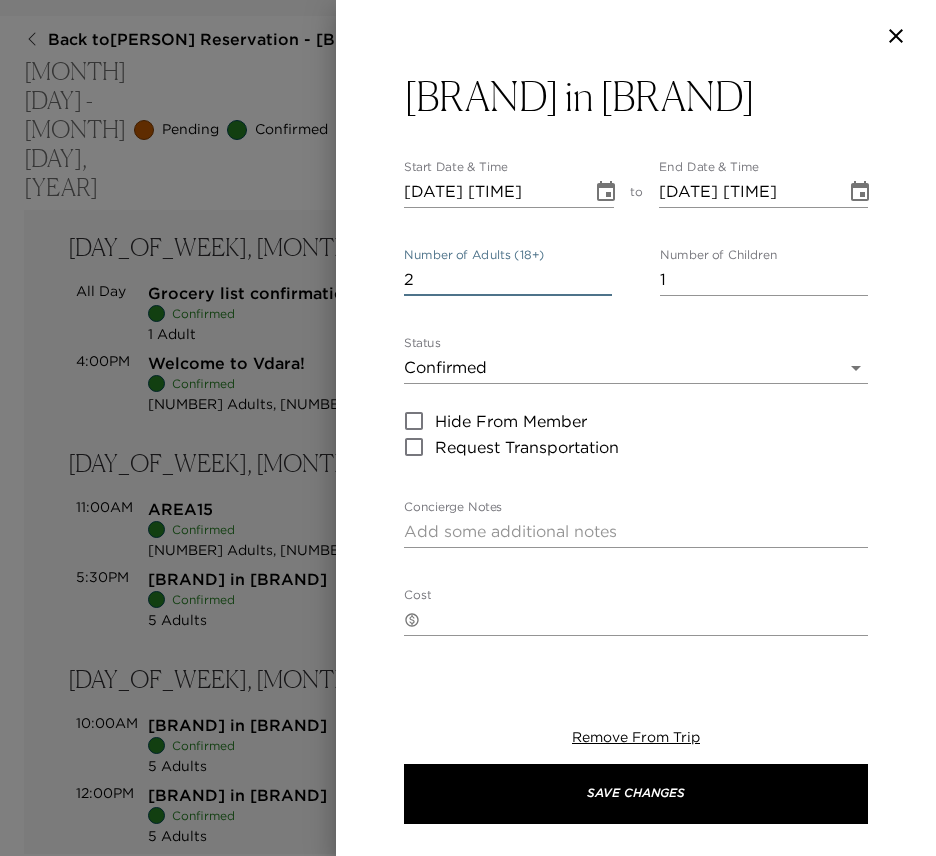 click on "1" at bounding box center [764, 280] 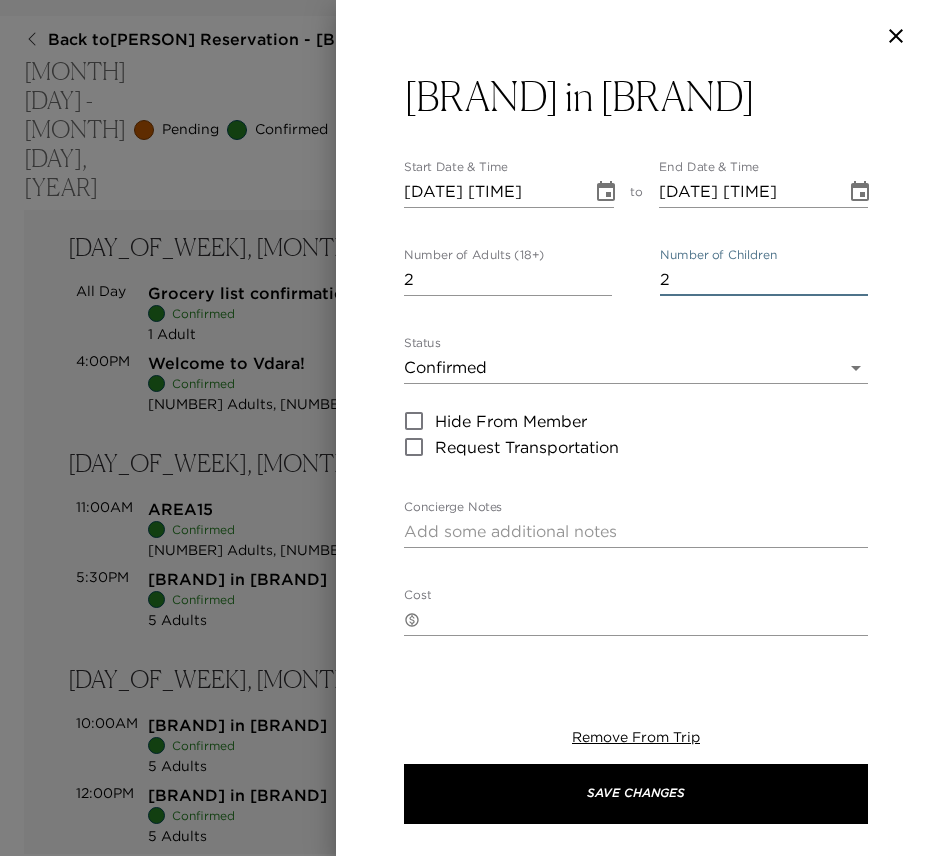 click on "2" at bounding box center (764, 280) 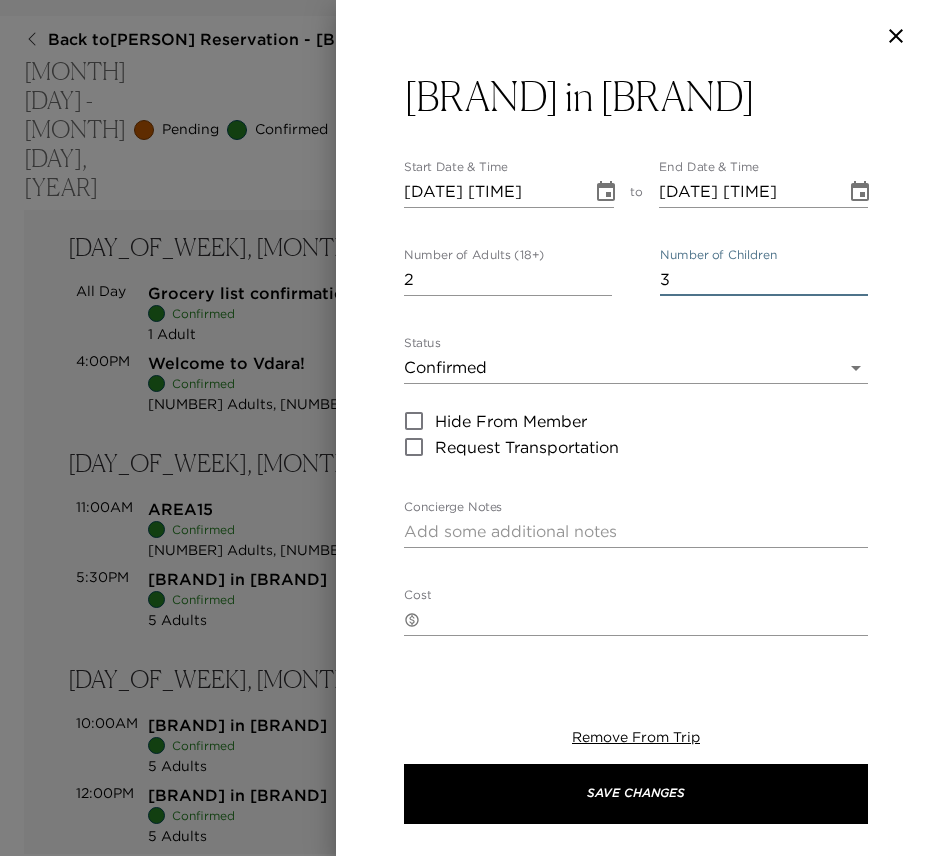 type on "3" 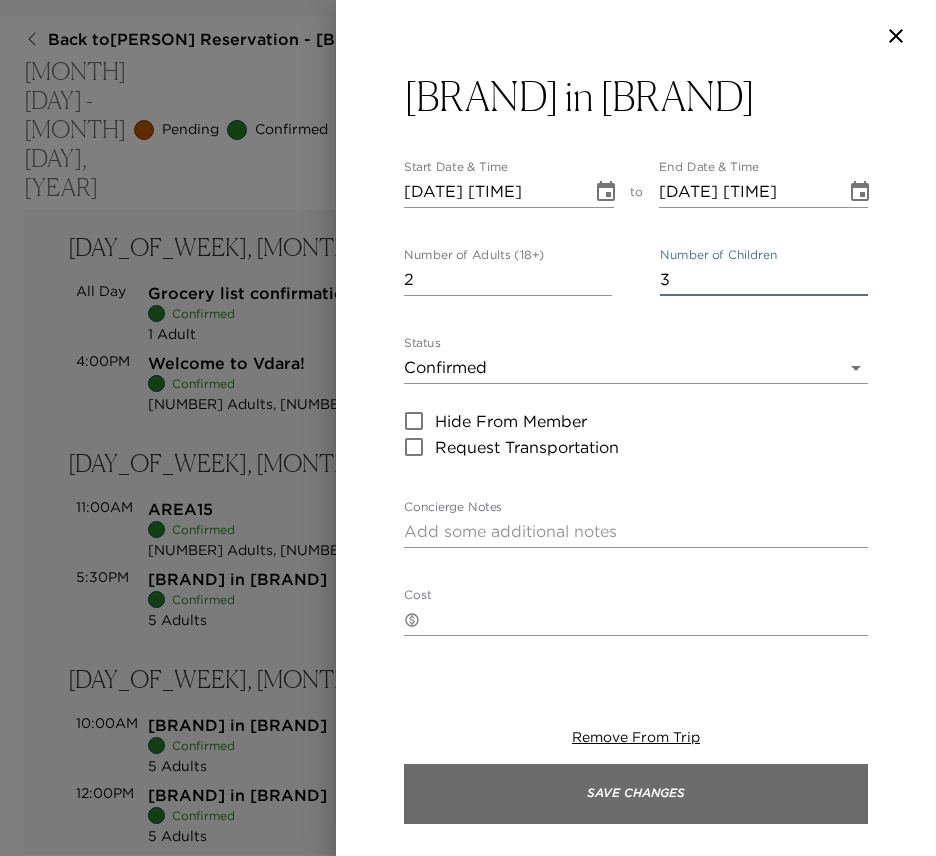 click on "Save Changes" at bounding box center (636, 794) 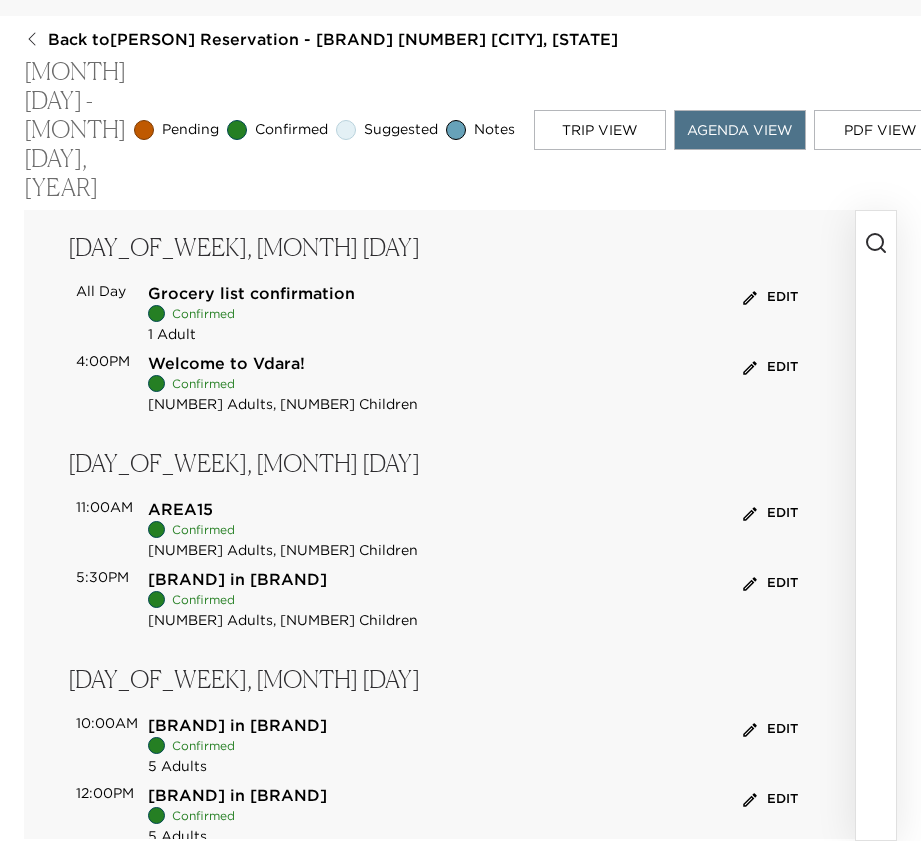 click on "Edit" at bounding box center [770, 729] 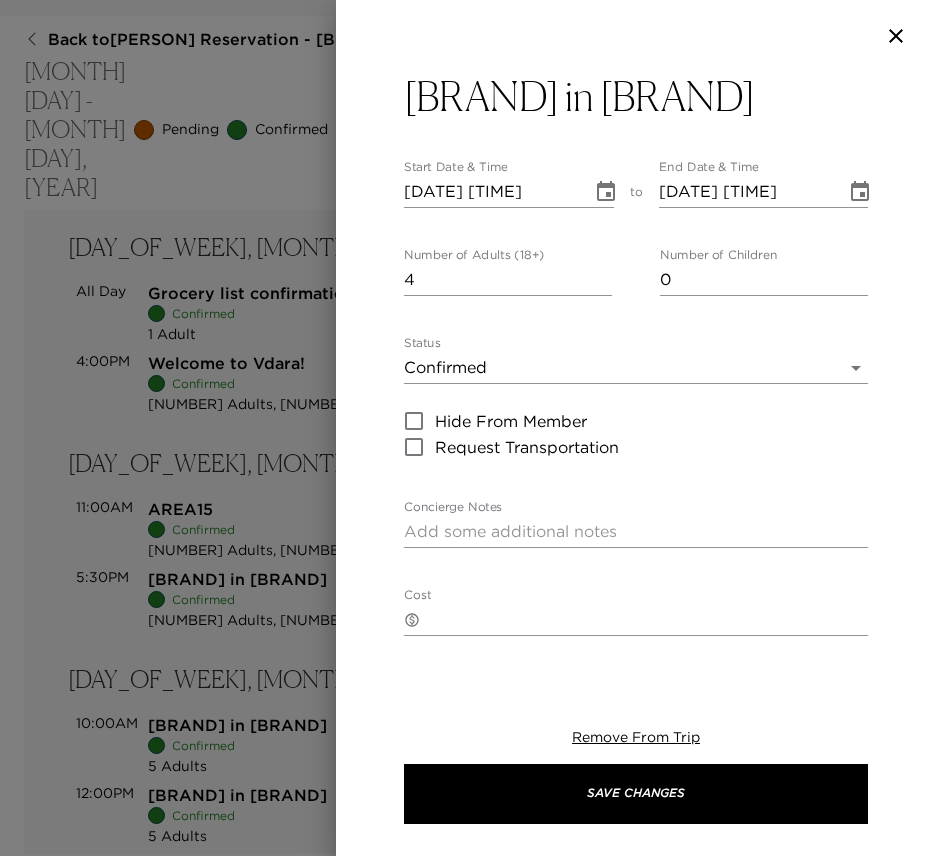 click on "4" at bounding box center [508, 280] 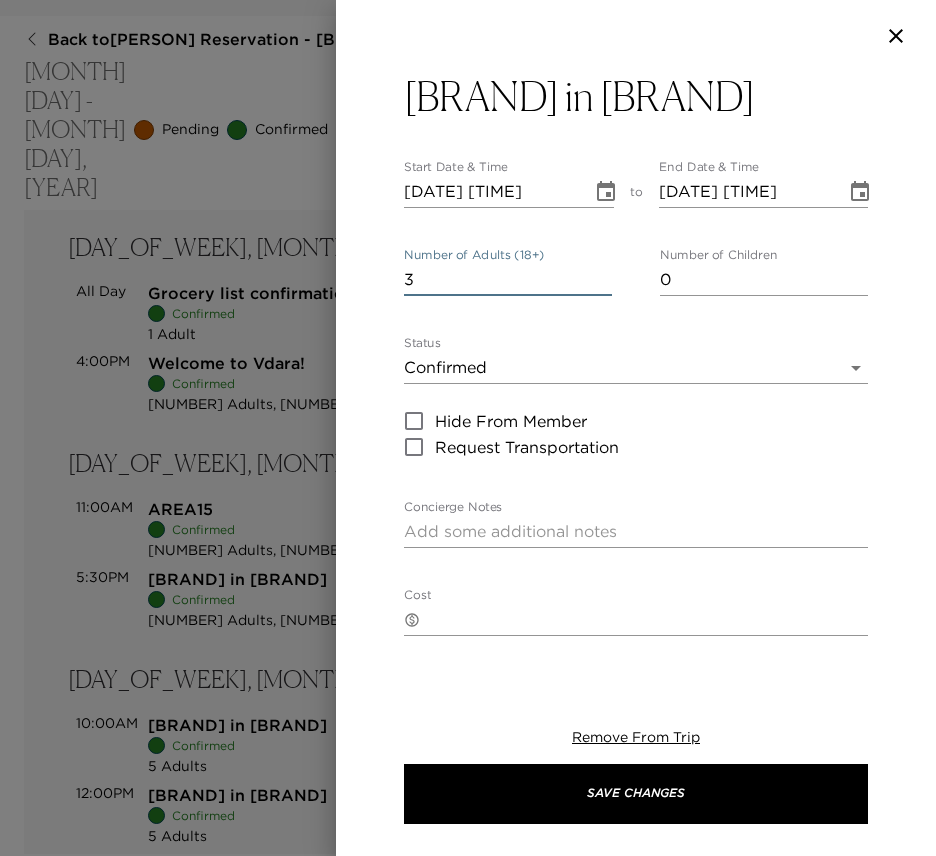 click on "3" at bounding box center (508, 280) 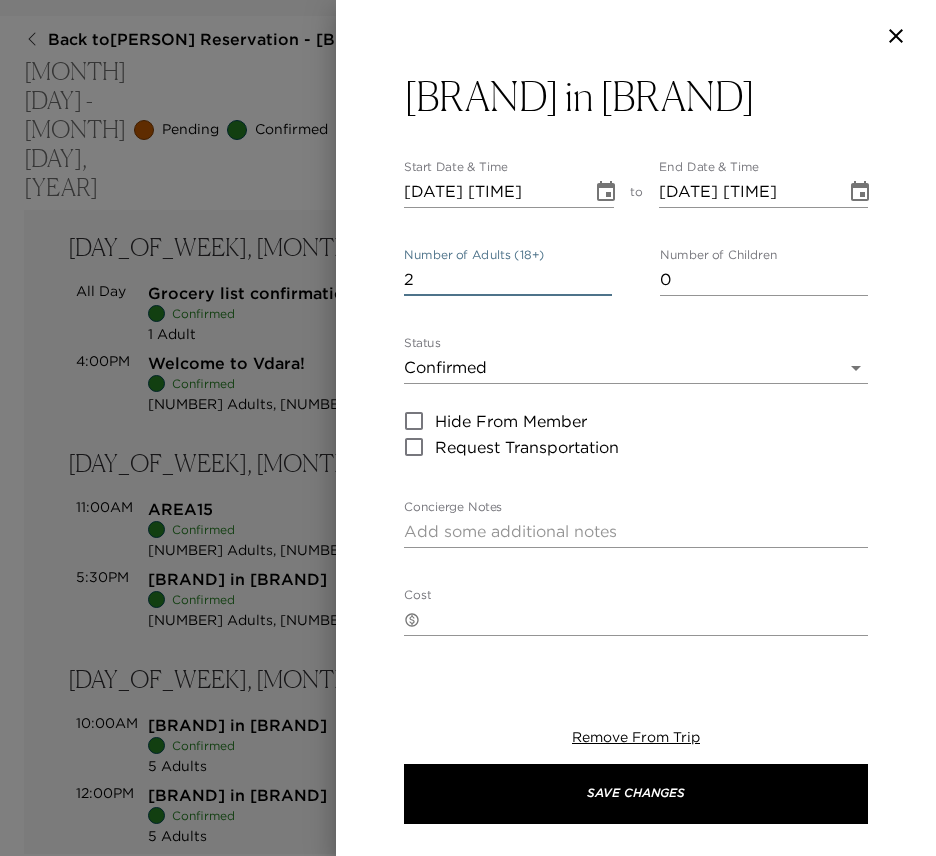 type on "2" 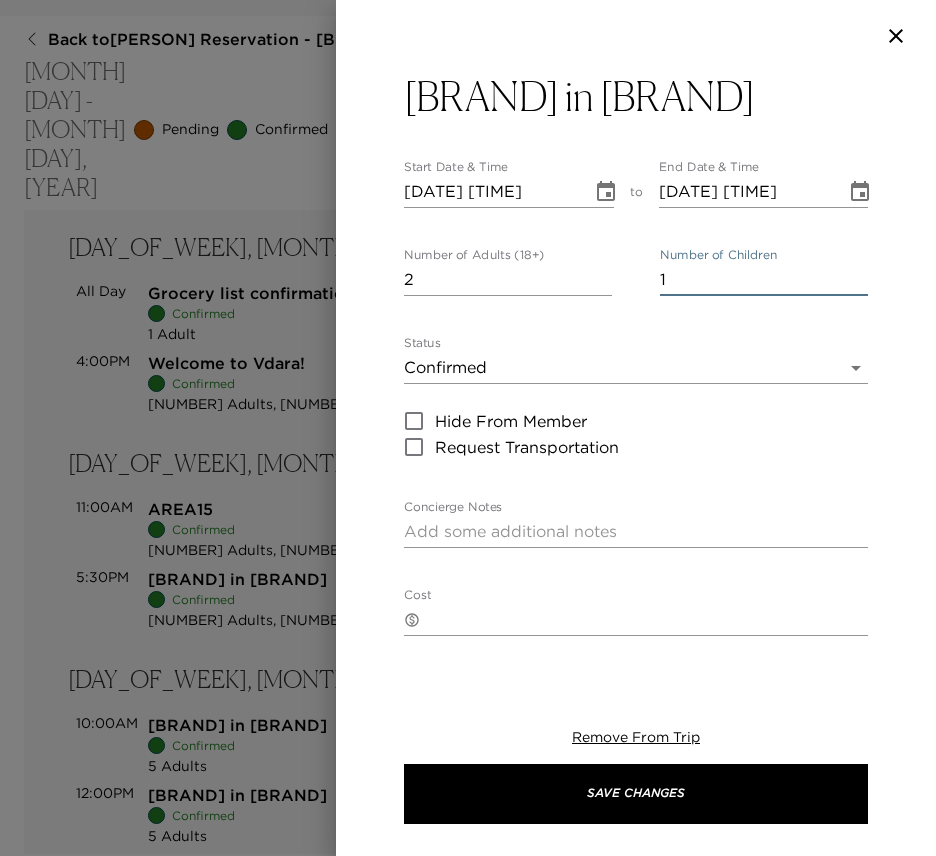 click on "1" at bounding box center [764, 280] 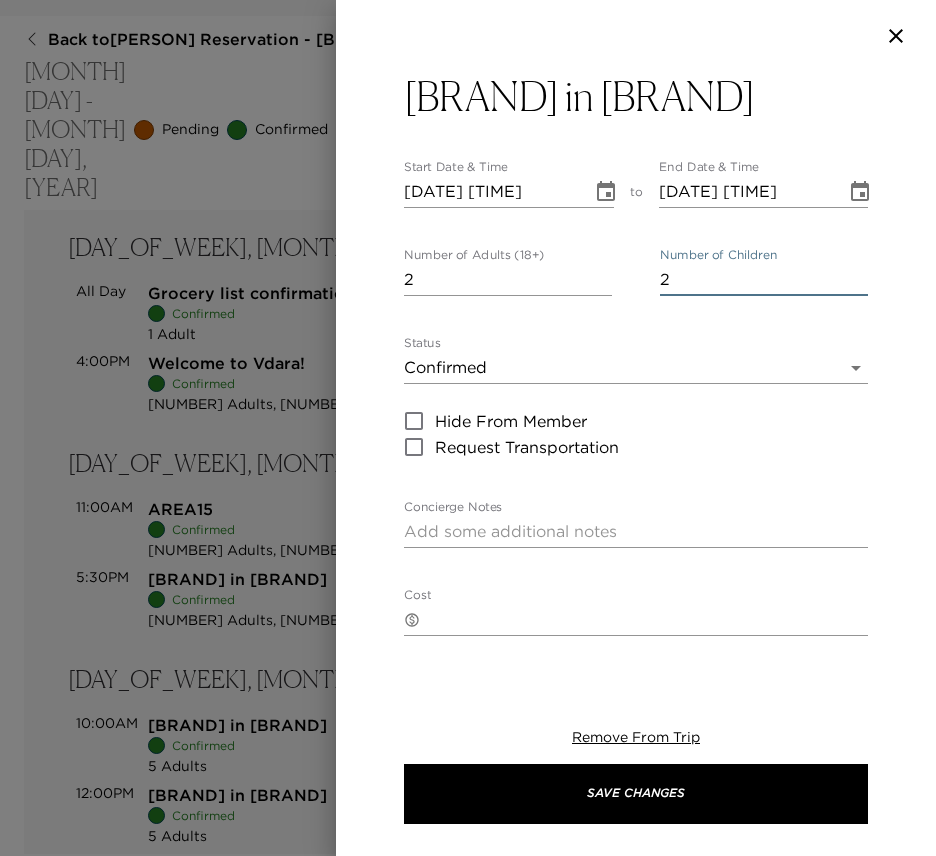 click on "2" at bounding box center (764, 280) 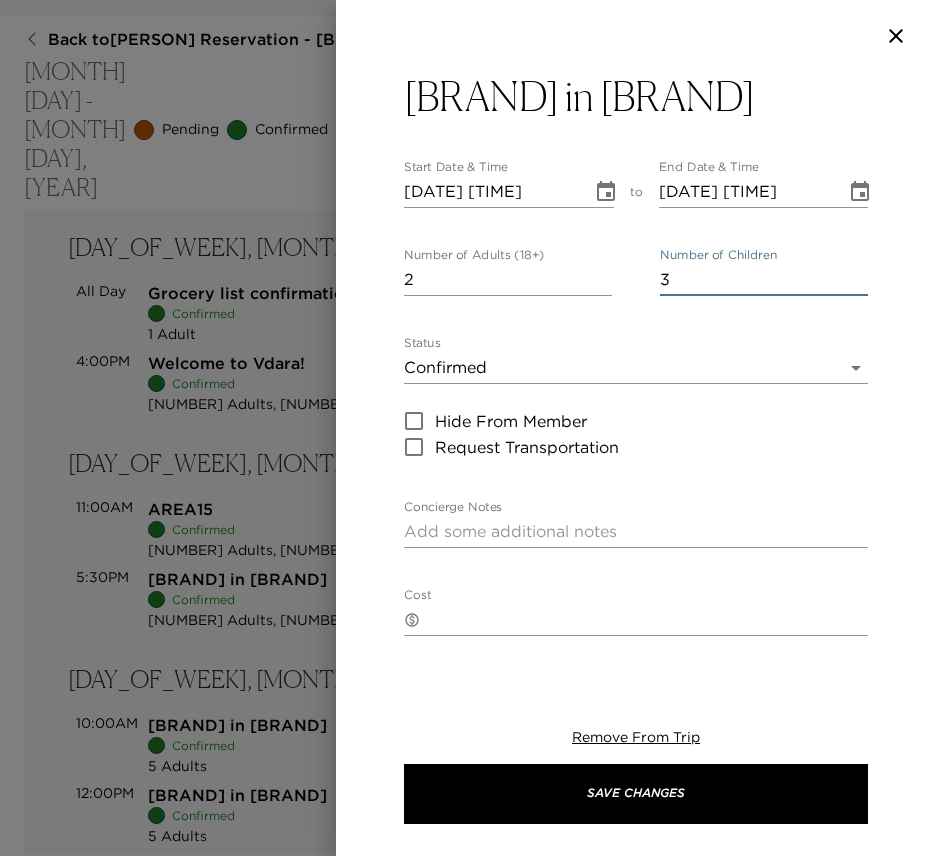 type on "3" 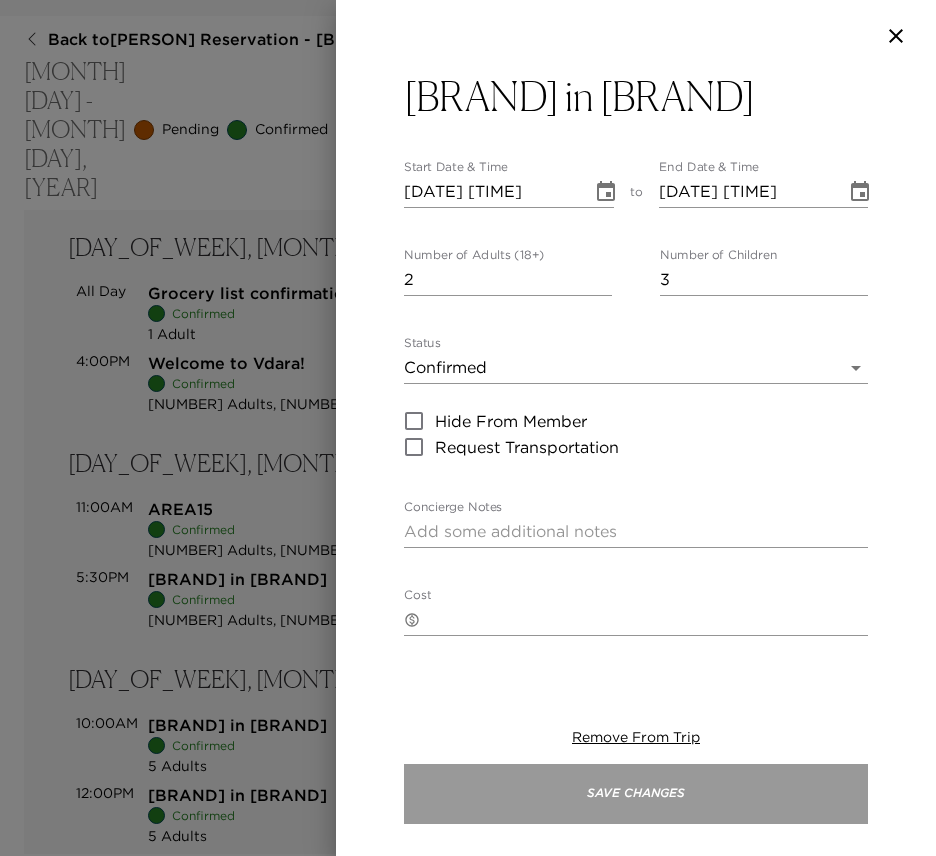 click on "Save Changes" at bounding box center (636, 794) 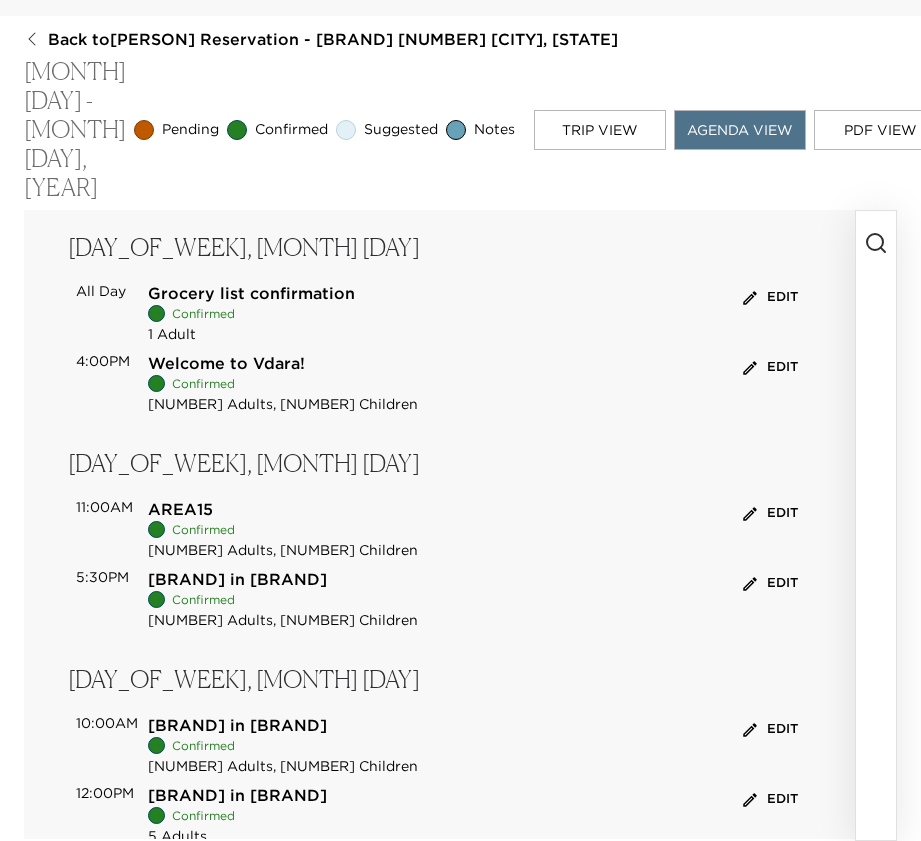 click on "Edit" at bounding box center [770, 799] 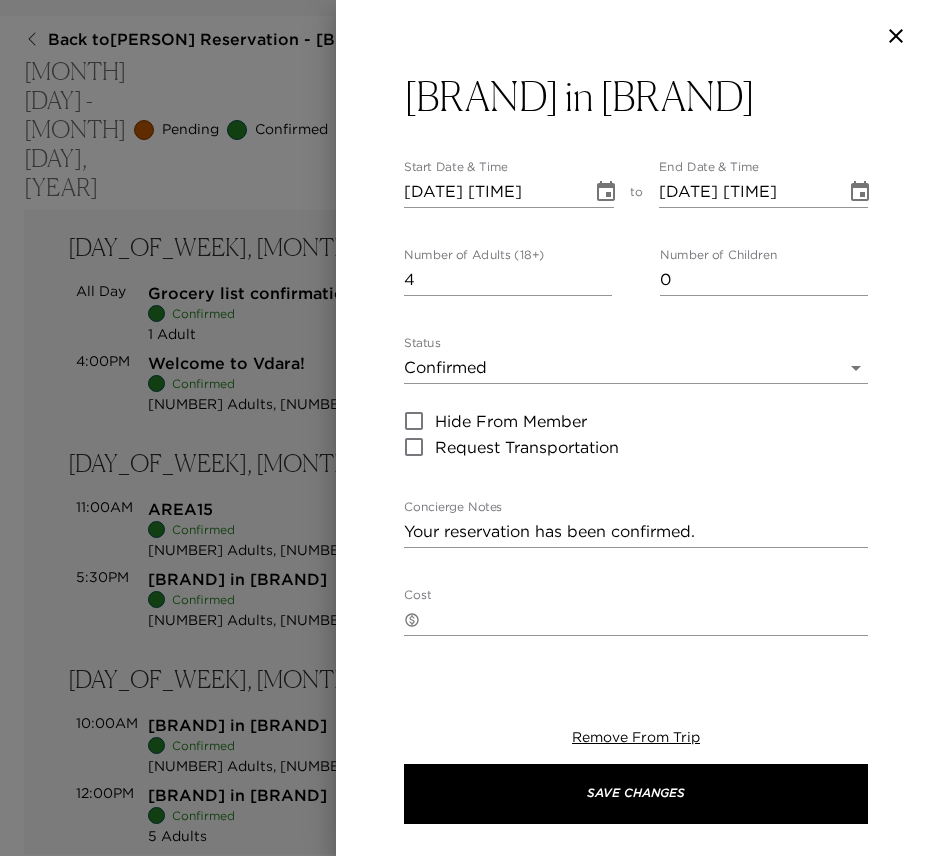 click on "4" at bounding box center (508, 280) 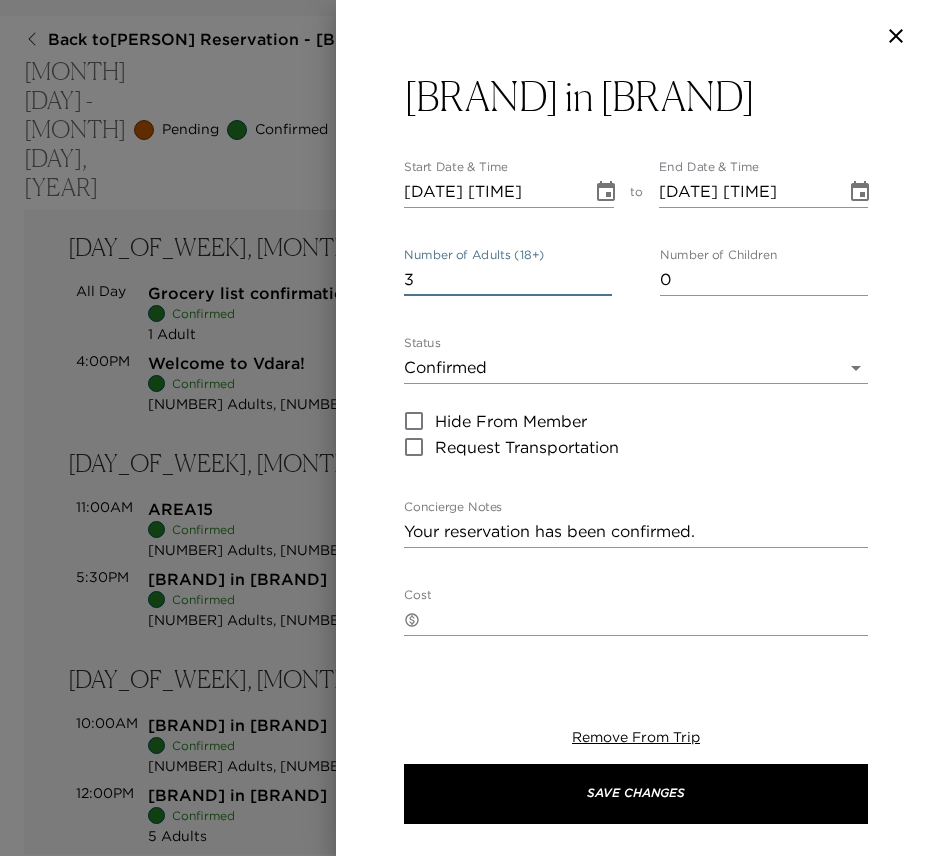 click on "3" at bounding box center [508, 280] 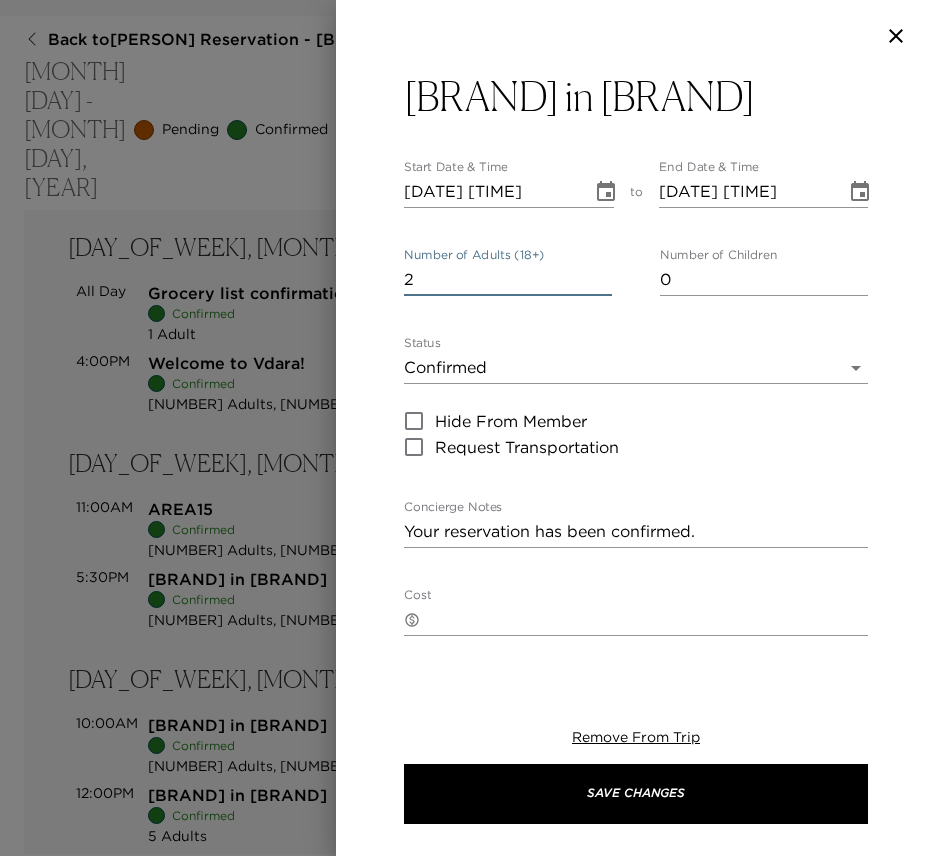 type on "2" 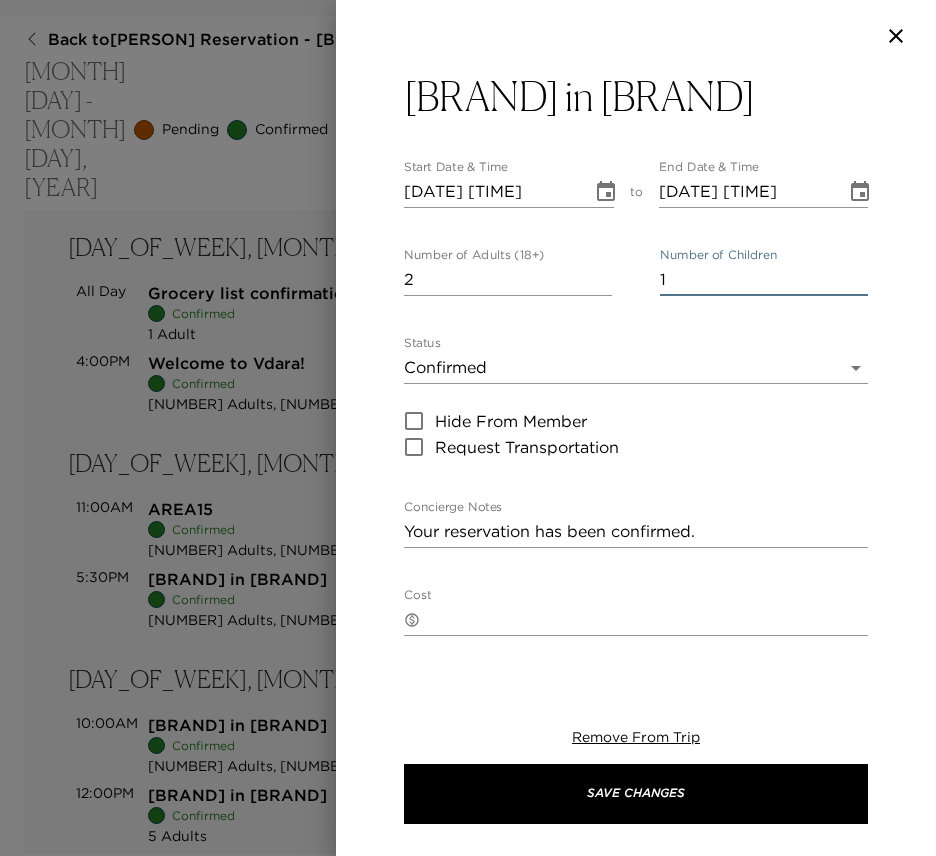 click on "1" at bounding box center (764, 280) 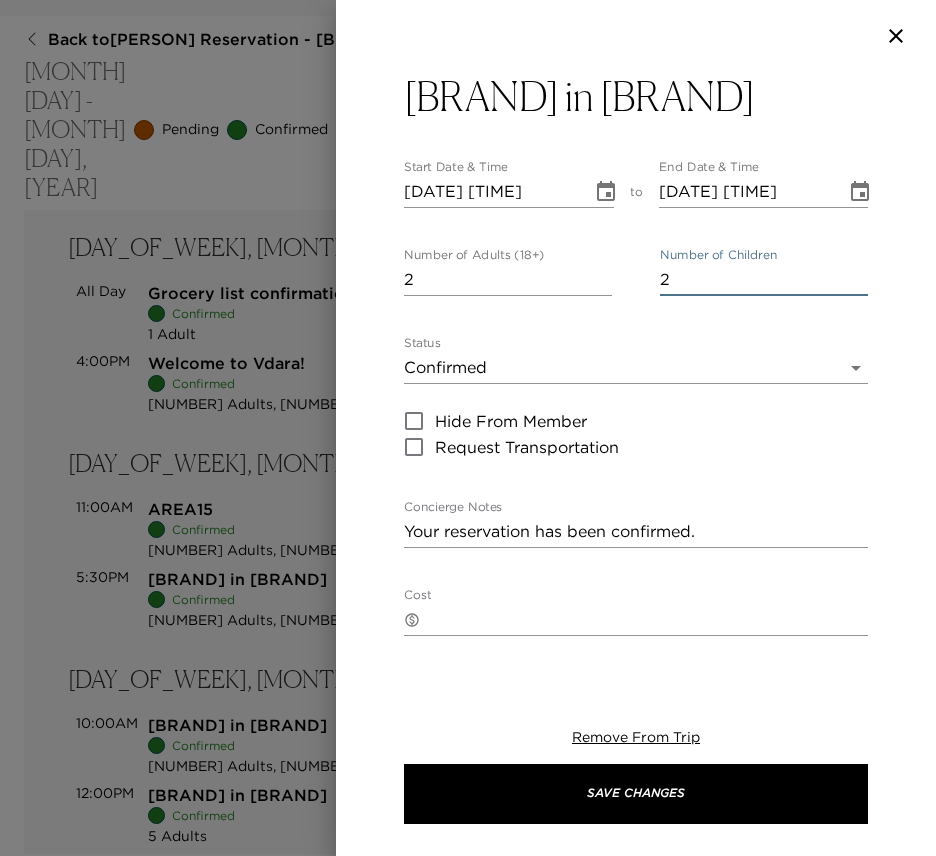 click on "2" at bounding box center [764, 280] 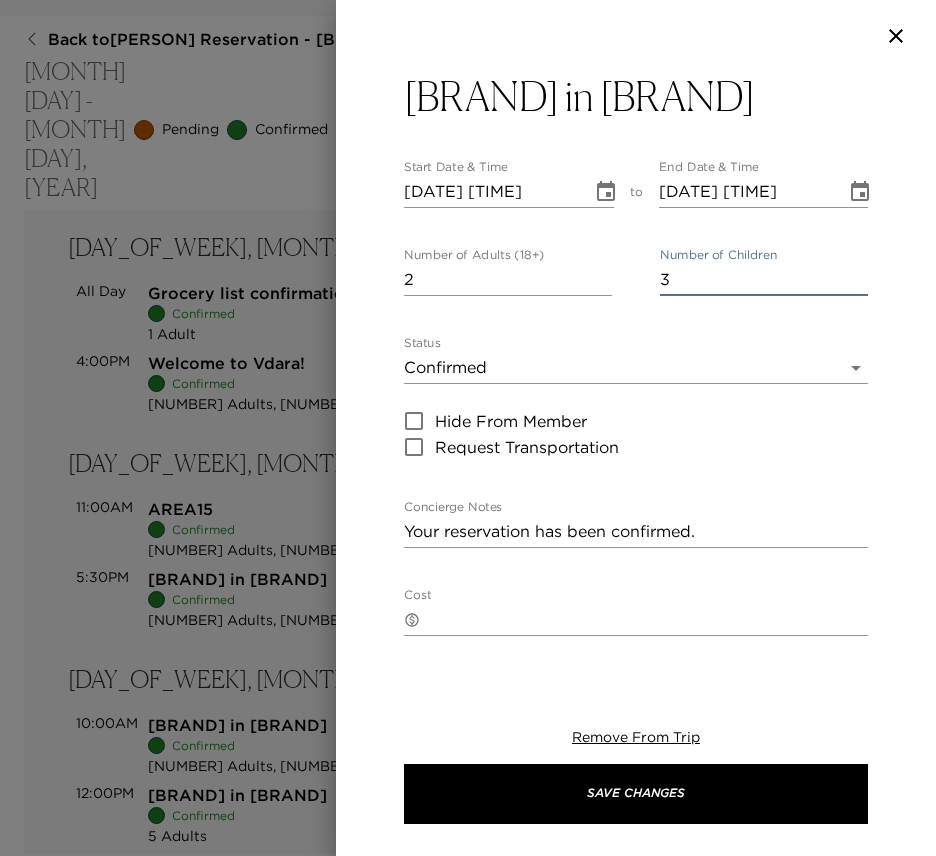 type on "3" 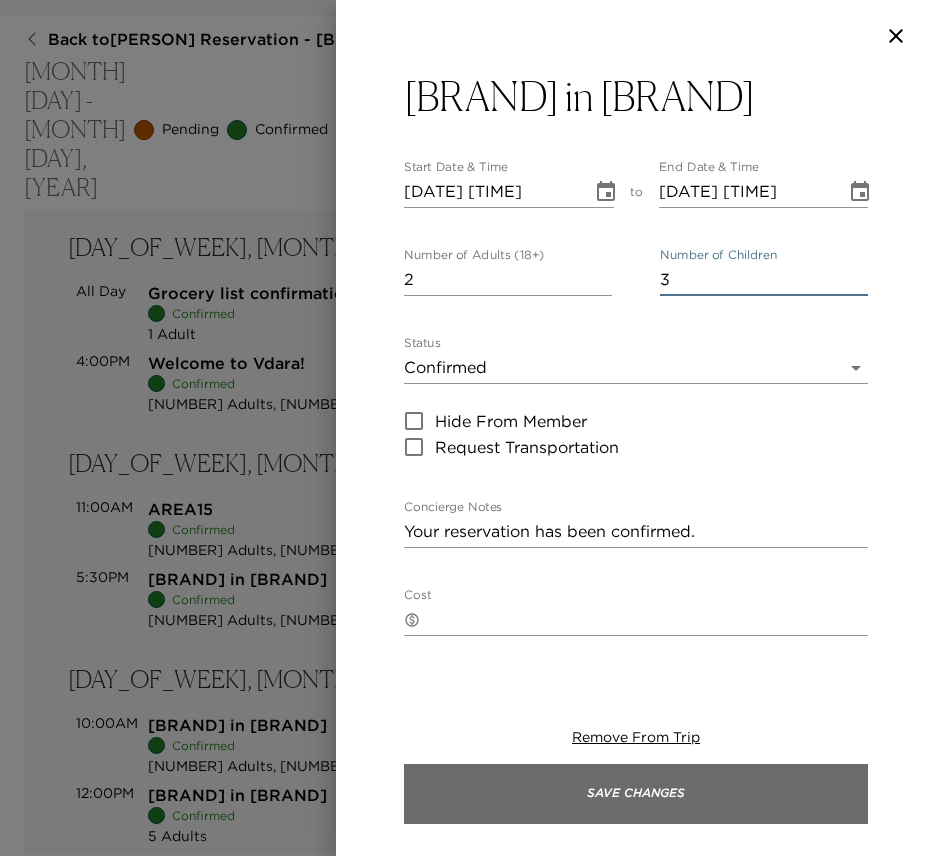 click on "Save Changes" at bounding box center [636, 794] 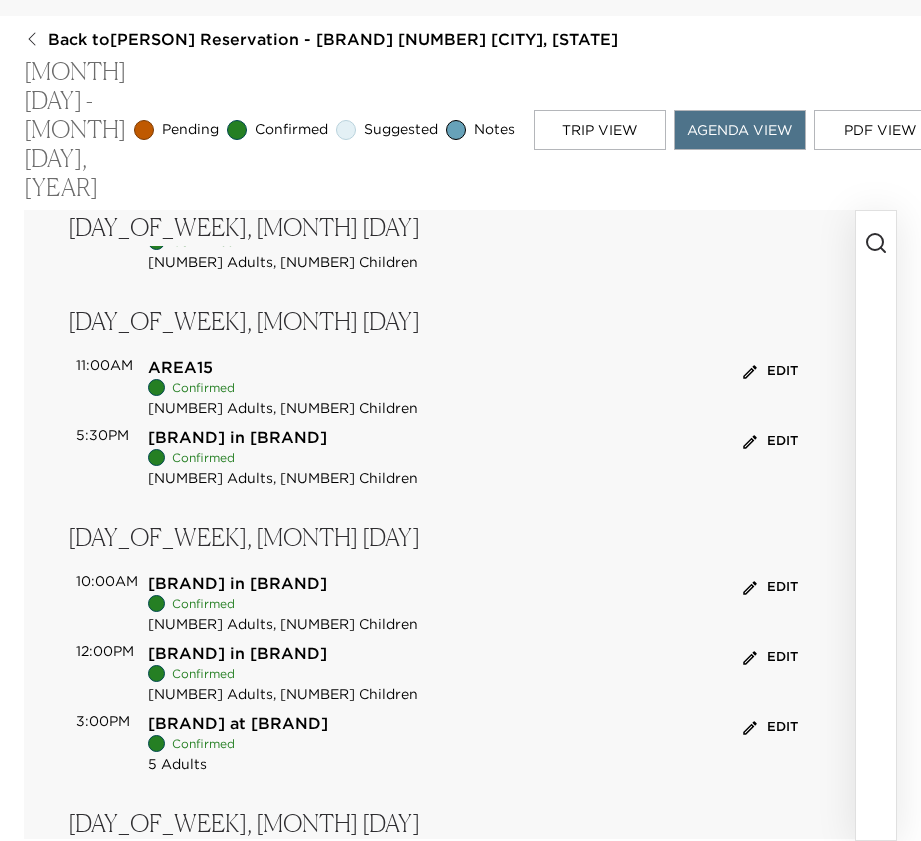 scroll, scrollTop: 168, scrollLeft: 0, axis: vertical 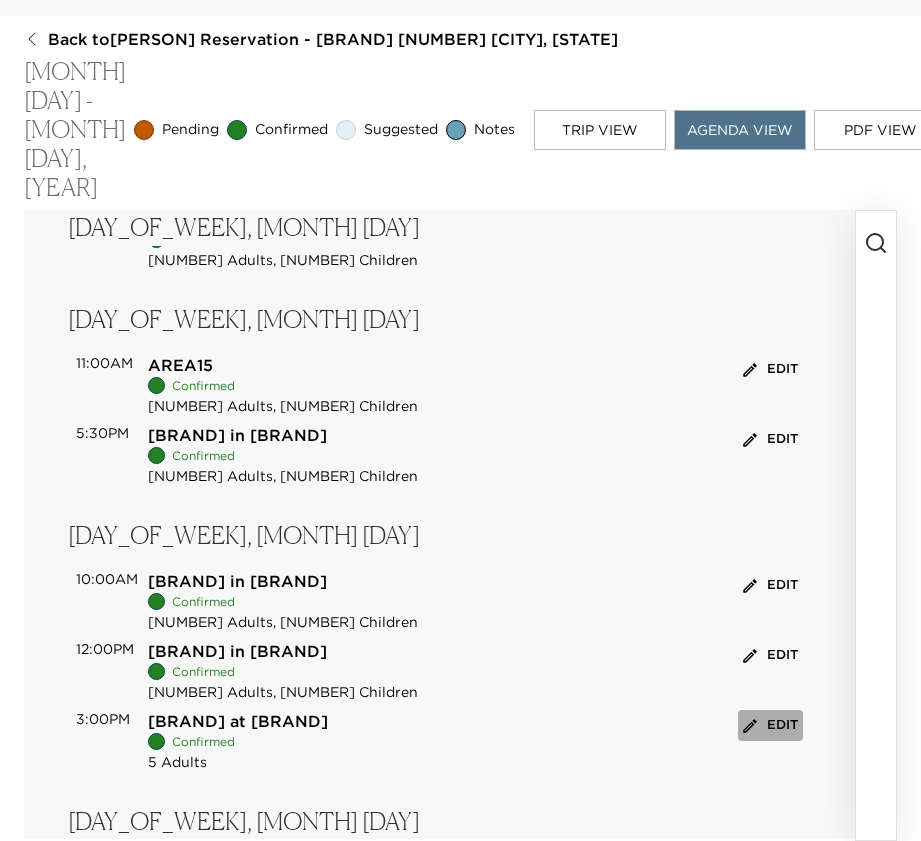 click on "Edit" at bounding box center (770, 725) 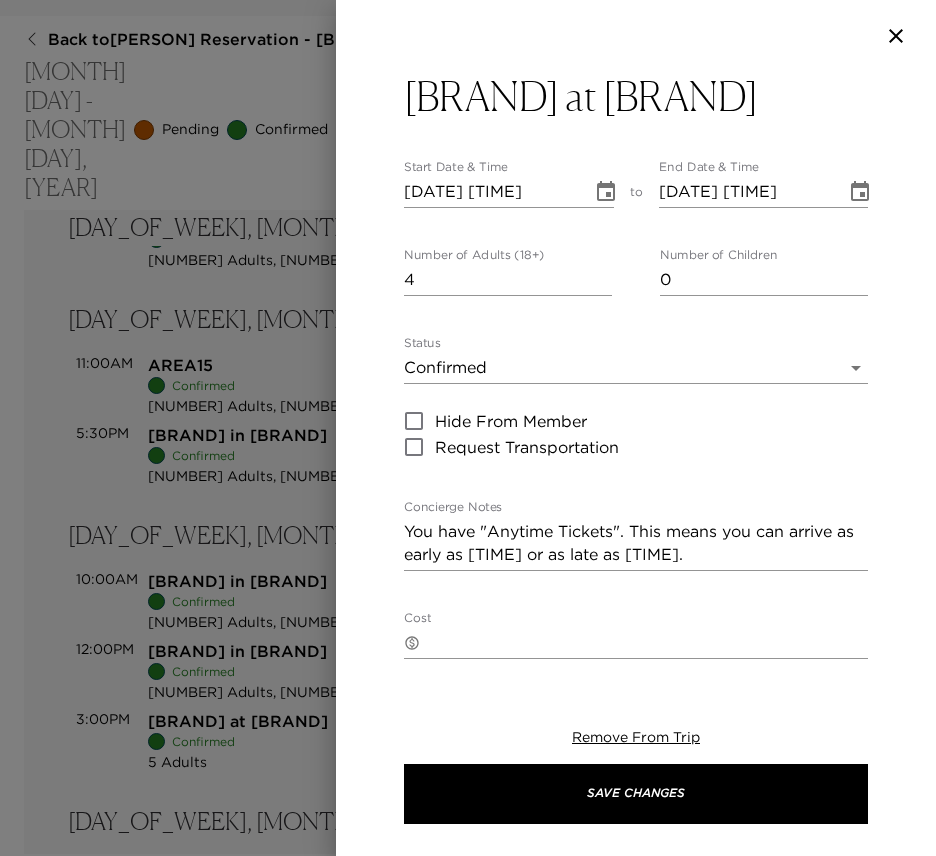 click on "4" at bounding box center (508, 280) 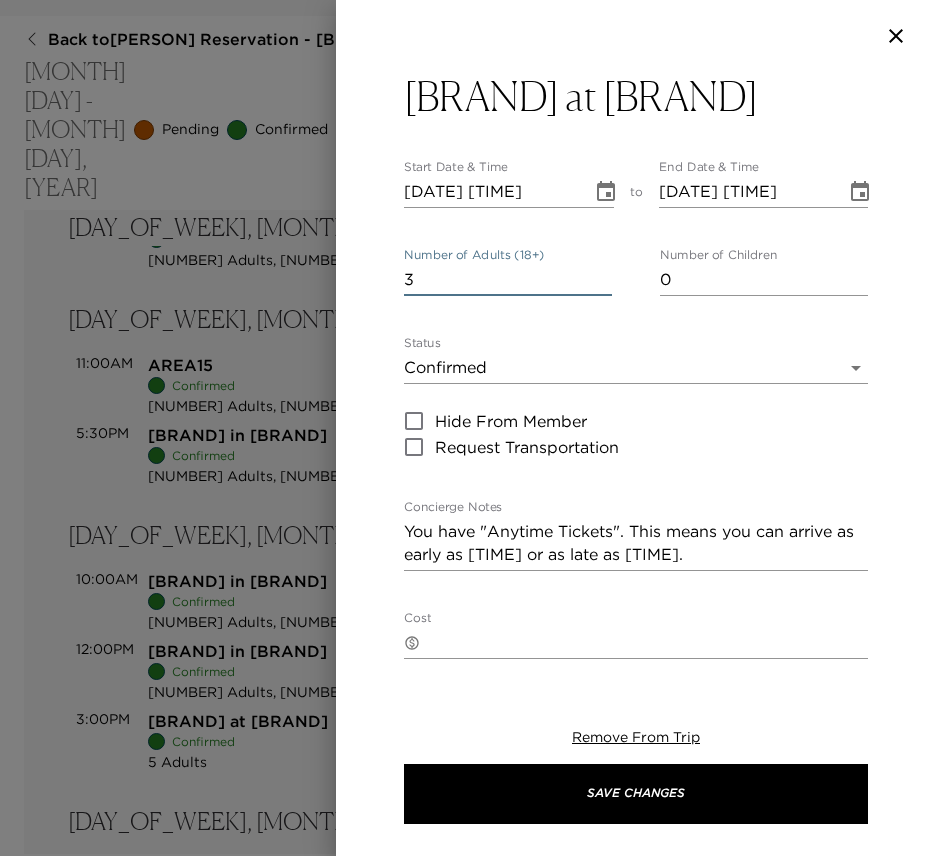 click on "3" at bounding box center [508, 280] 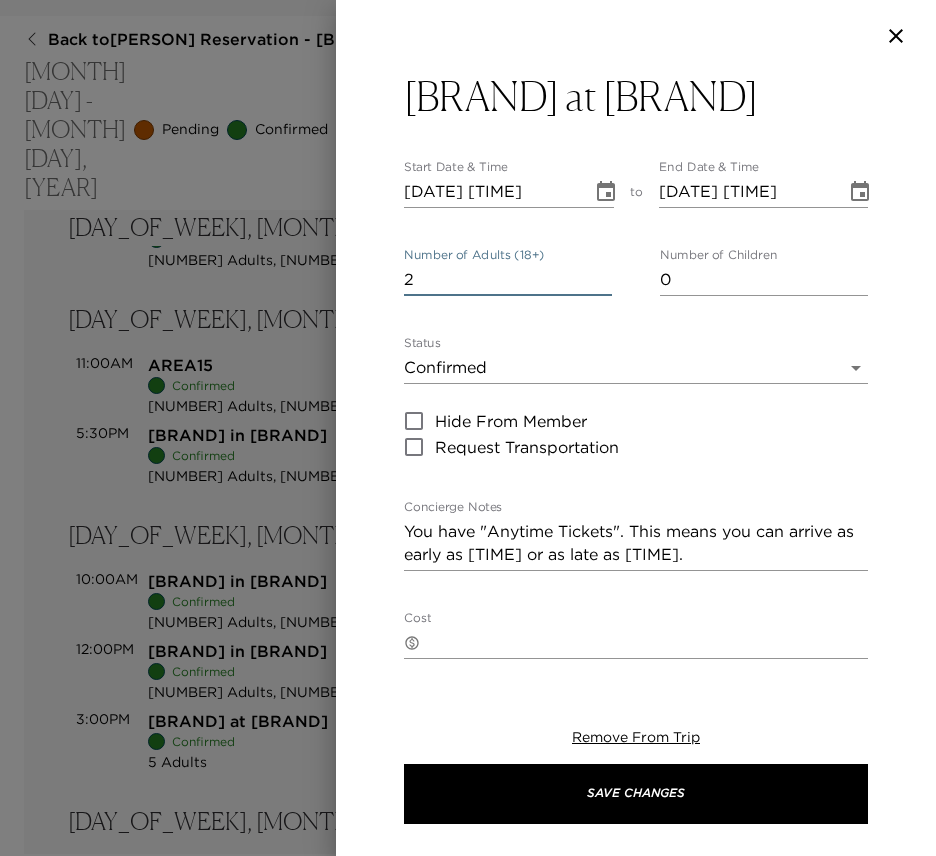 type on "2" 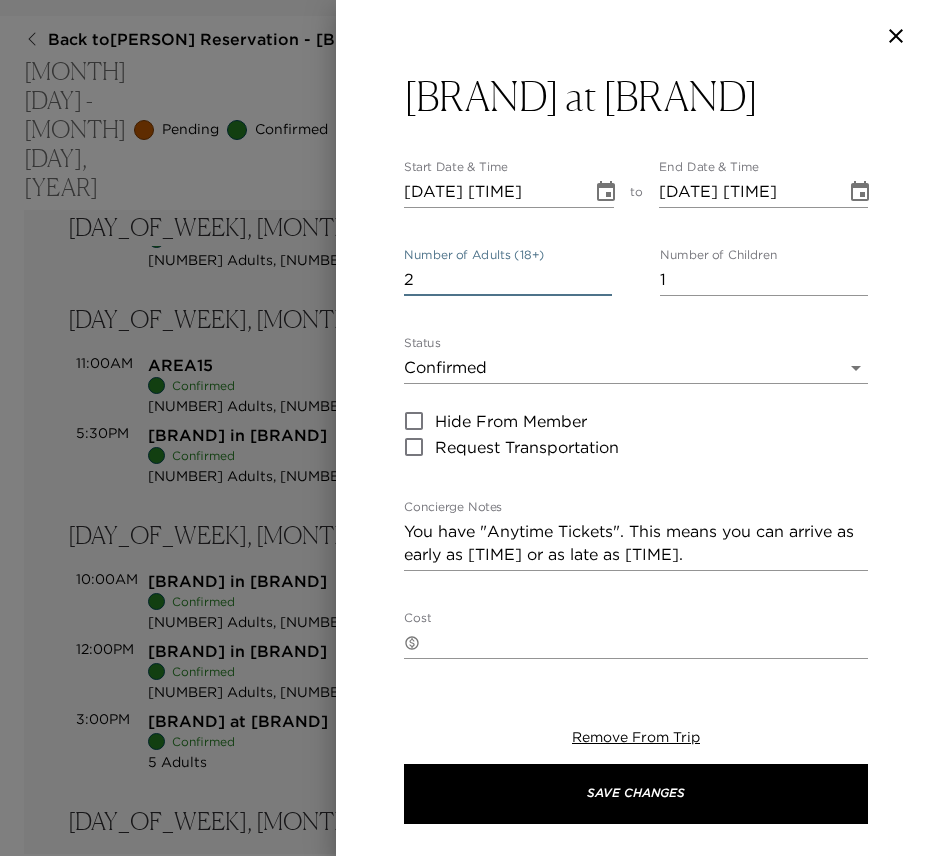 click on "1" at bounding box center [764, 280] 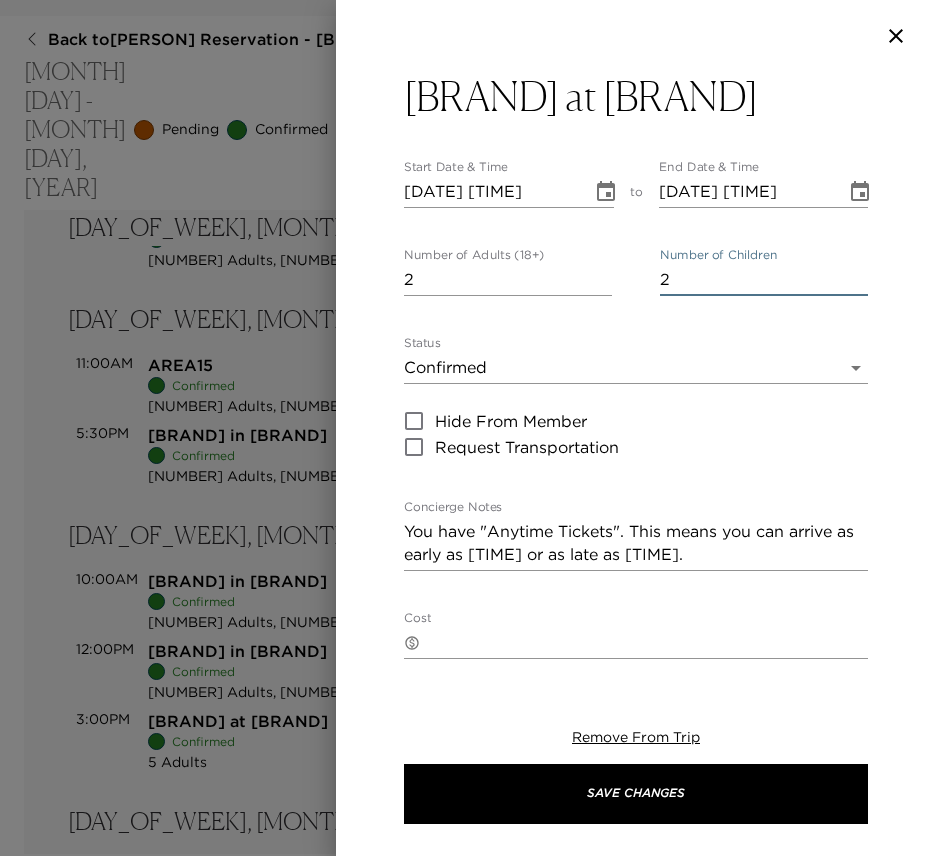 click on "2" at bounding box center (764, 280) 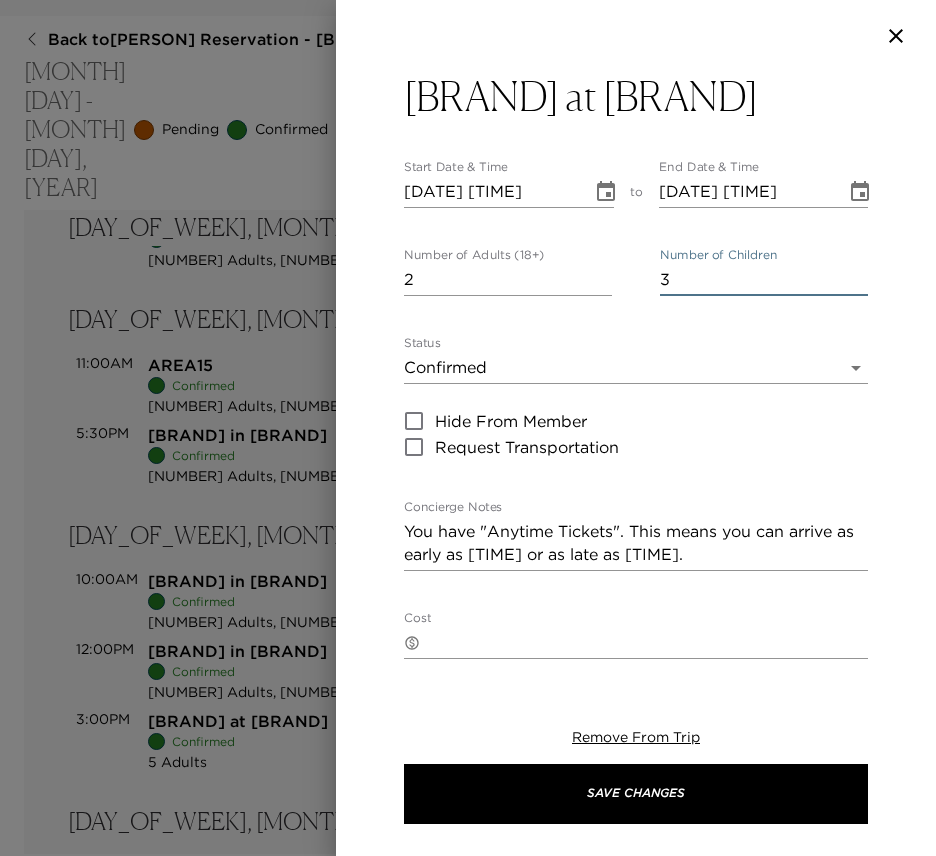 type on "3" 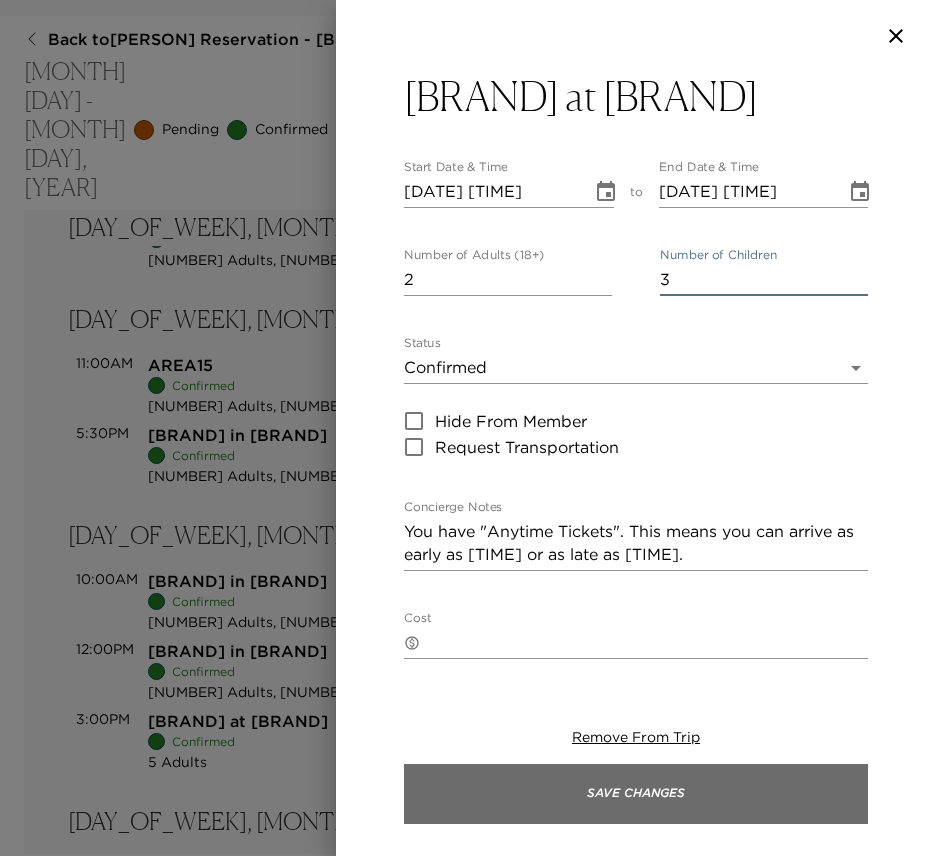 click on "Save Changes" at bounding box center (636, 794) 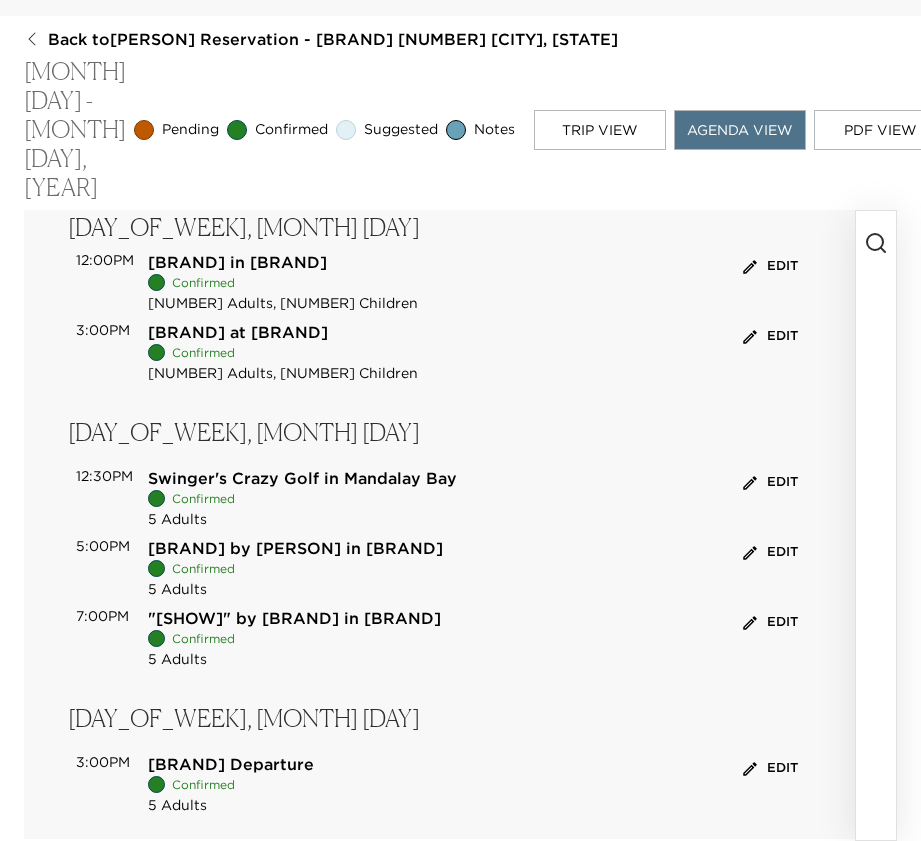 scroll, scrollTop: 562, scrollLeft: 0, axis: vertical 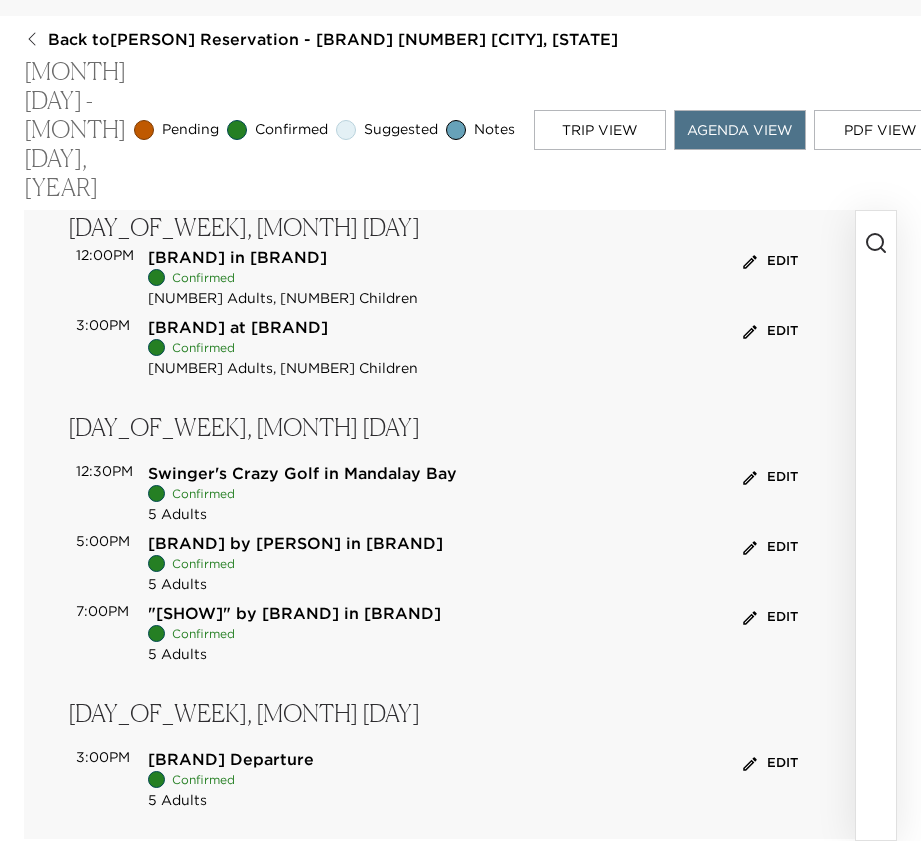 click on "Edit" at bounding box center [770, 477] 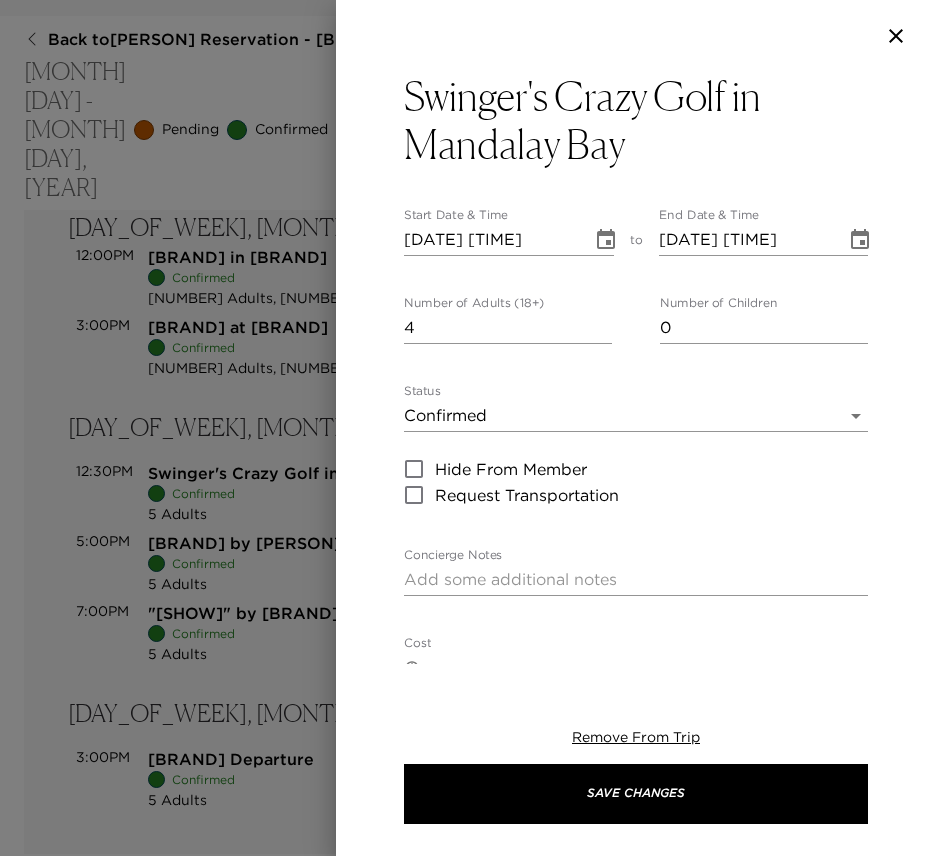 click on "4" at bounding box center (508, 328) 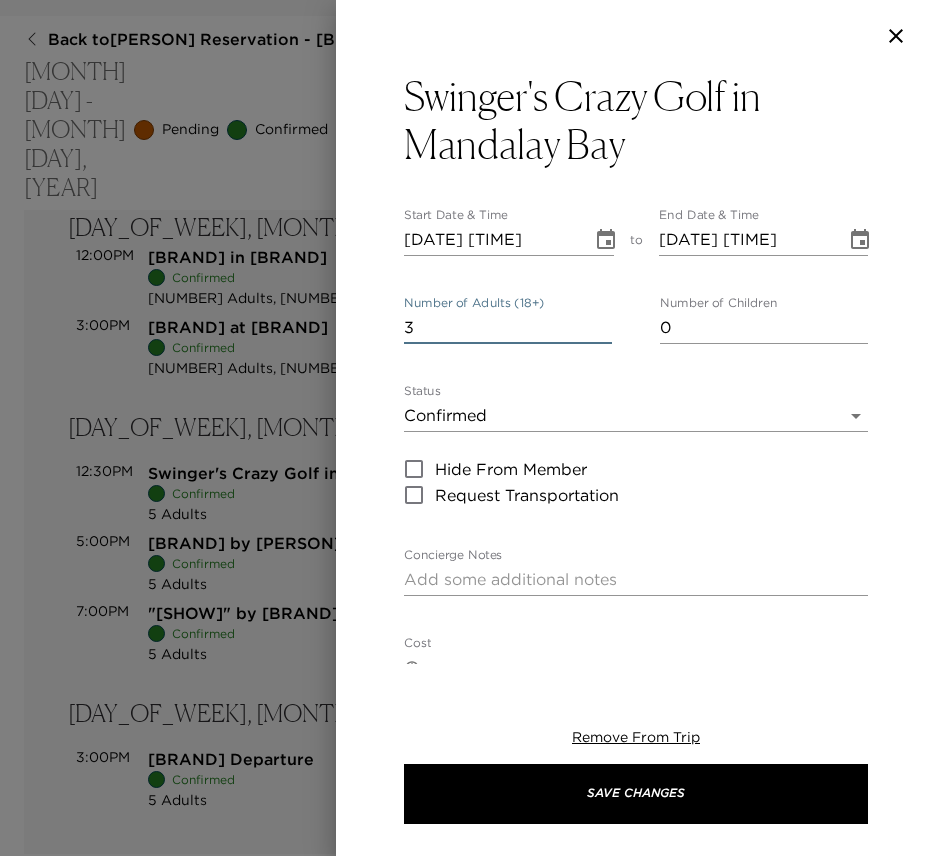 click on "3" at bounding box center (508, 328) 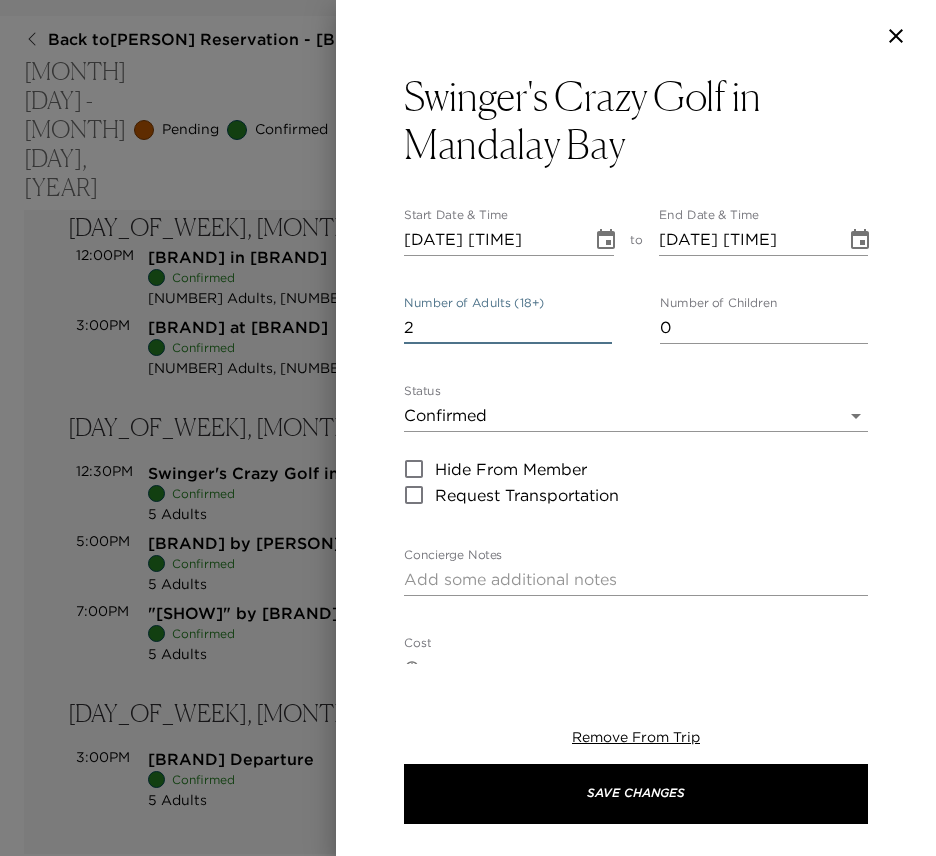 type on "2" 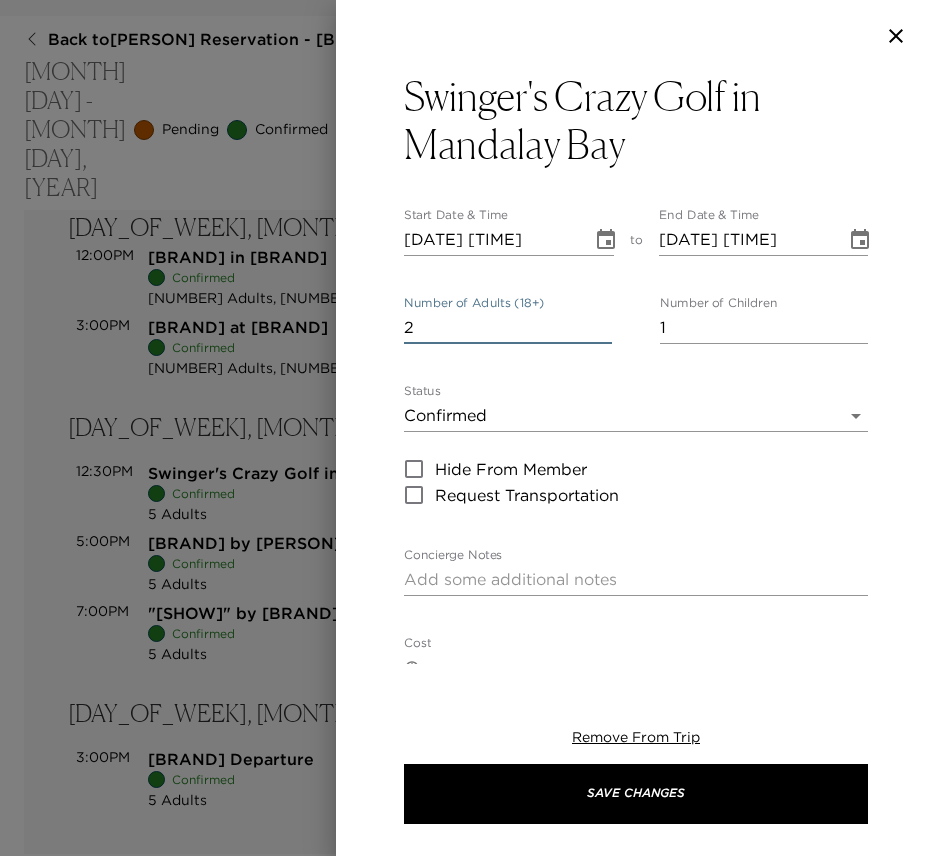 click on "1" at bounding box center (764, 328) 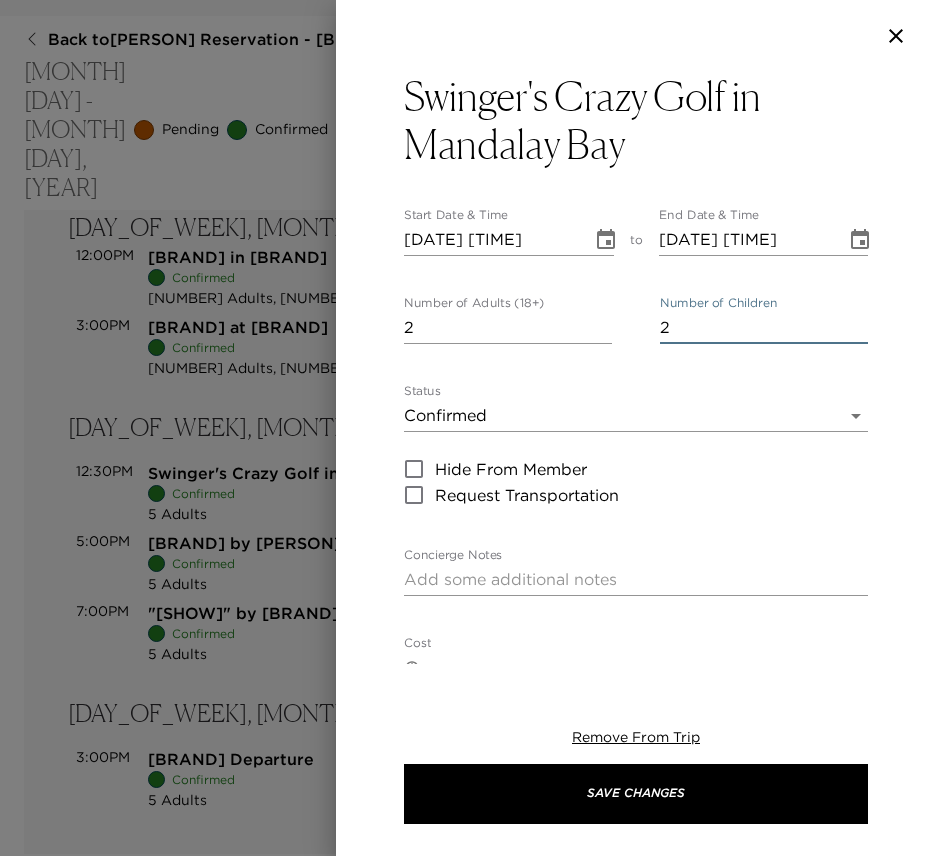 click on "2" at bounding box center [764, 328] 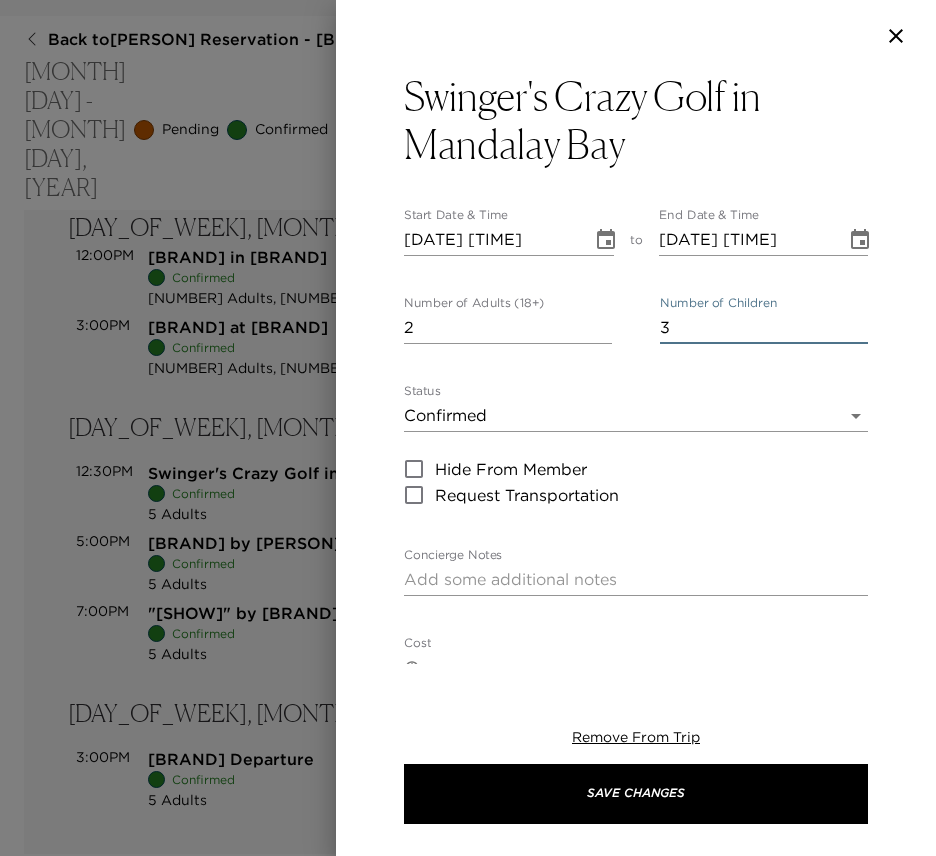type on "3" 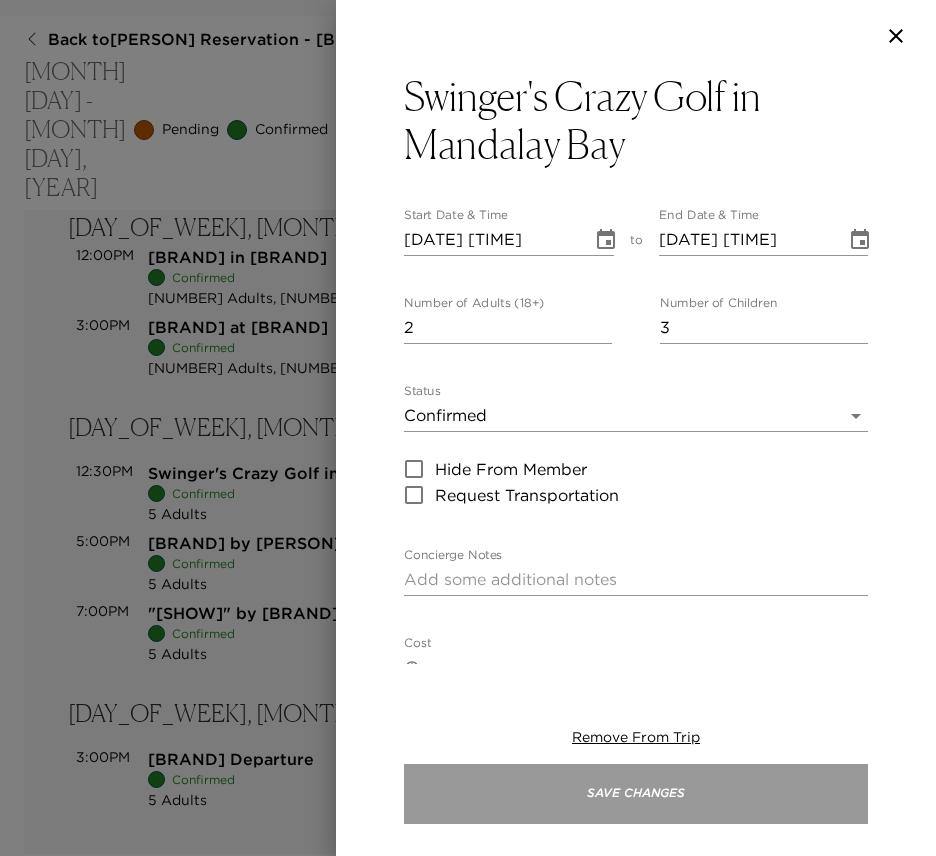 click on "Save Changes" at bounding box center [636, 794] 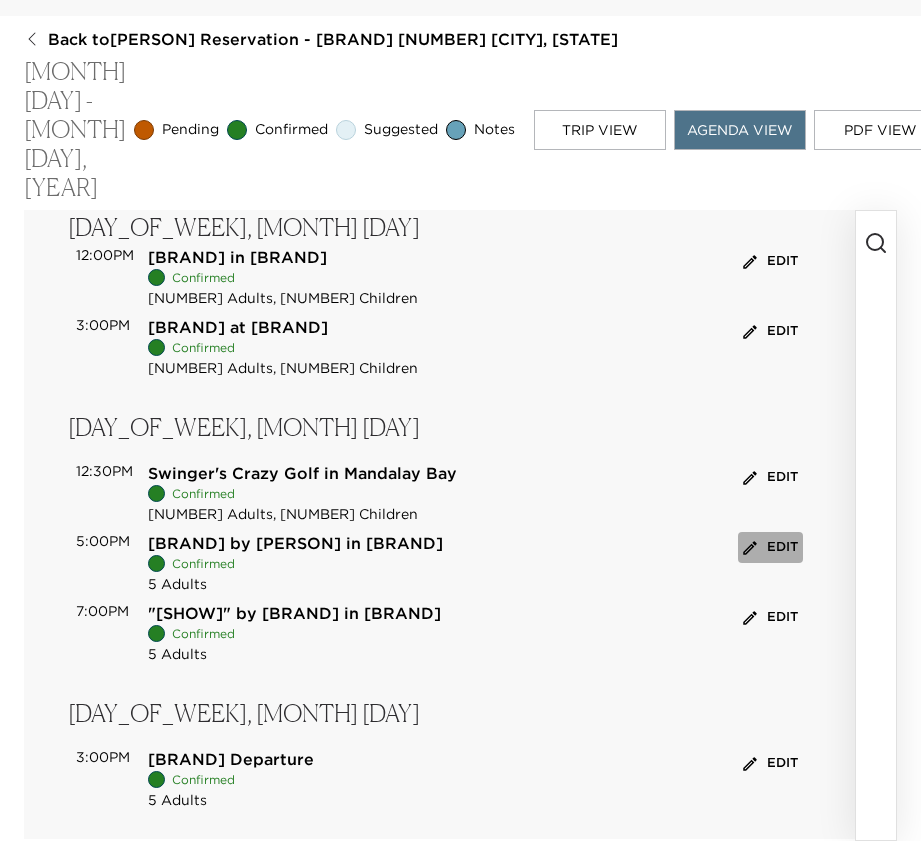 click on "Edit" at bounding box center [770, 547] 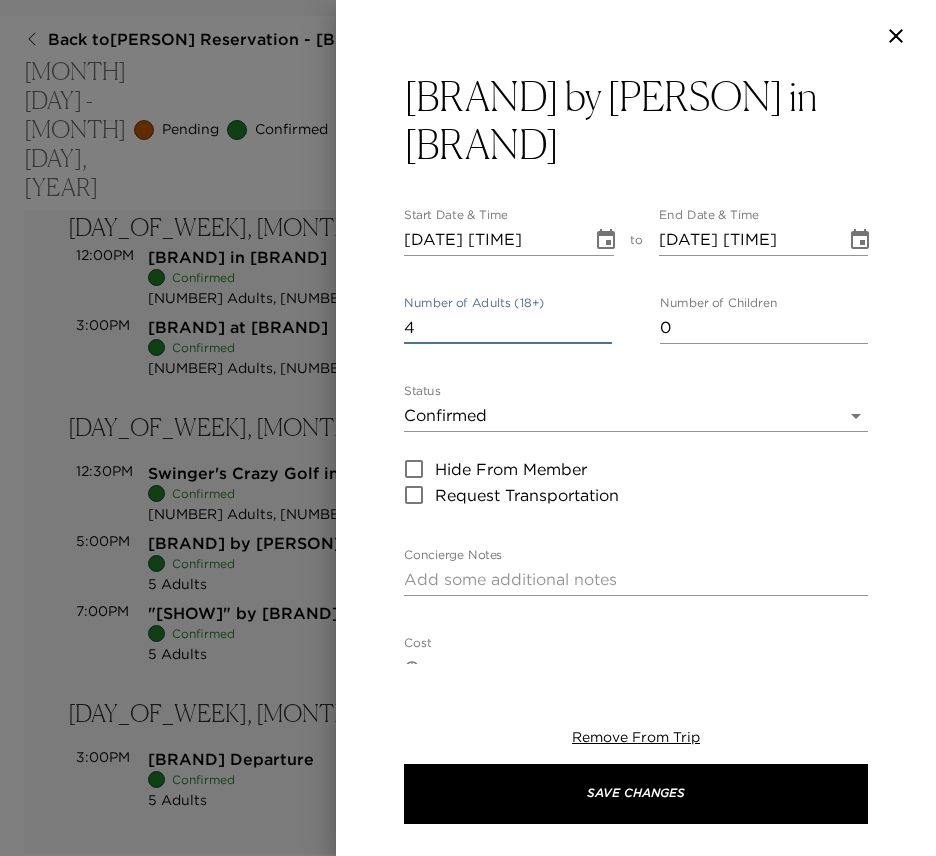 click on "4" at bounding box center [508, 328] 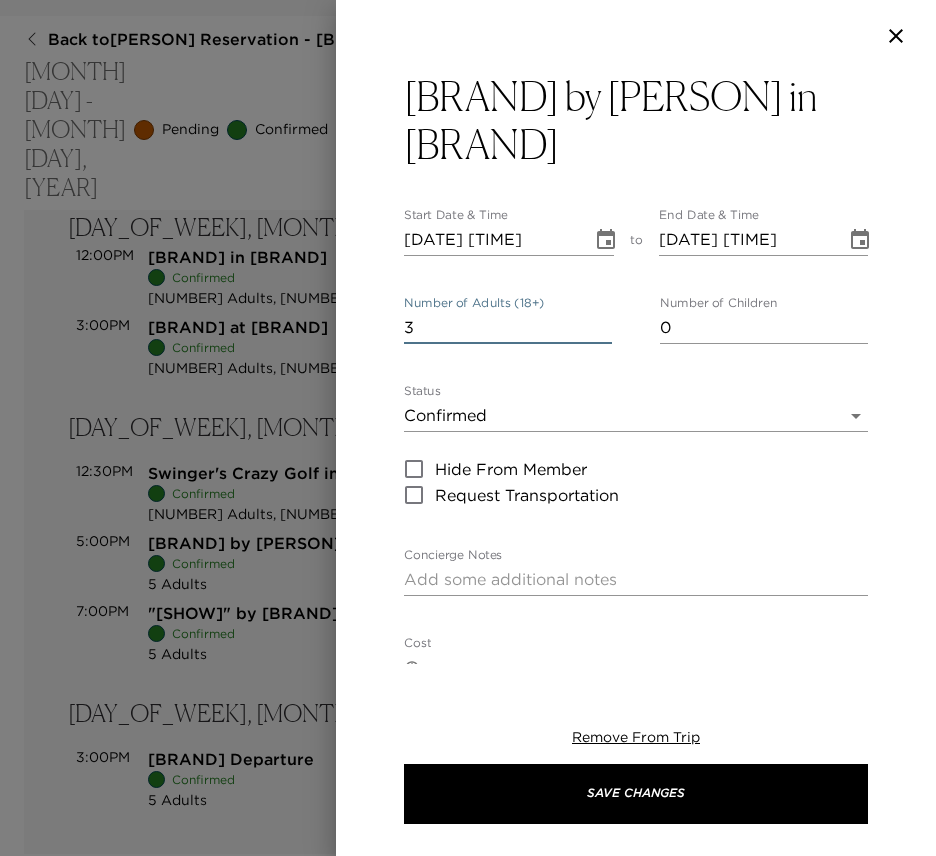 click on "3" at bounding box center [508, 328] 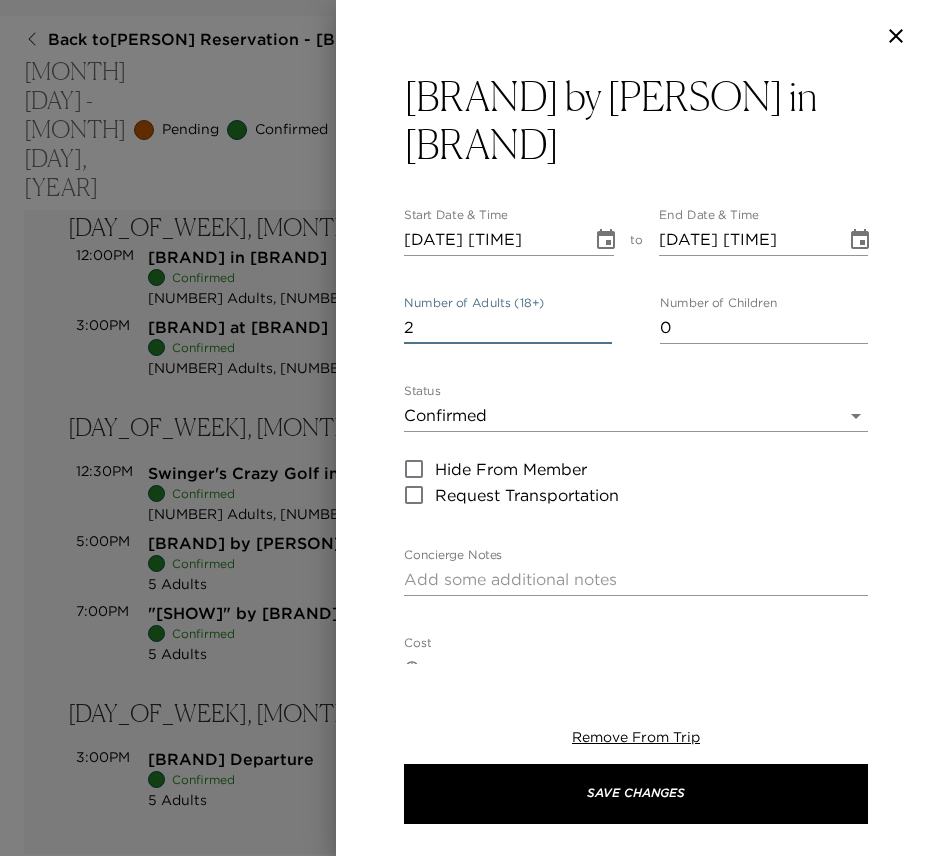 type on "2" 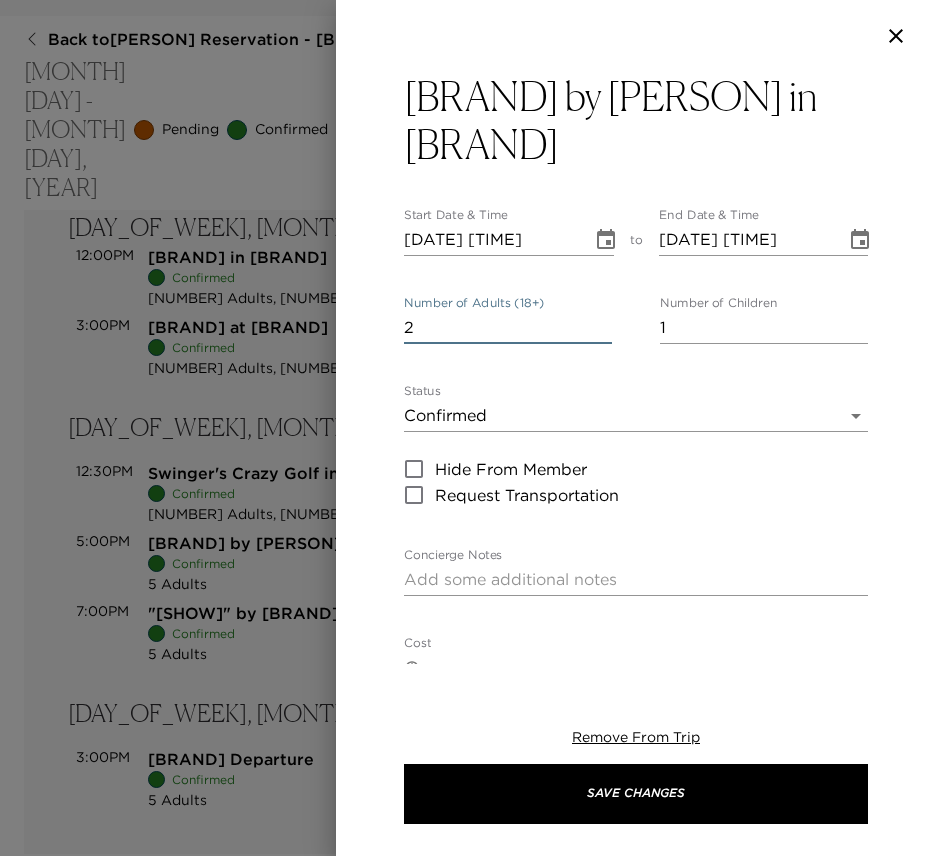 click on "1" at bounding box center (764, 328) 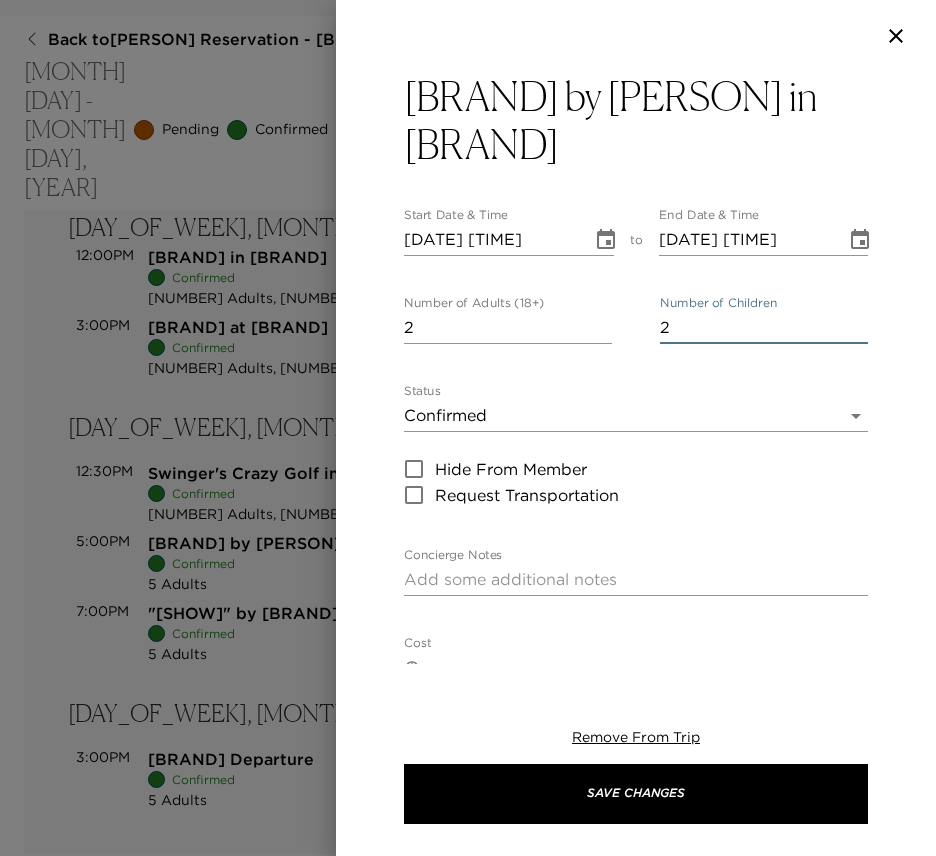 click on "2" at bounding box center (764, 328) 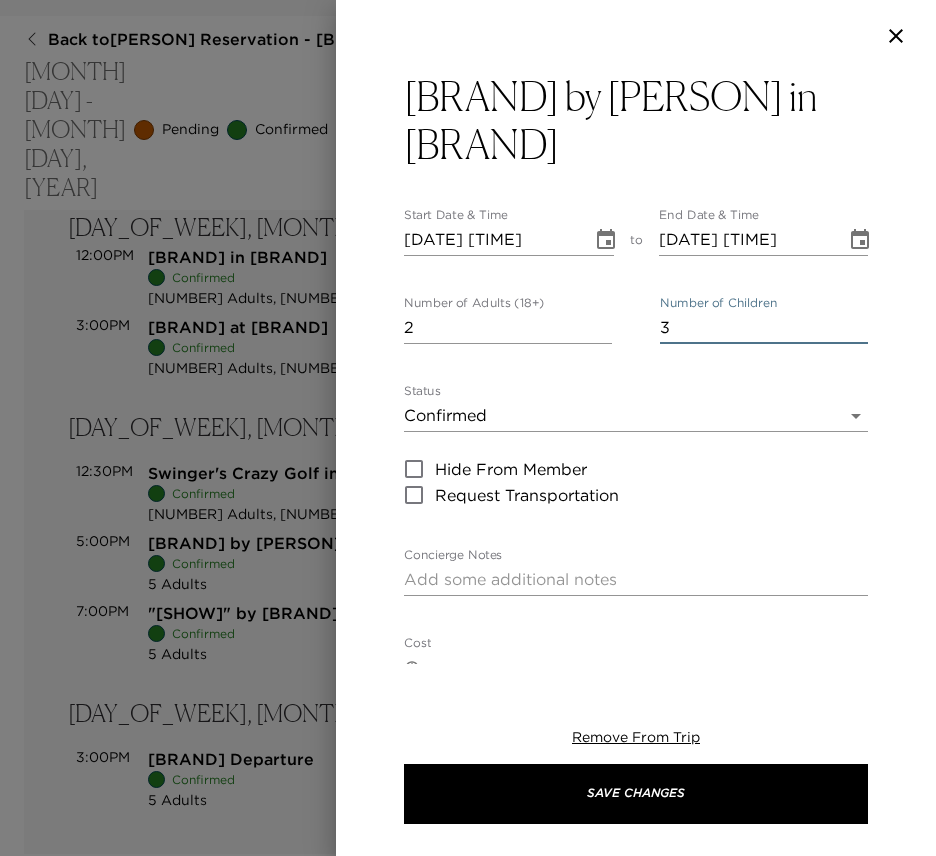 type on "3" 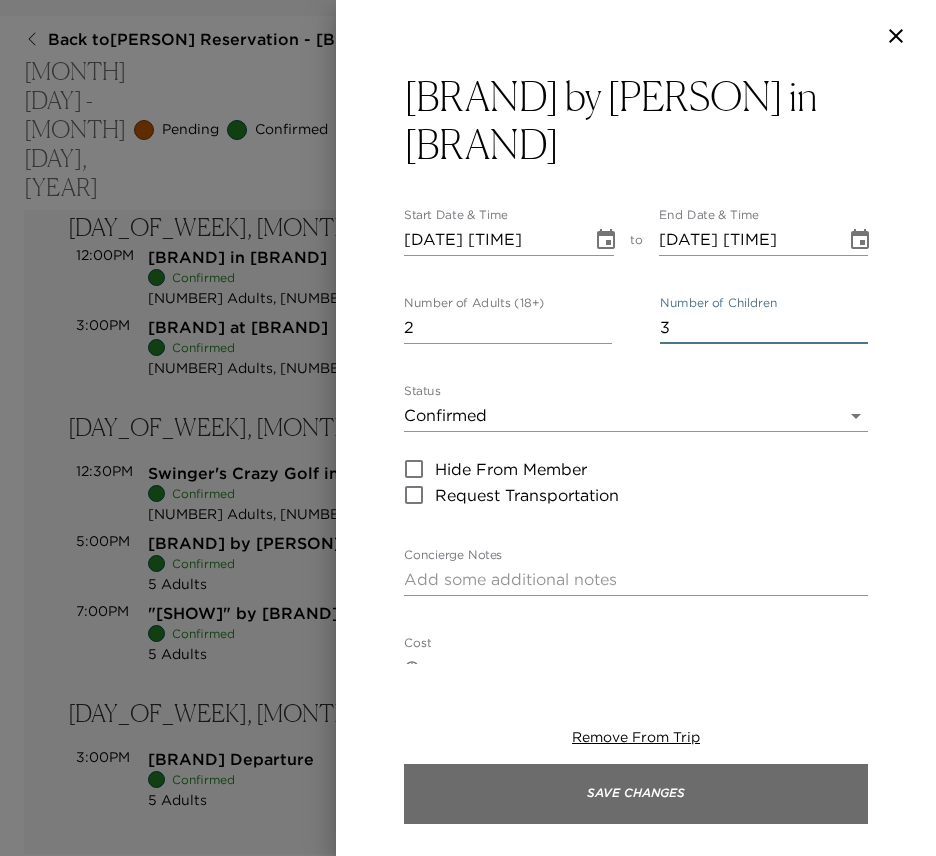 click on "Save Changes" at bounding box center (636, 794) 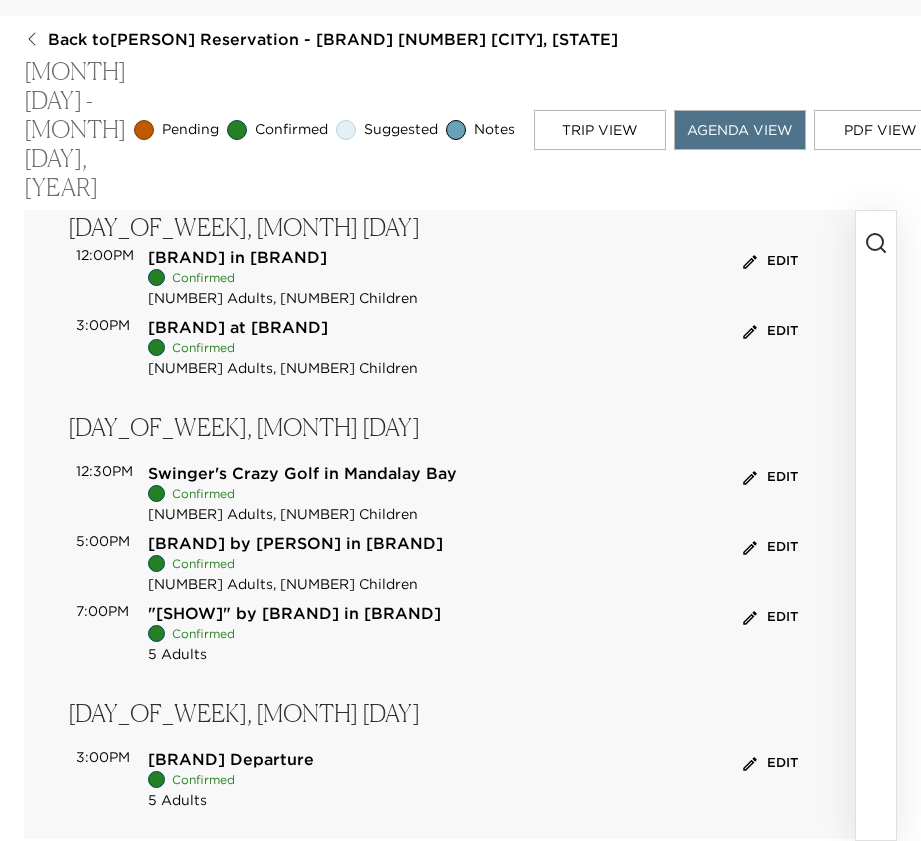click on "Edit" at bounding box center (770, 617) 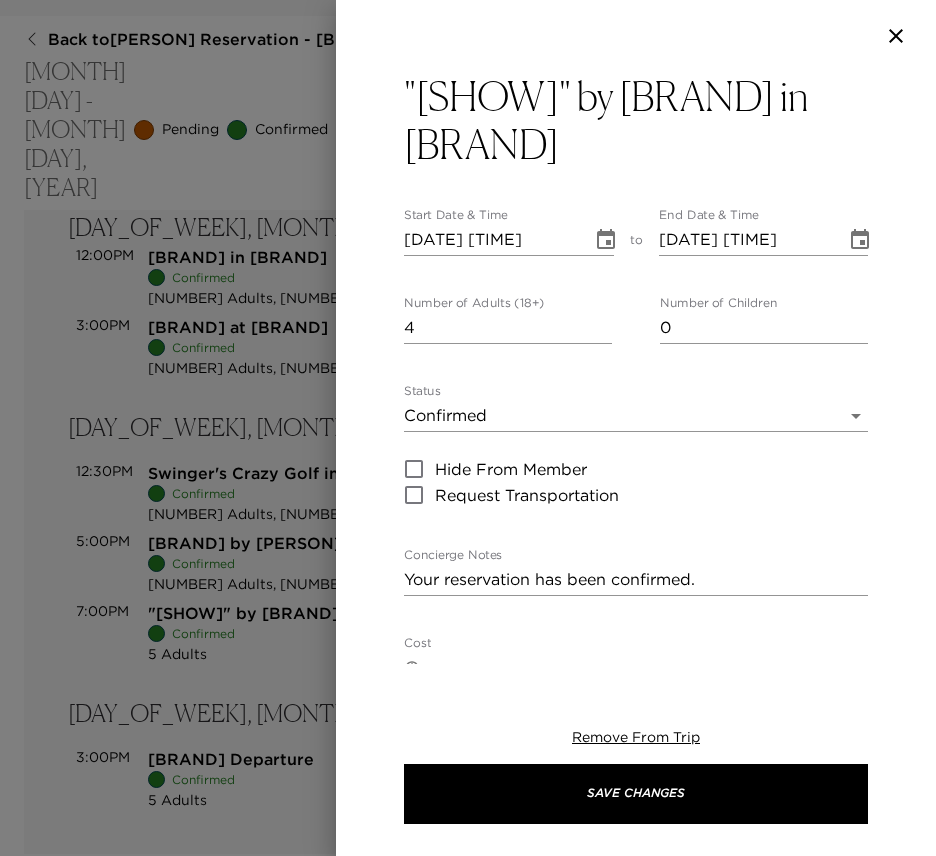 click on "4" at bounding box center [508, 328] 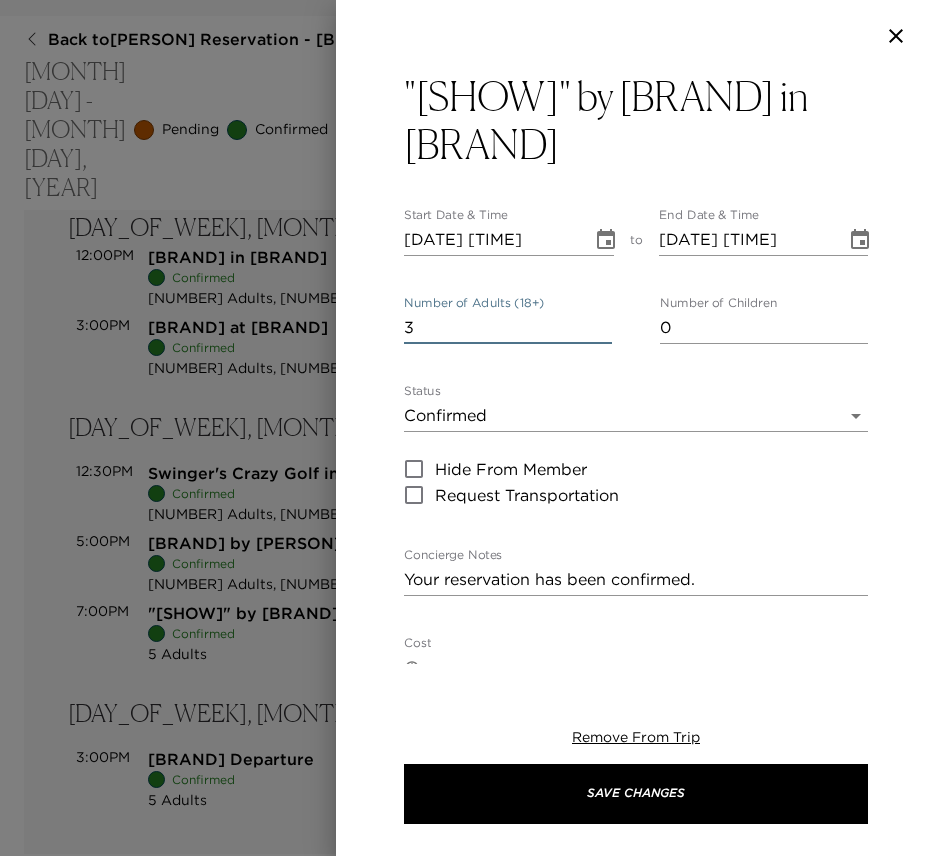 click on "3" at bounding box center [508, 328] 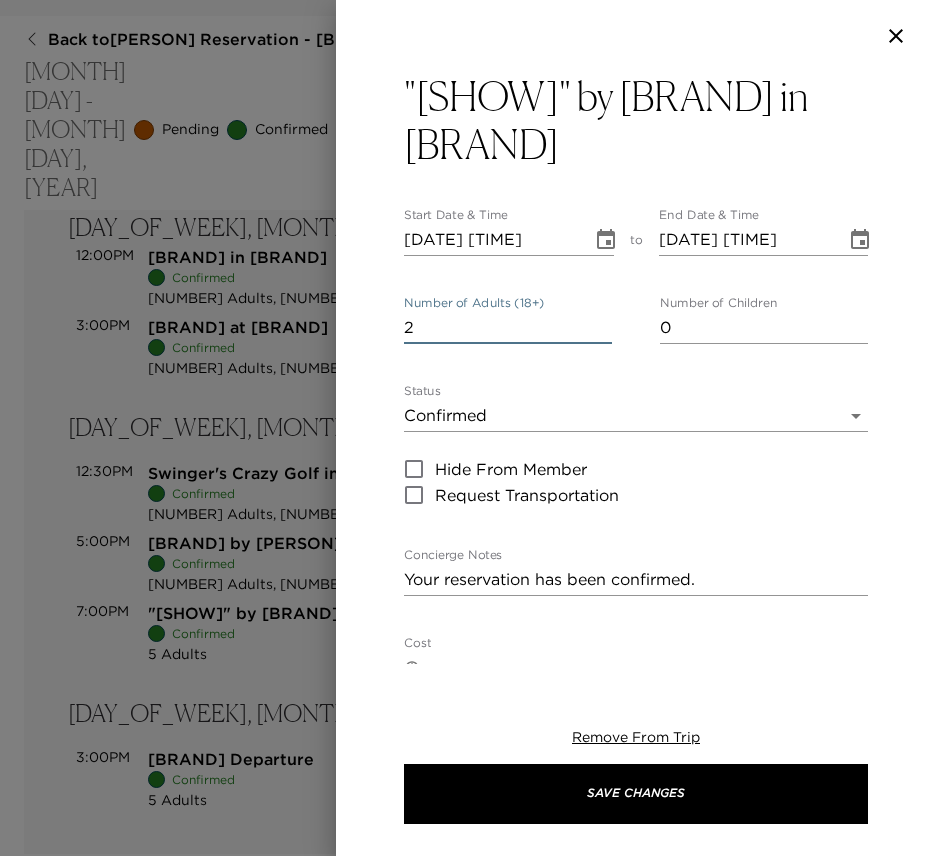 type on "2" 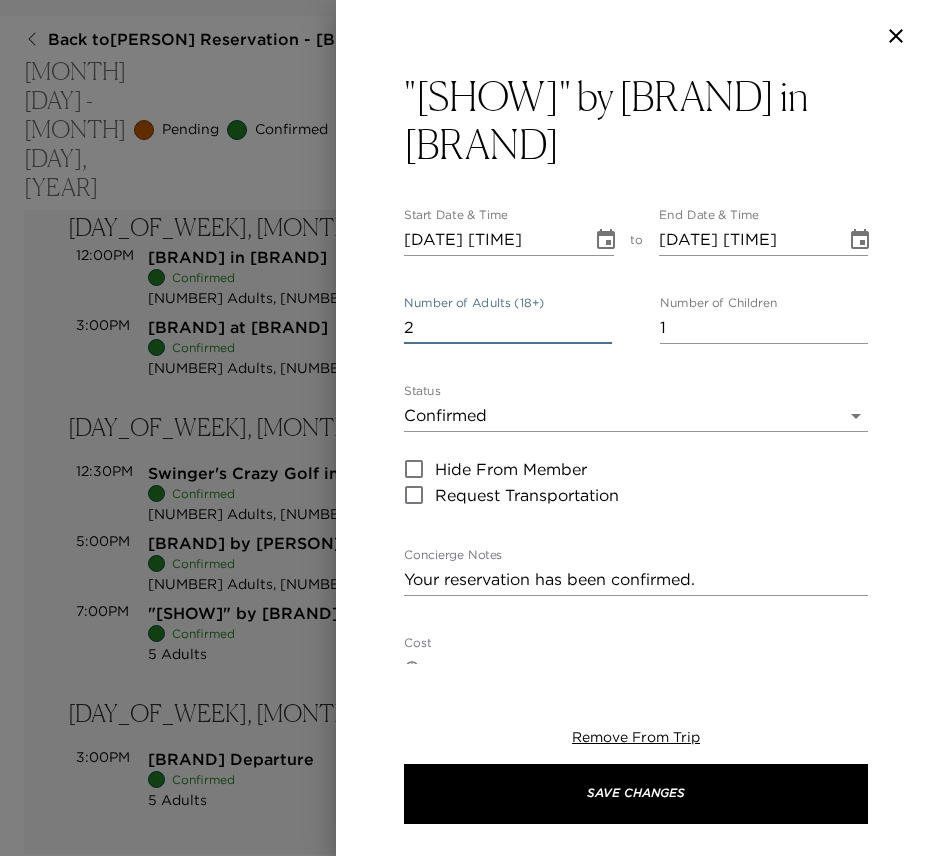 click on "1" at bounding box center (764, 328) 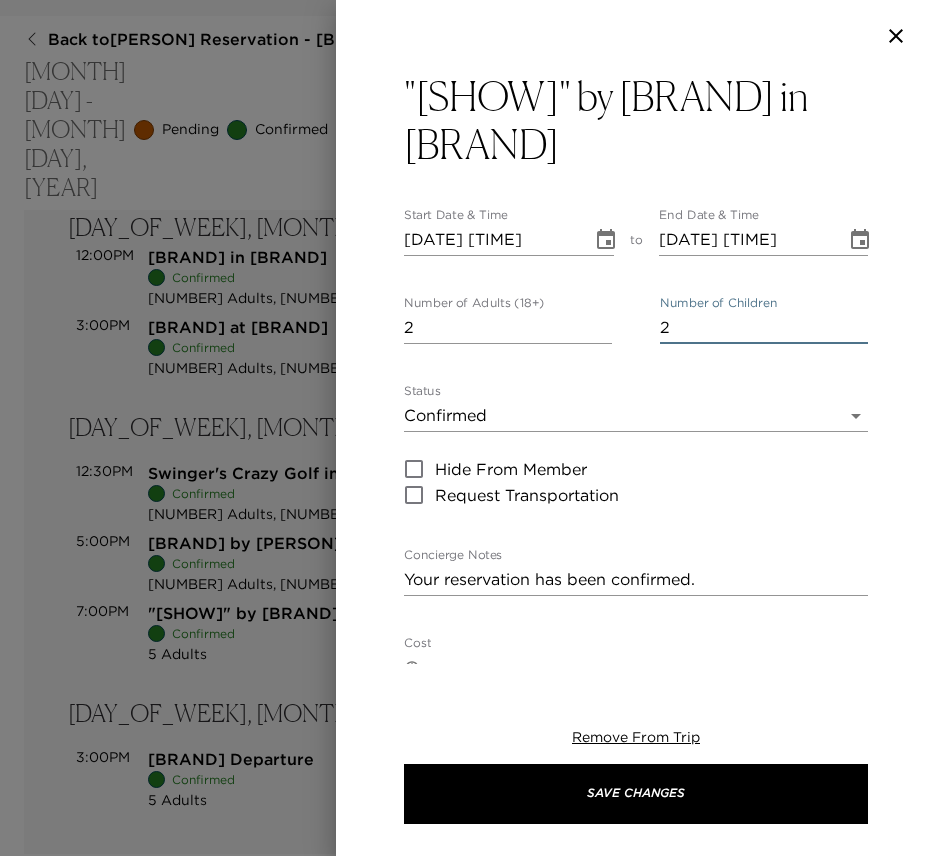 click on "2" at bounding box center (764, 328) 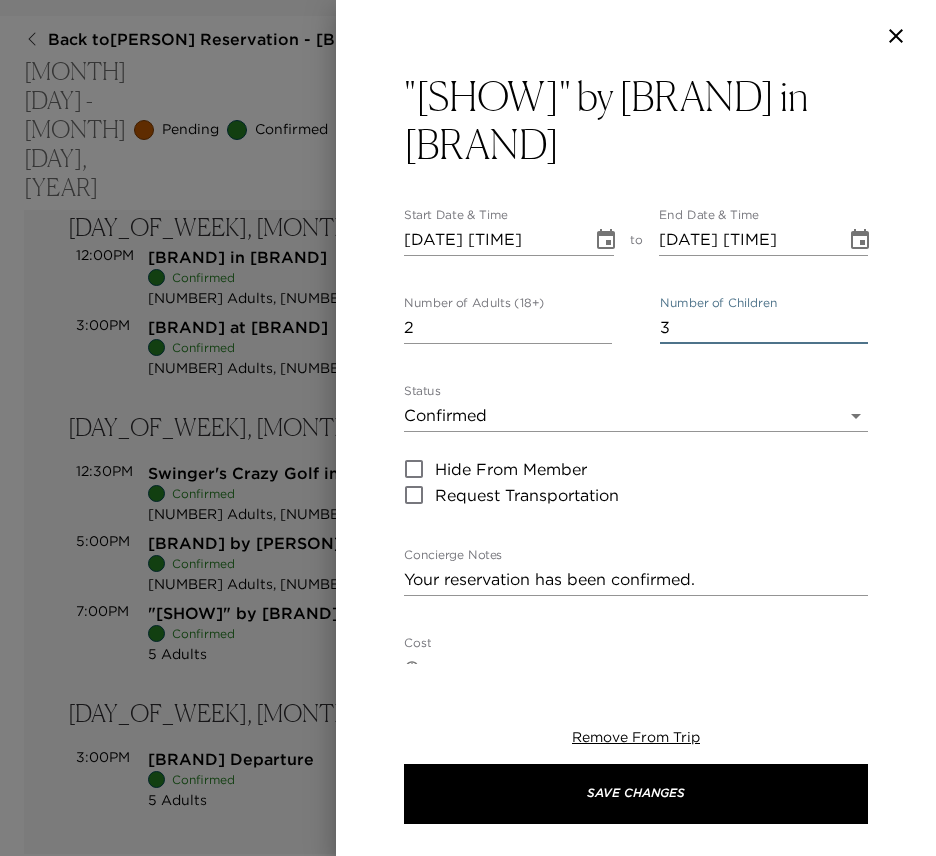 type on "3" 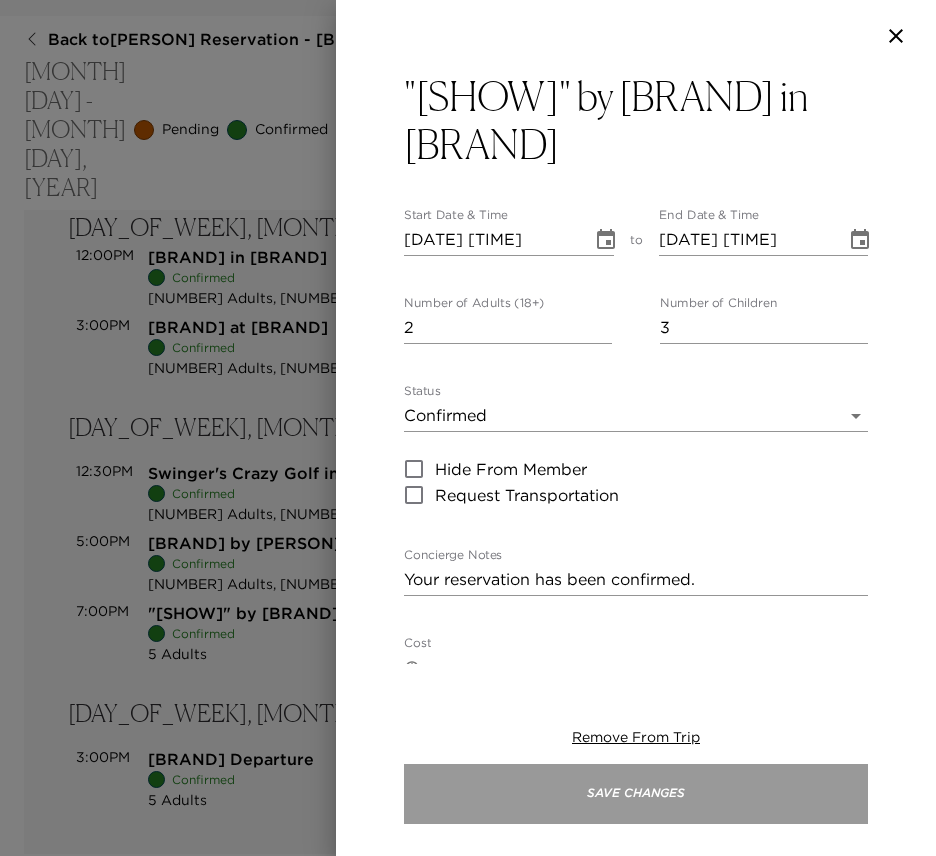 click on "Save Changes" at bounding box center (636, 794) 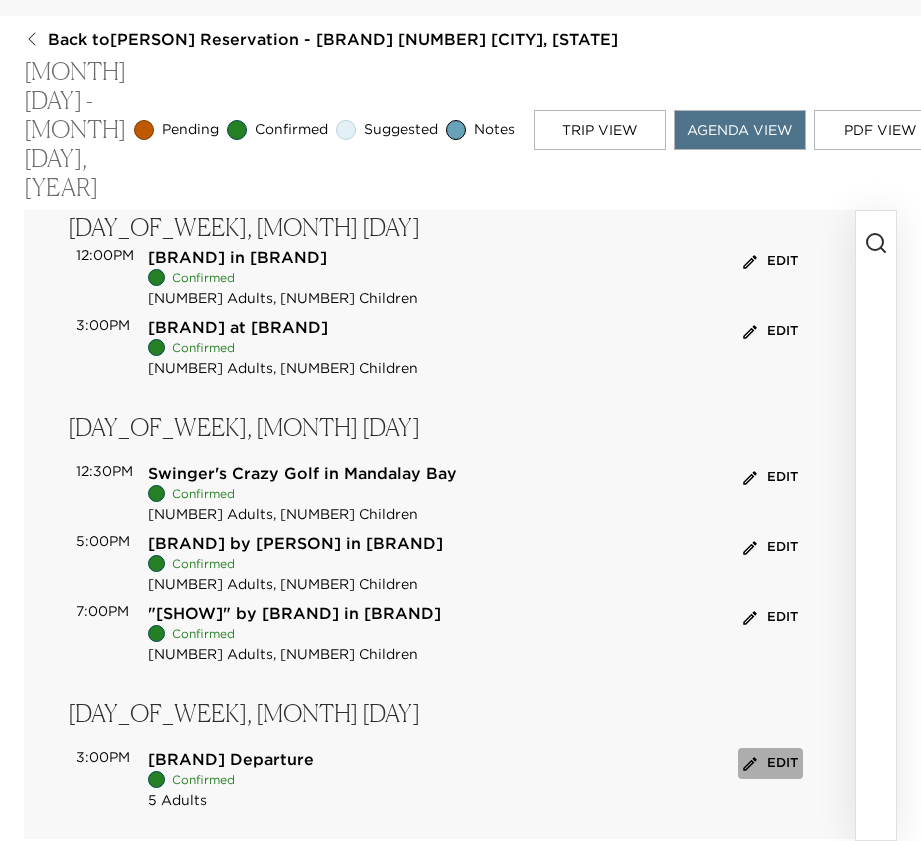 click on "Edit" at bounding box center (770, 763) 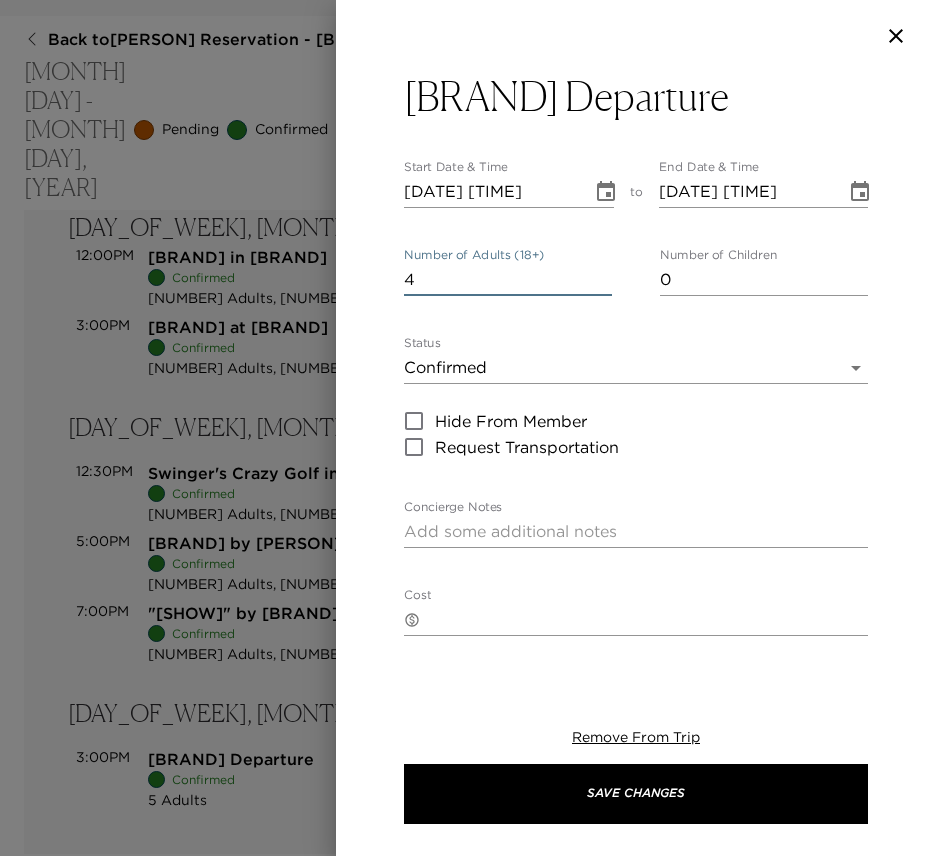 click on "4" at bounding box center (508, 280) 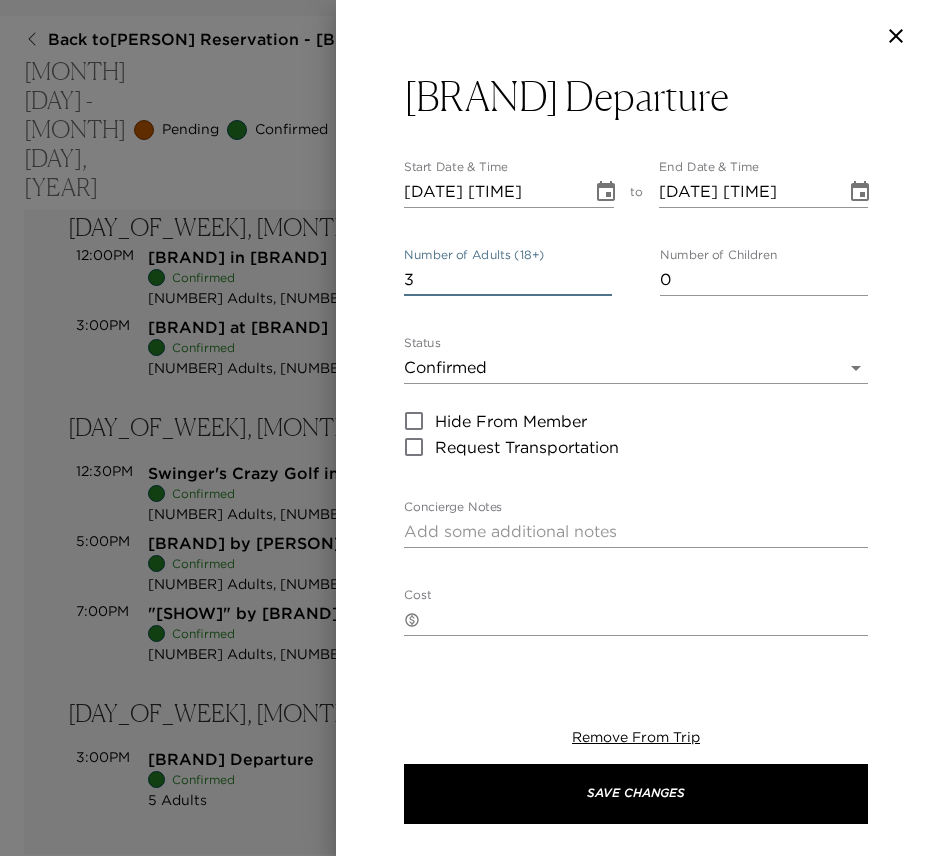 click on "3" at bounding box center [508, 280] 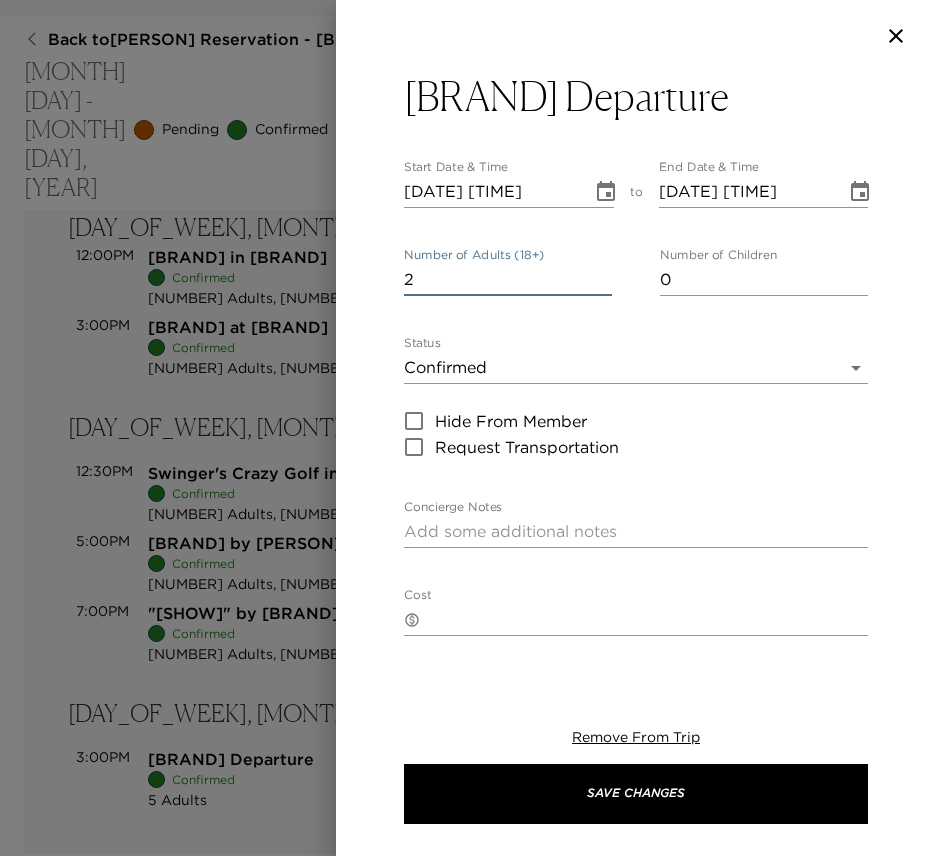 type on "2" 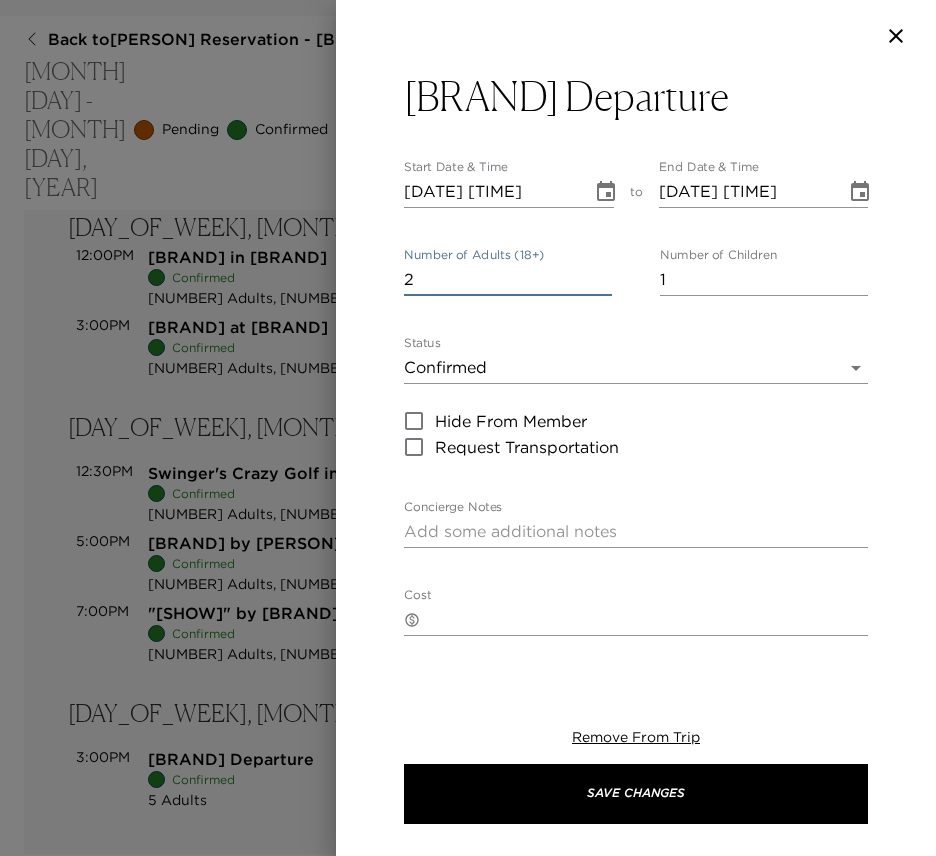 click on "1" at bounding box center [764, 280] 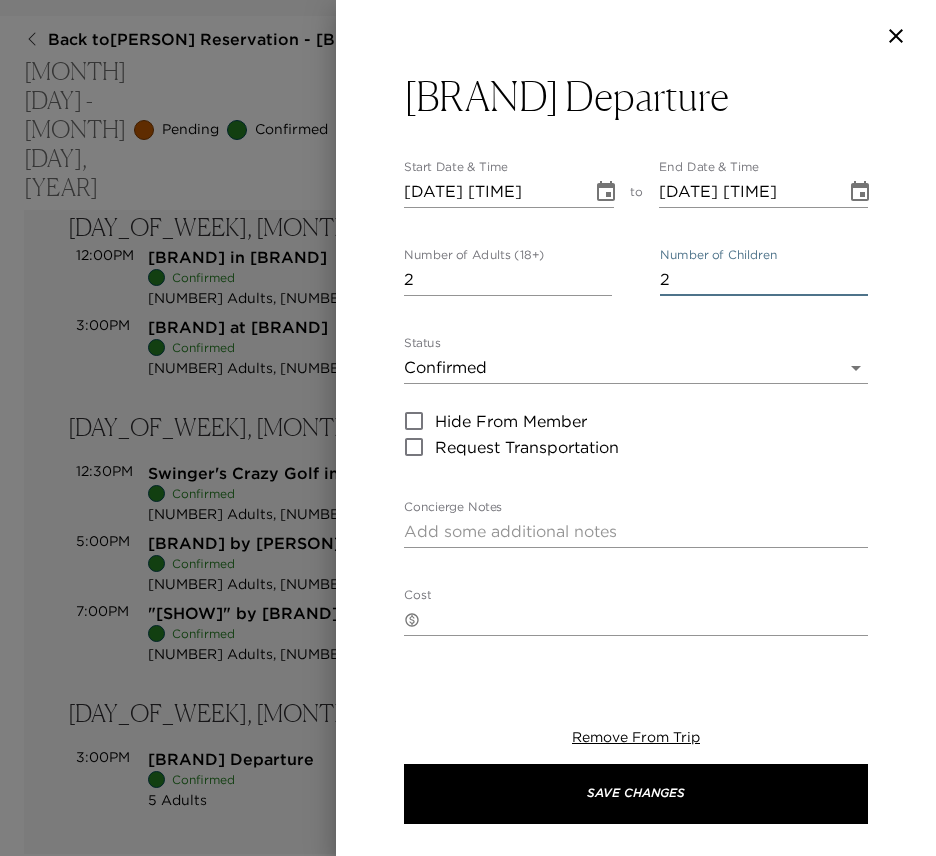 click on "2" at bounding box center [764, 280] 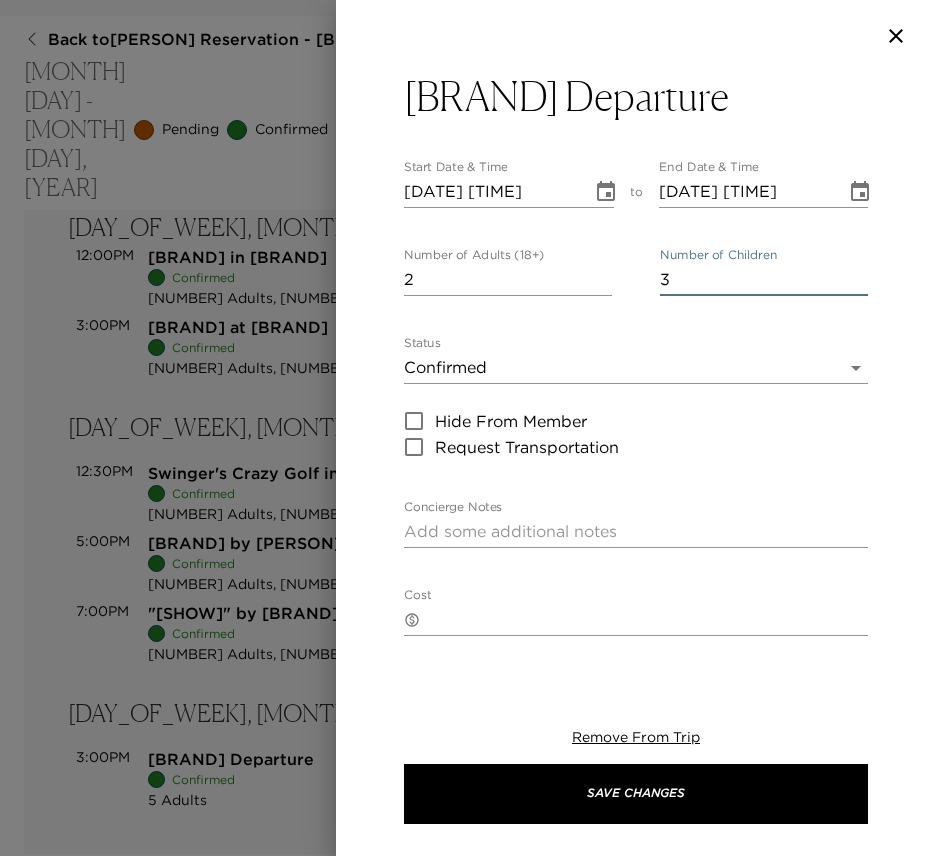 type on "3" 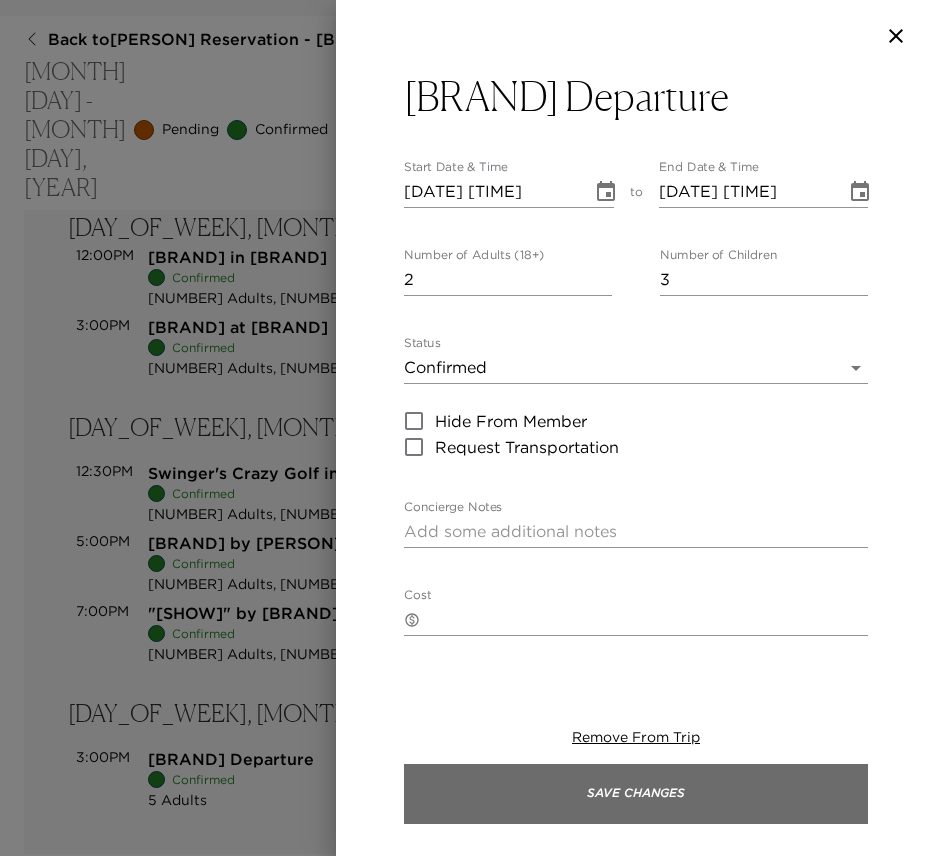 click on "Save Changes" at bounding box center [636, 794] 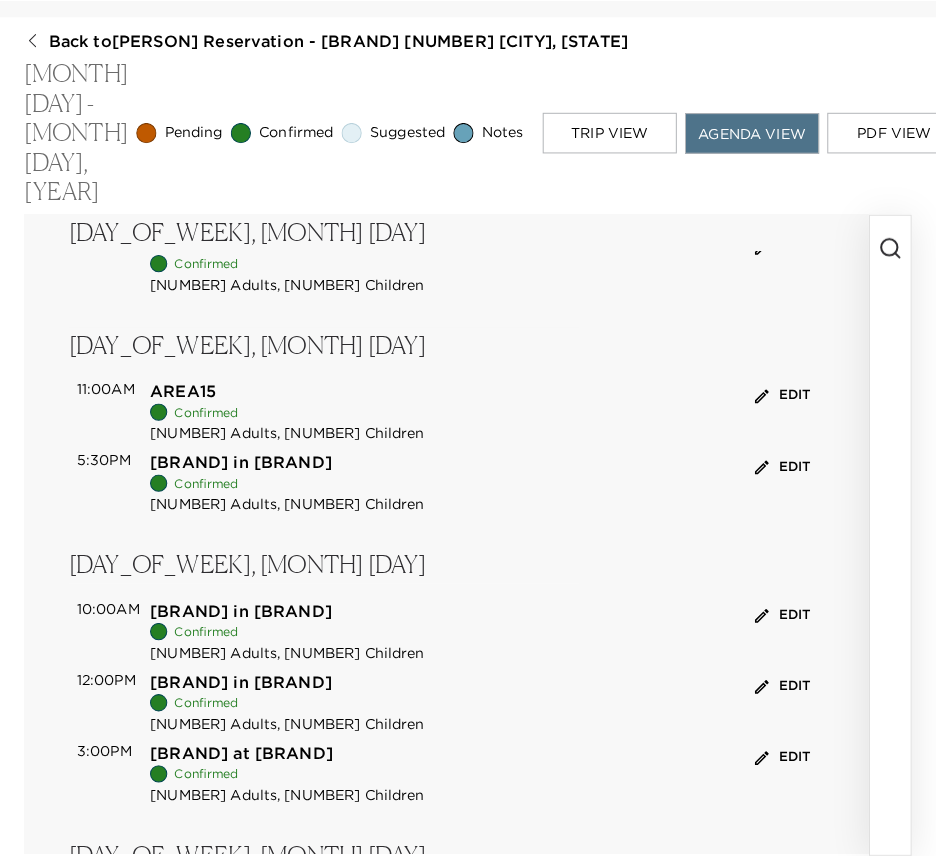 scroll, scrollTop: 0, scrollLeft: 0, axis: both 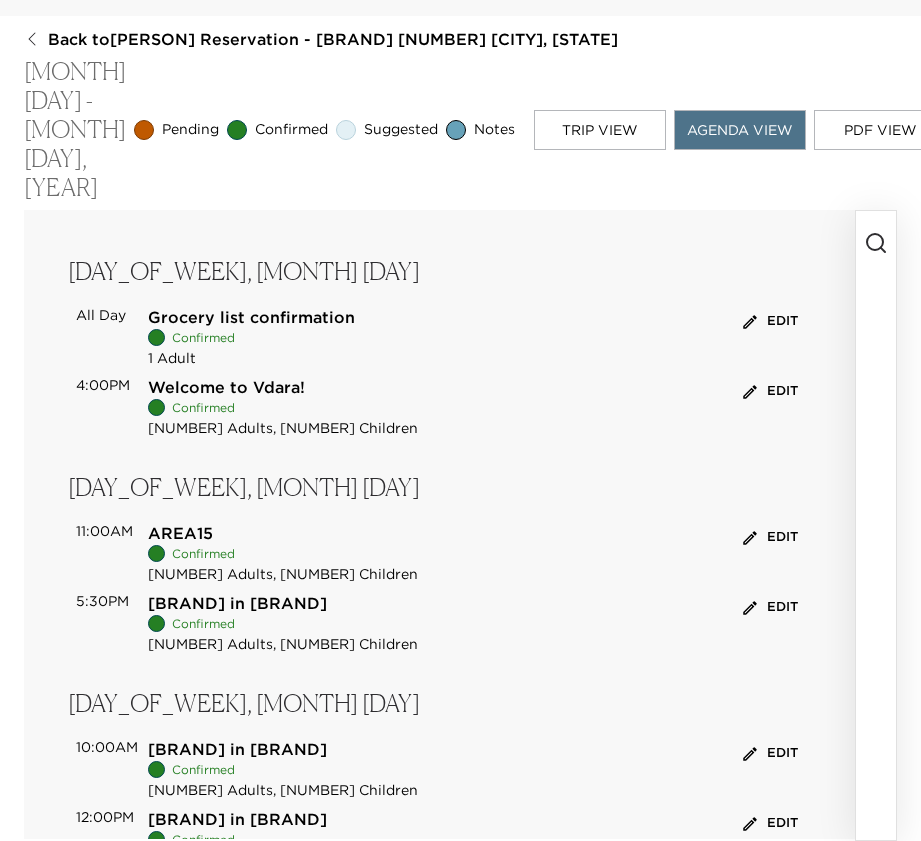 click 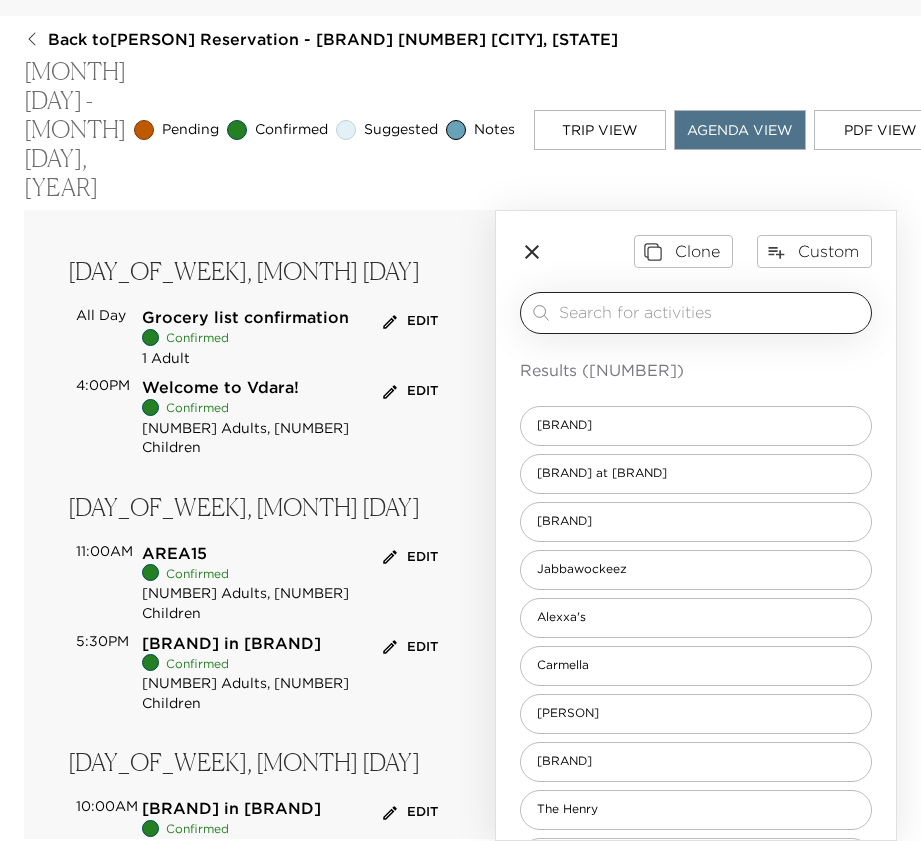 click at bounding box center [711, 312] 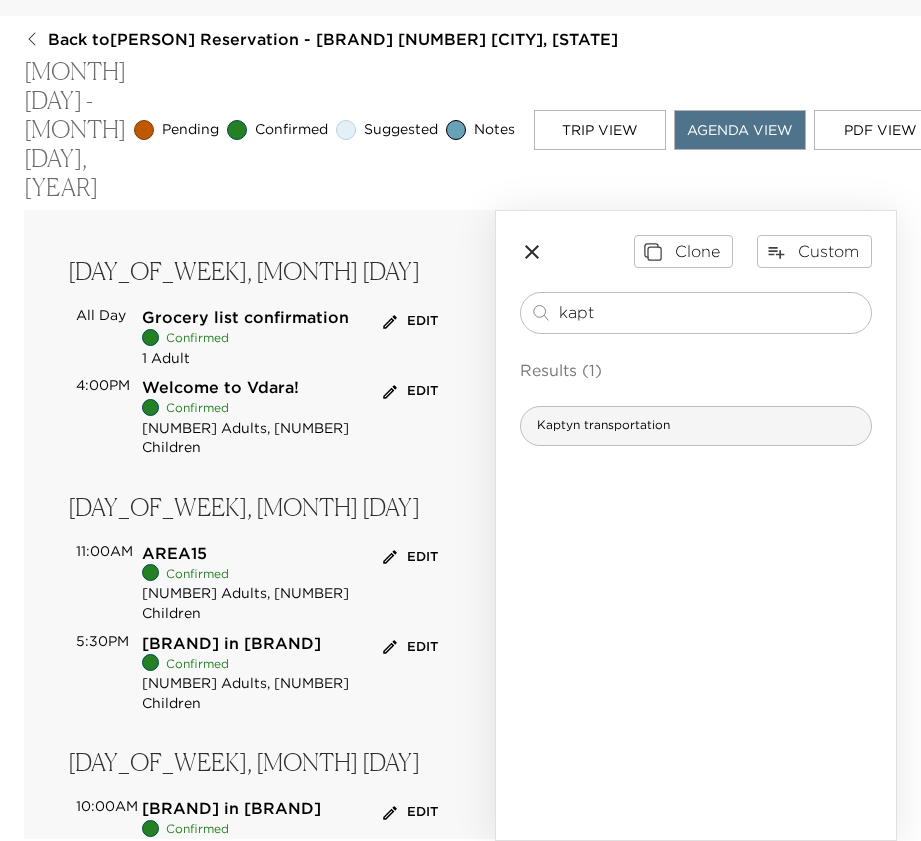 type on "kapt" 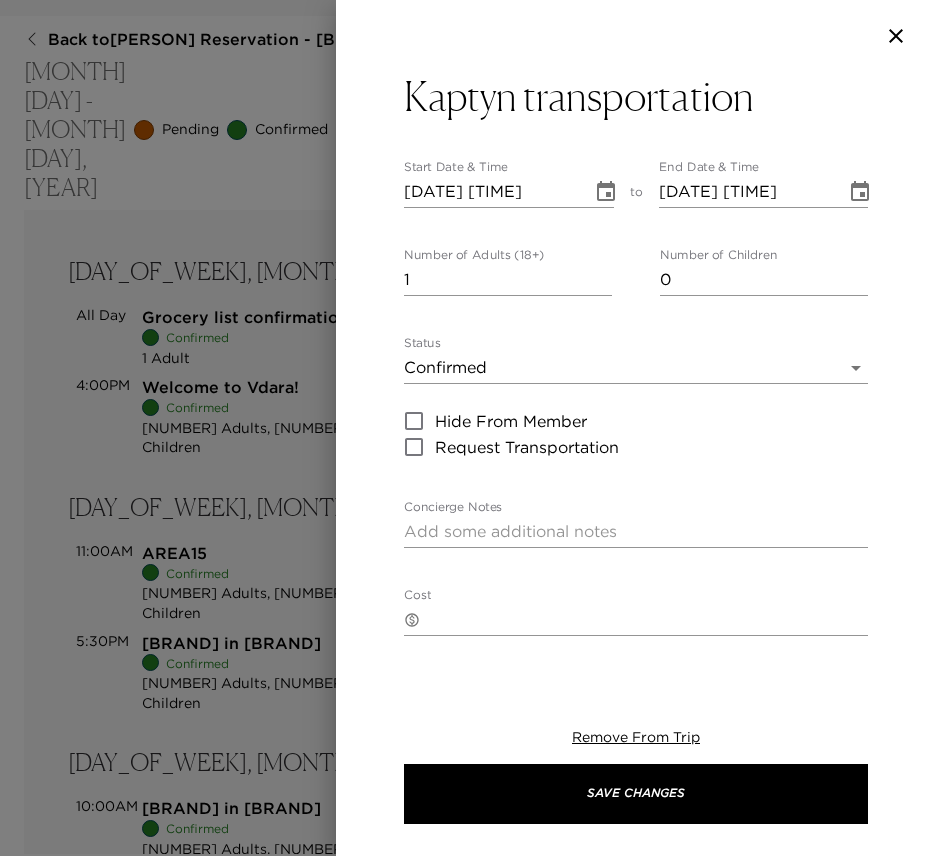 type on "Your reservation has been confirmed." 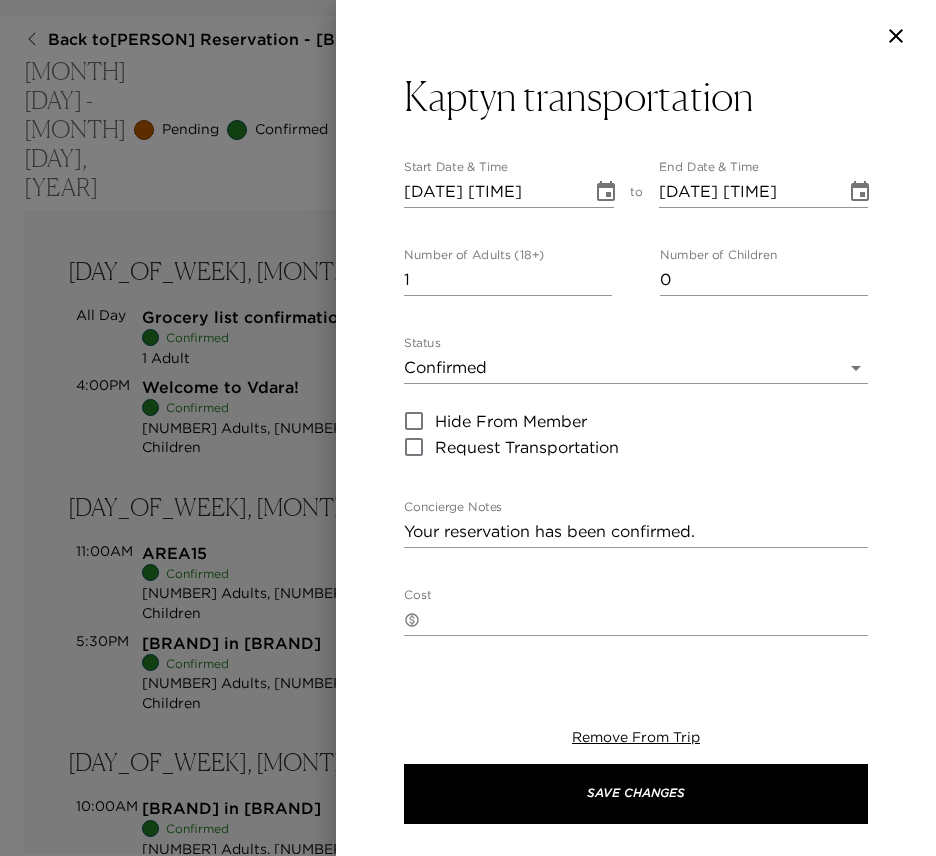 click on "Kaptyn transportation Start Date & Time 08/03/2025 11:00 AM to End Date & Time 08/03/2025 12:00 PM Number of Adults (18+) 1 Number of Children 0 Status Confirmed Confirmed Hide From Member Request Transportation Concierge Notes Your reservation has been confirmed. x Cost ​ x Address ​ 4675 South Wynn Road
Las Vegas Nevada 89103
United States x Phone Number ​ +1 800-990-0417 Email ​ Website ​ http://www.kaptyn.com/ Cancellation Policy ​ undefined Recommended Attire ​ undefined Age Range ​ undefined Remove From Trip Save Changes" at bounding box center [636, 689] 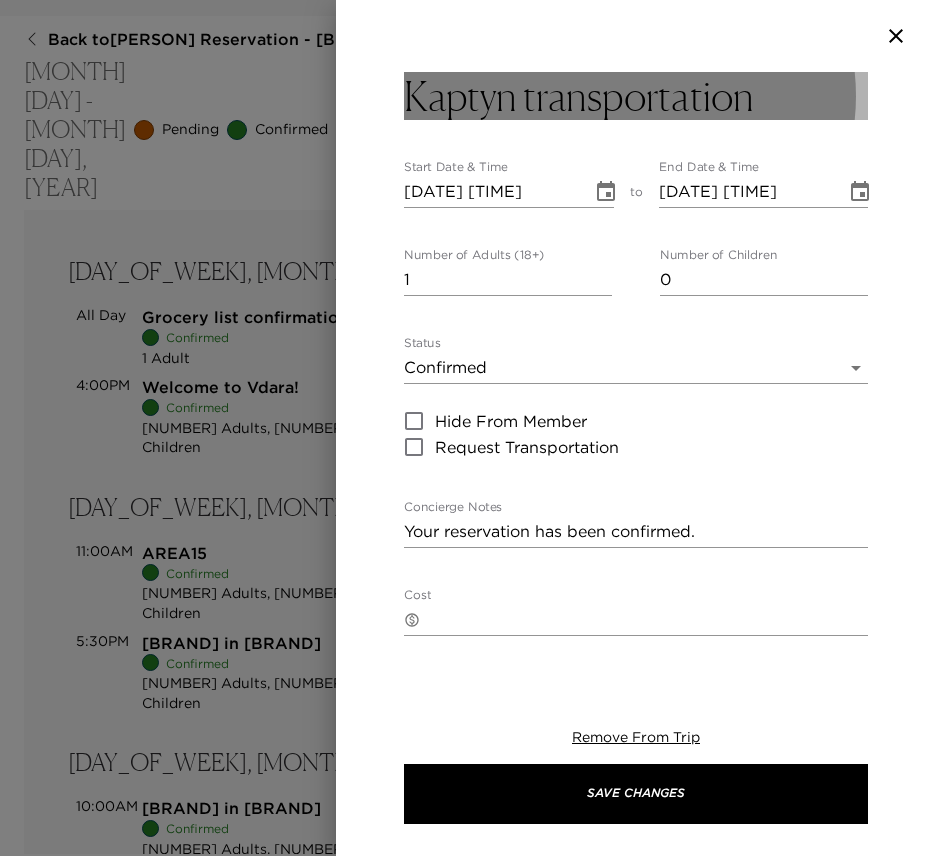 click on "Kaptyn transportation" at bounding box center (579, 96) 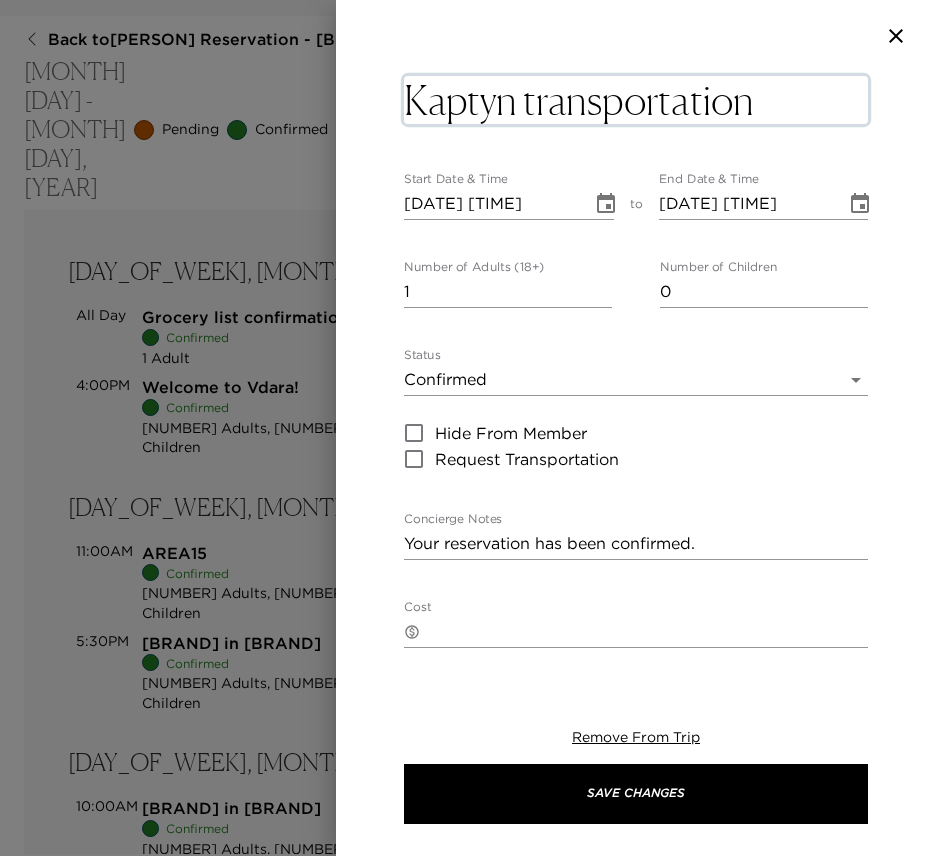 click on "Kaptyn transportation" at bounding box center [636, 100] 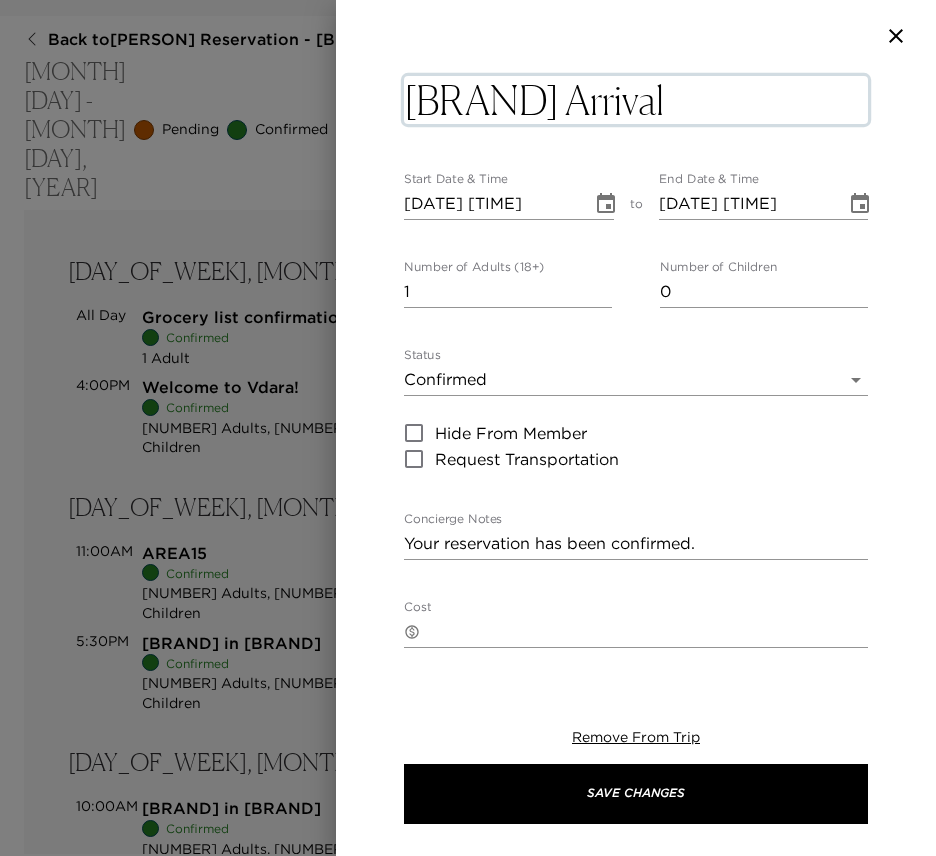 type on "Kaptyn Arrival Transportation" 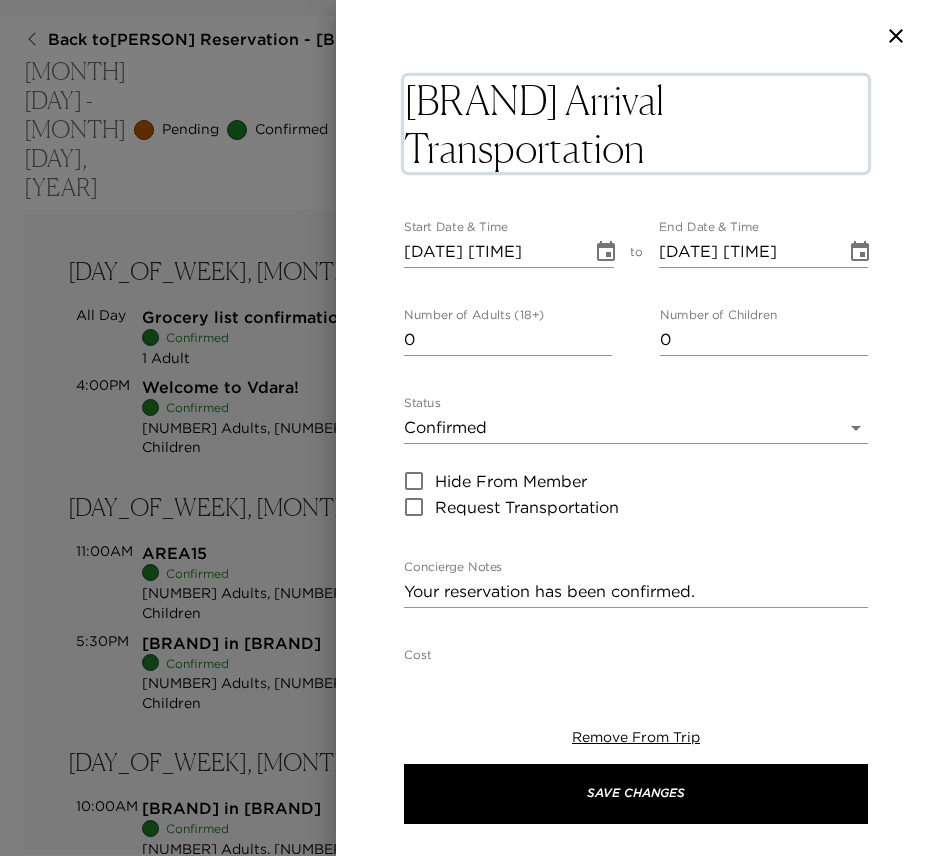 click on "0" at bounding box center [508, 340] 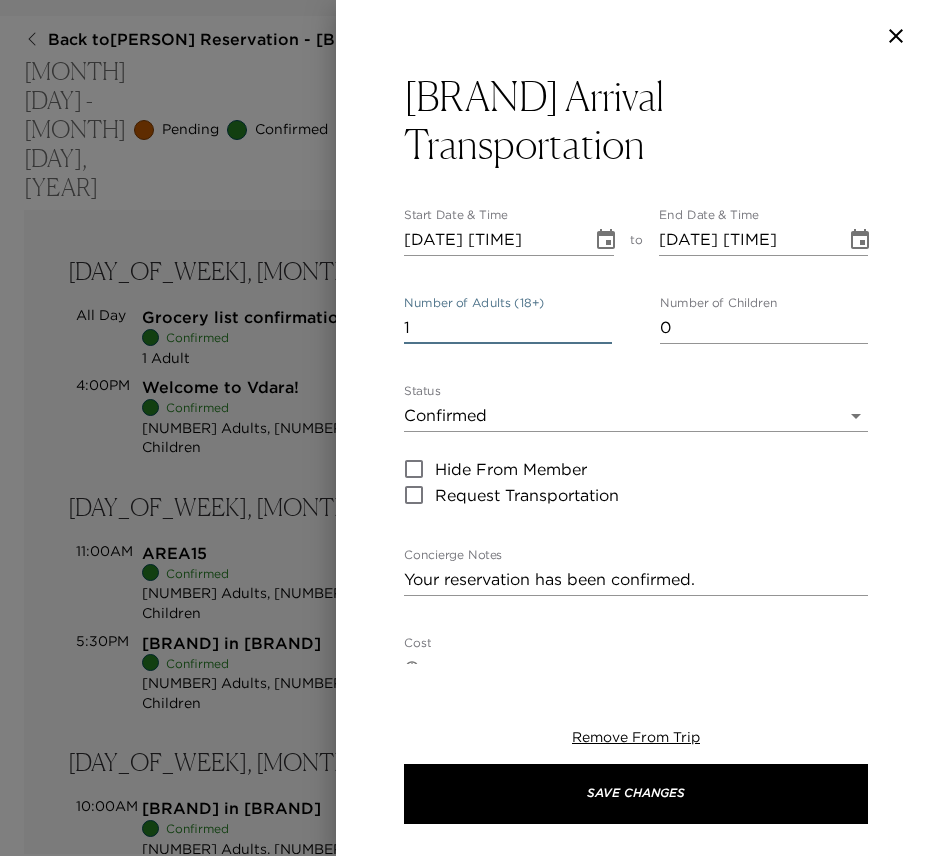 click on "1" at bounding box center [508, 328] 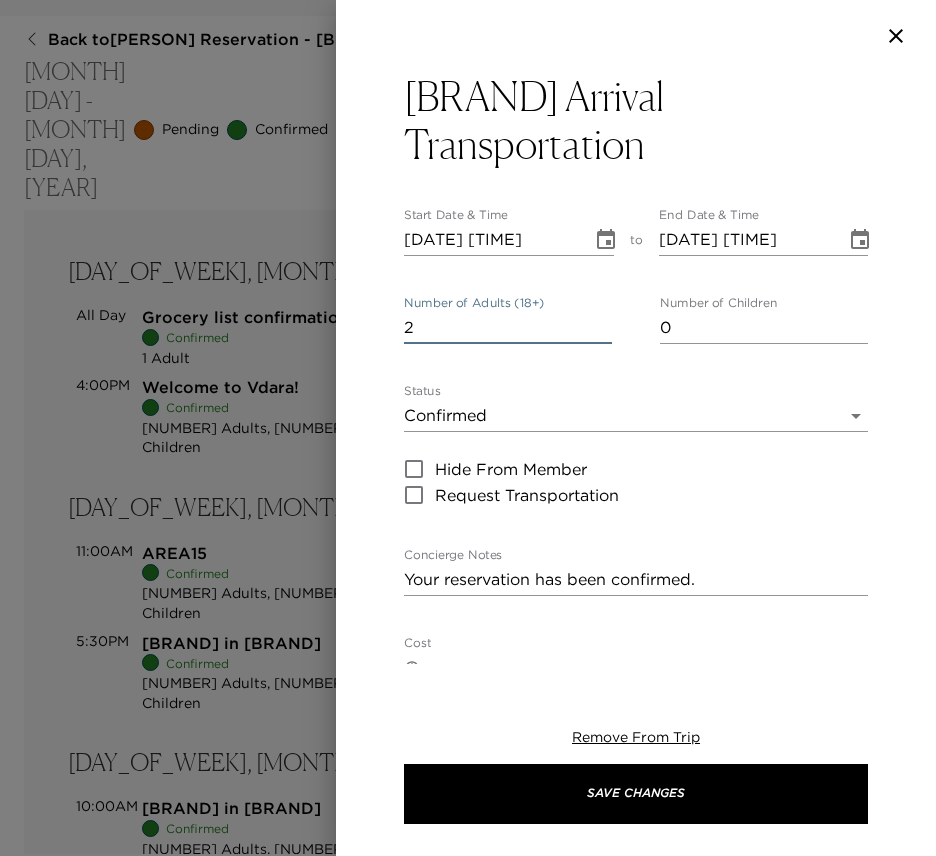 type on "2" 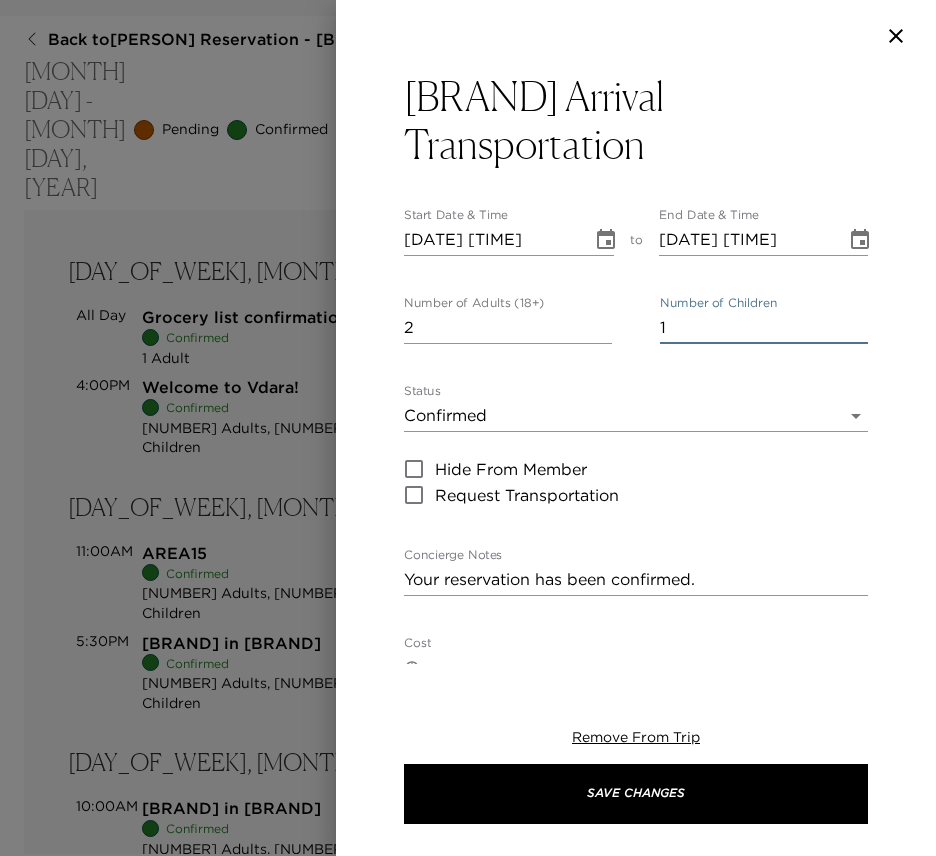 click on "1" at bounding box center [764, 328] 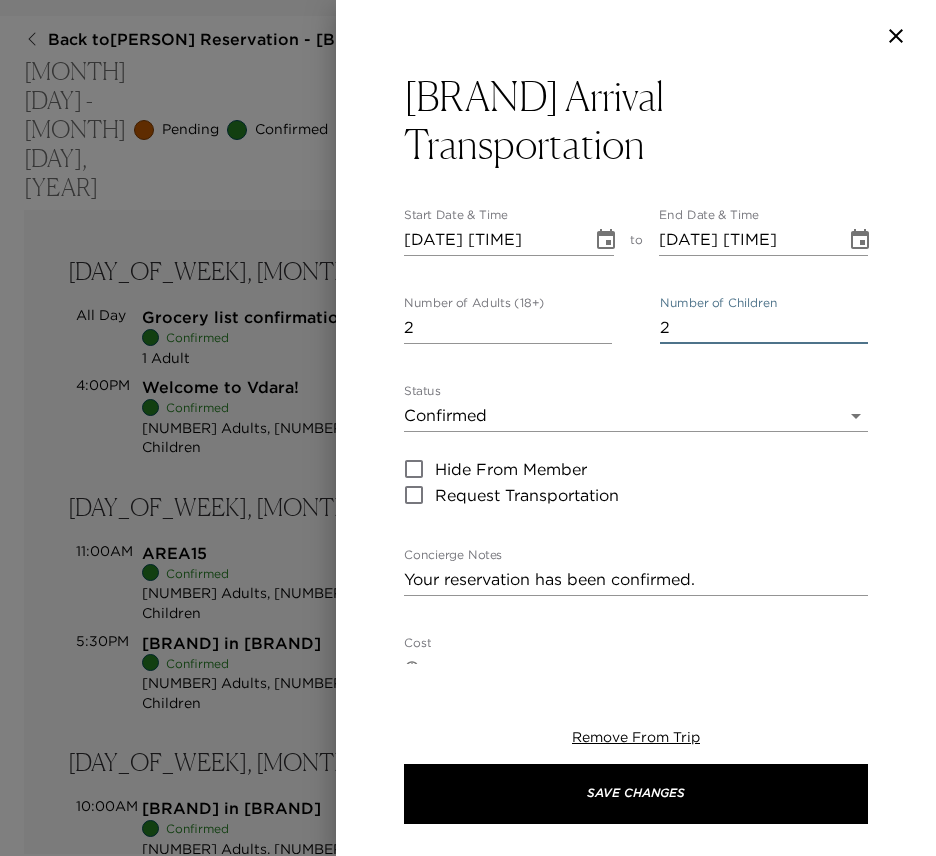 click on "2" at bounding box center [764, 328] 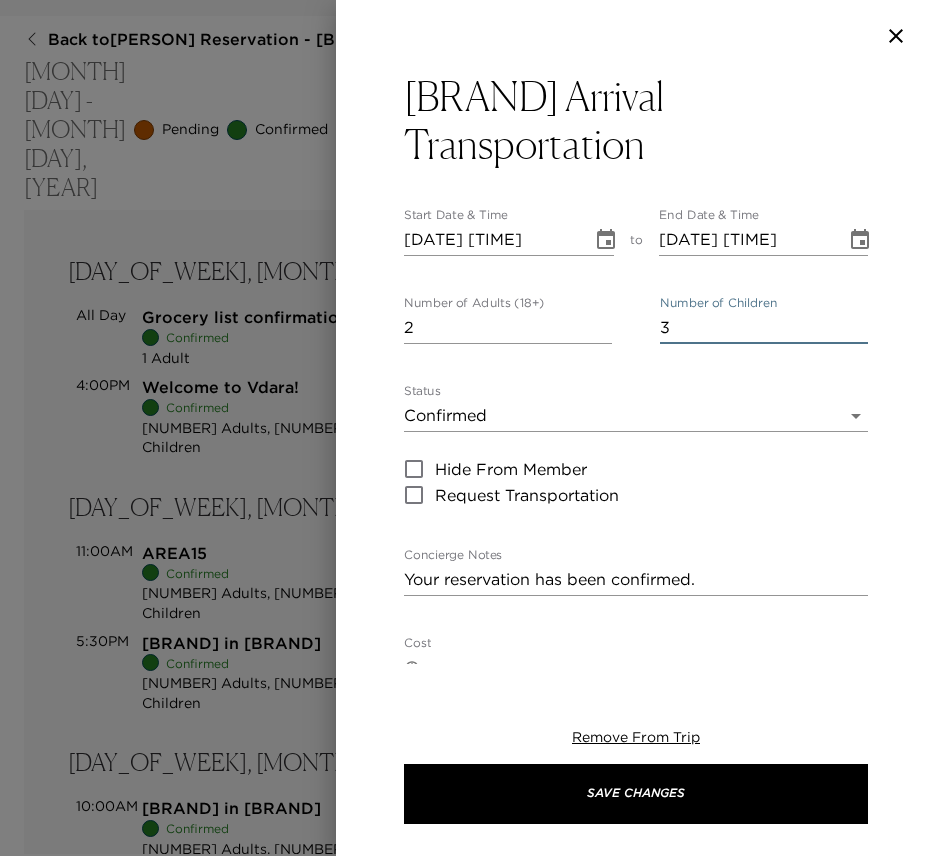 type on "3" 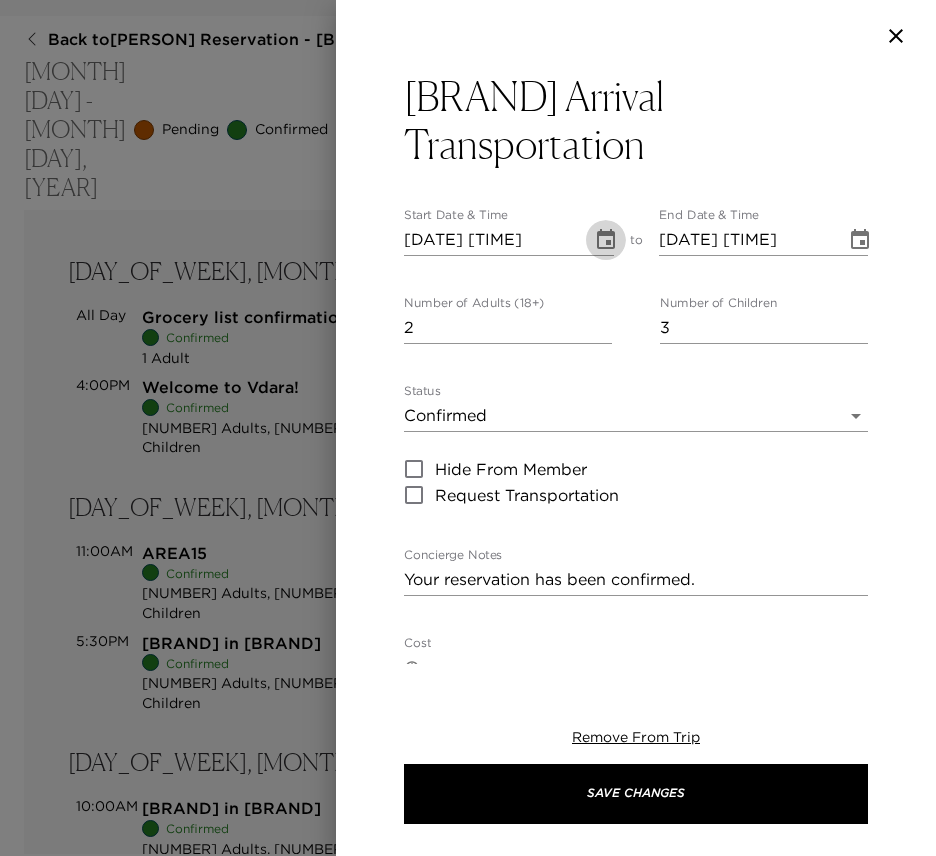 click 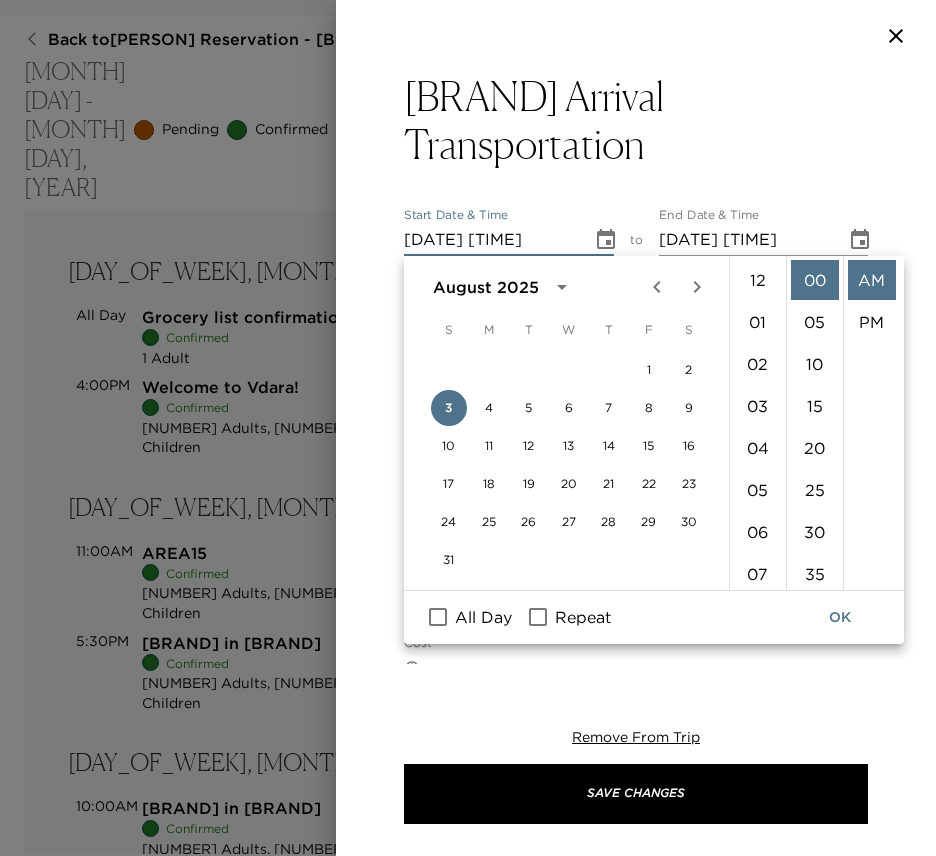 scroll, scrollTop: 462, scrollLeft: 0, axis: vertical 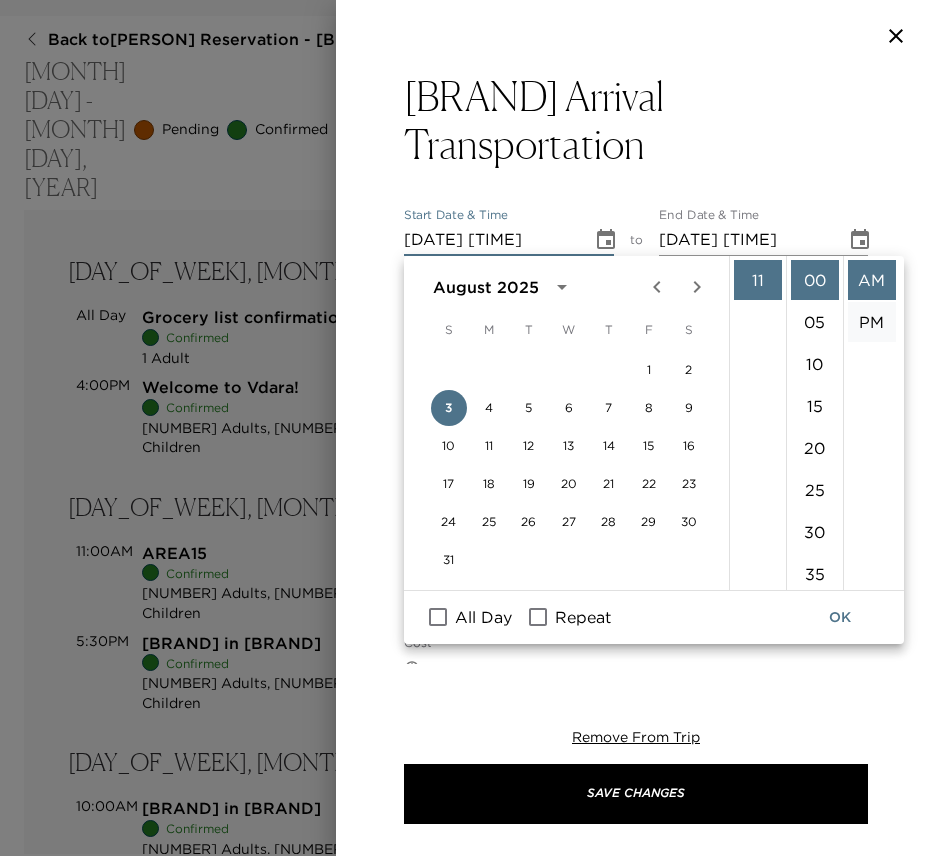 click on "PM" at bounding box center (872, 322) 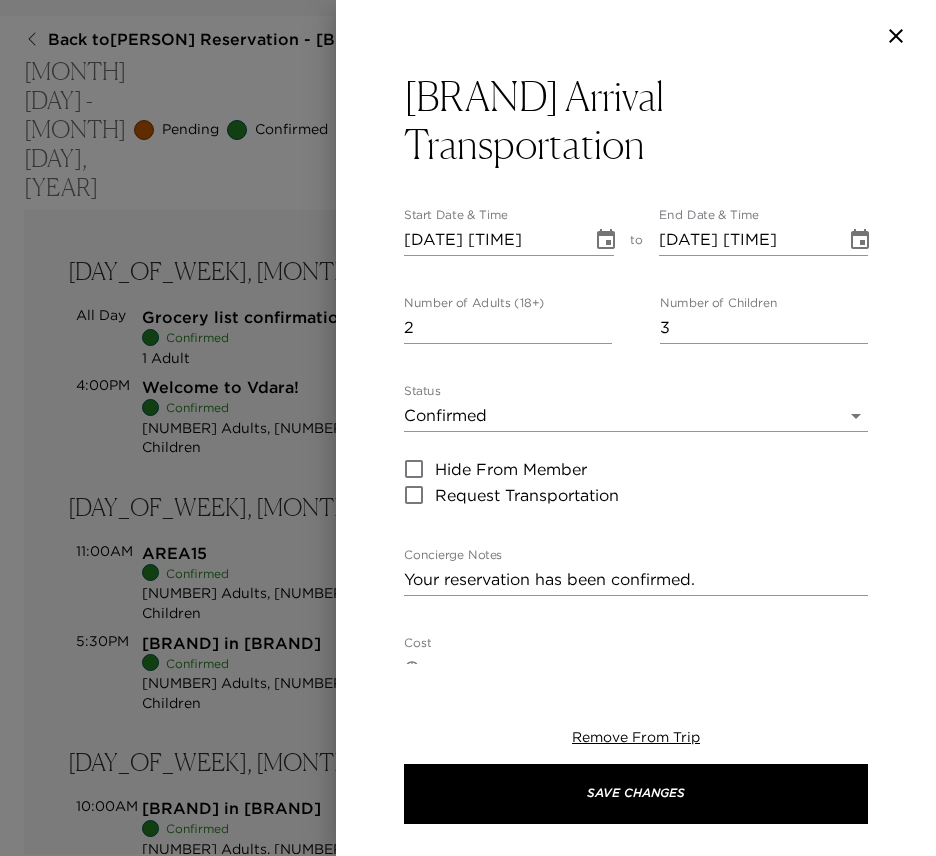 scroll, scrollTop: 42, scrollLeft: 0, axis: vertical 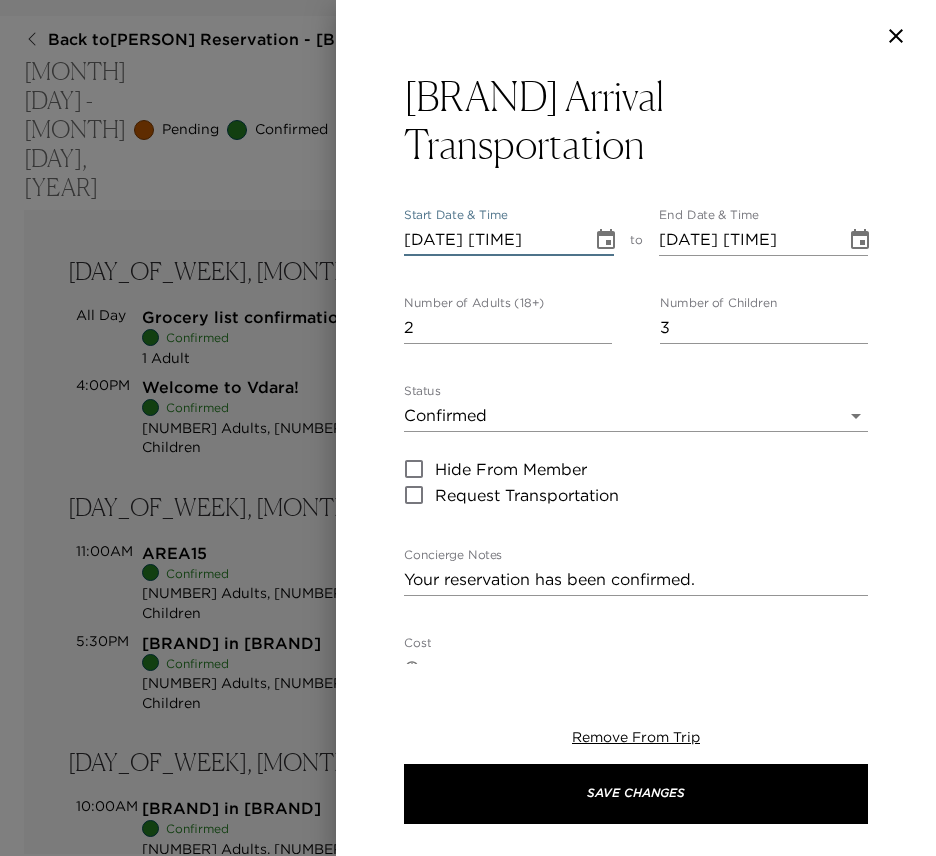 click on "[DATE] [TIME]" at bounding box center [491, 240] 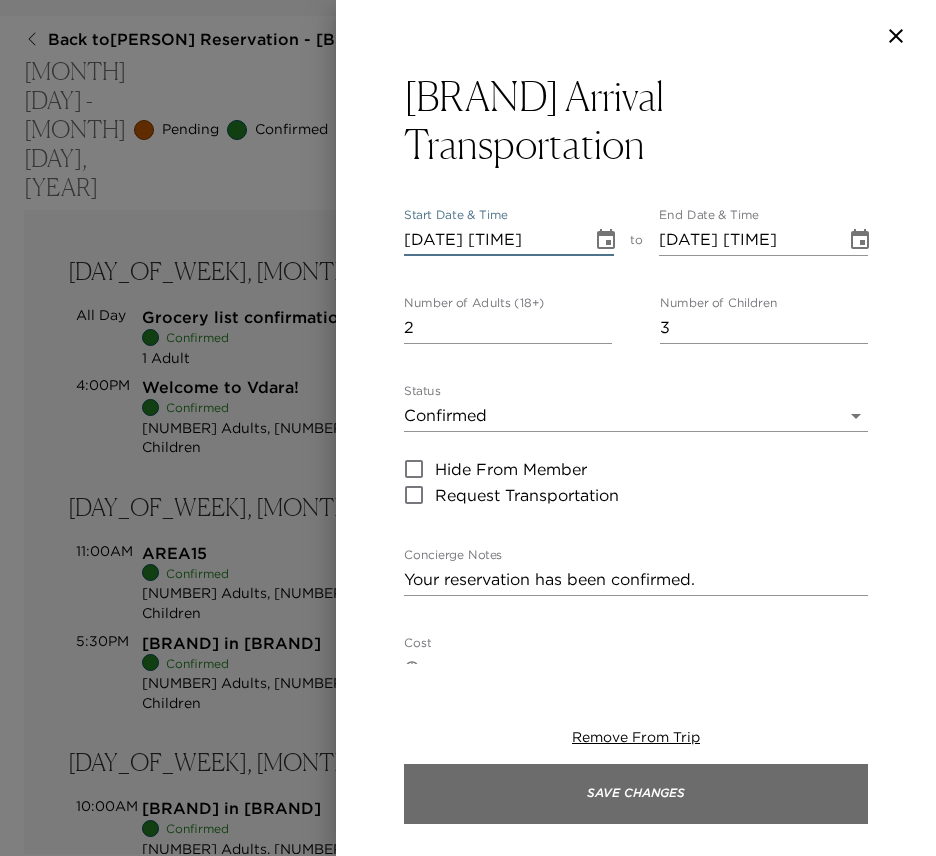 type on "[DATE] [TIME]" 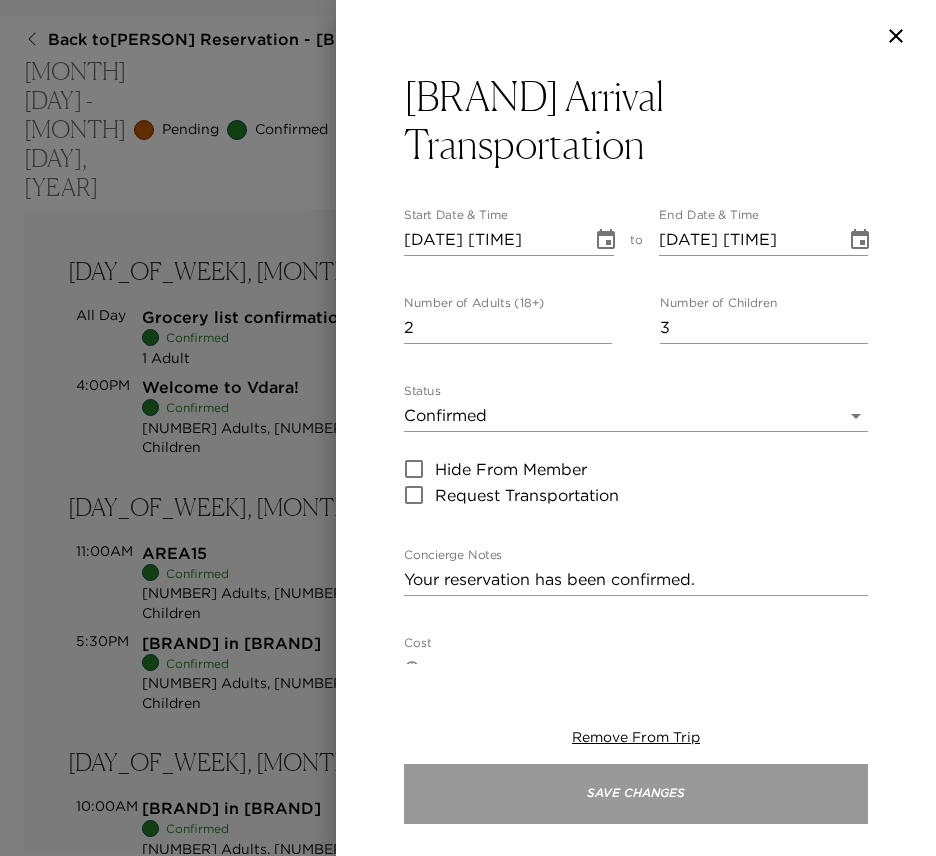 click on "Save Changes" at bounding box center (636, 794) 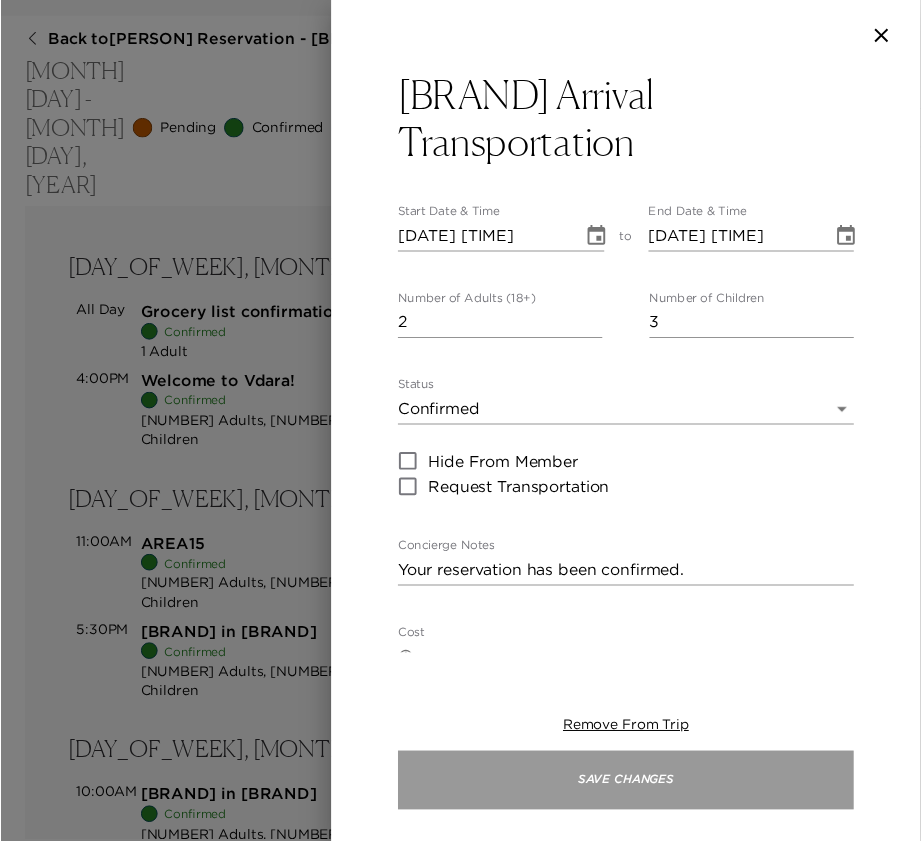 scroll, scrollTop: 0, scrollLeft: 0, axis: both 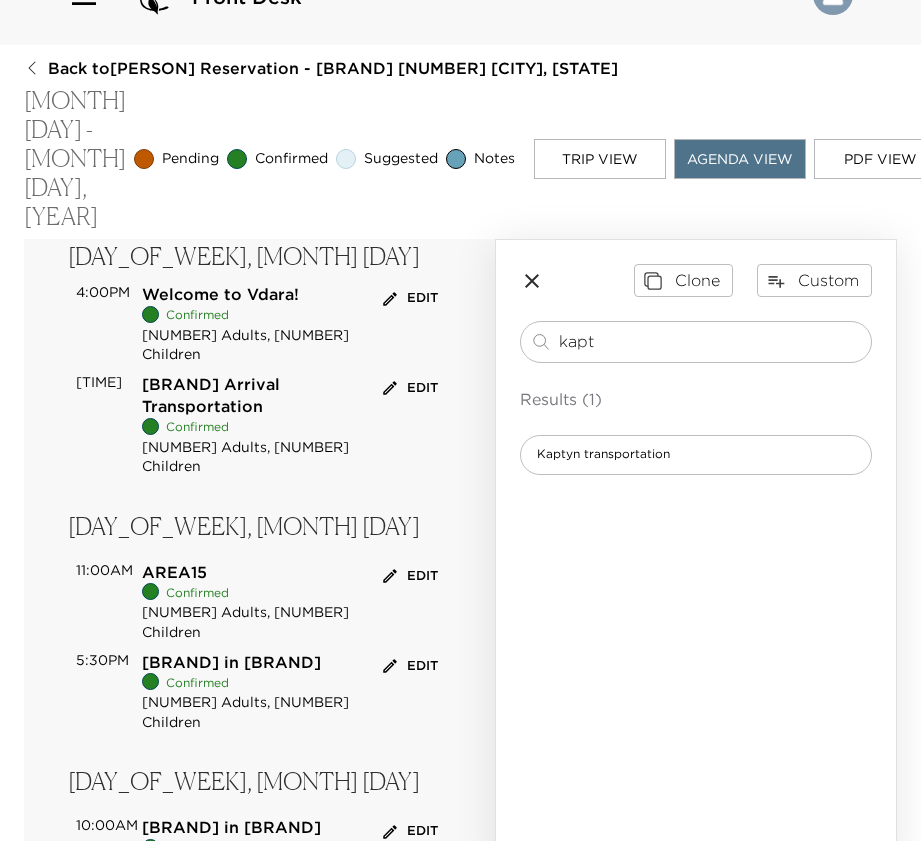 click on "Confirmed" at bounding box center [260, 428] 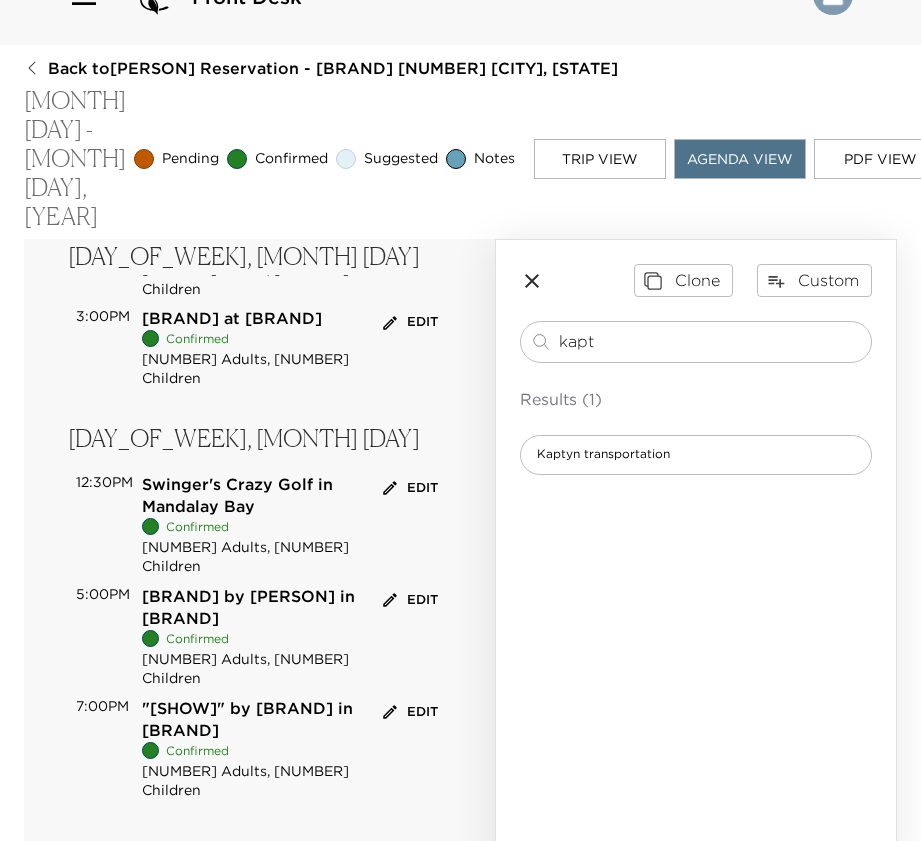 scroll, scrollTop: 811, scrollLeft: 0, axis: vertical 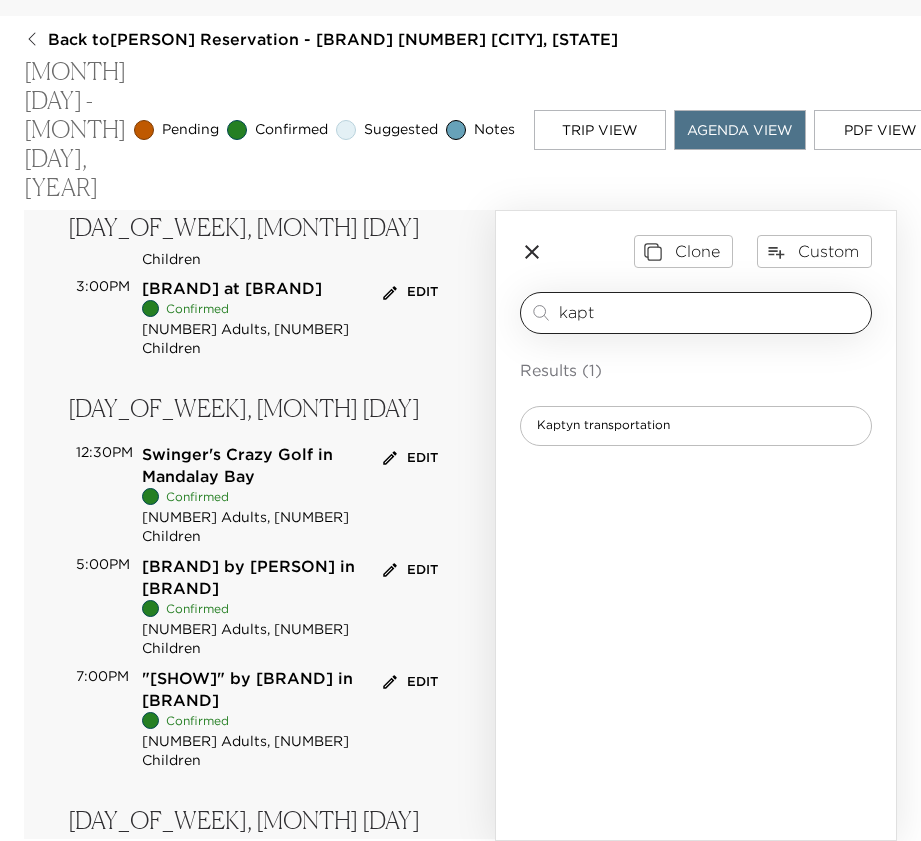 click on "kapt" at bounding box center (711, 312) 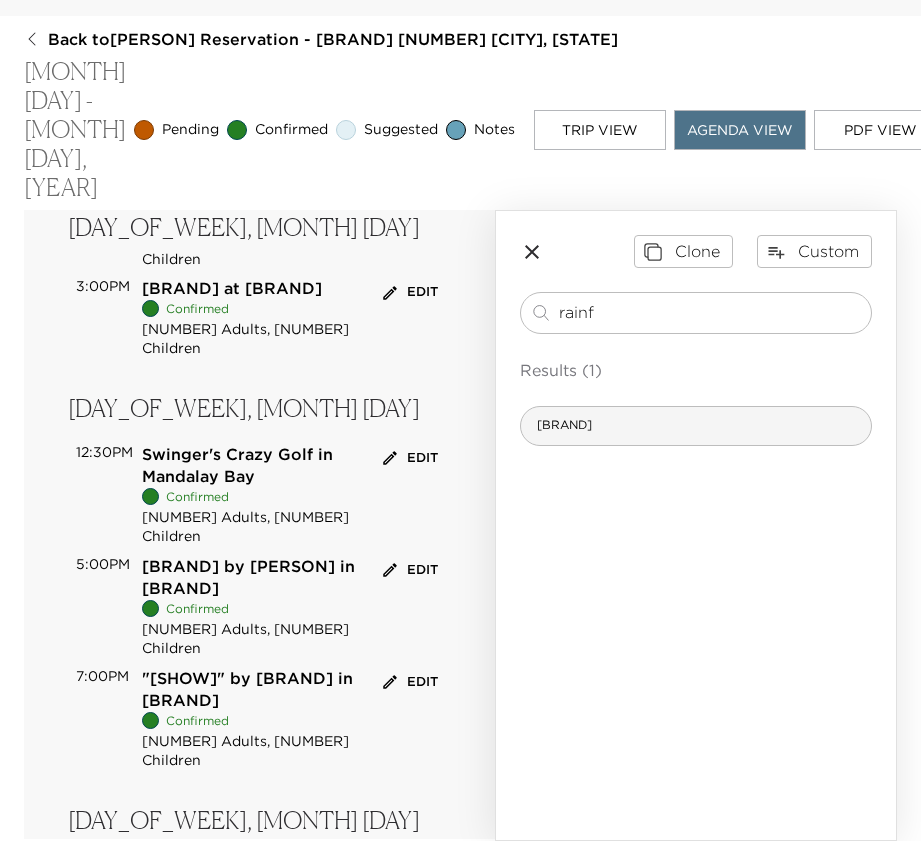 type on "rainf" 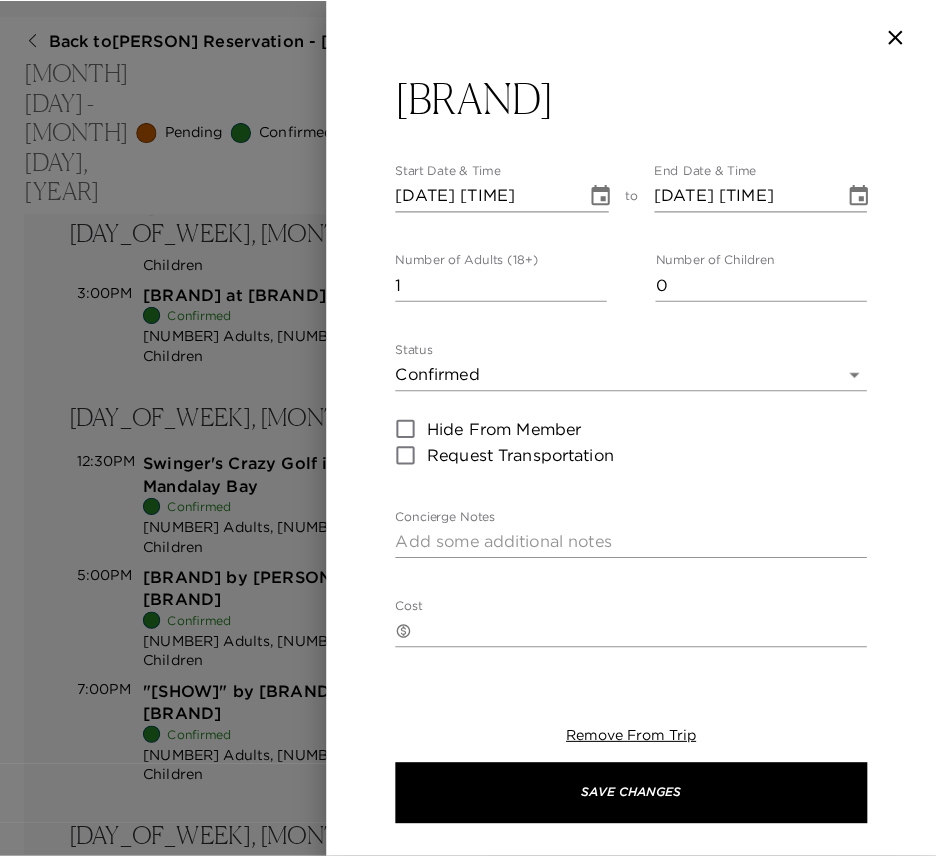 scroll, scrollTop: 80, scrollLeft: 0, axis: vertical 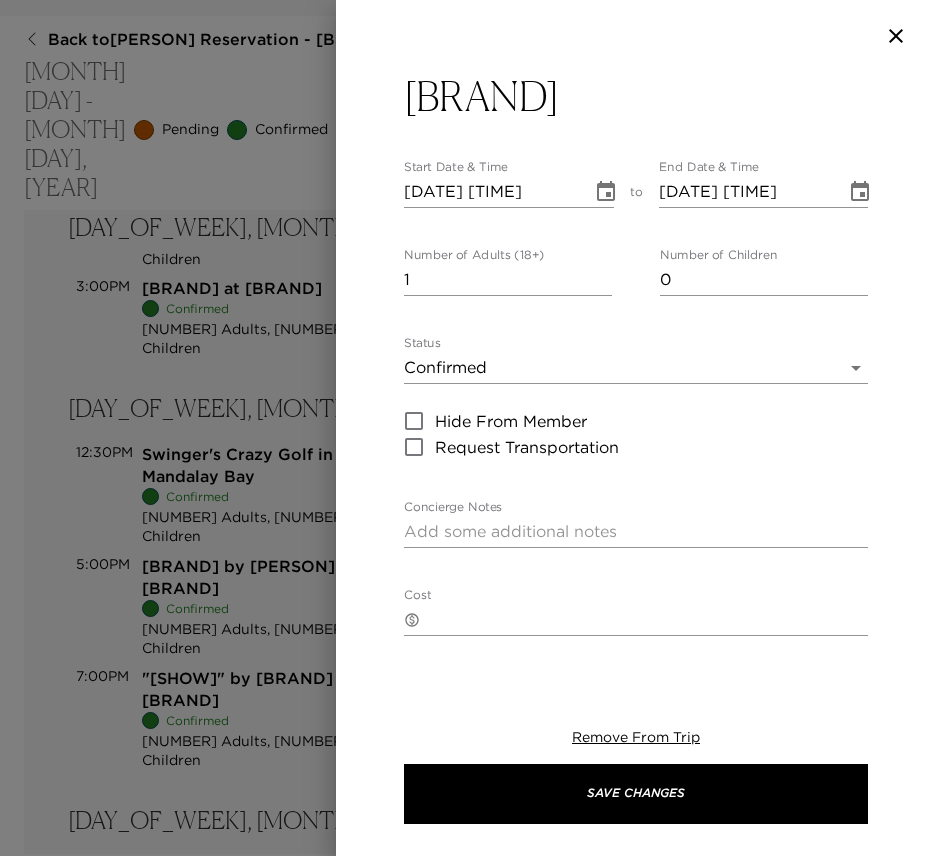 type on "Your reservation has been confirmed." 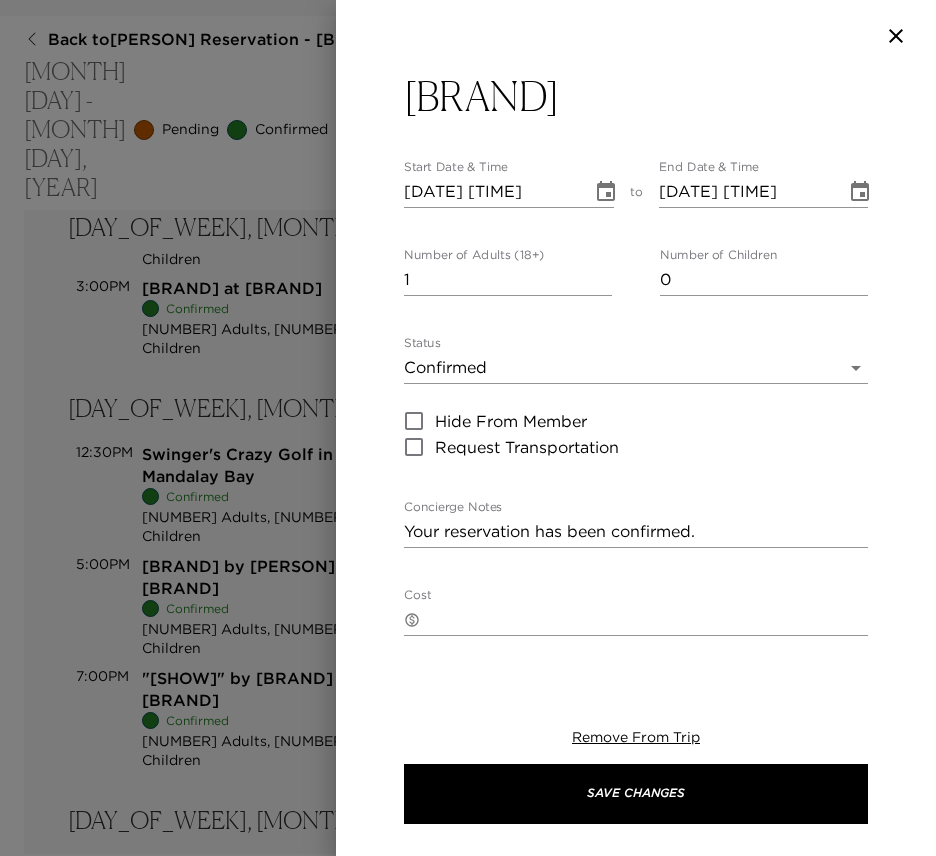 click 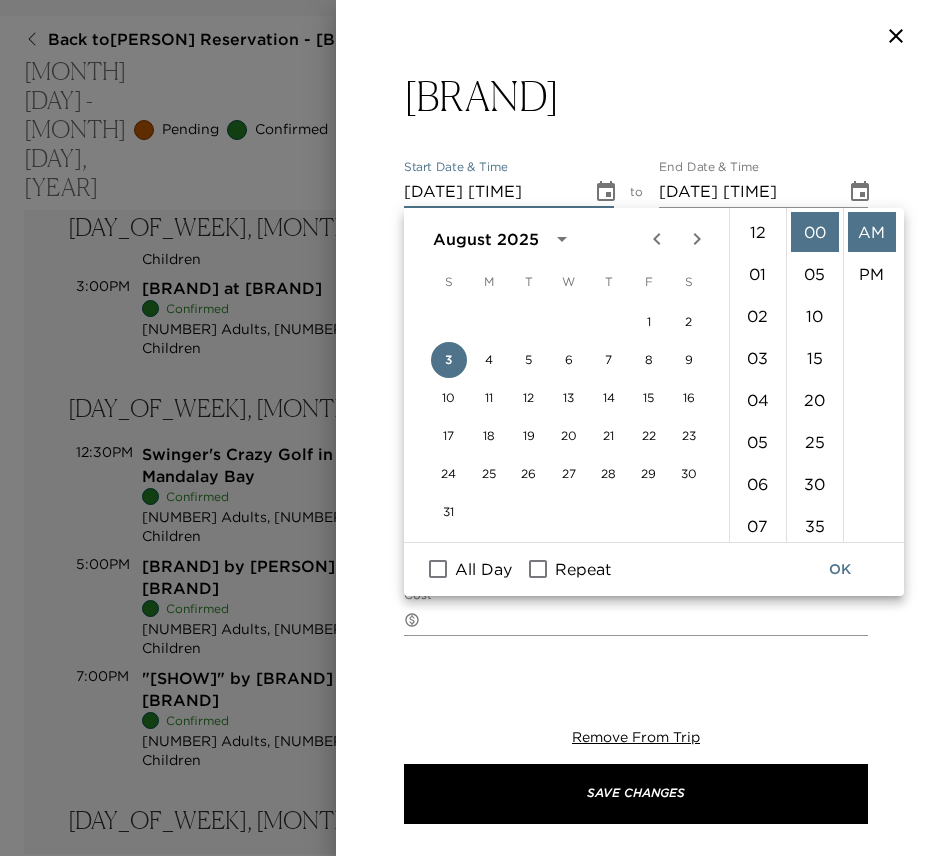 scroll, scrollTop: 462, scrollLeft: 0, axis: vertical 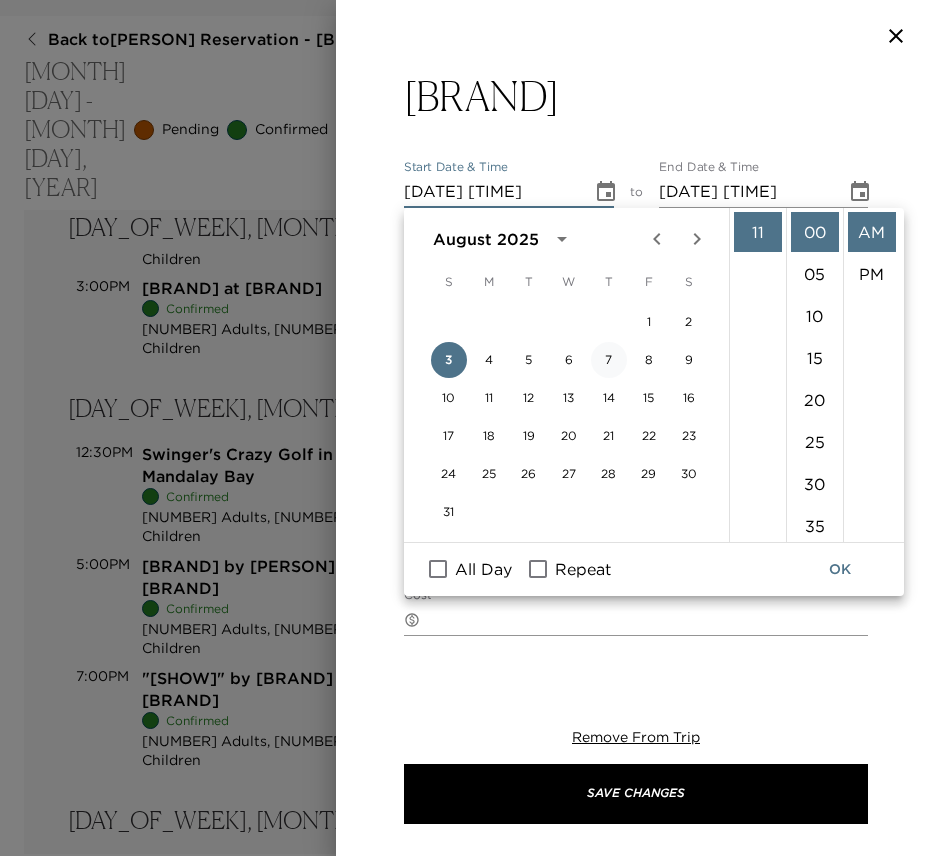 click on "7" at bounding box center [609, 360] 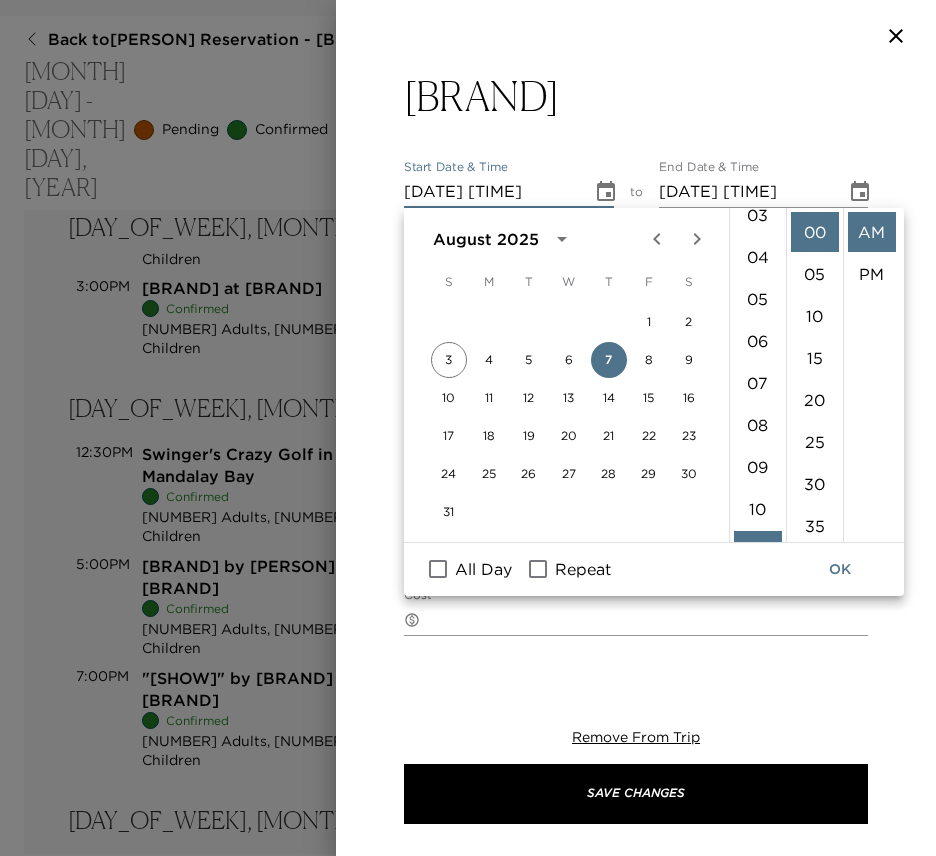 scroll, scrollTop: 0, scrollLeft: 0, axis: both 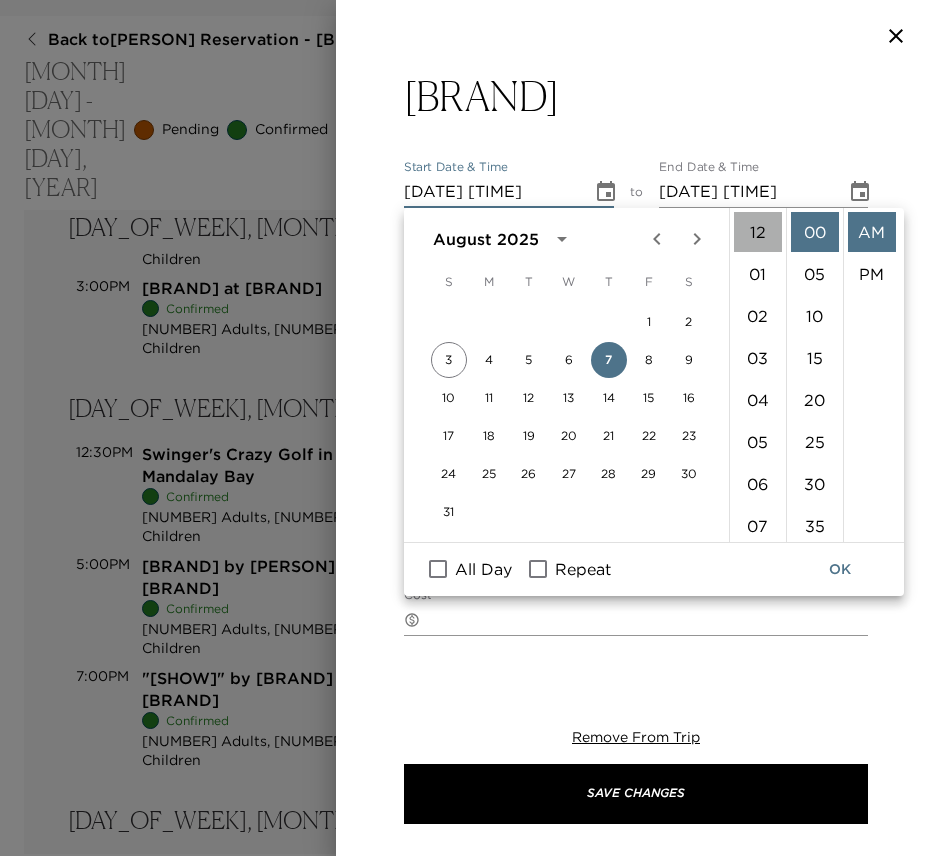 click on "12" at bounding box center [758, 232] 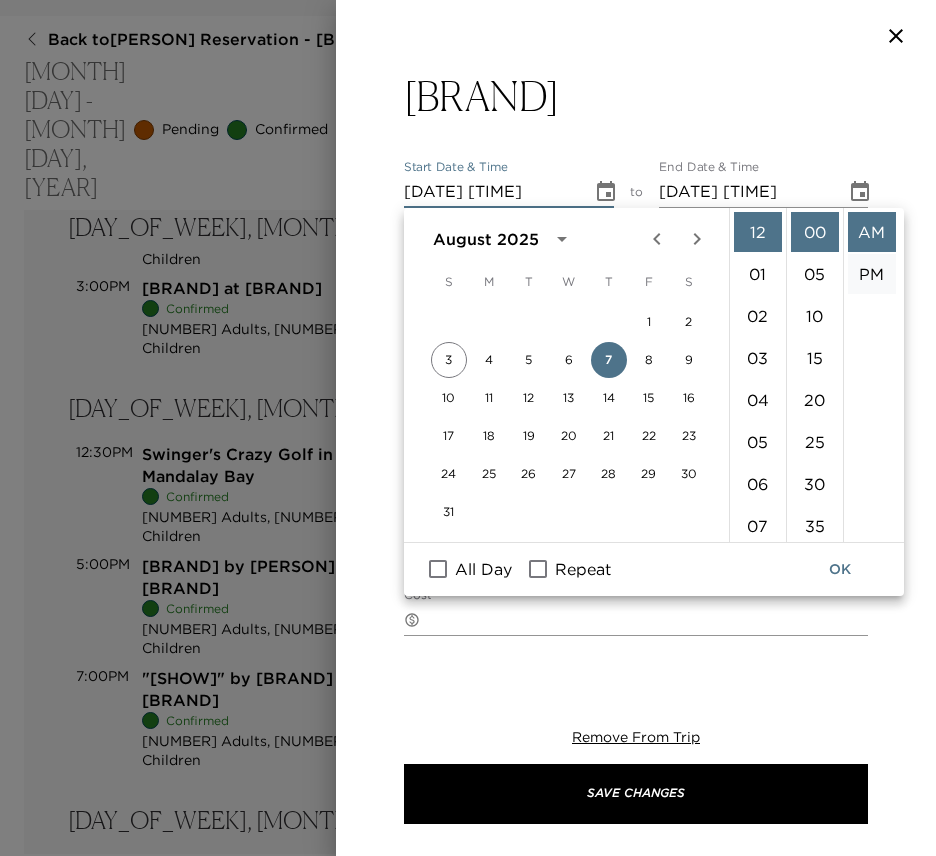 click on "PM" at bounding box center [872, 274] 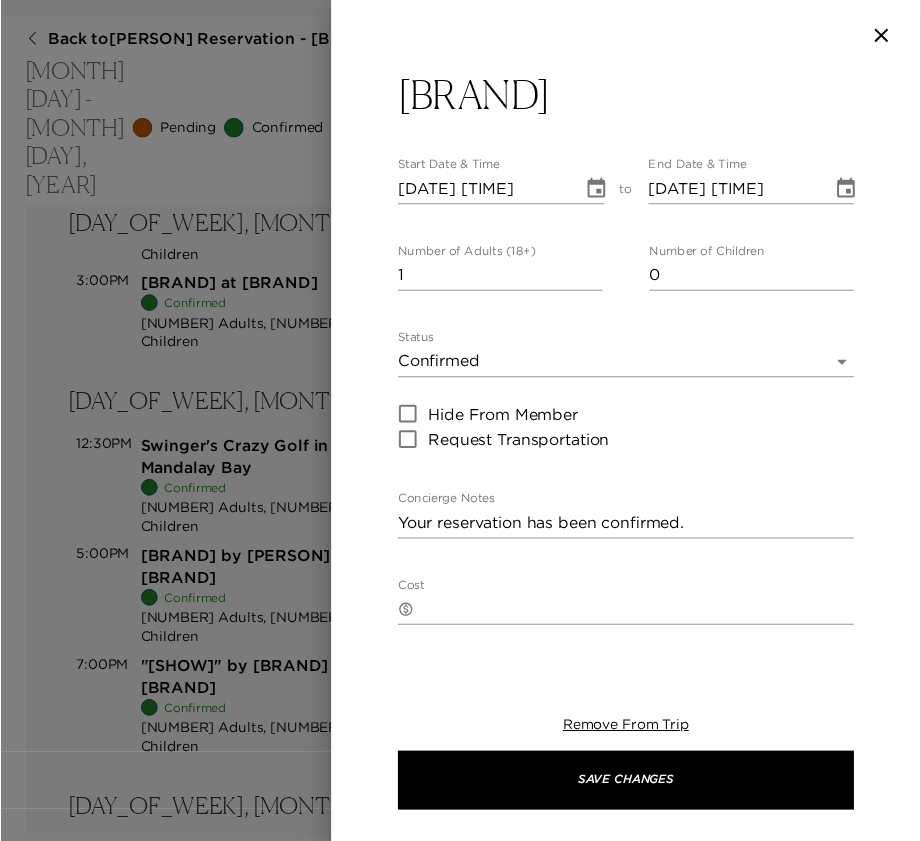 scroll, scrollTop: 42, scrollLeft: 0, axis: vertical 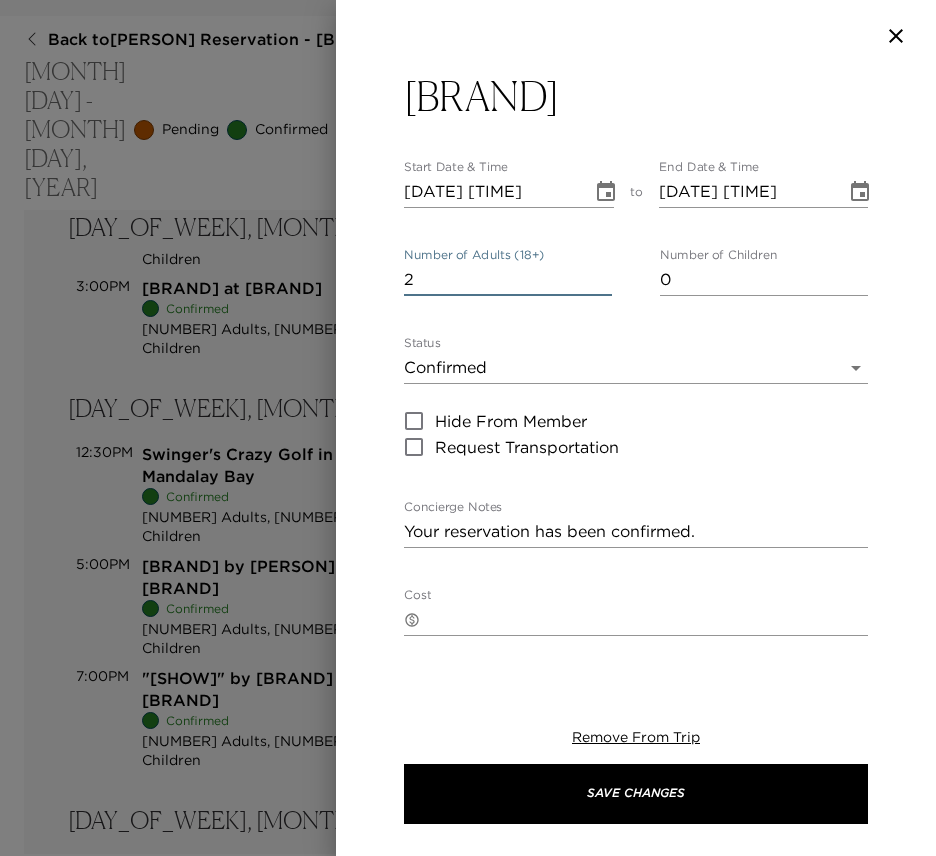 type on "2" 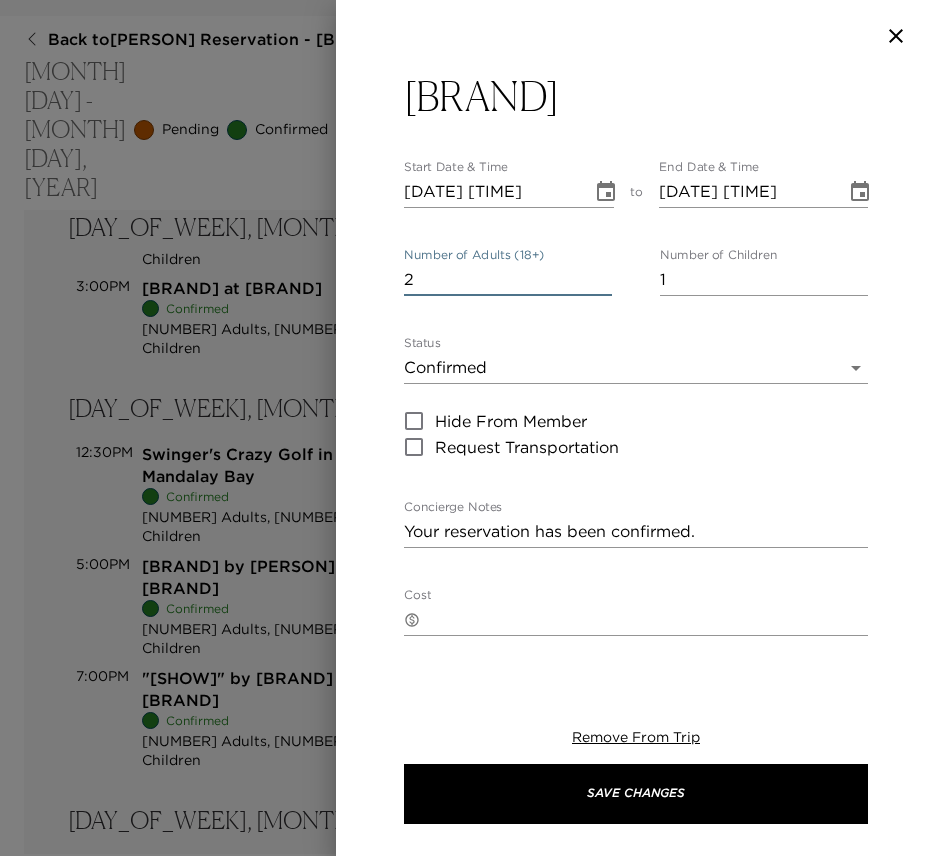 click on "1" at bounding box center (764, 280) 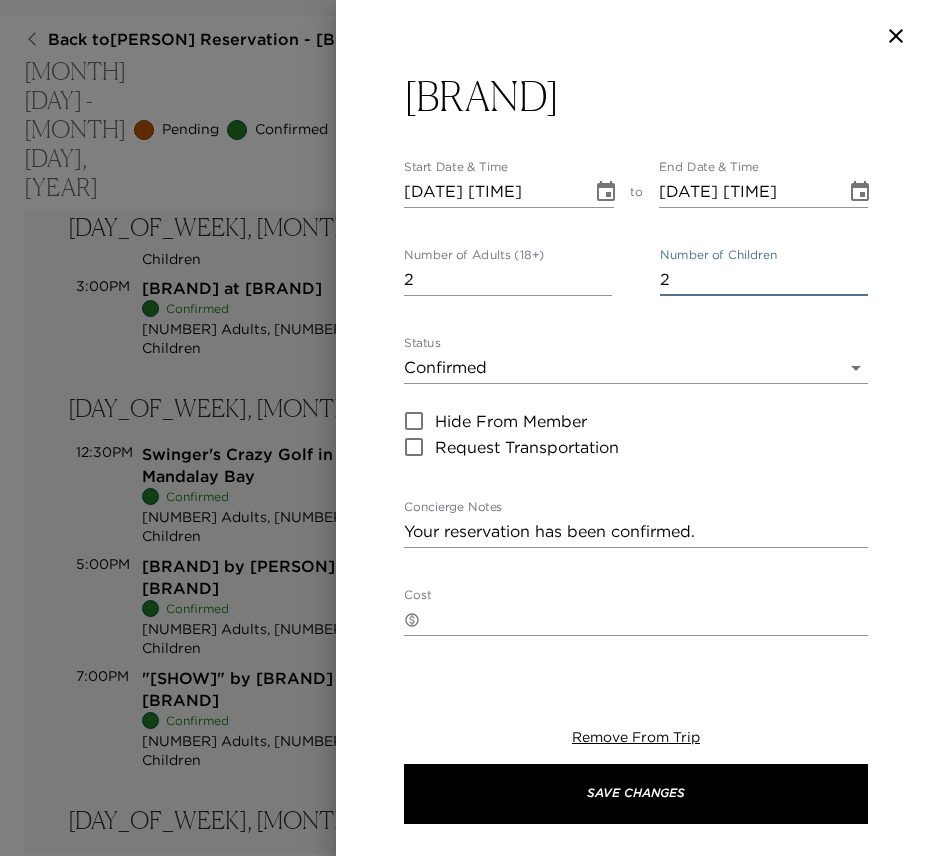 click on "2" at bounding box center (764, 280) 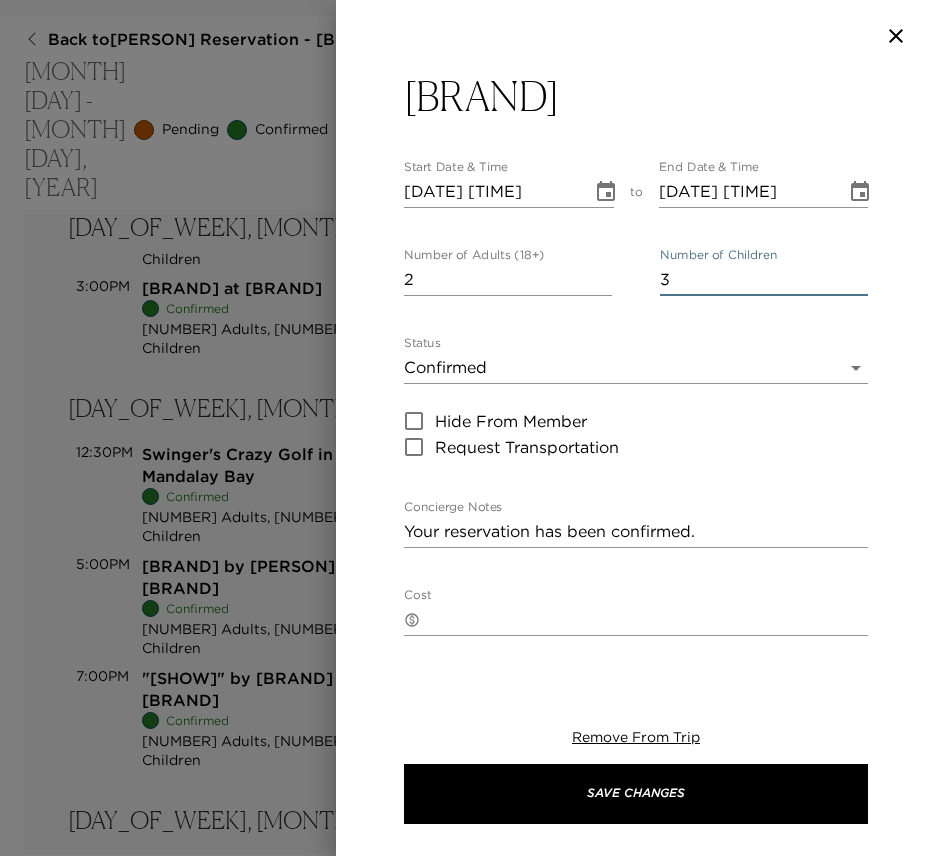type on "3" 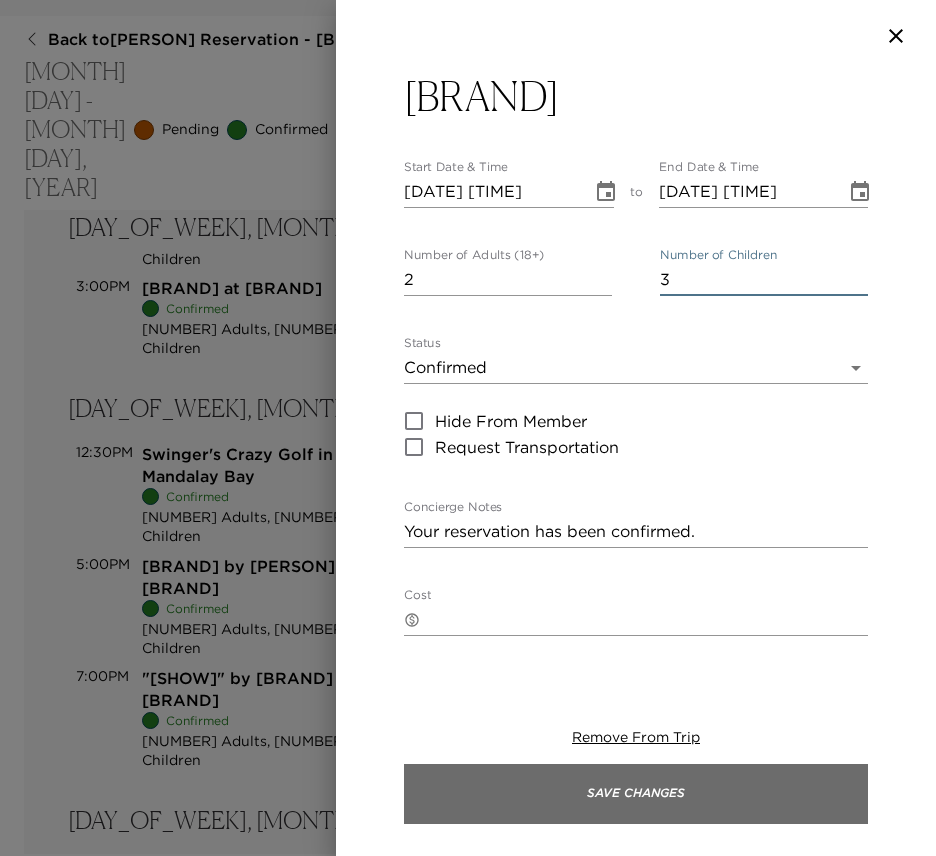 click on "Save Changes" at bounding box center [636, 794] 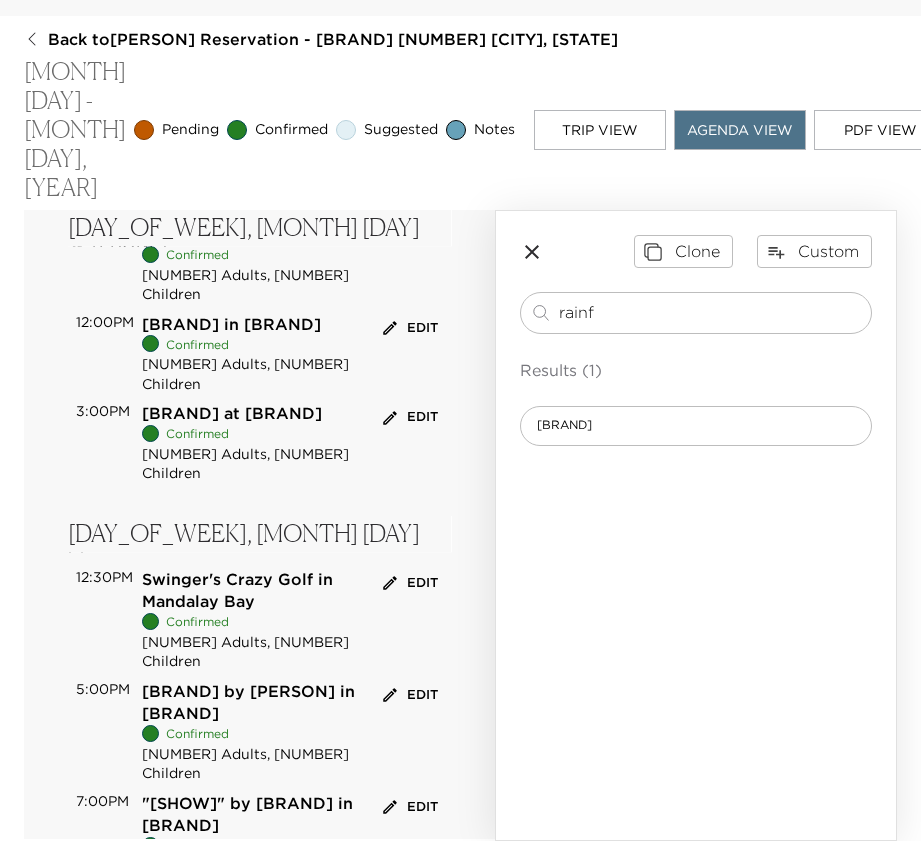 scroll, scrollTop: 655, scrollLeft: 0, axis: vertical 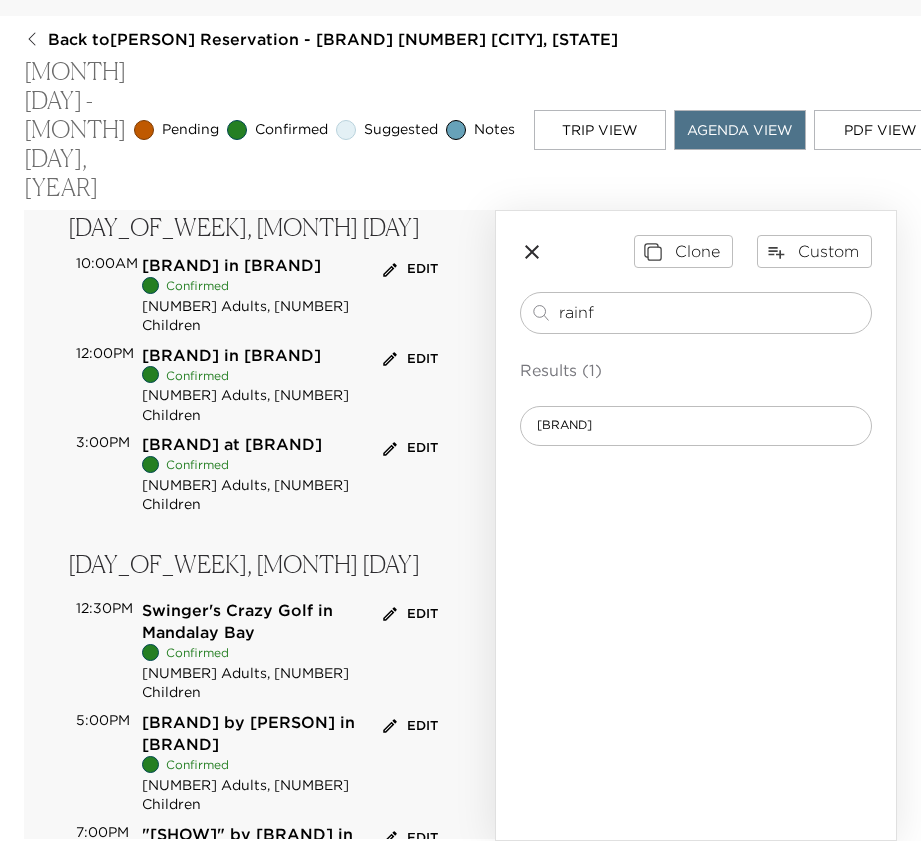 click 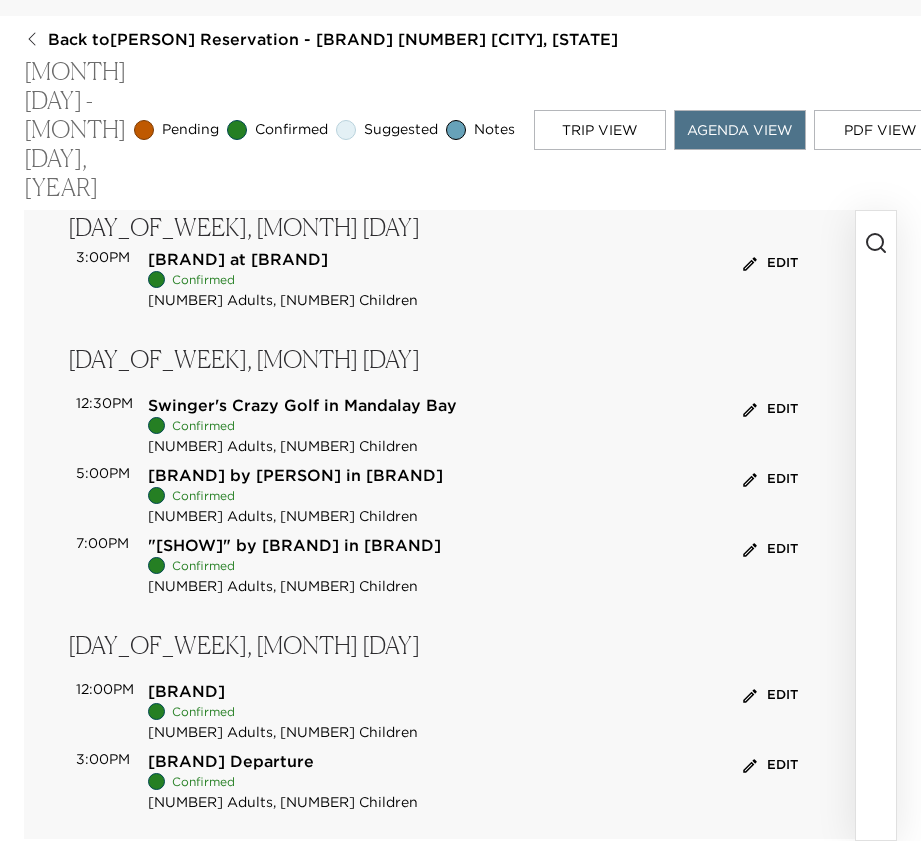 scroll, scrollTop: 702, scrollLeft: 0, axis: vertical 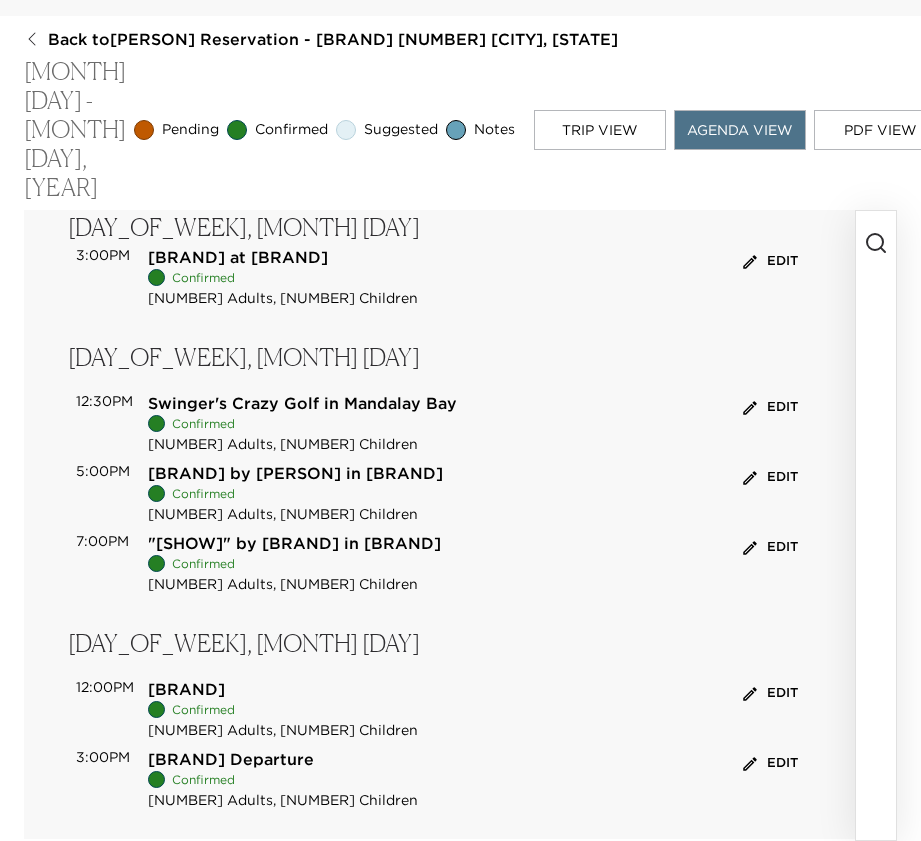 click on "Edit" at bounding box center [770, 693] 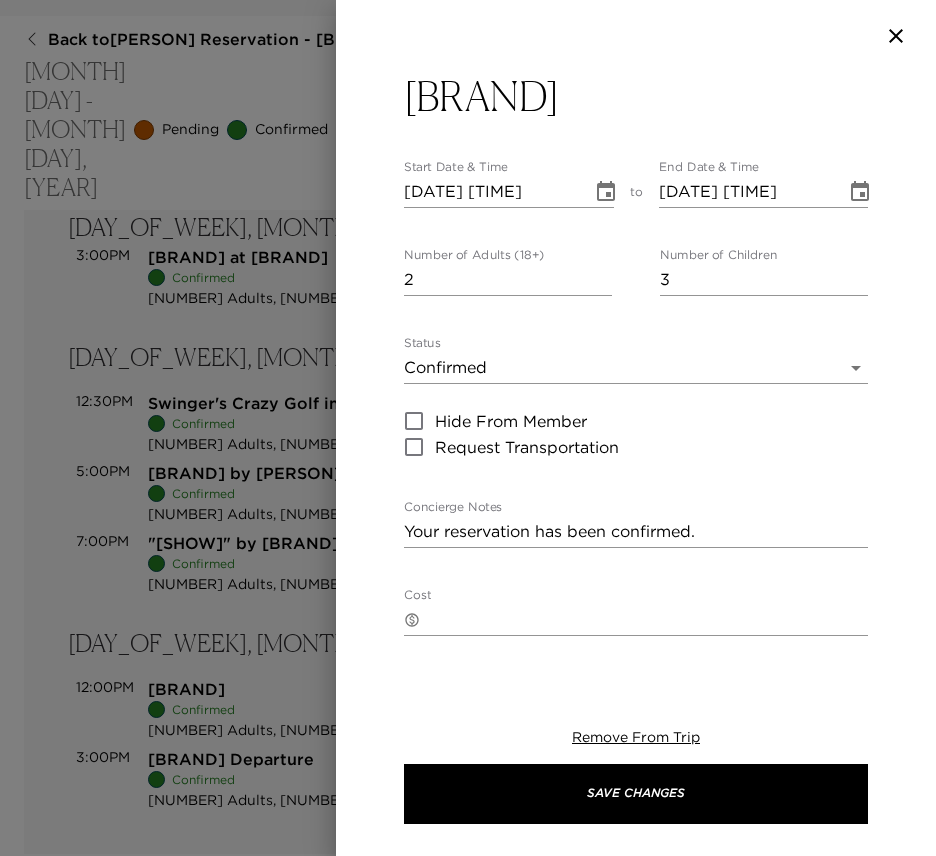 click on "Rainforest Cafe Start Date & Time [DATE] [TIME] to End Date & Time [DATE] [TIME] Number of Adults (18+) [NUMBER] Number of Children [NUMBER] Status Confirmed Confirmed Hide From Member Request Transportation Concierge Notes Your reservation has been confirmed. x Cost &nbsp; x Address &nbsp; [NUMBER] [STREET]
[CITY] [STATE] [ZIP]
[COUNTRY] x Phone Number &nbsp; +[PHONE] Email &nbsp; Website &nbsp; http://www.rainforestcafe.com/ Cancellation Policy &nbsp; Recommended Attire &nbsp; Casual Attire Age Range &nbsp; Remove From Trip Save Changes" at bounding box center (636, 689) 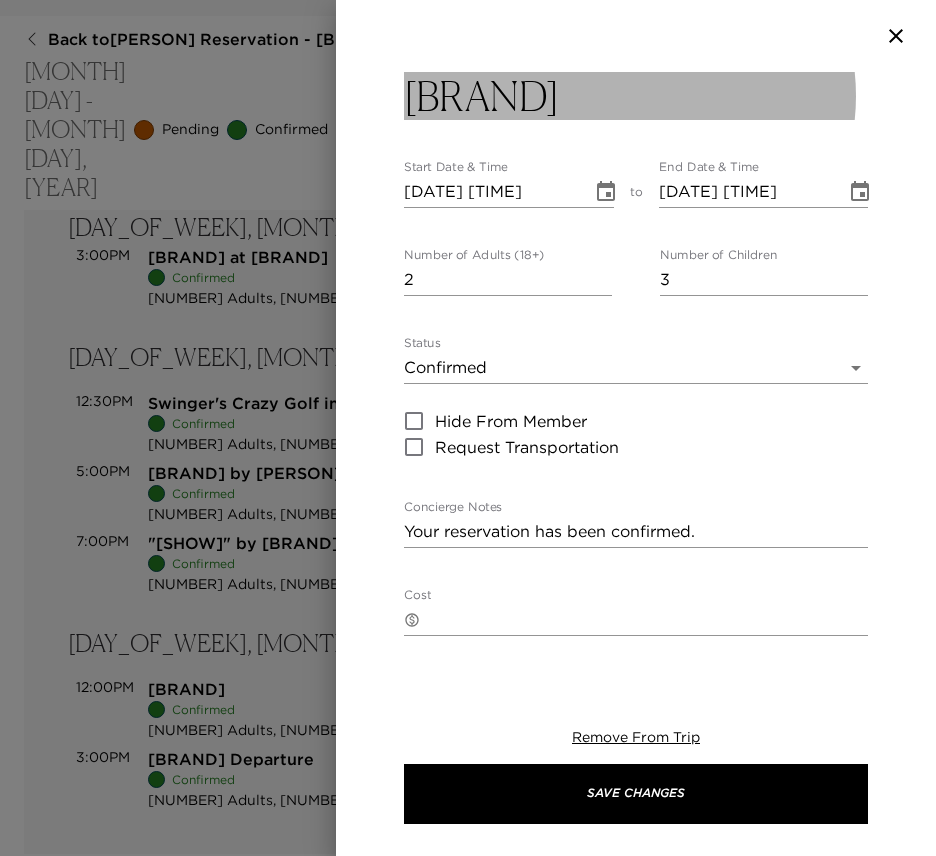 click on "Rainforest Cafe" at bounding box center (636, 96) 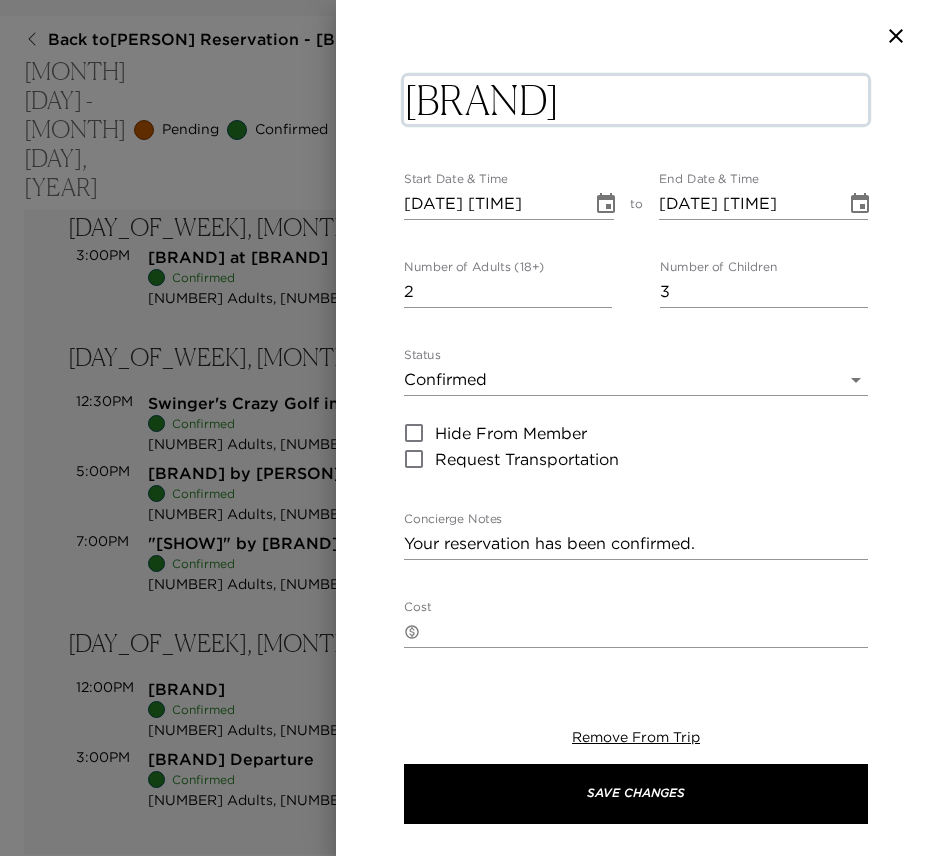click on "Rainforest Cafe" at bounding box center [636, 100] 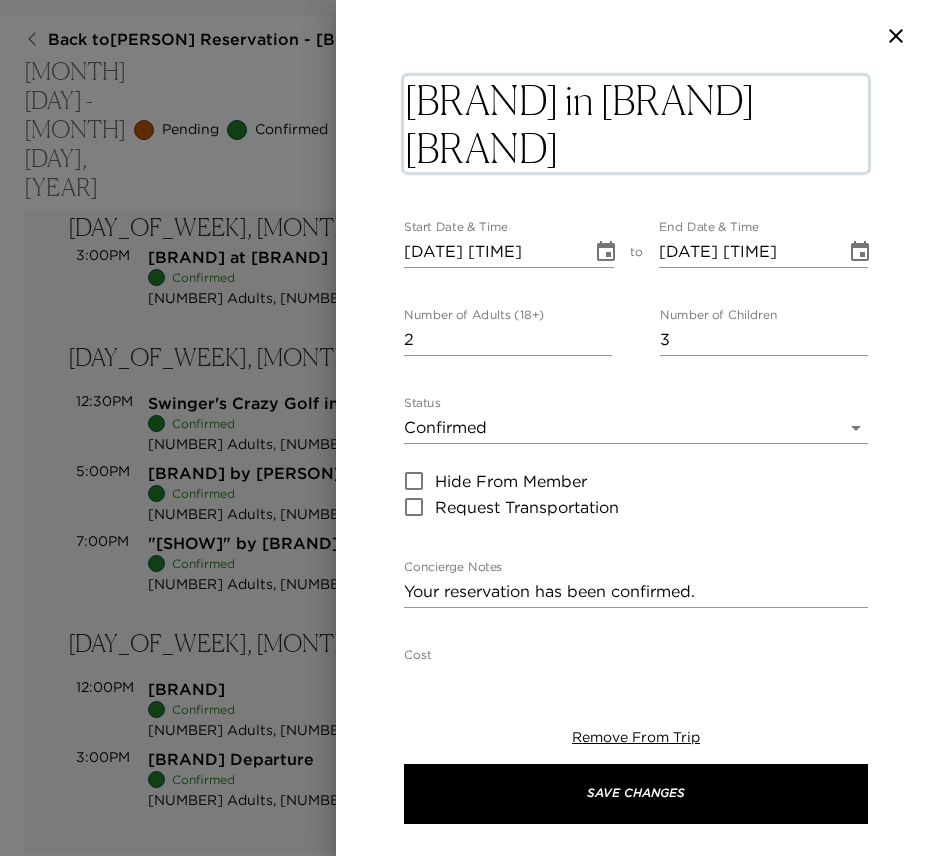 type on "Rainforest Cafe in Planet Hollywood" 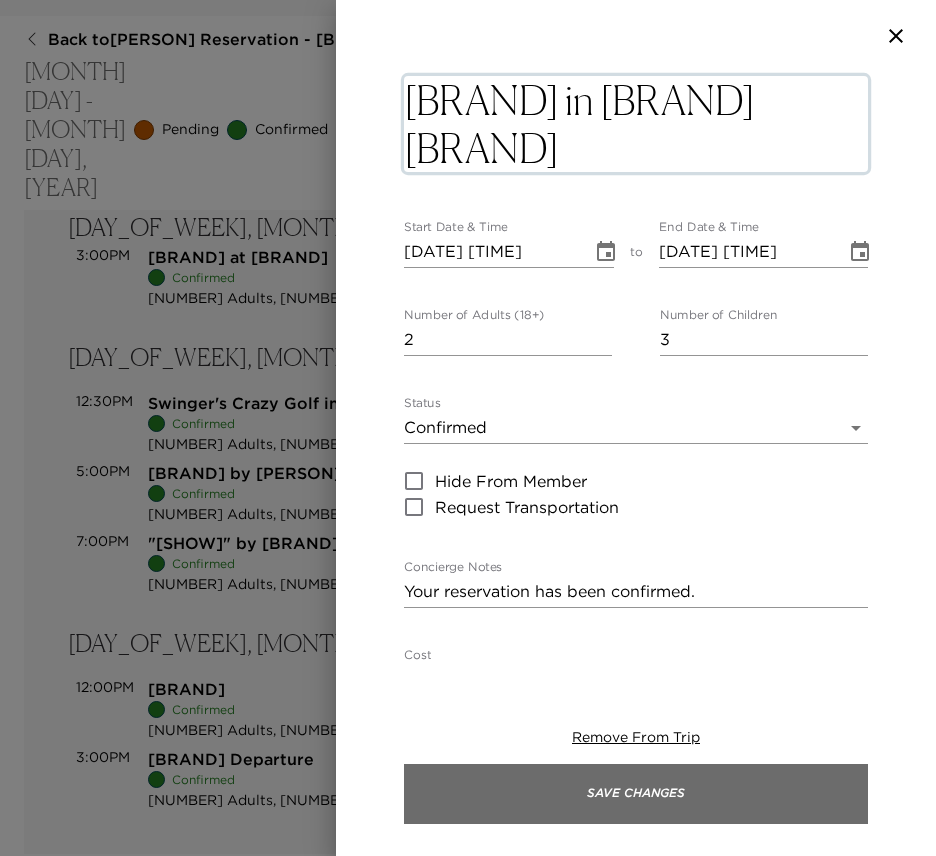 click on "Save Changes" at bounding box center (636, 794) 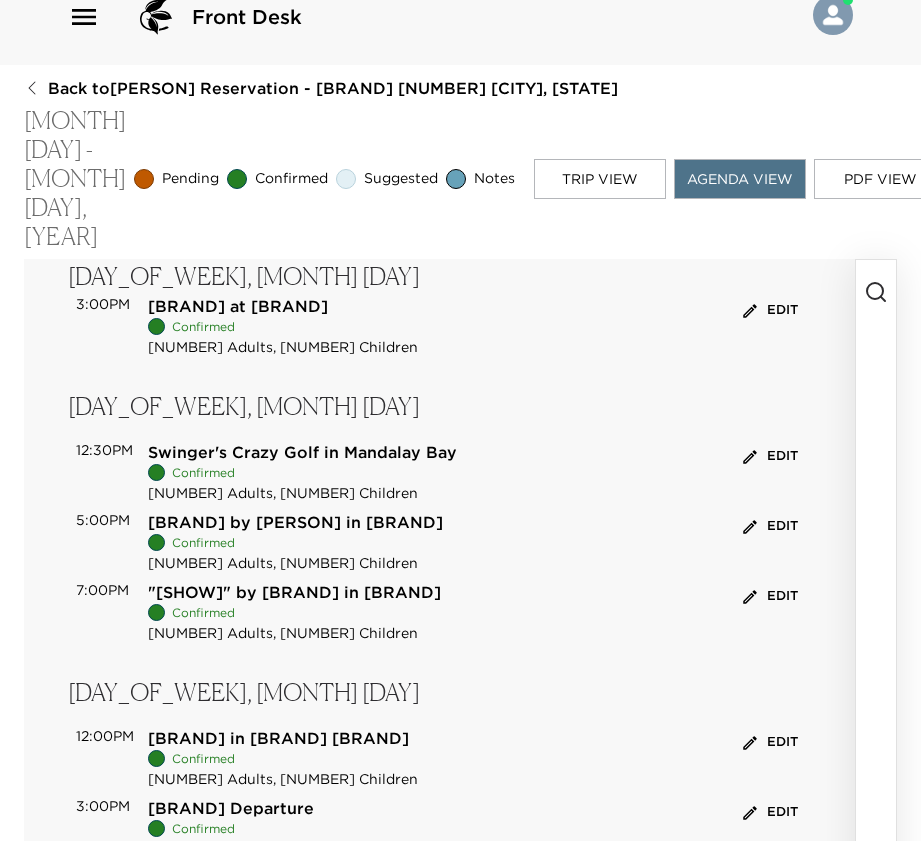 scroll, scrollTop: 0, scrollLeft: 0, axis: both 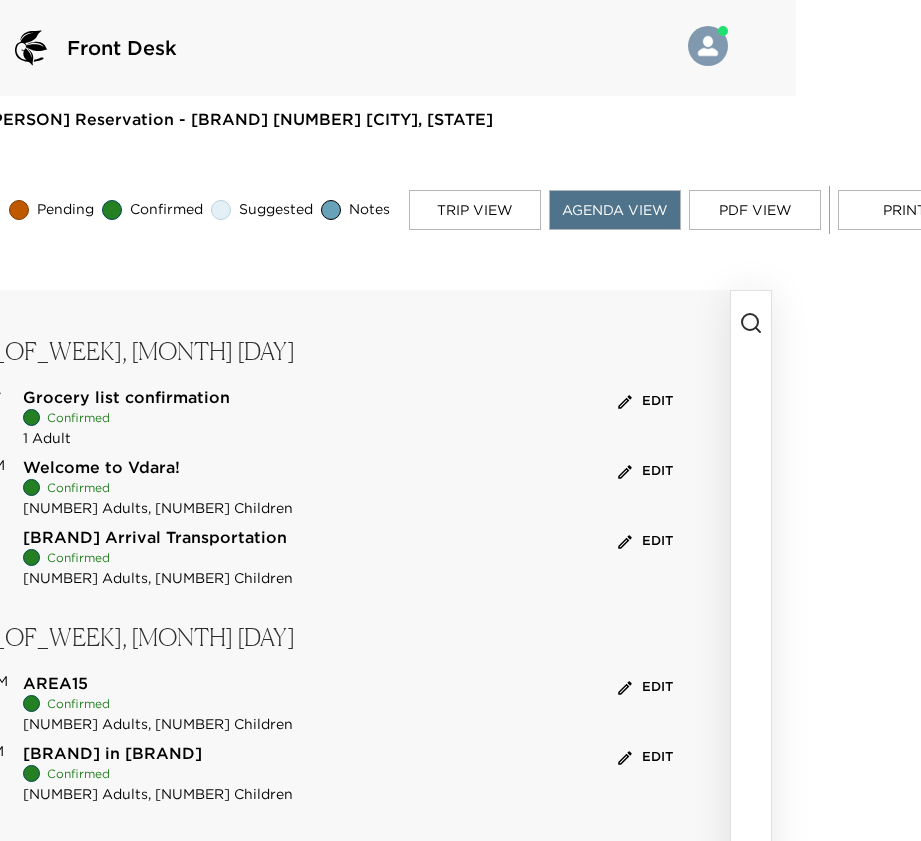click on "Print" at bounding box center [904, 210] 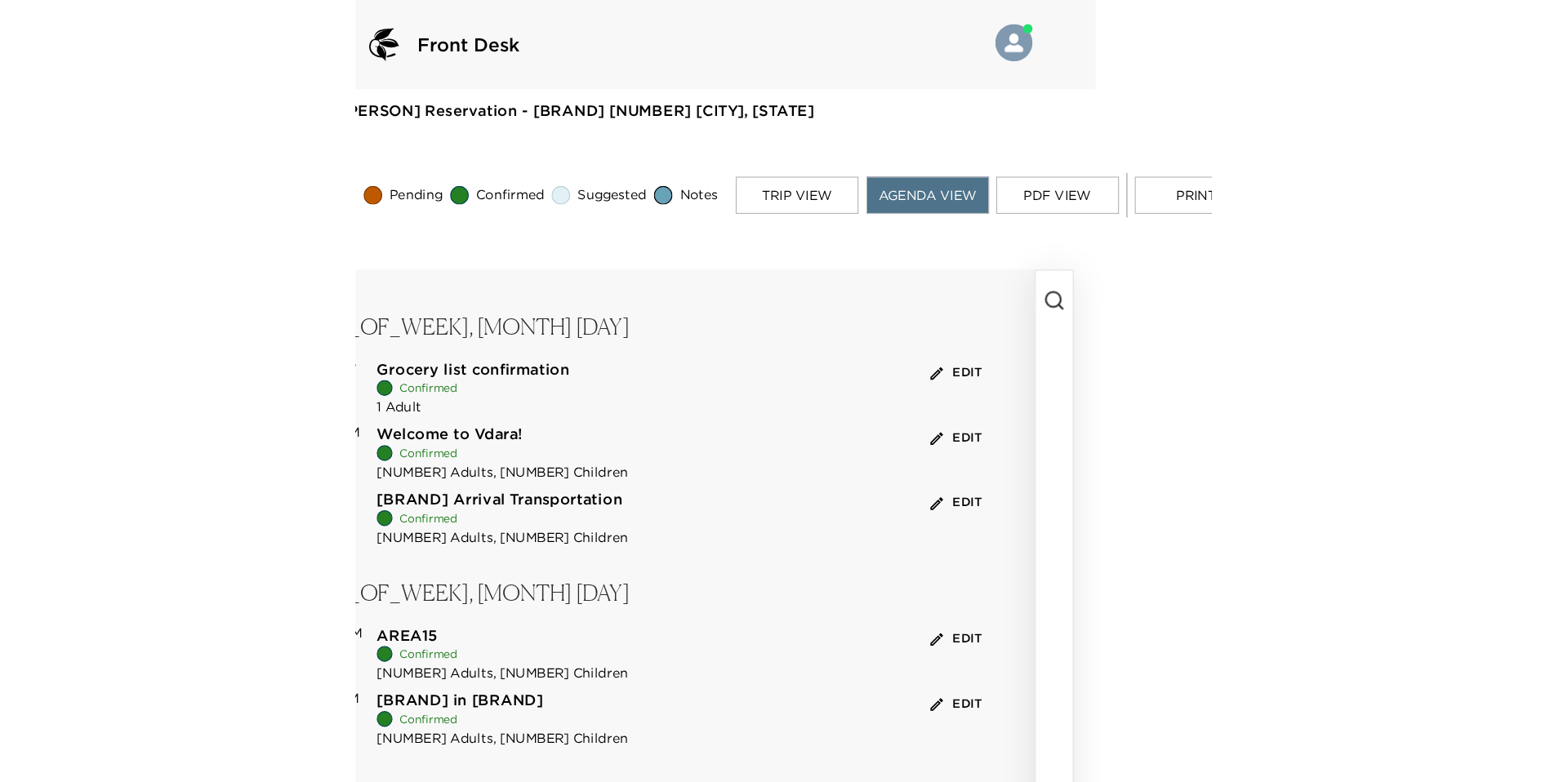 scroll, scrollTop: 0, scrollLeft: 0, axis: both 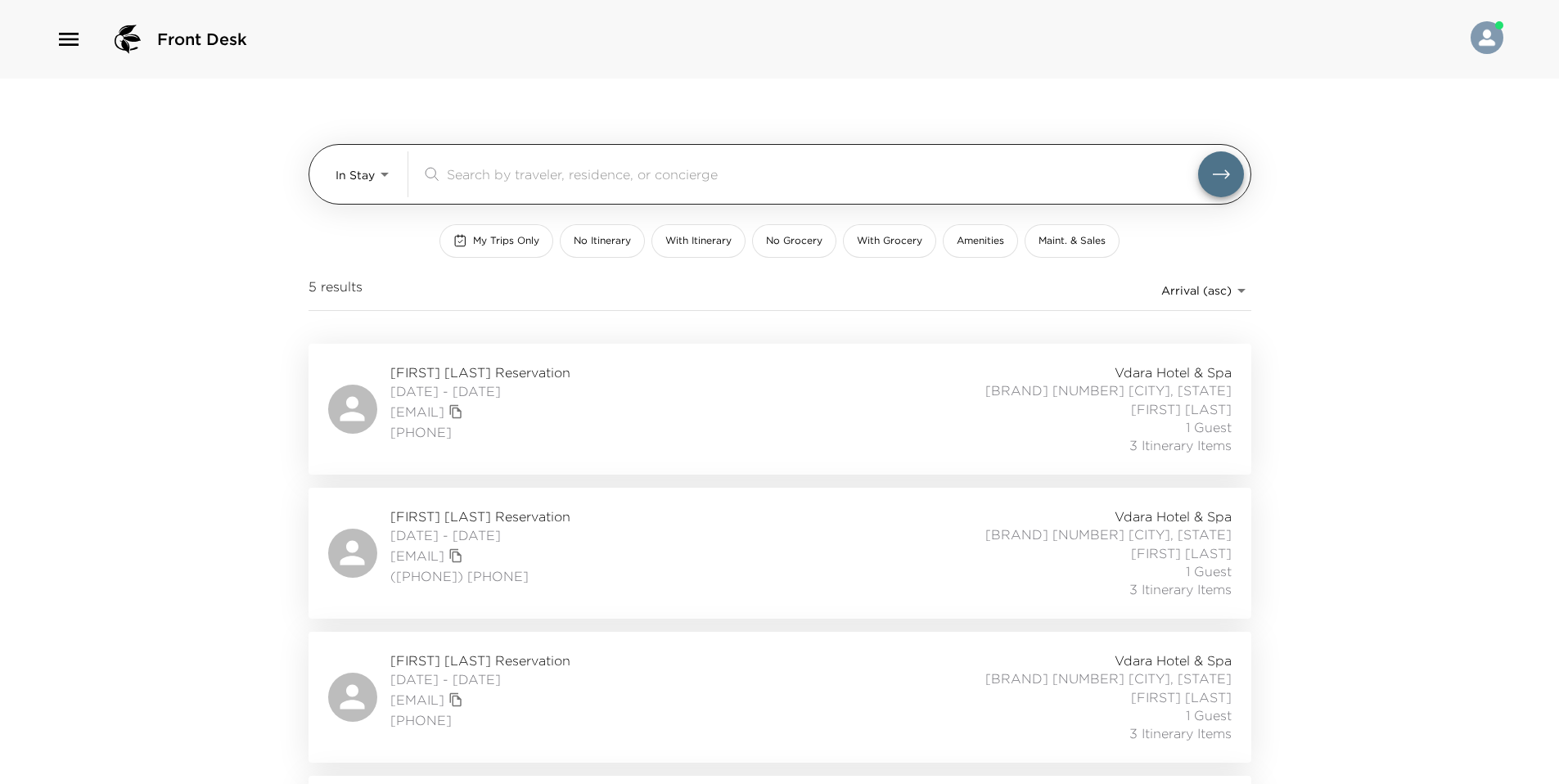 click on "Front Desk In Stay In-Stay &nbsp; My Trips Only No Itinerary With Itinerary No Grocery With Grocery Amenities Maint. & Sales [NUMBER] results Arrival (asc) reservations_prod_arrival_asc [FIRST] [LAST] Reservation [DATE] - [DATE] [EMAIL] [PHONE] [BRAND] [BRAND] [NUMBER] [CITY], [STATE] [FIRST] [LAST] [NUMBER] Guest [NUMBER] Itinerary Items [FIRST] [LAST] Reservation [DATE] - [DATE] [EMAIL] ([PHONE]) [PHONE] [BRAND] [BRAND] [NUMBER] [CITY], [STATE] [FIRST] [LAST] [NUMBER] Guest [NUMBER] Itinerary Items [FIRST] [LAST] Reservation [DATE] - [DATE] [EMAIL] [PHONE] [BRAND] [BRAND] [NUMBER] [CITY], [STATE] [FIRST] [LAST] [NUMBER] Guest [NUMBER] Itinerary Items [FIRST] [LAST] Reservation [DATE] - [DATE] [EMAIL] [PHONE] [BRAND] [BRAND] [NUMBER] [CITY], [STATE] [FIRST] [LAST] [NUMBER] Guests [NUMBER] Itinerary Items [FIRST] [LAST] Reservation [DATE] - [DATE] [EMAIL] [PHONE] [BRAND] [BRAND] [NUMBER] [CITY], [STATE] [FIRST] [LAST]" at bounding box center (779, 392) 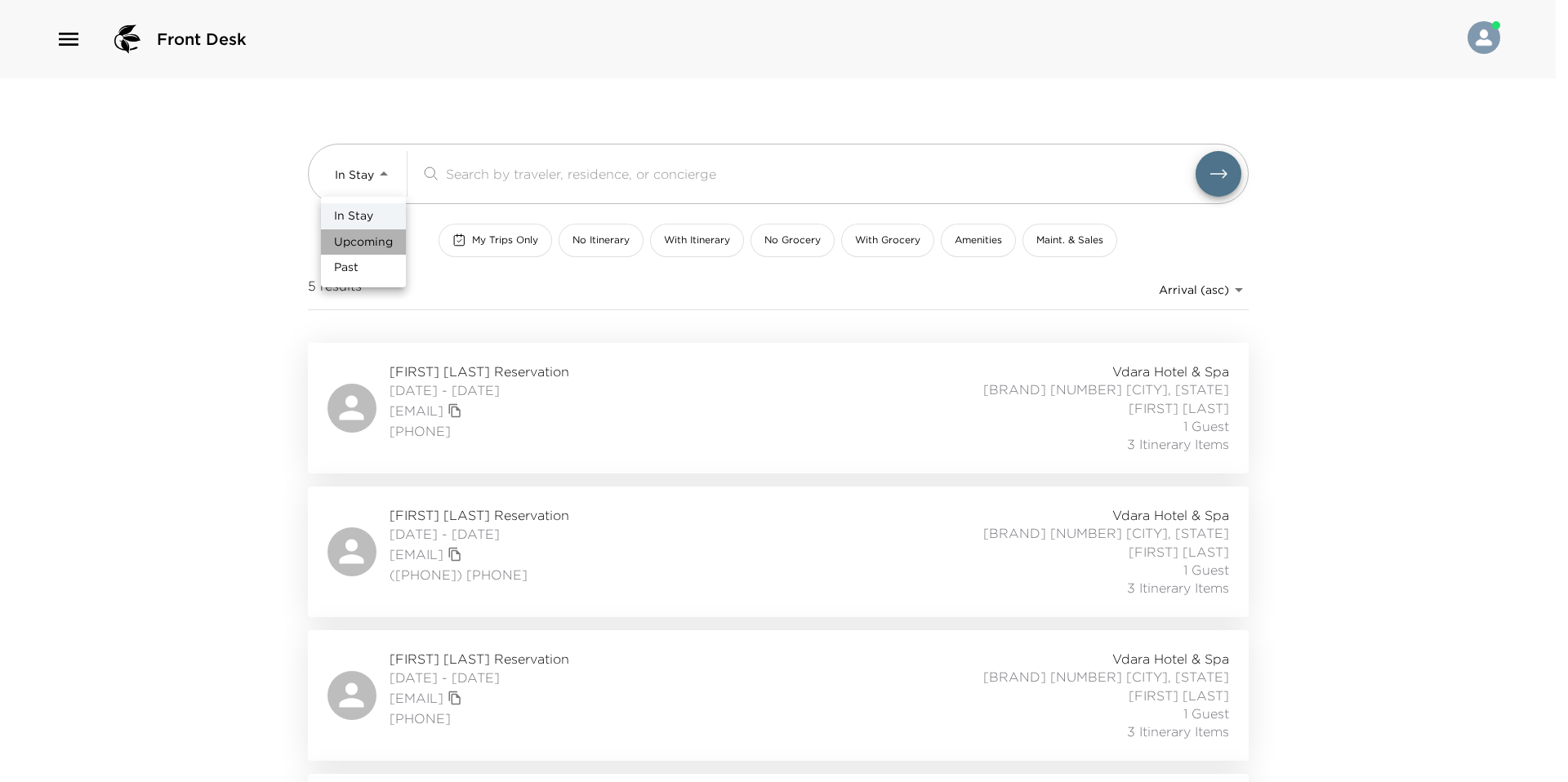 click on "Upcoming" at bounding box center [363, 242] 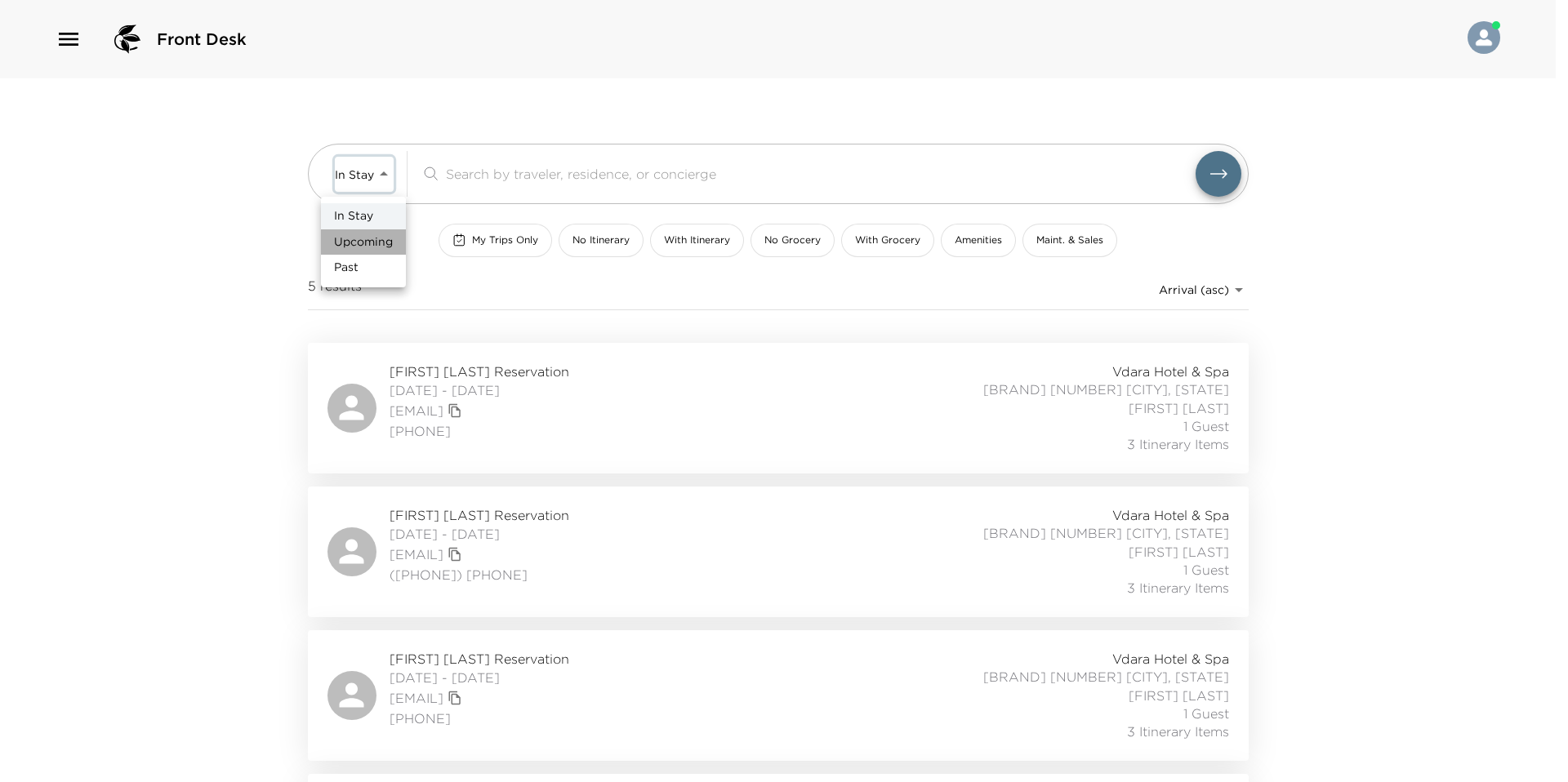 type on "Upcoming" 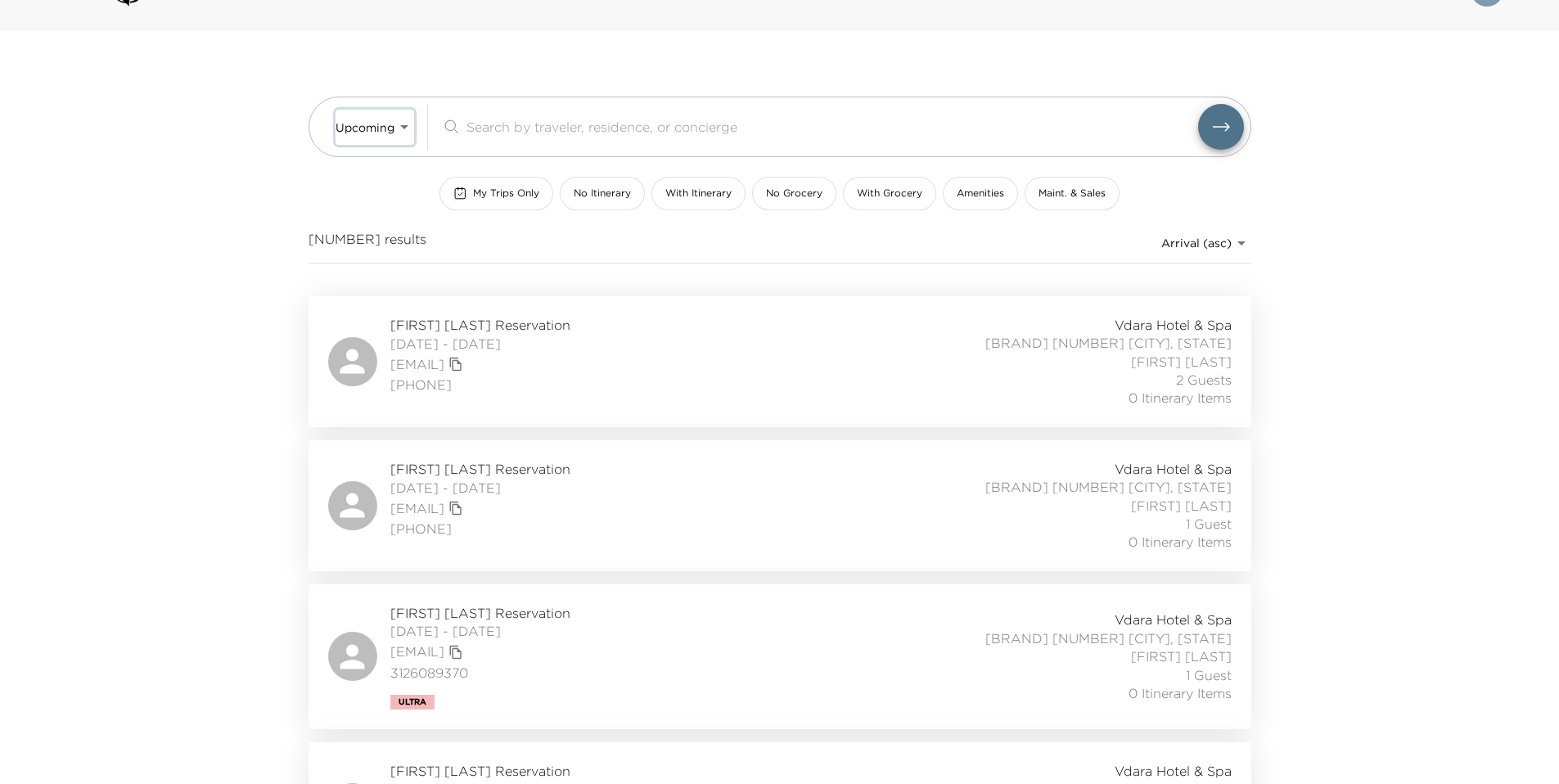 scroll, scrollTop: 128, scrollLeft: 0, axis: vertical 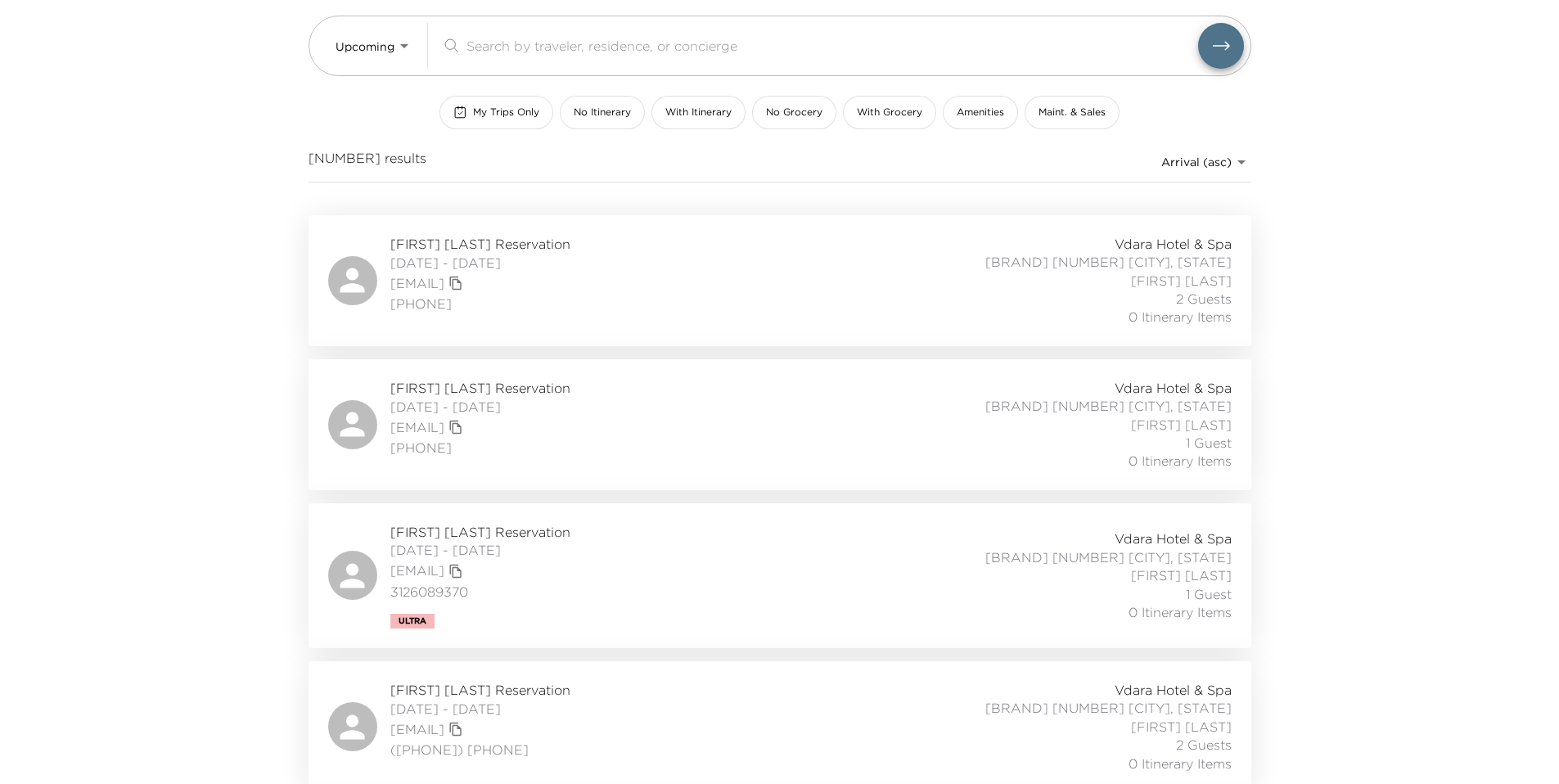click on "[FIRST] [LAST] Reservation [DATE] - [DATE] [EMAIL] [PHONE] [BRAND] [BRAND] [NUMBER] [CITY], [STATE] [FIRST] [LAST] [NUMBER] Guests [NUMBER] Itinerary Items" at bounding box center [780, 281] 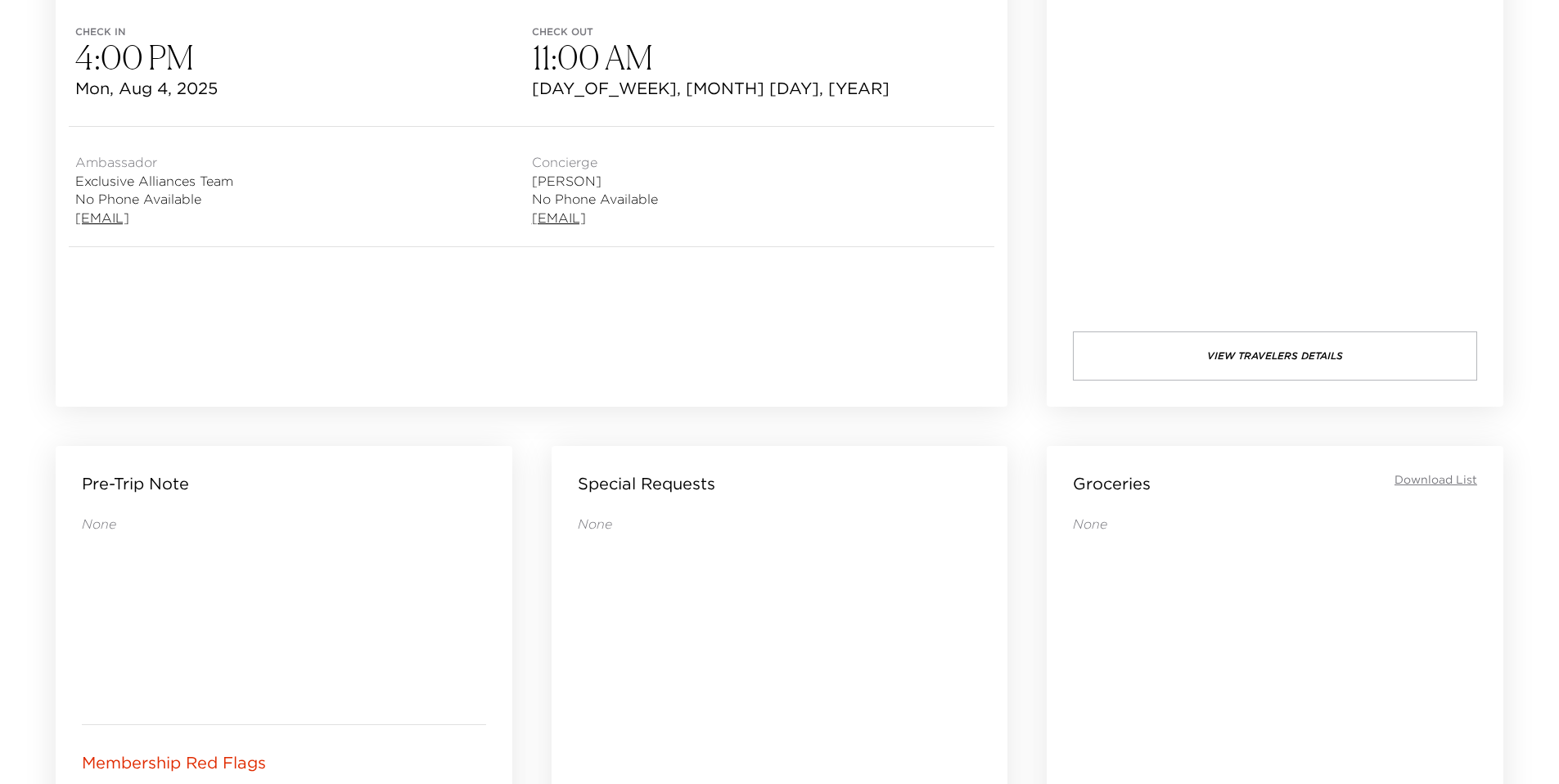 scroll, scrollTop: 327, scrollLeft: 0, axis: vertical 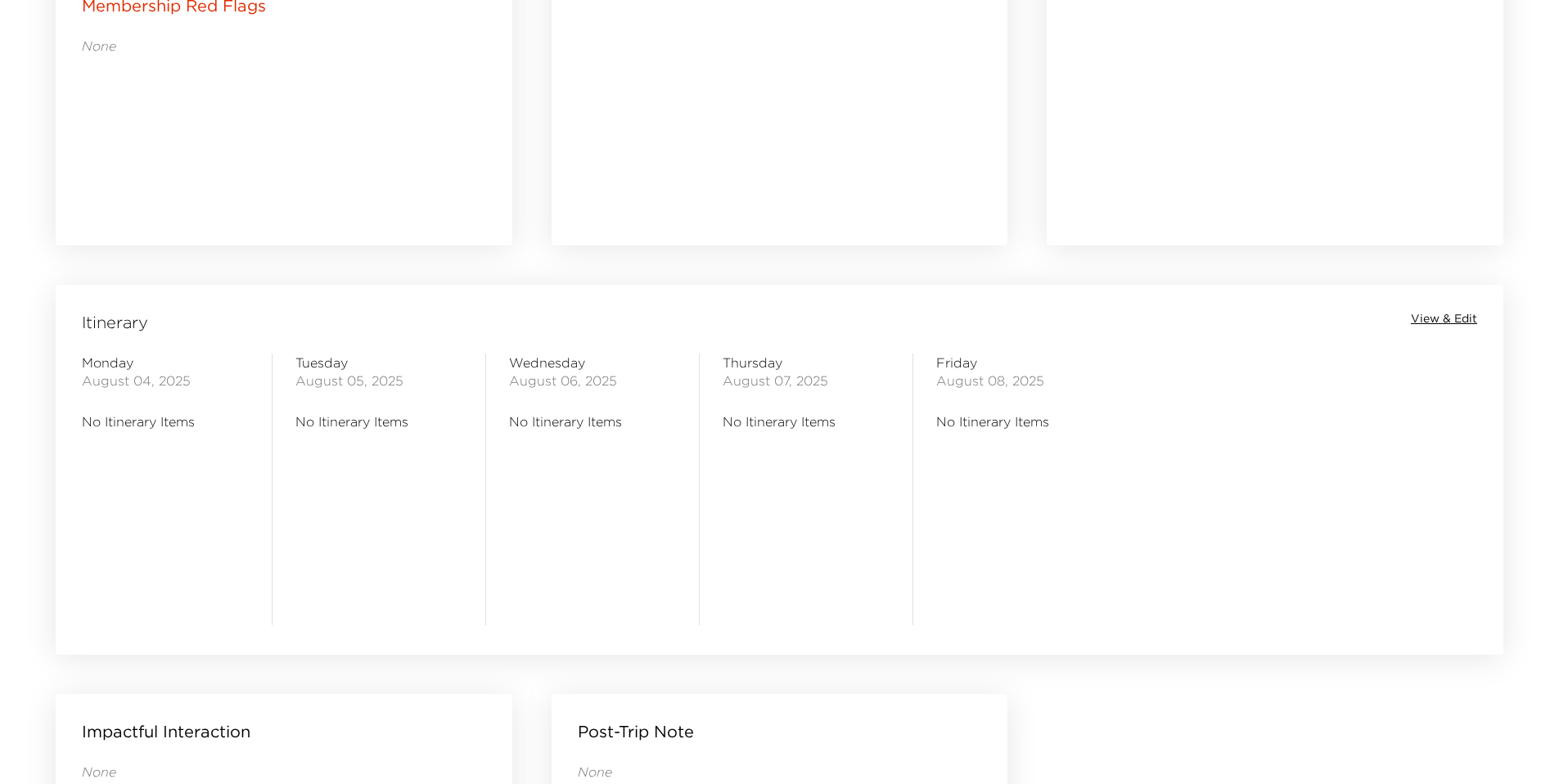 click on "View & Edit" at bounding box center (1444, 319) 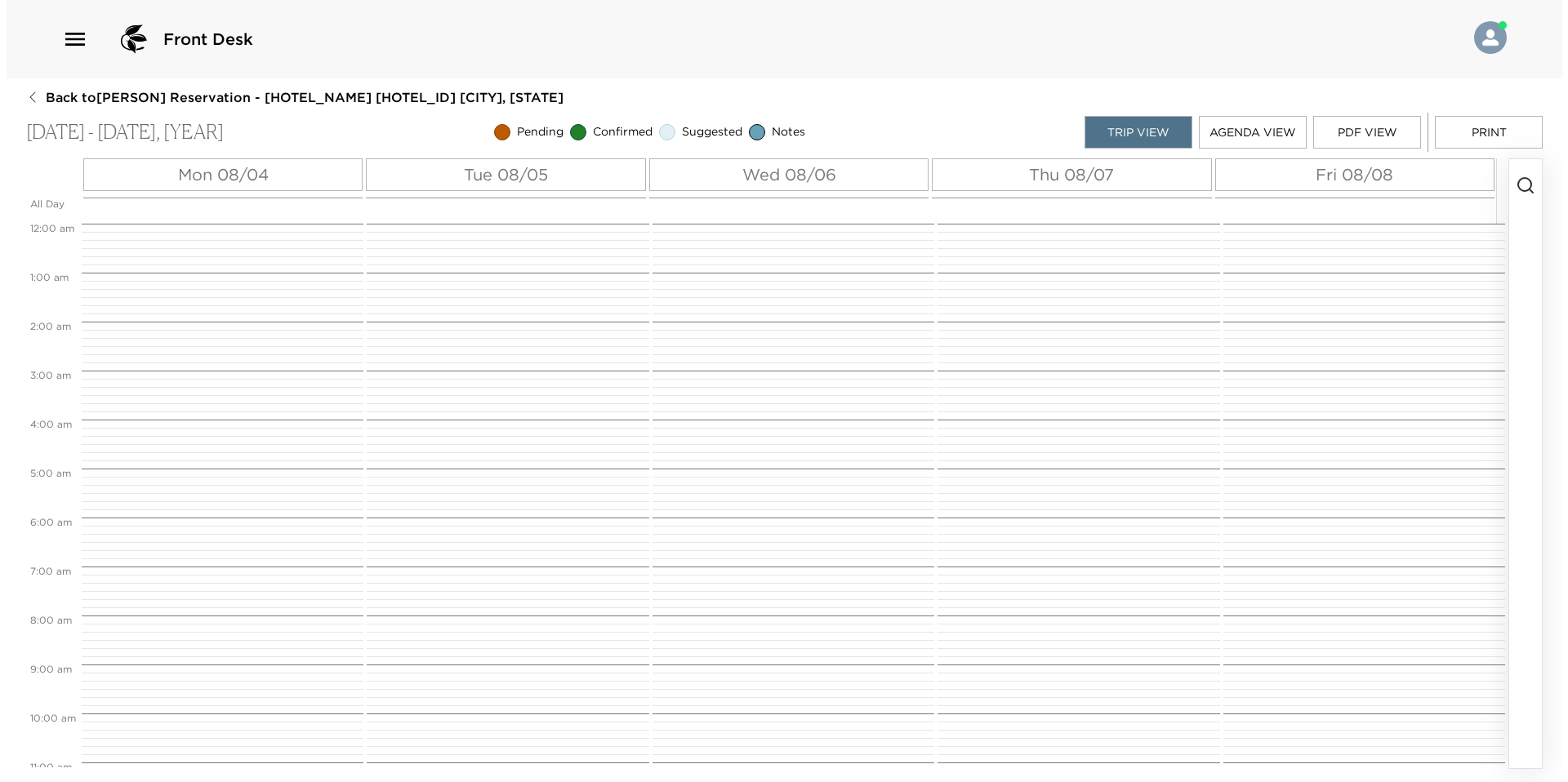 scroll, scrollTop: 0, scrollLeft: 0, axis: both 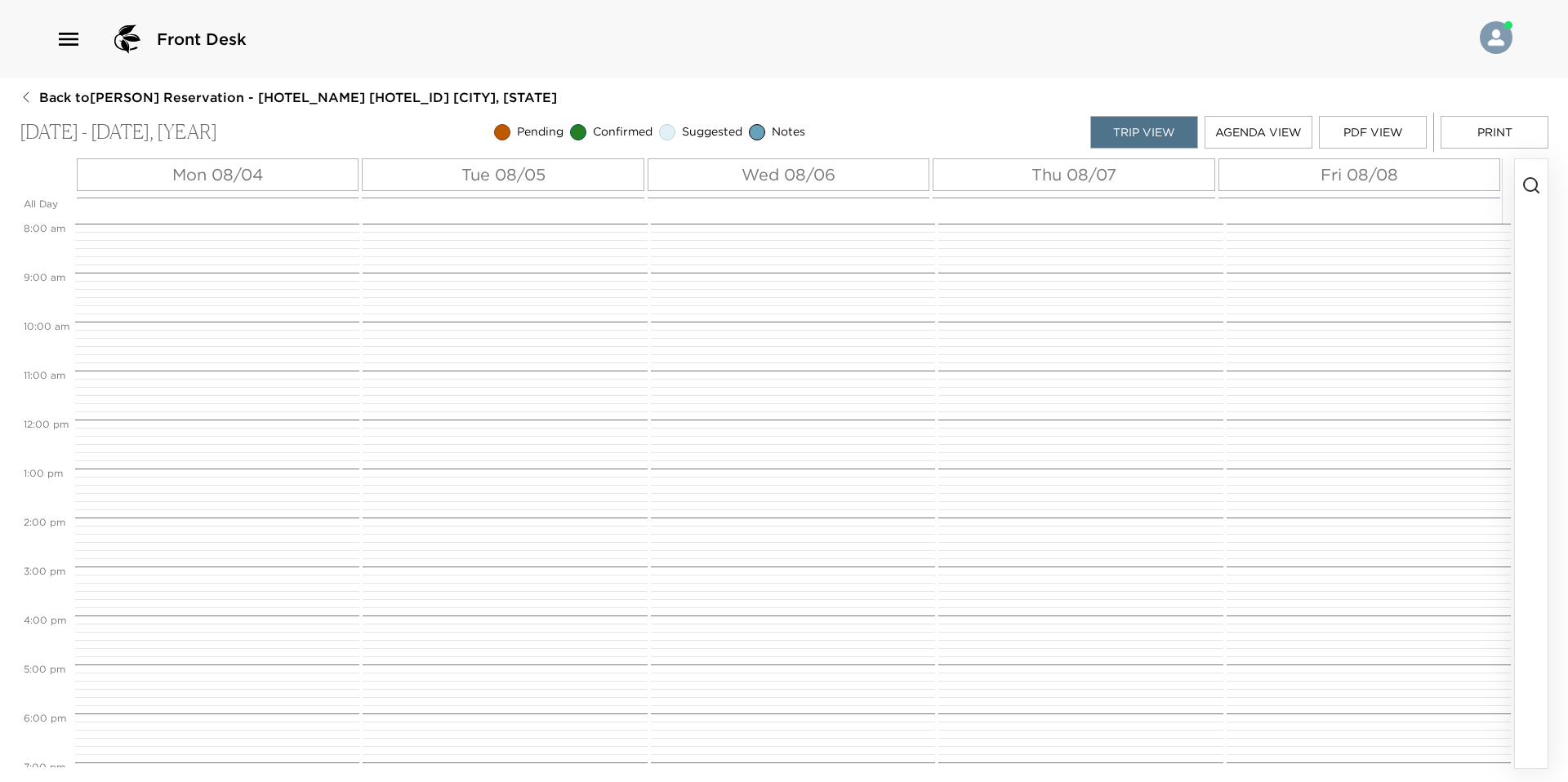 click 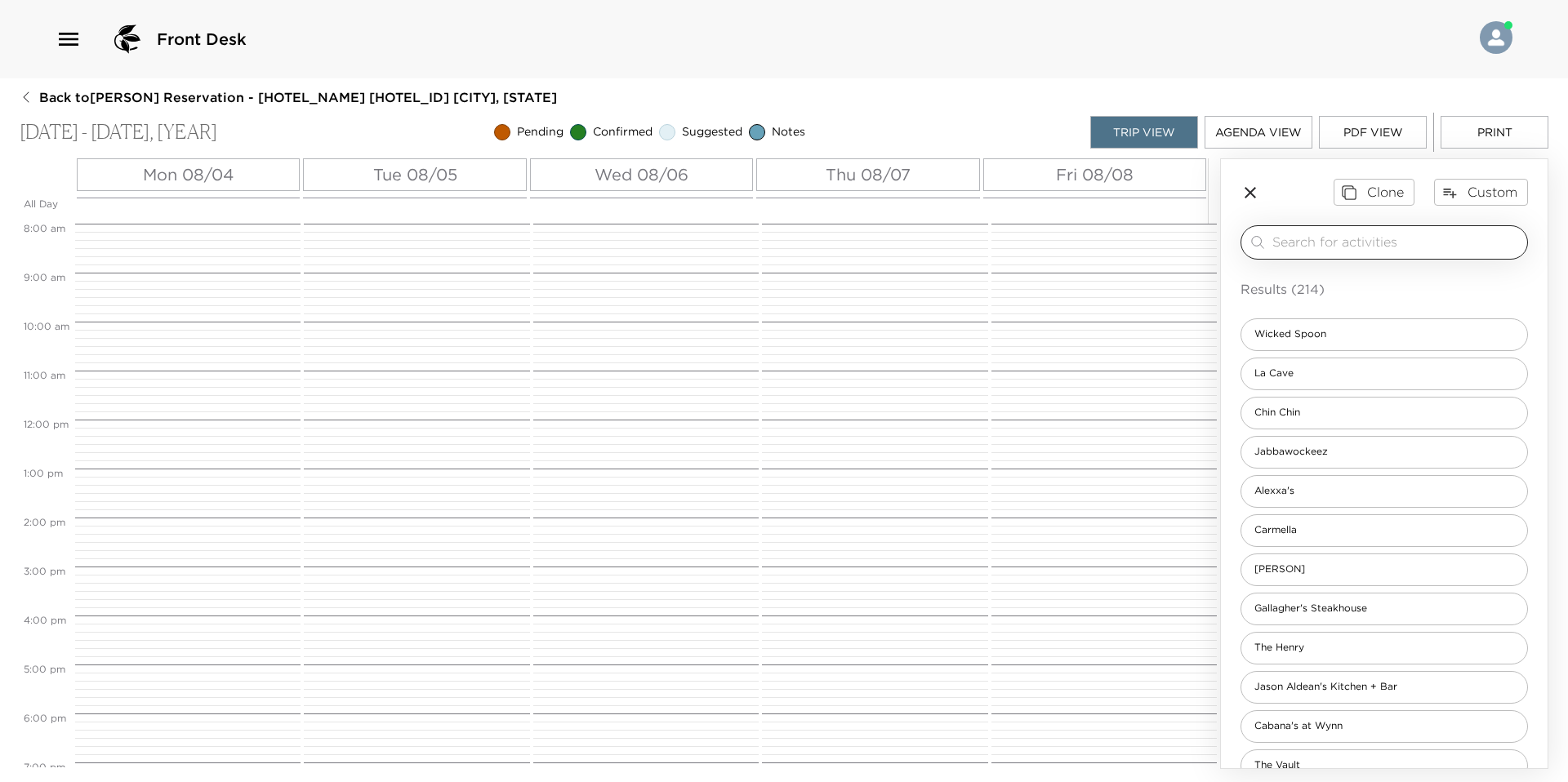 click at bounding box center (1396, 242) 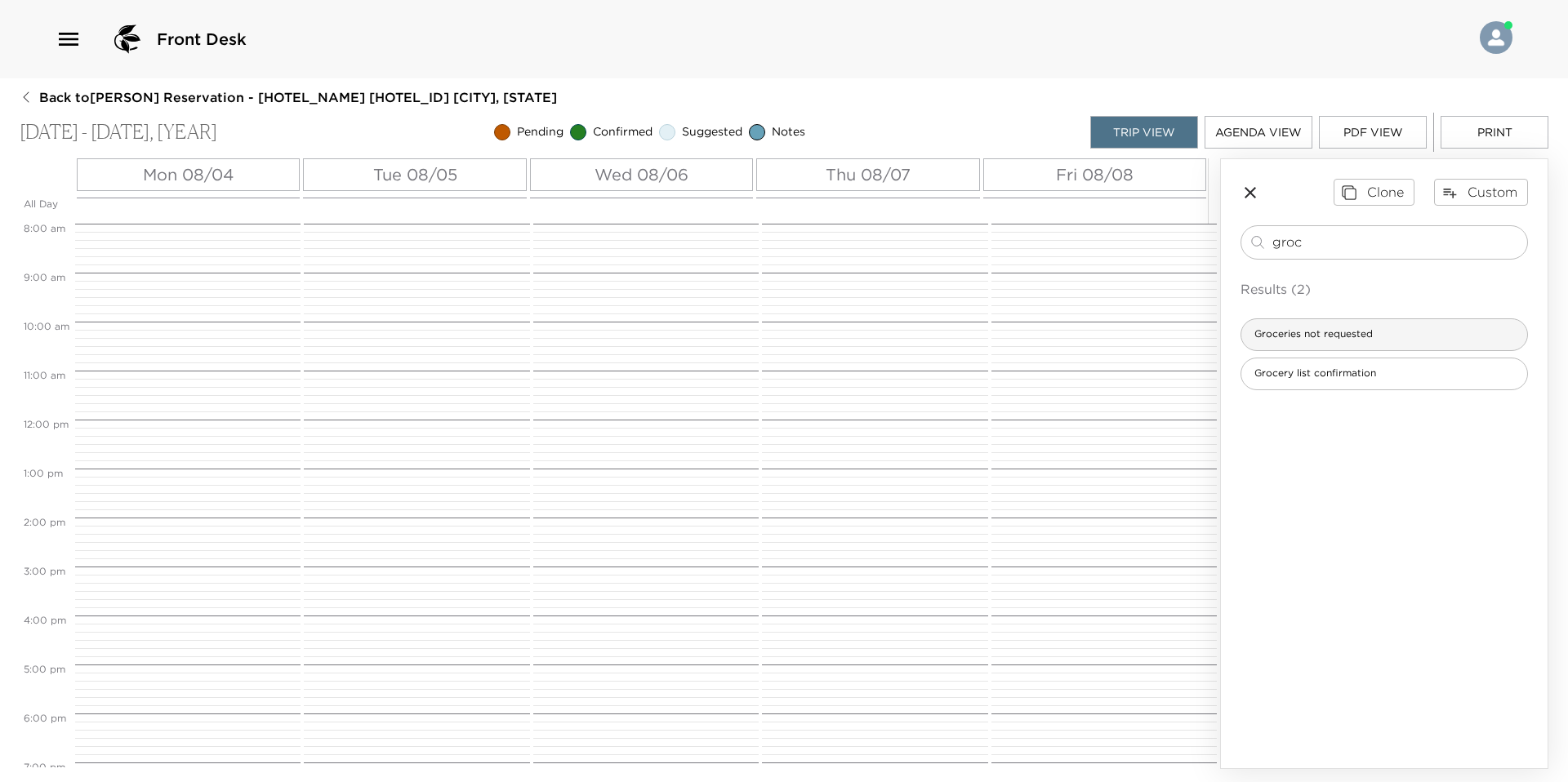 type on "groc" 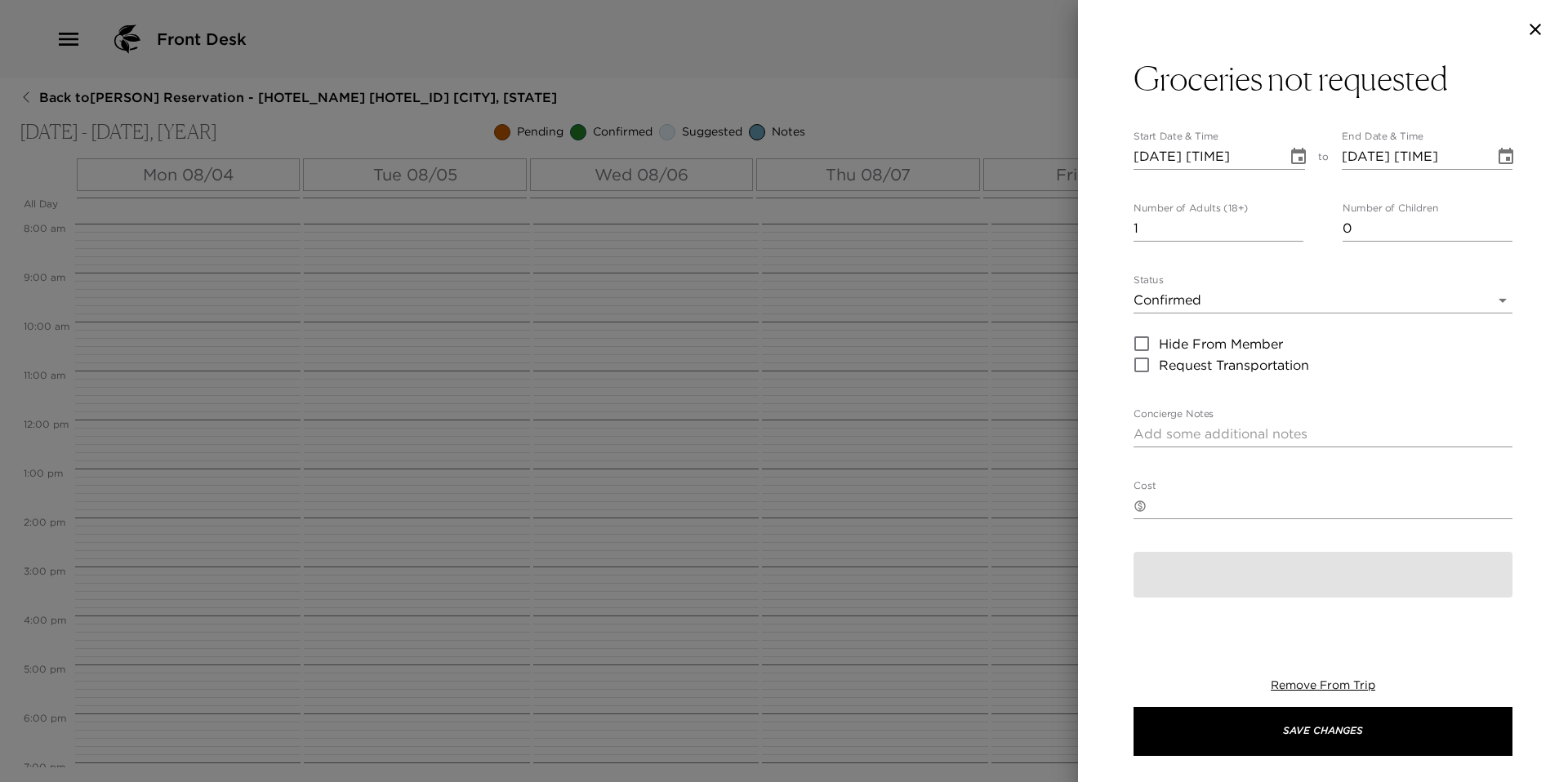 type on "We have not received your grocery request at this time. Should you wish to order groceries, we will be happy to accommodate your order within 24 hours." 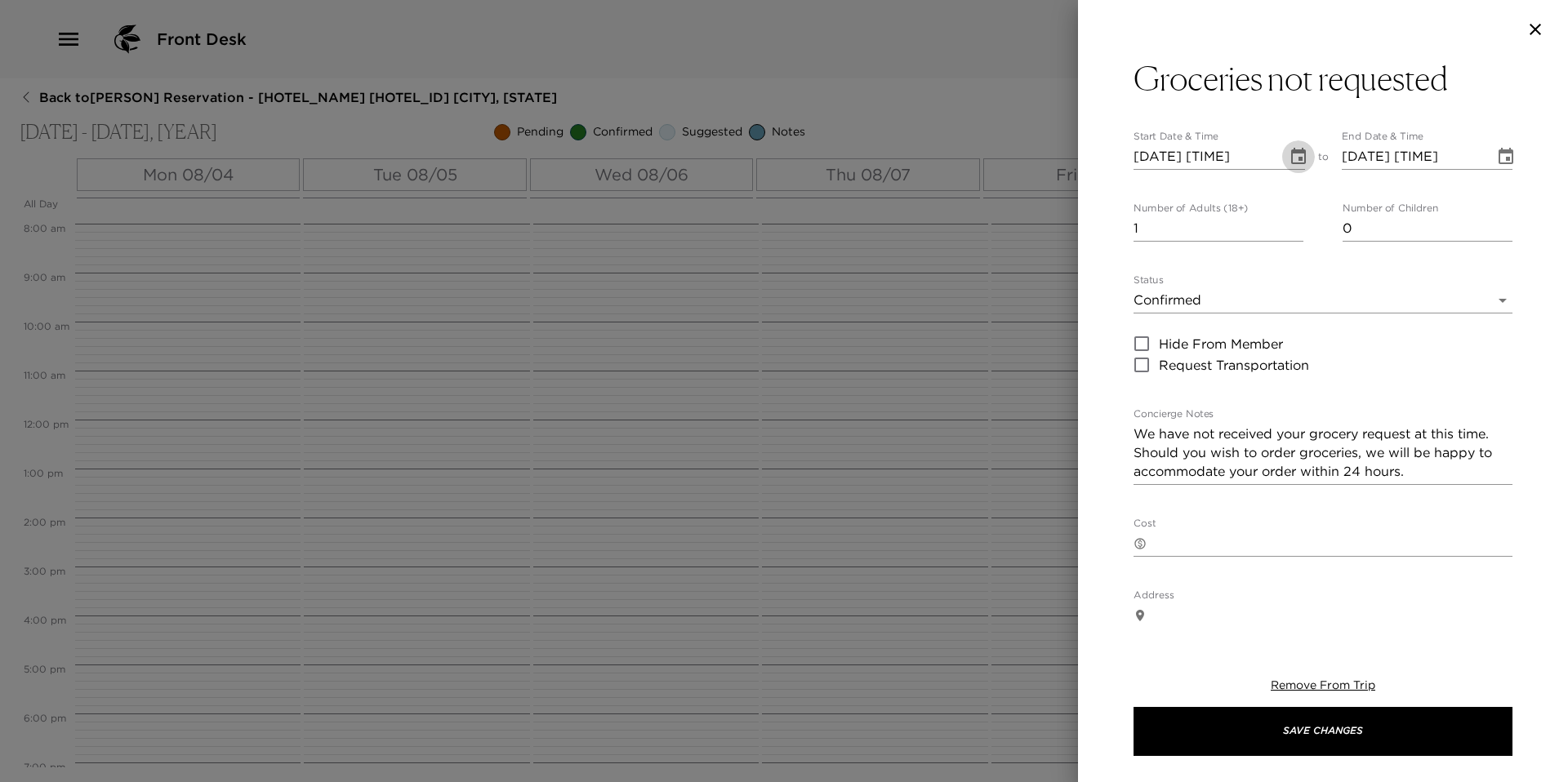 click 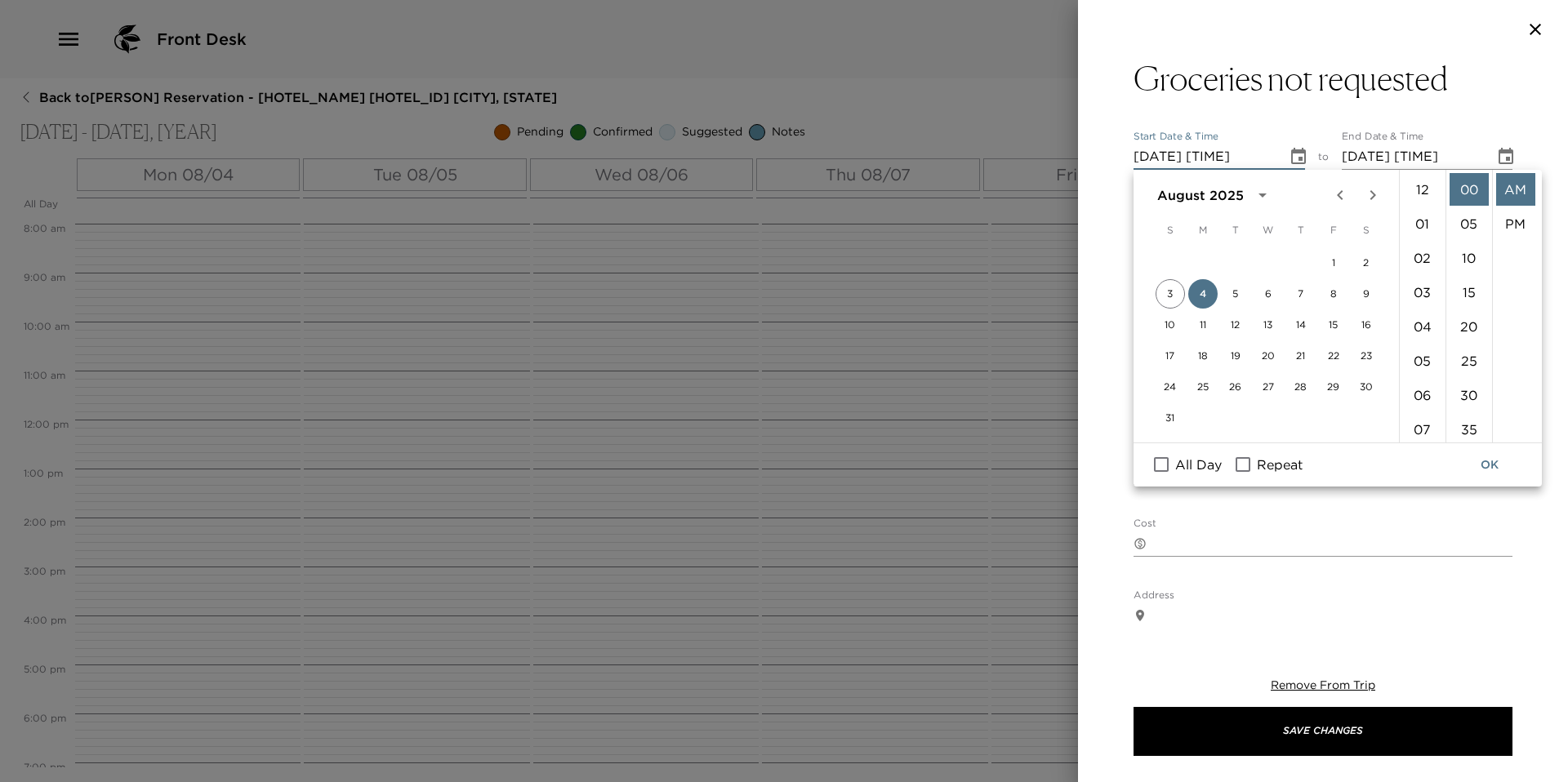 scroll, scrollTop: 377, scrollLeft: 0, axis: vertical 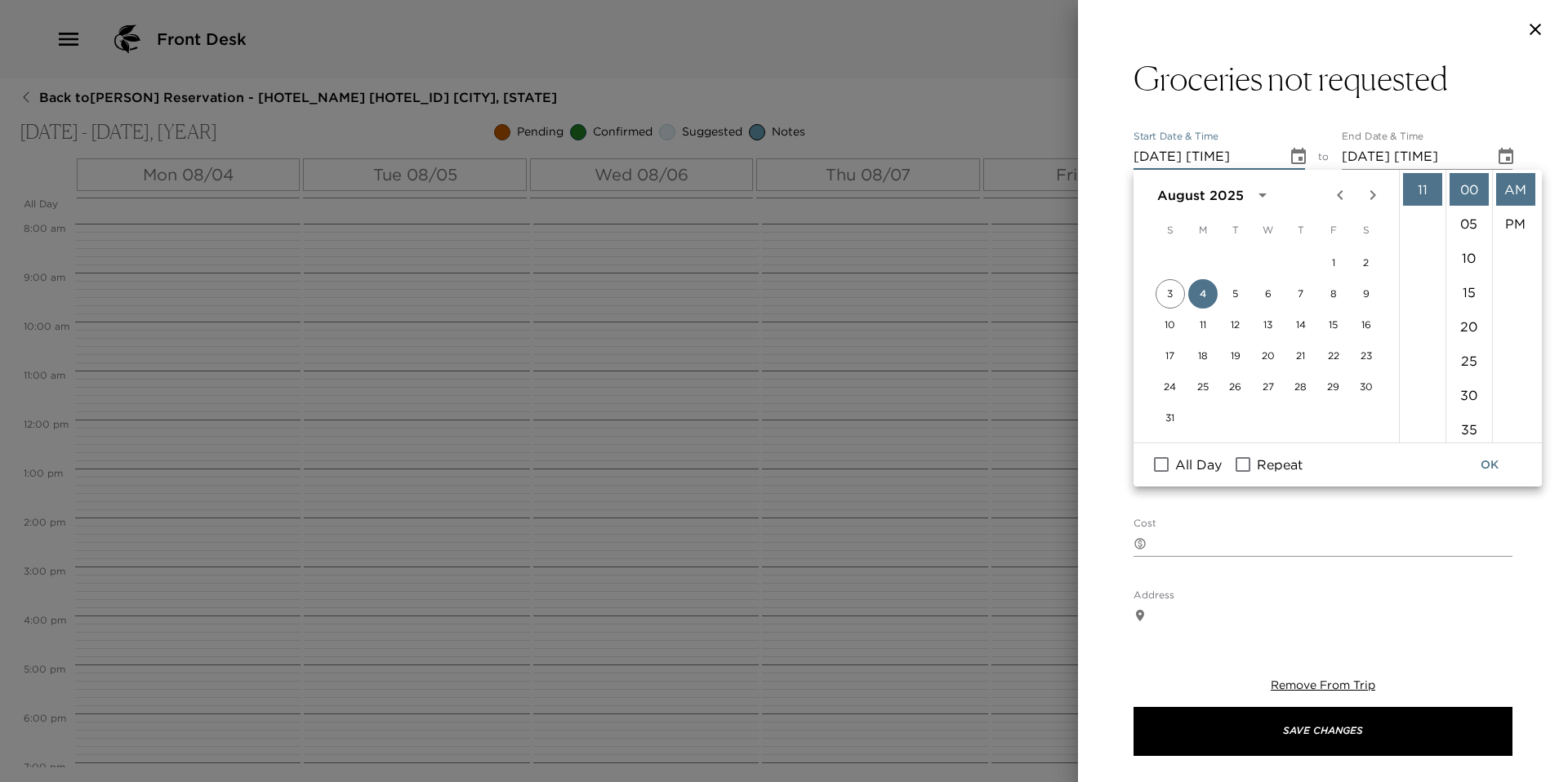 click on "All Day" at bounding box center (1198, 464) 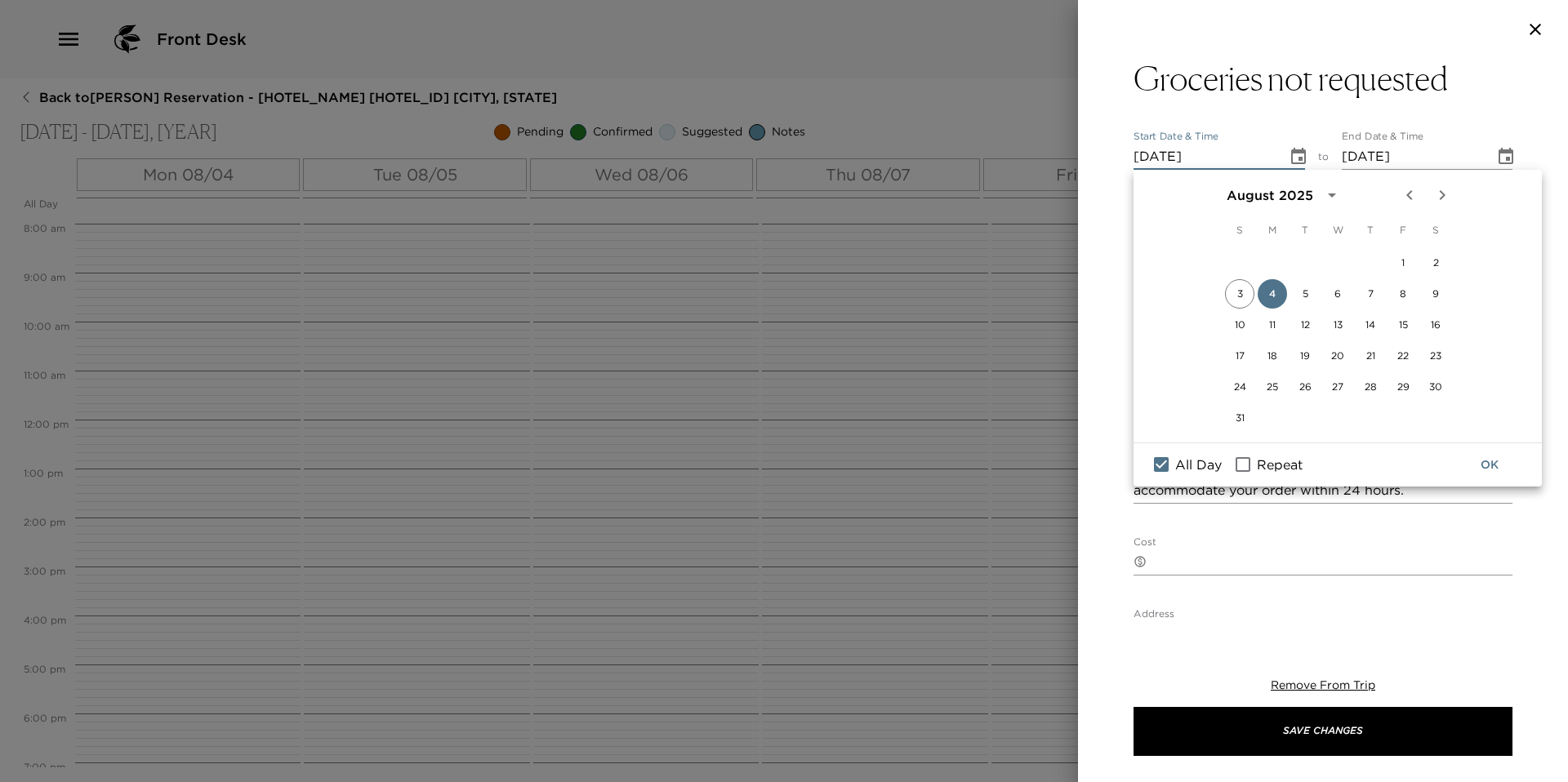 click on "OK" at bounding box center [1490, 464] 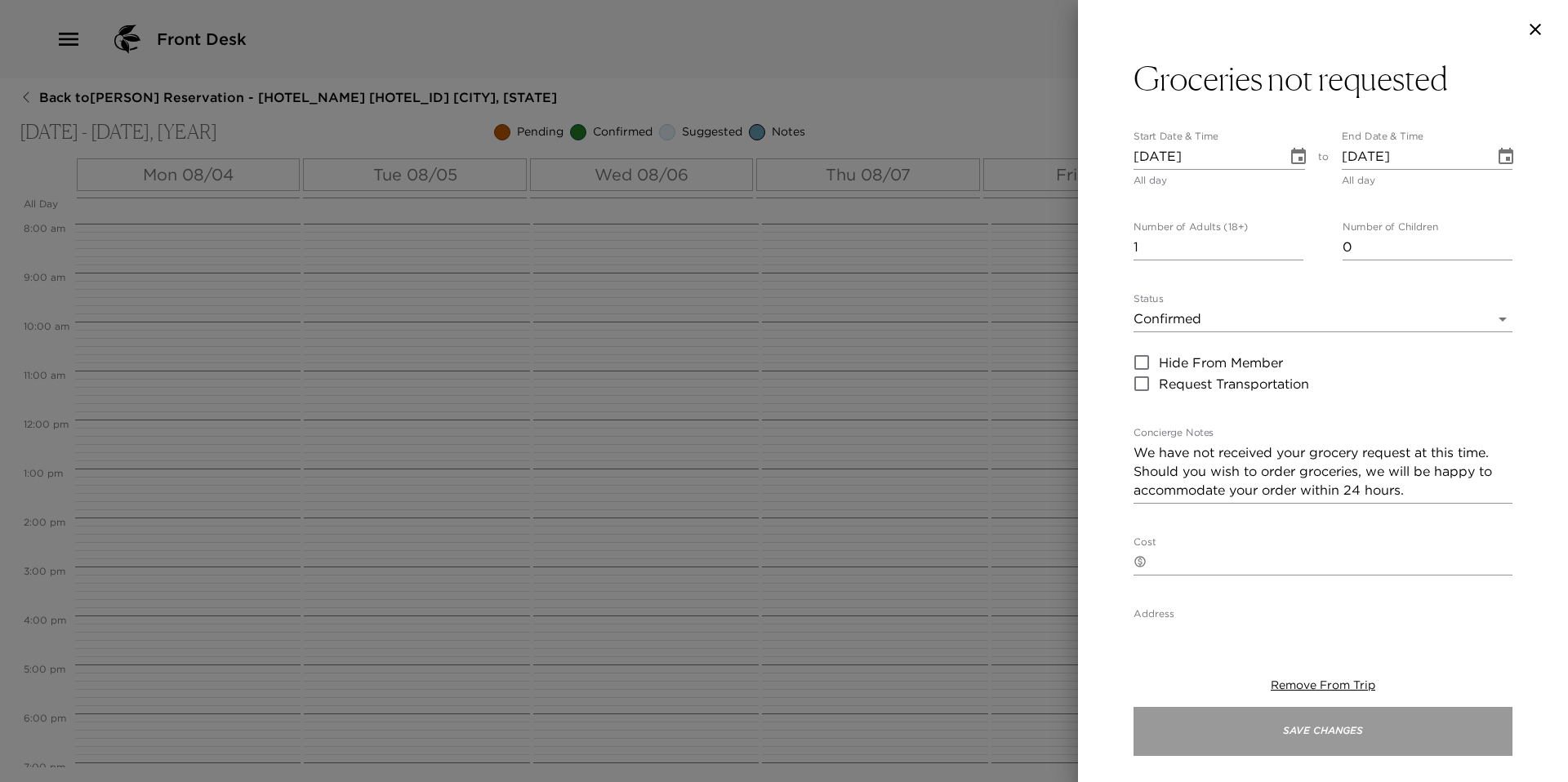 click on "Save Changes" at bounding box center (1323, 731) 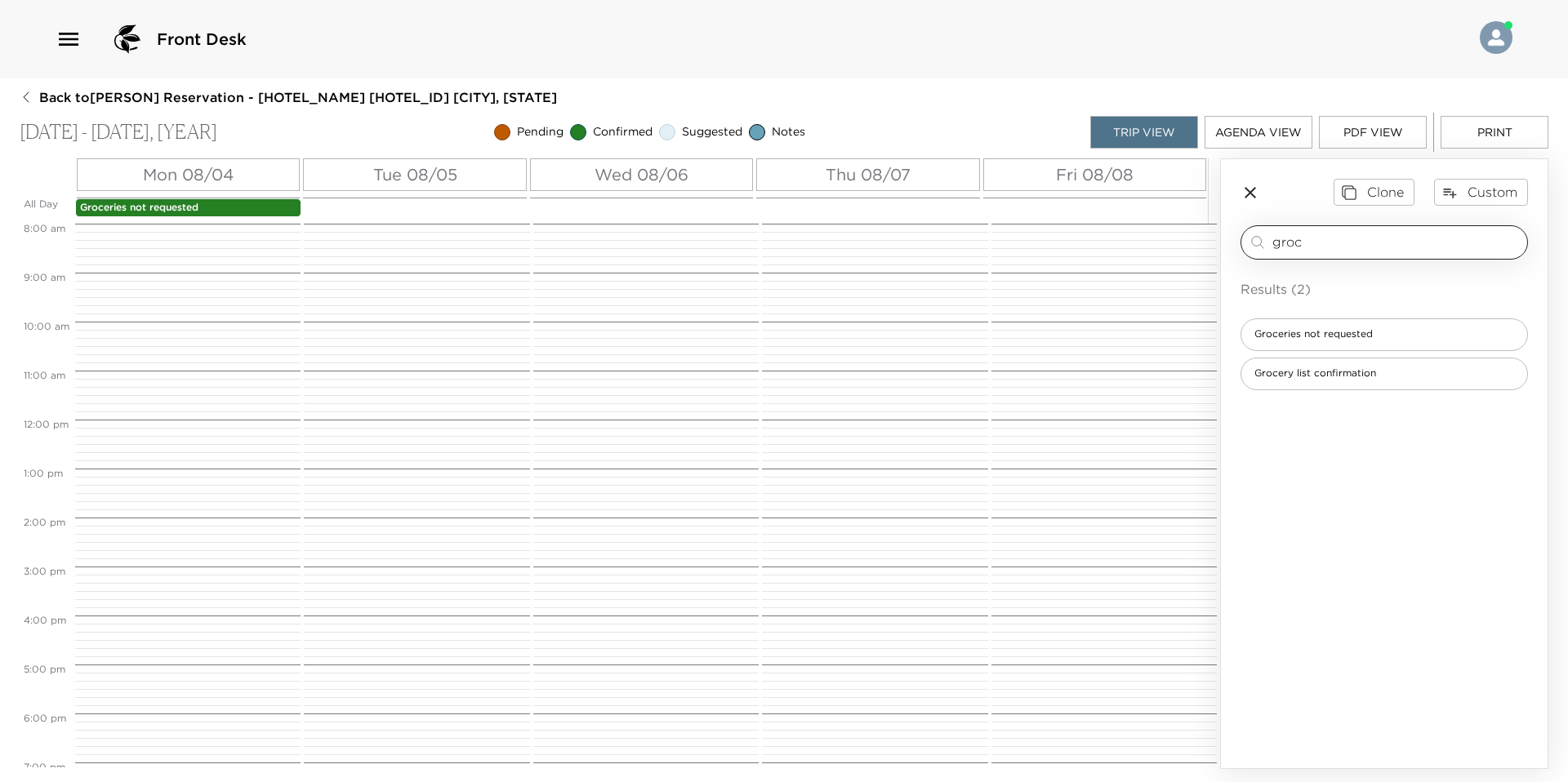 click on "groc ​" at bounding box center [1384, 242] 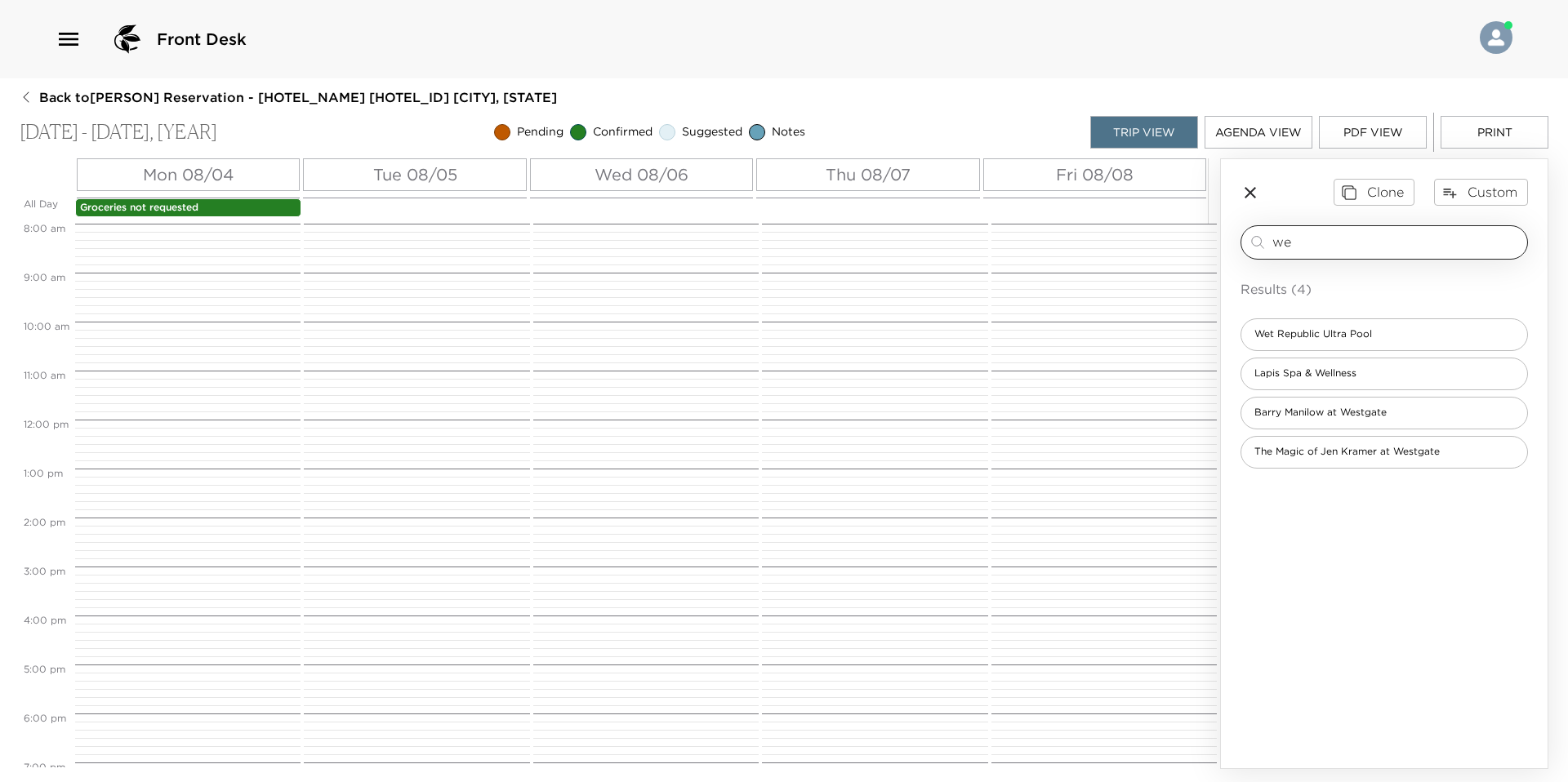type on "w" 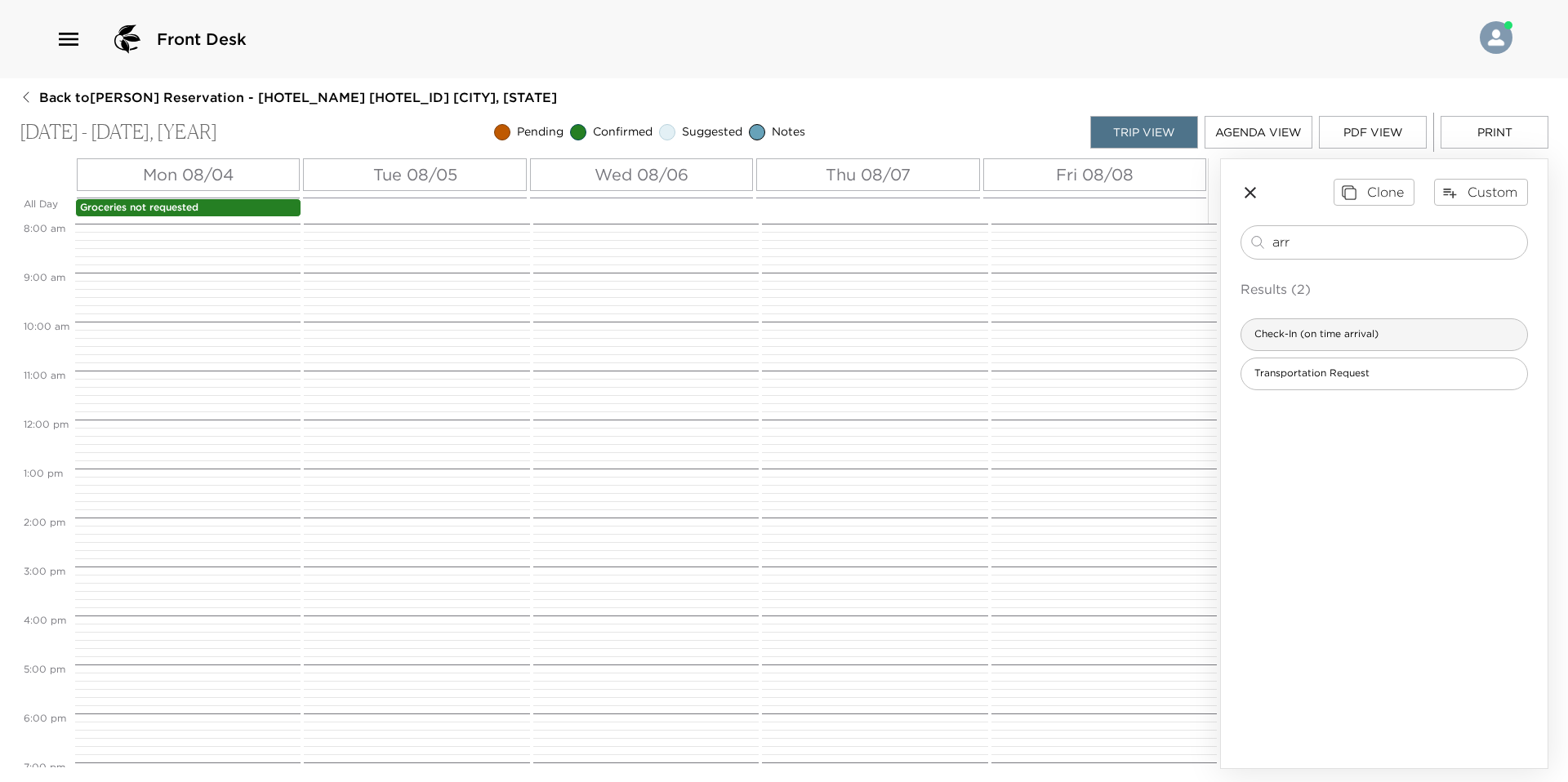 type on "arr" 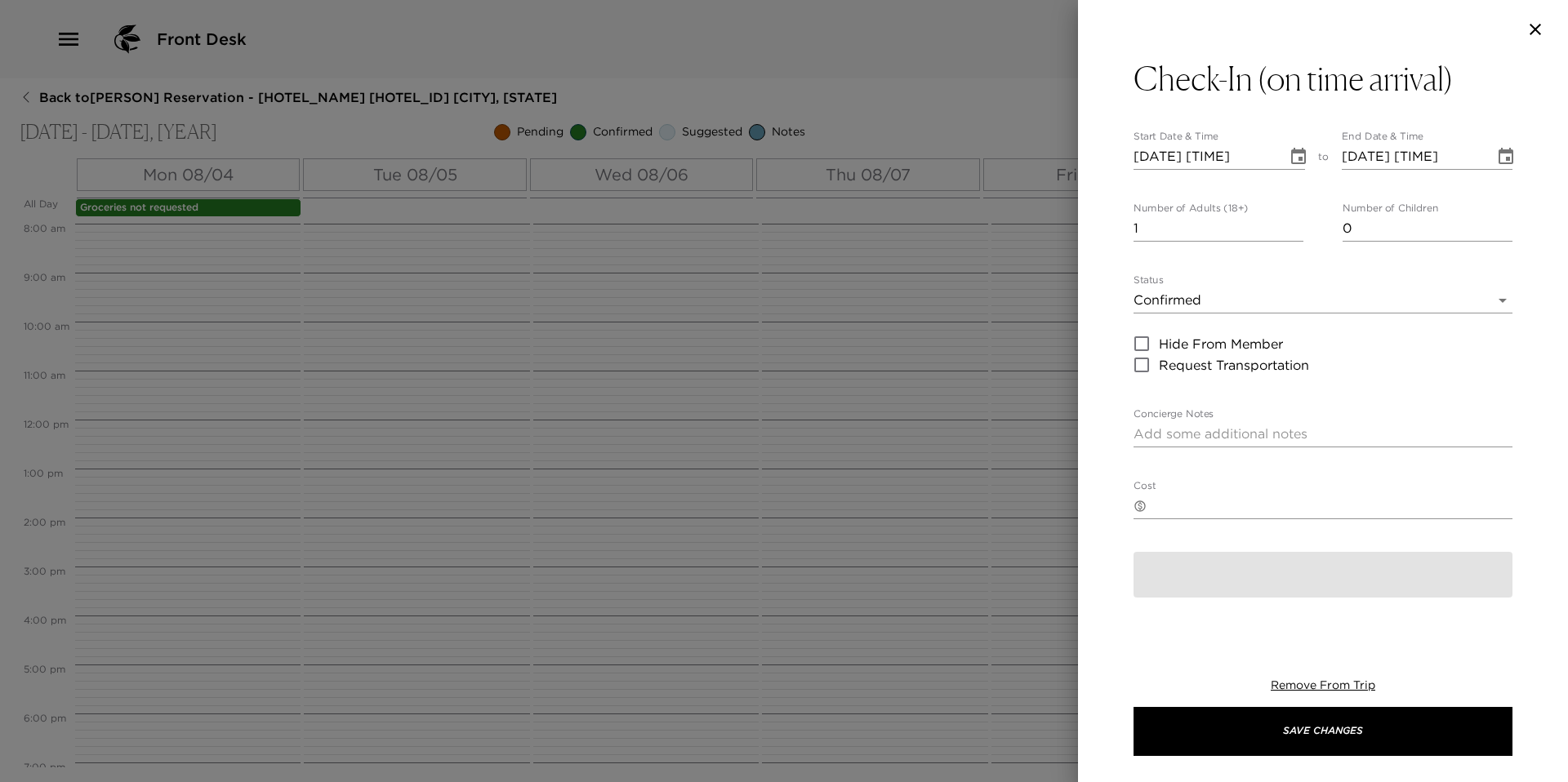type on "Welcome to Las Vegas!
We are thrilled to have you as our guest and hope you have an unforgettable stay. Upon your arrival, I will be available to assist with any questions or requests you may have. Whether you need help with reservations, recommendations, or just some friendly advice, feel free to call or text me at any time.
My goal is to ensure your stay is as enjoyable and comfortable as possible. If there's anything you need, please don't hesitate to reach out. Enjoy your time in the vibrant city of Las Vegas!" 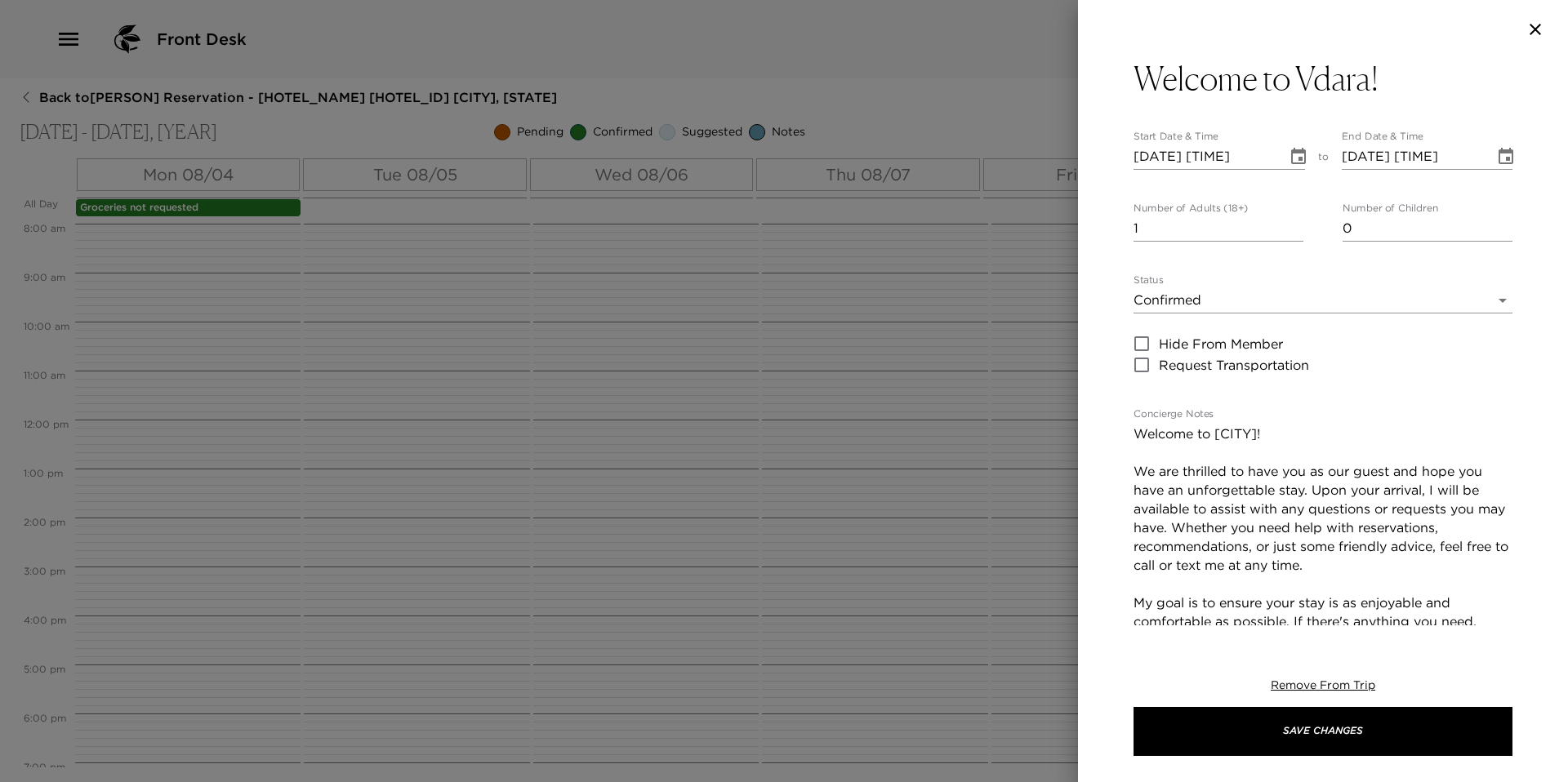 click 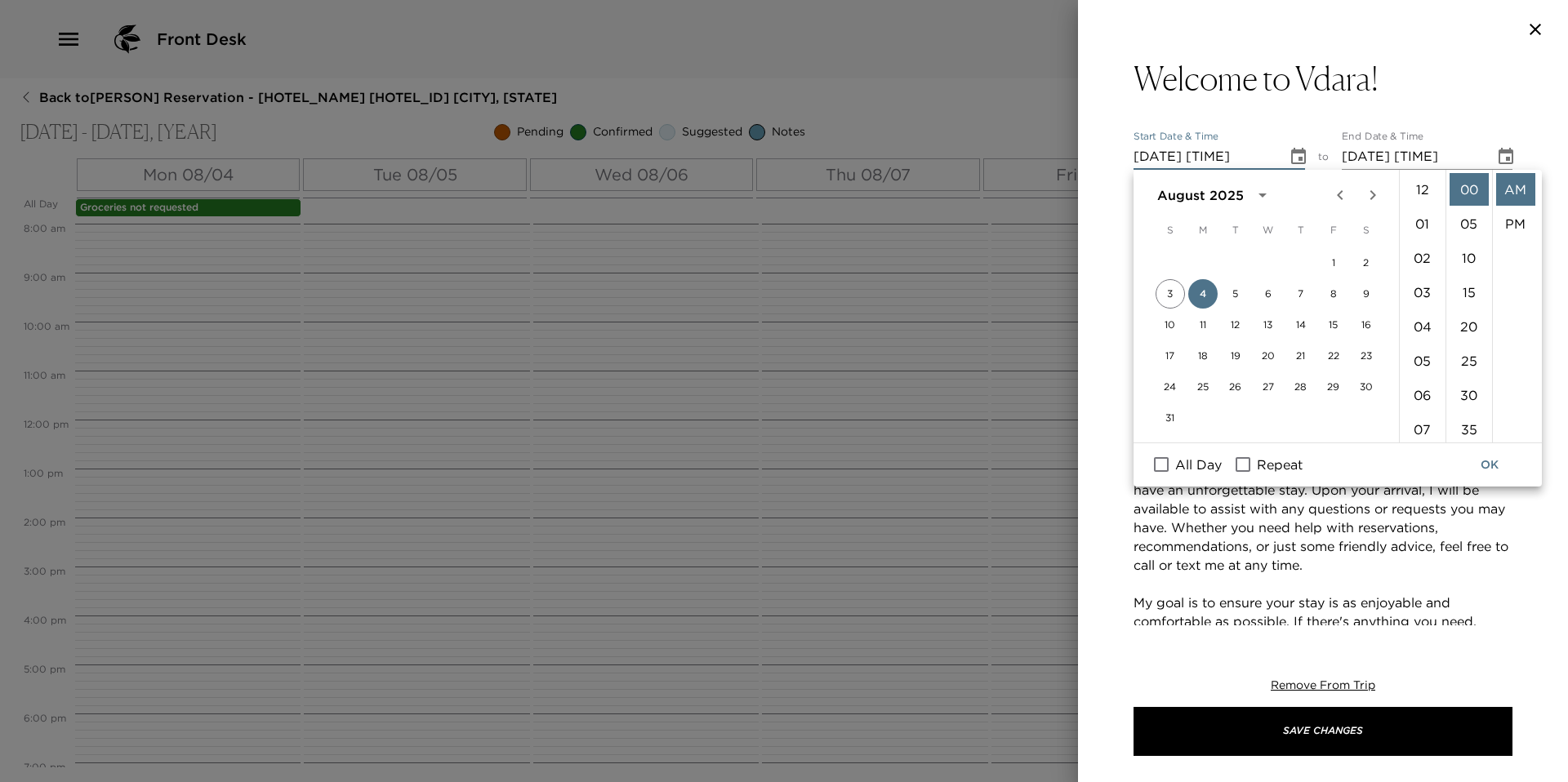 scroll, scrollTop: 377, scrollLeft: 0, axis: vertical 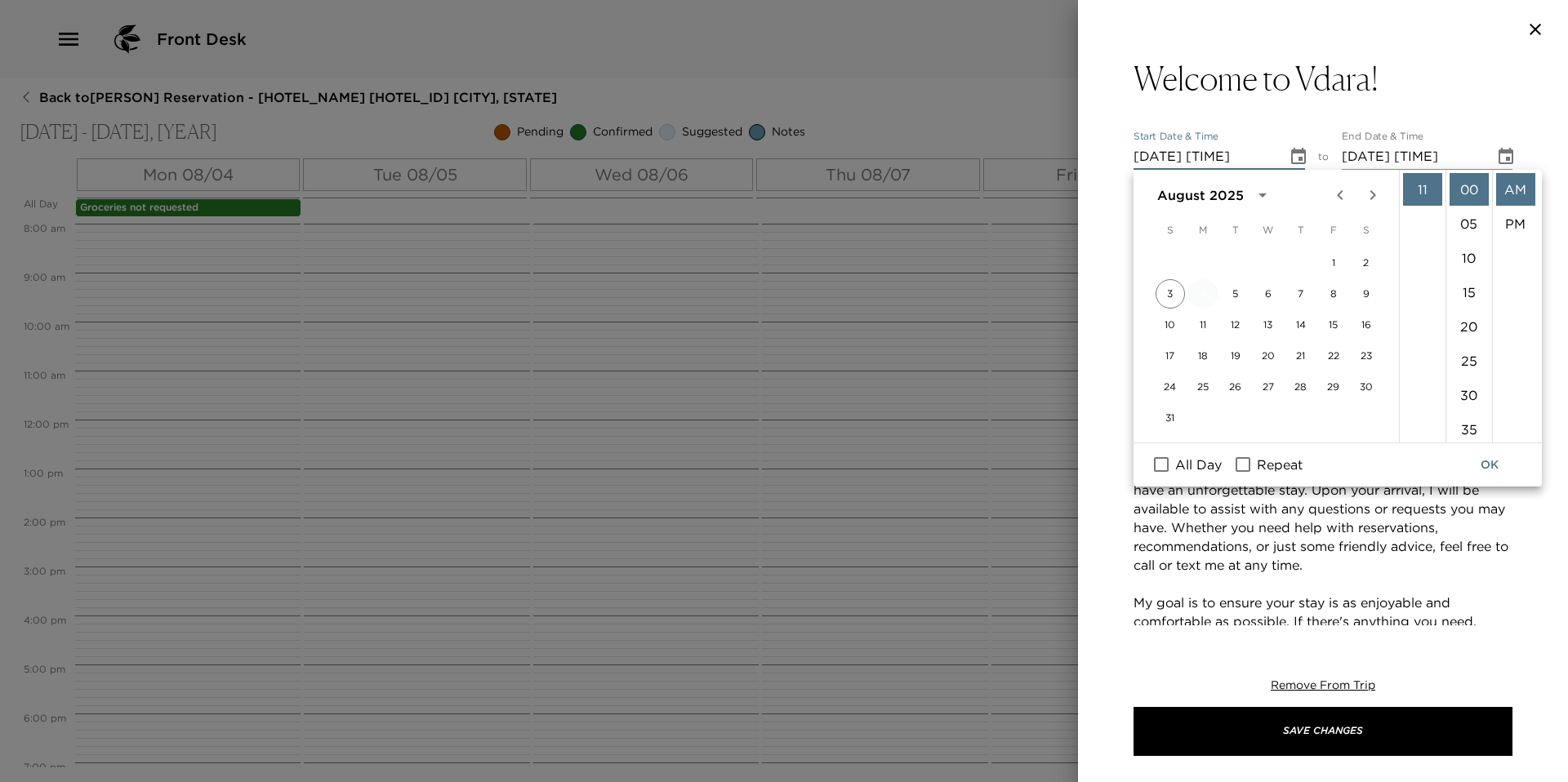 click on "4" at bounding box center [1203, 294] 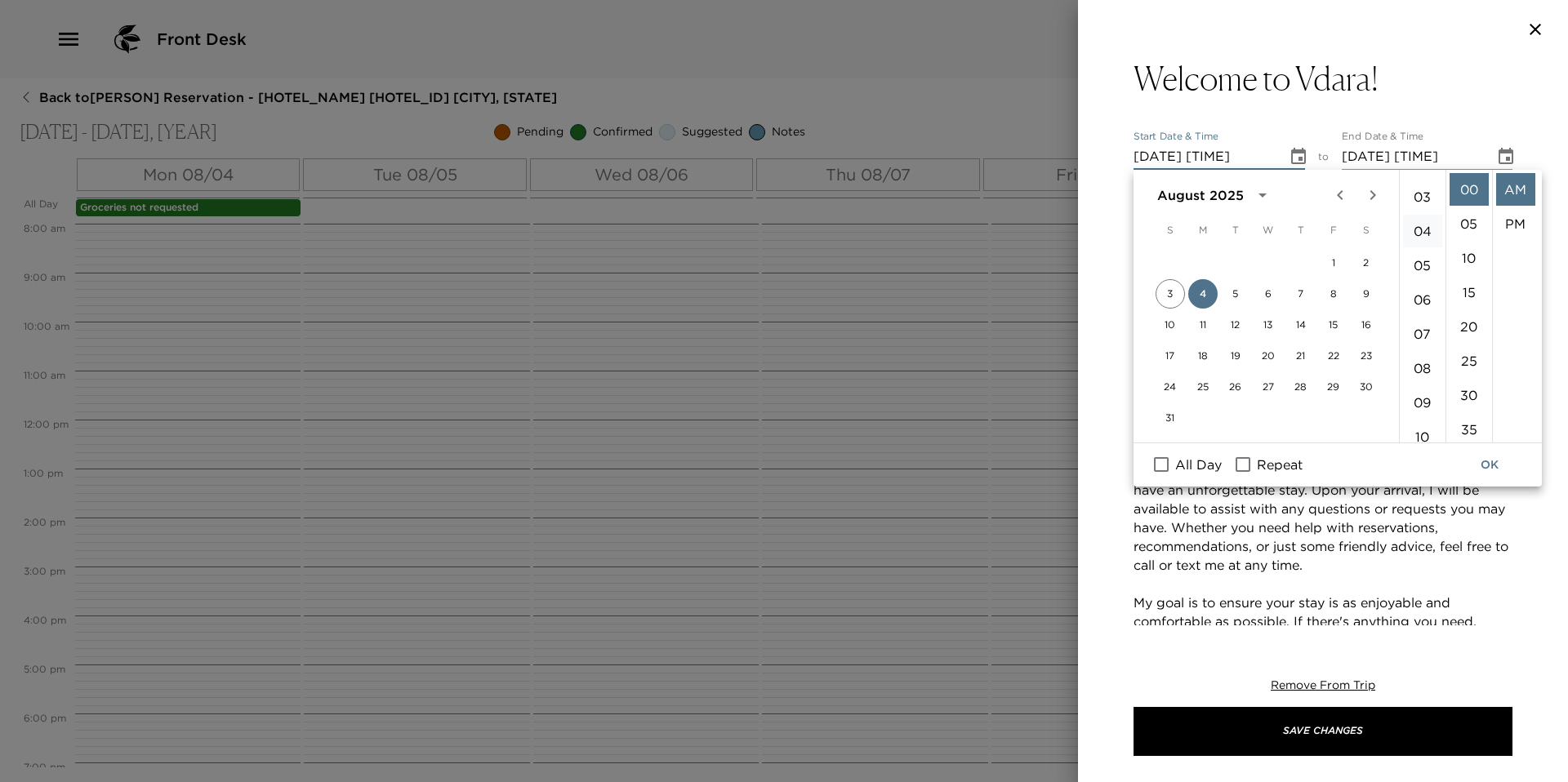 click on "03" at bounding box center [1423, 197] 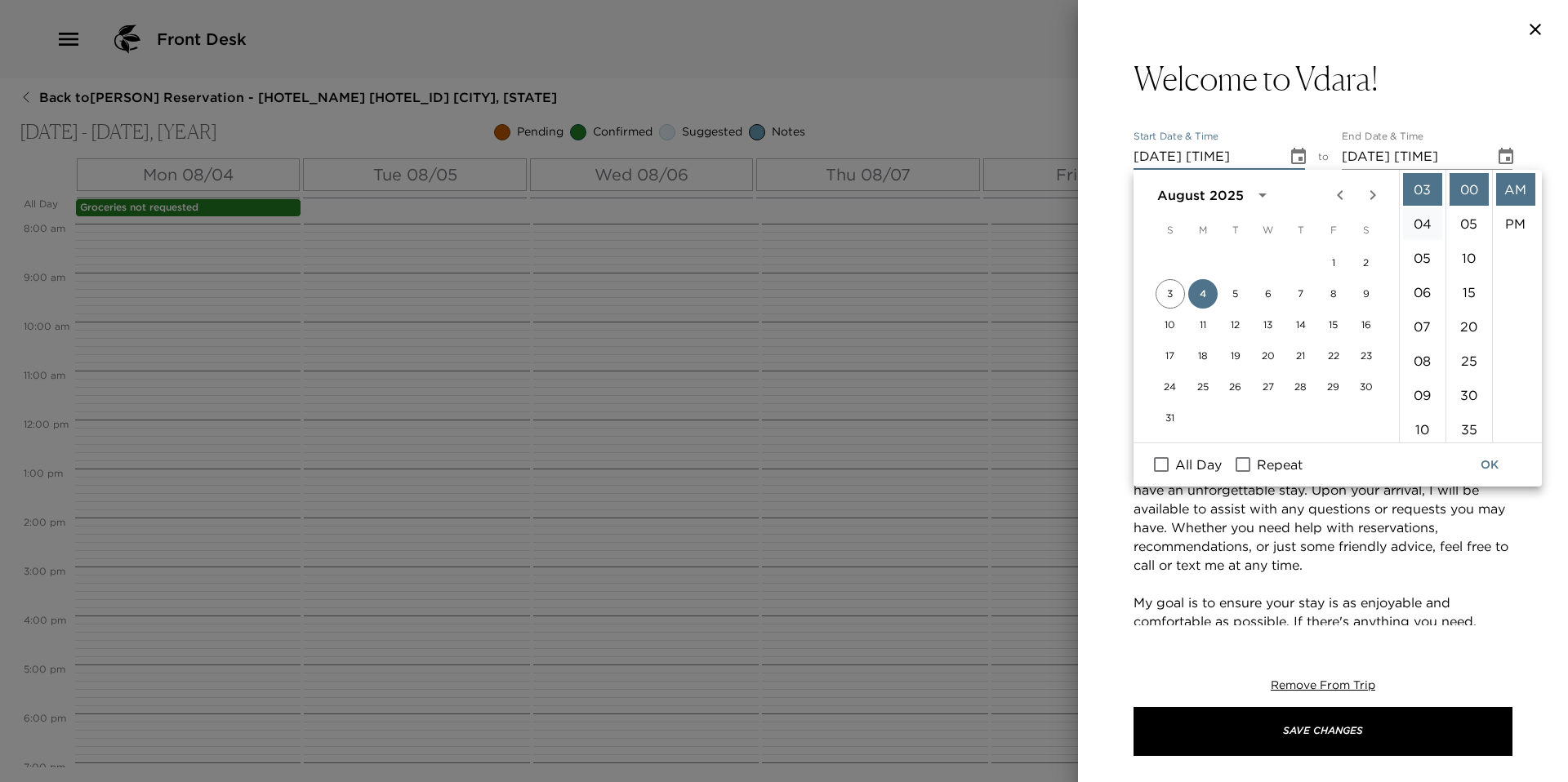 click on "04" at bounding box center (1423, 224) 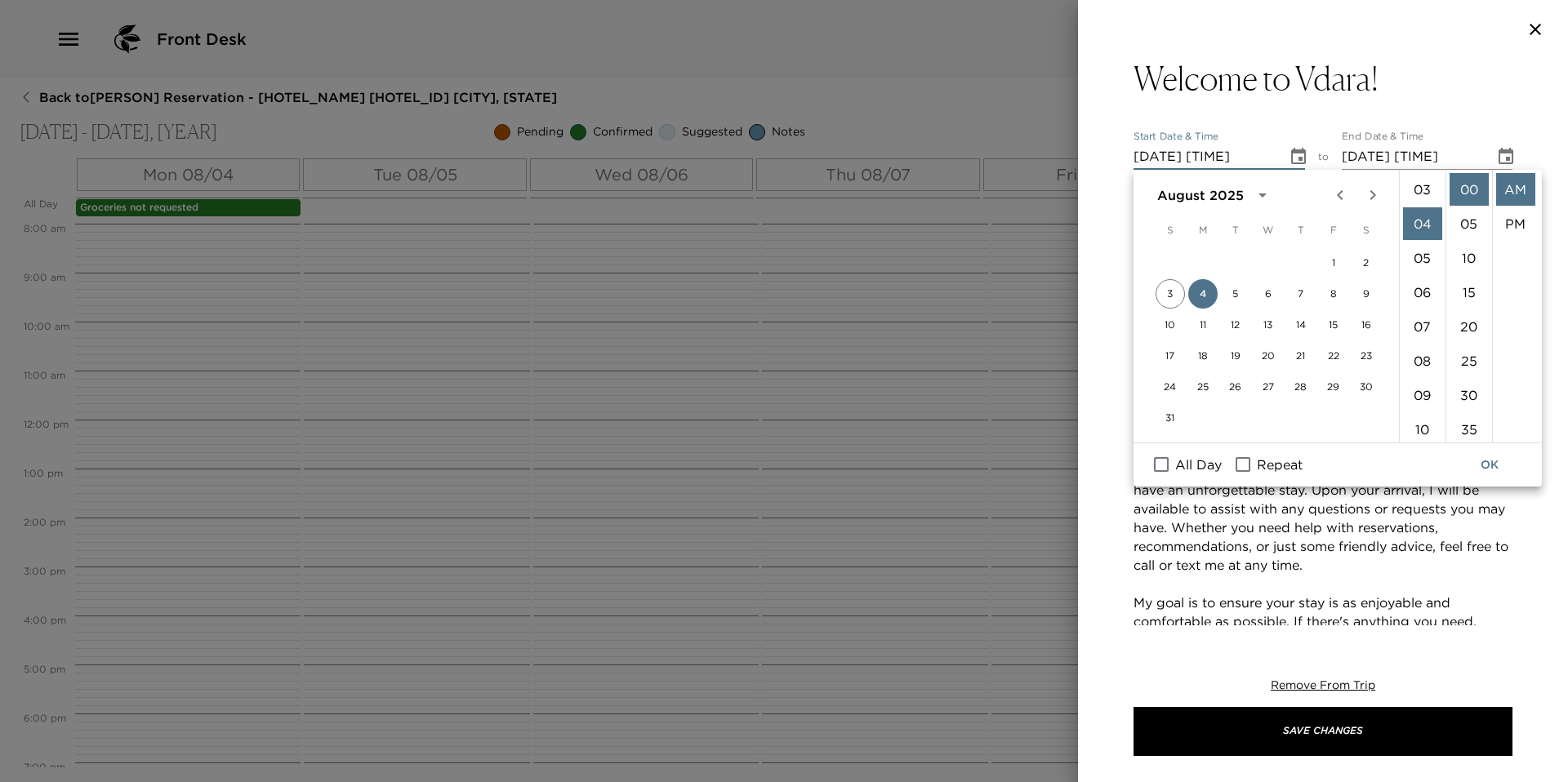 scroll, scrollTop: 109, scrollLeft: 0, axis: vertical 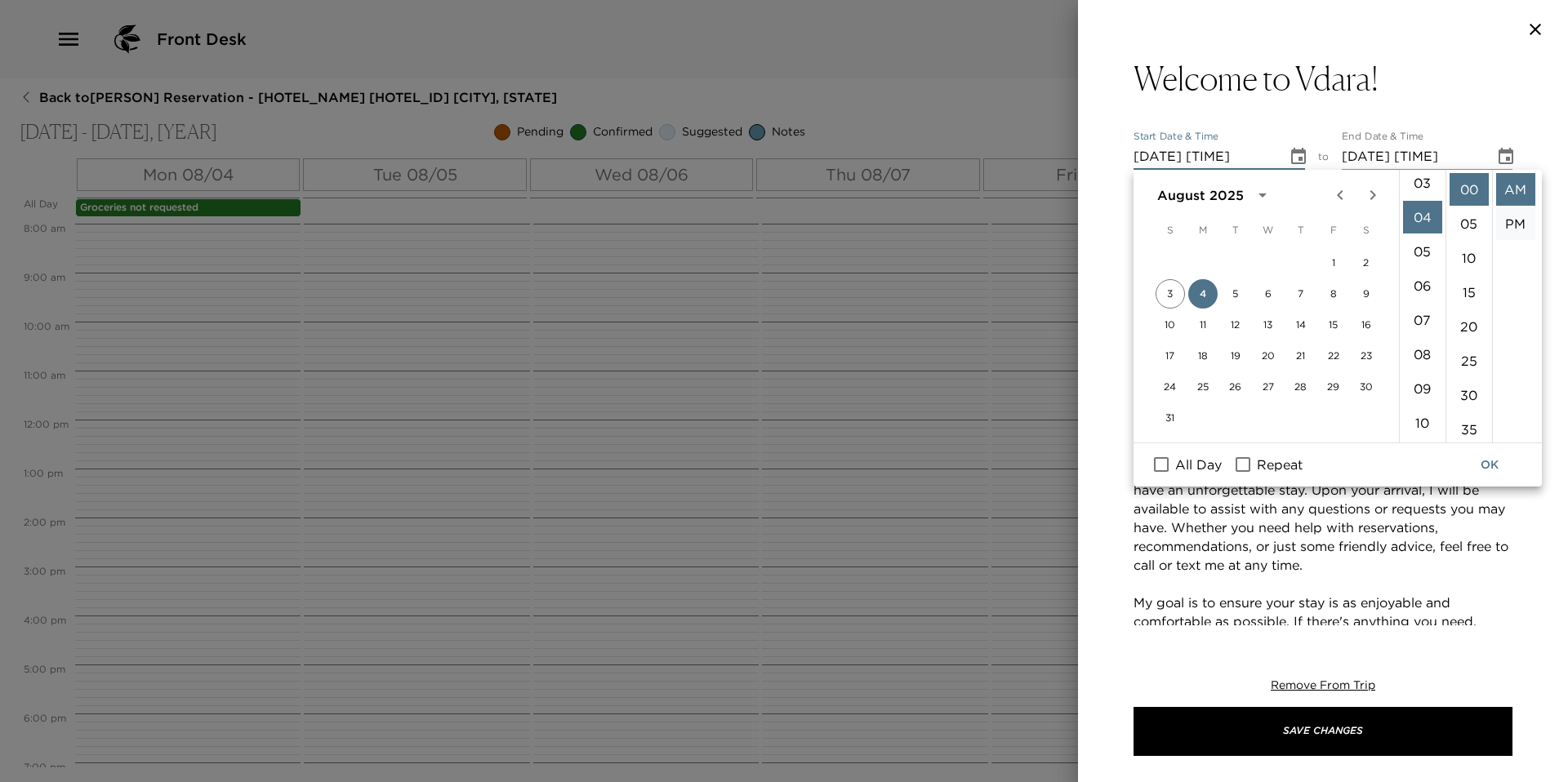 click on "PM" at bounding box center (1516, 224) 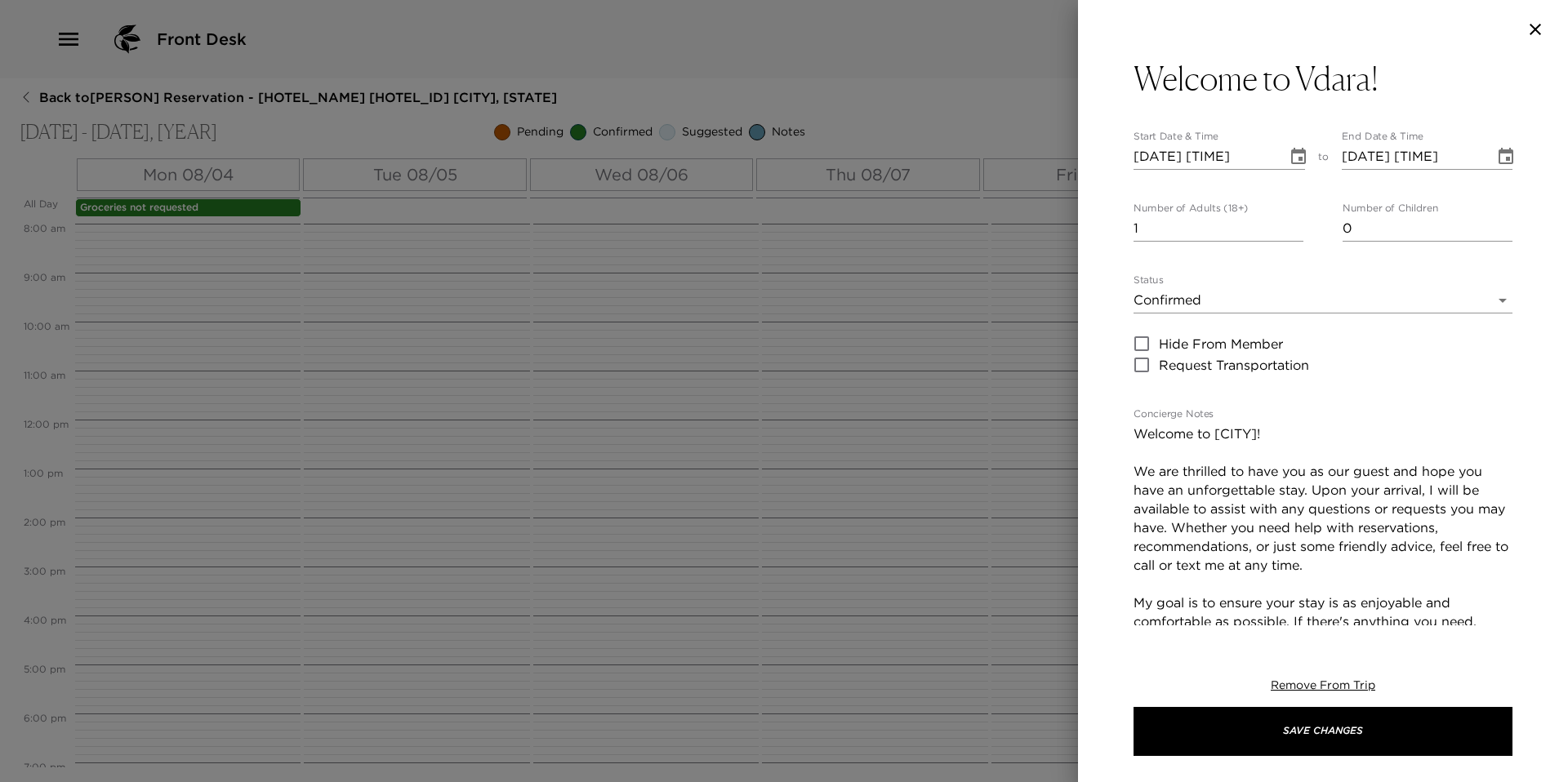 scroll, scrollTop: 34, scrollLeft: 0, axis: vertical 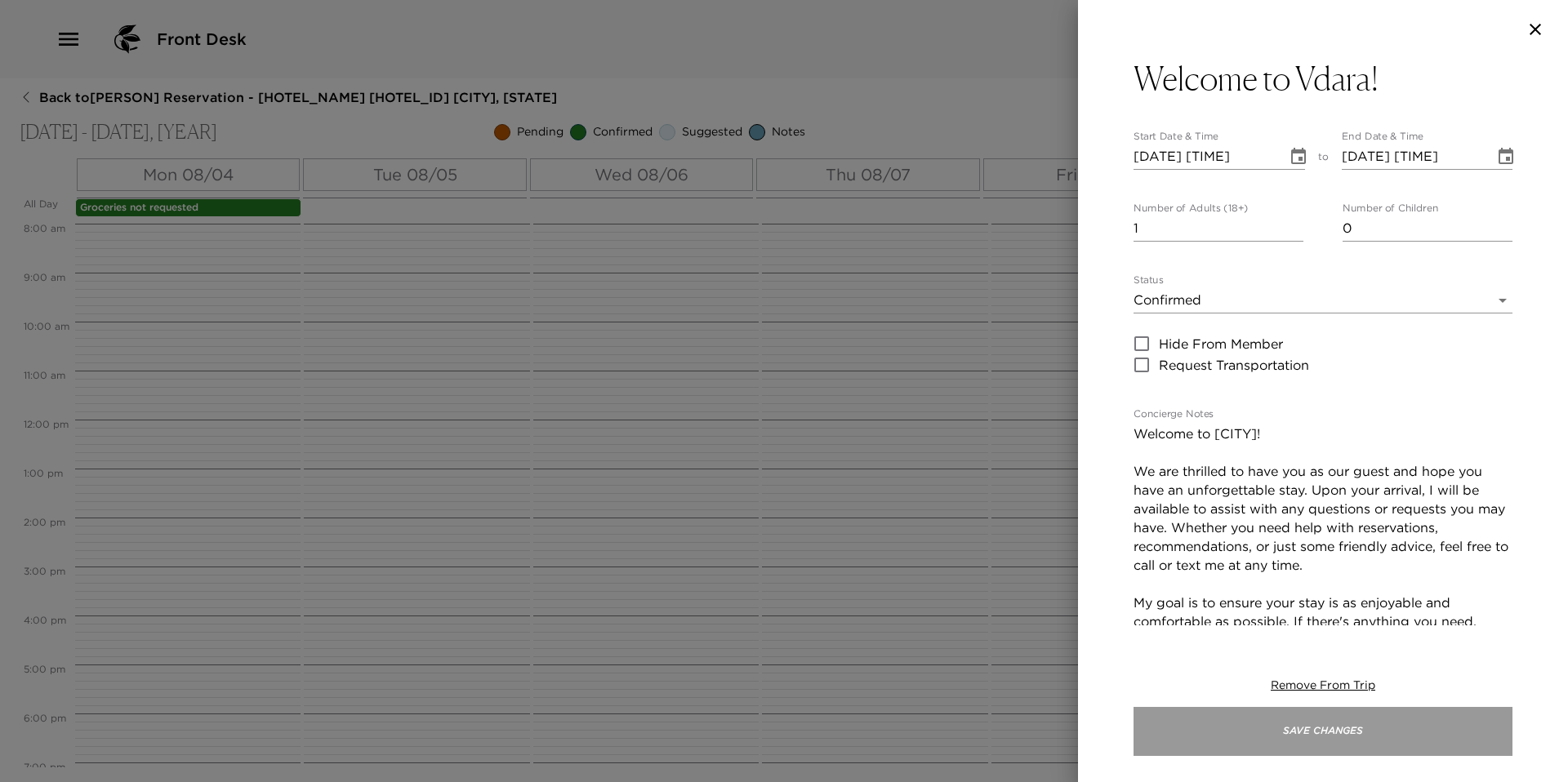 click on "Save Changes" at bounding box center [1323, 731] 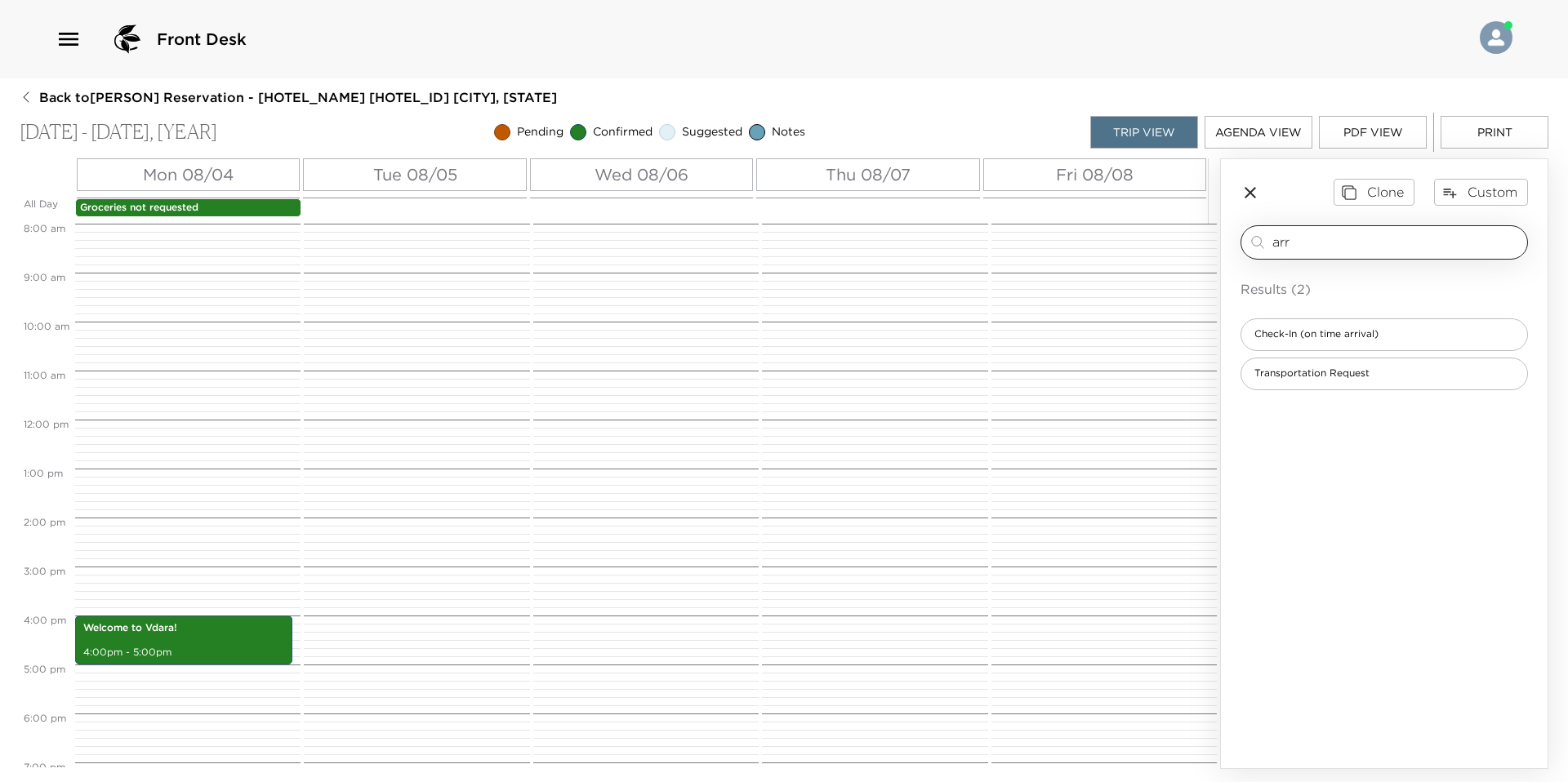 click on "arr" at bounding box center (1396, 242) 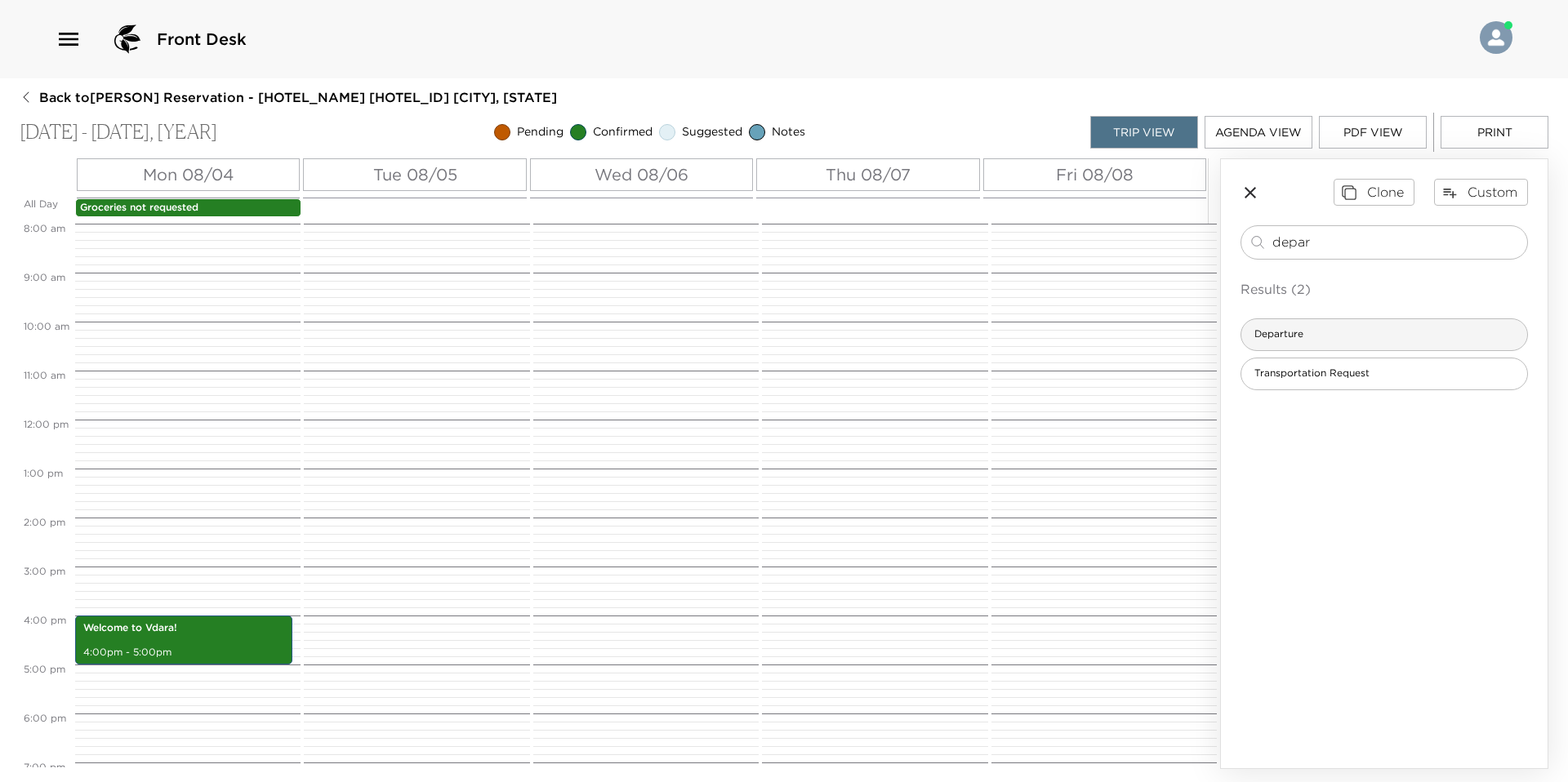 type on "depar" 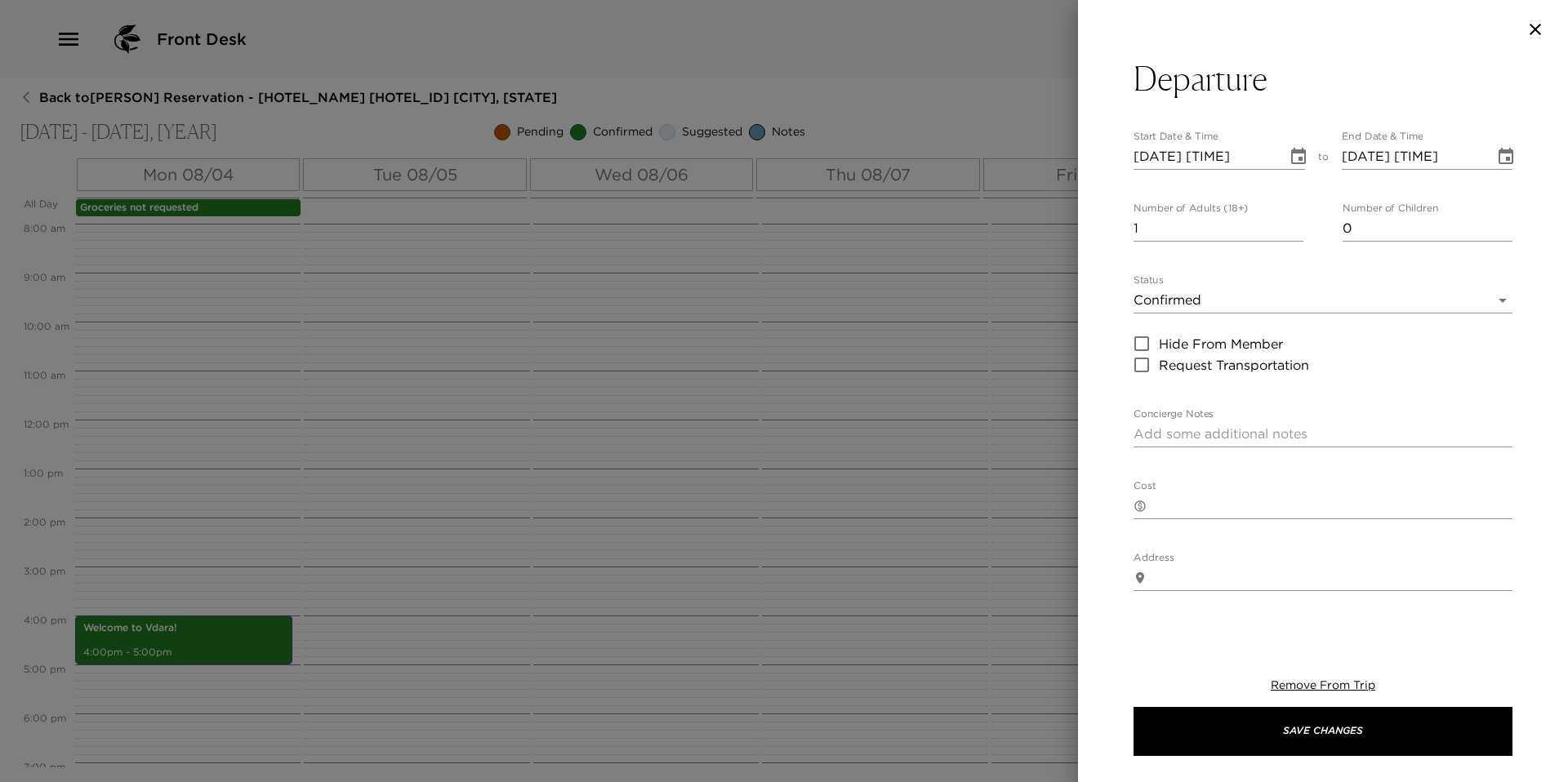 click 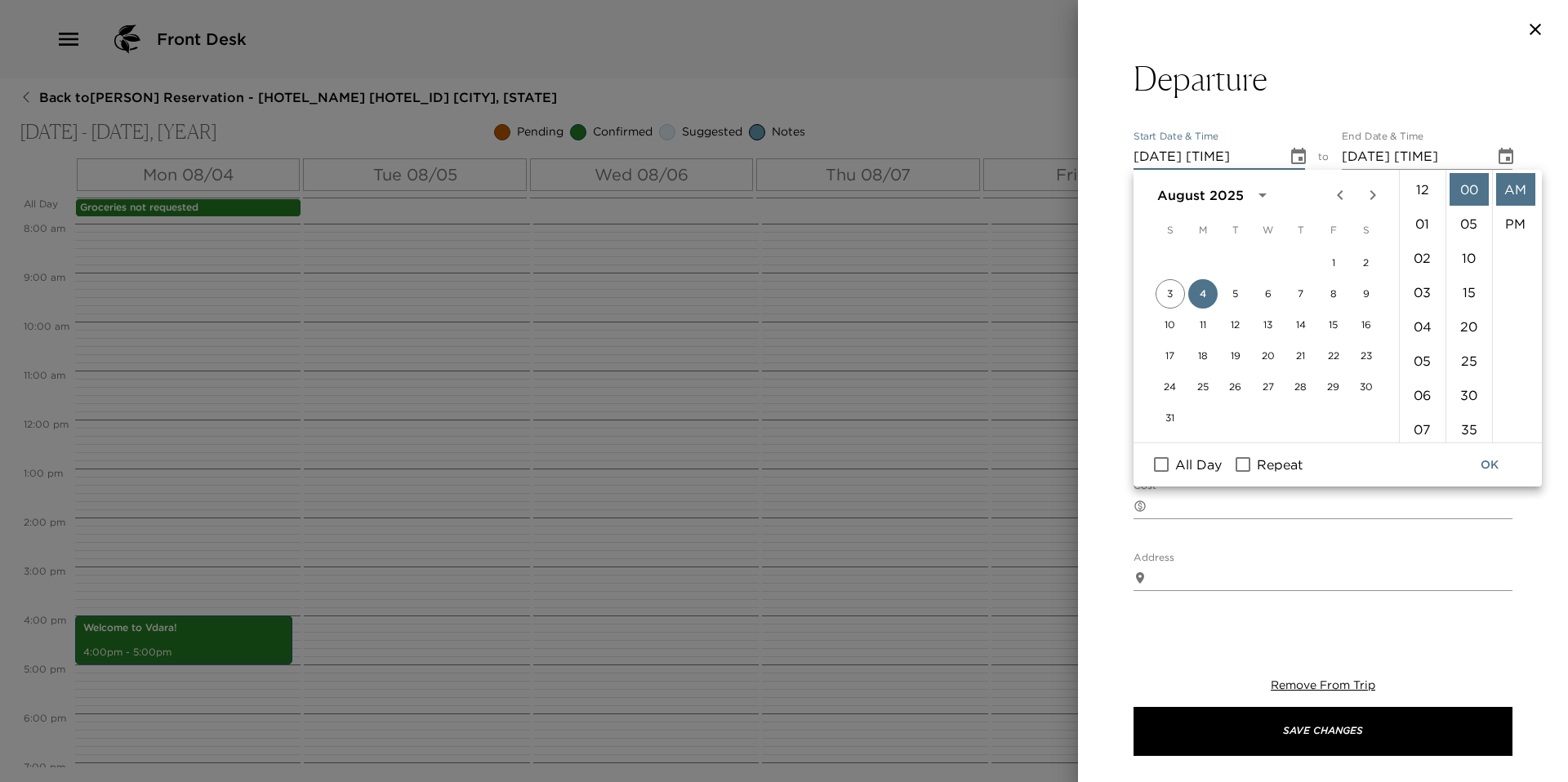 scroll, scrollTop: 377, scrollLeft: 0, axis: vertical 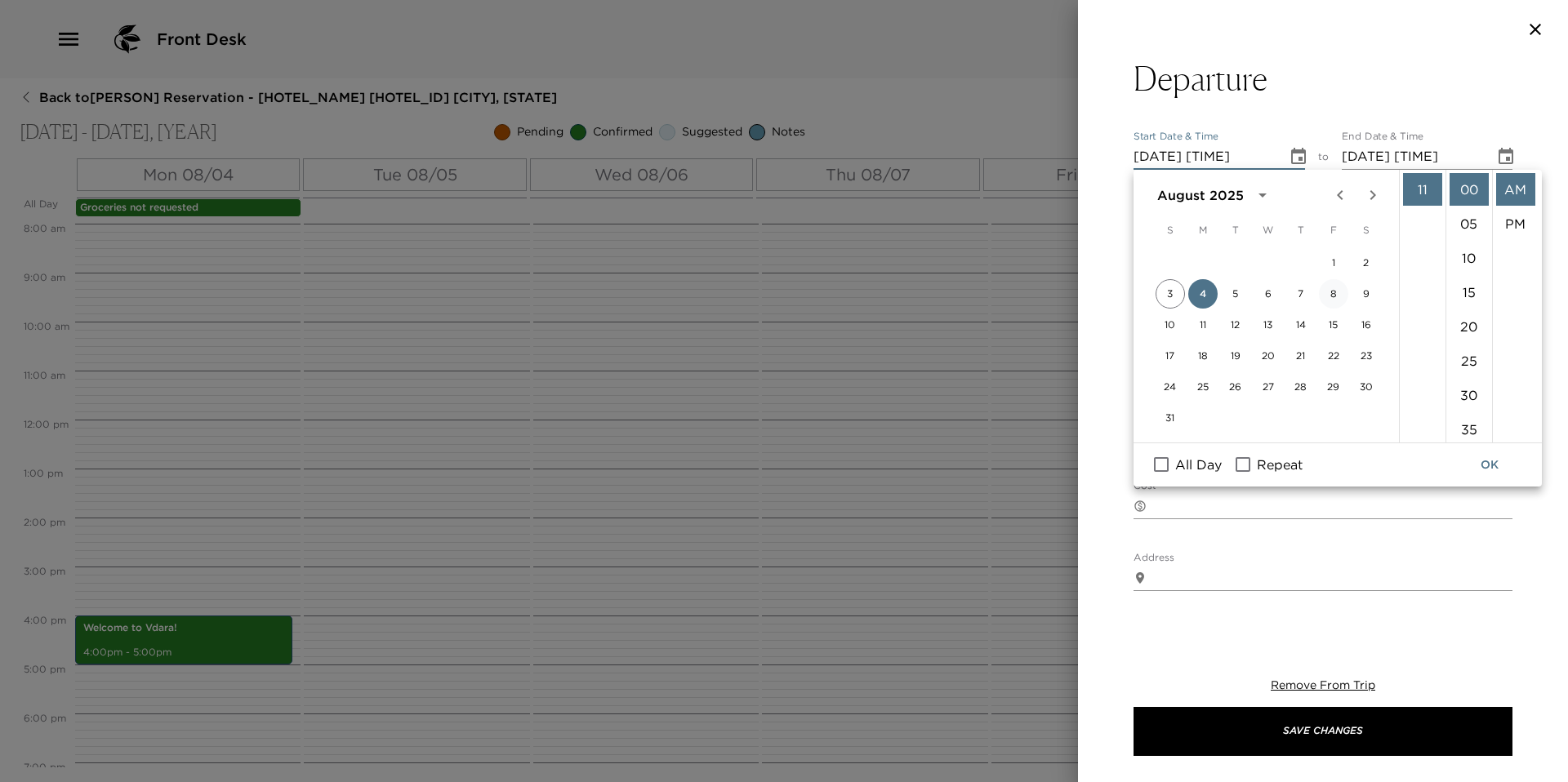 click on "8" at bounding box center (1334, 294) 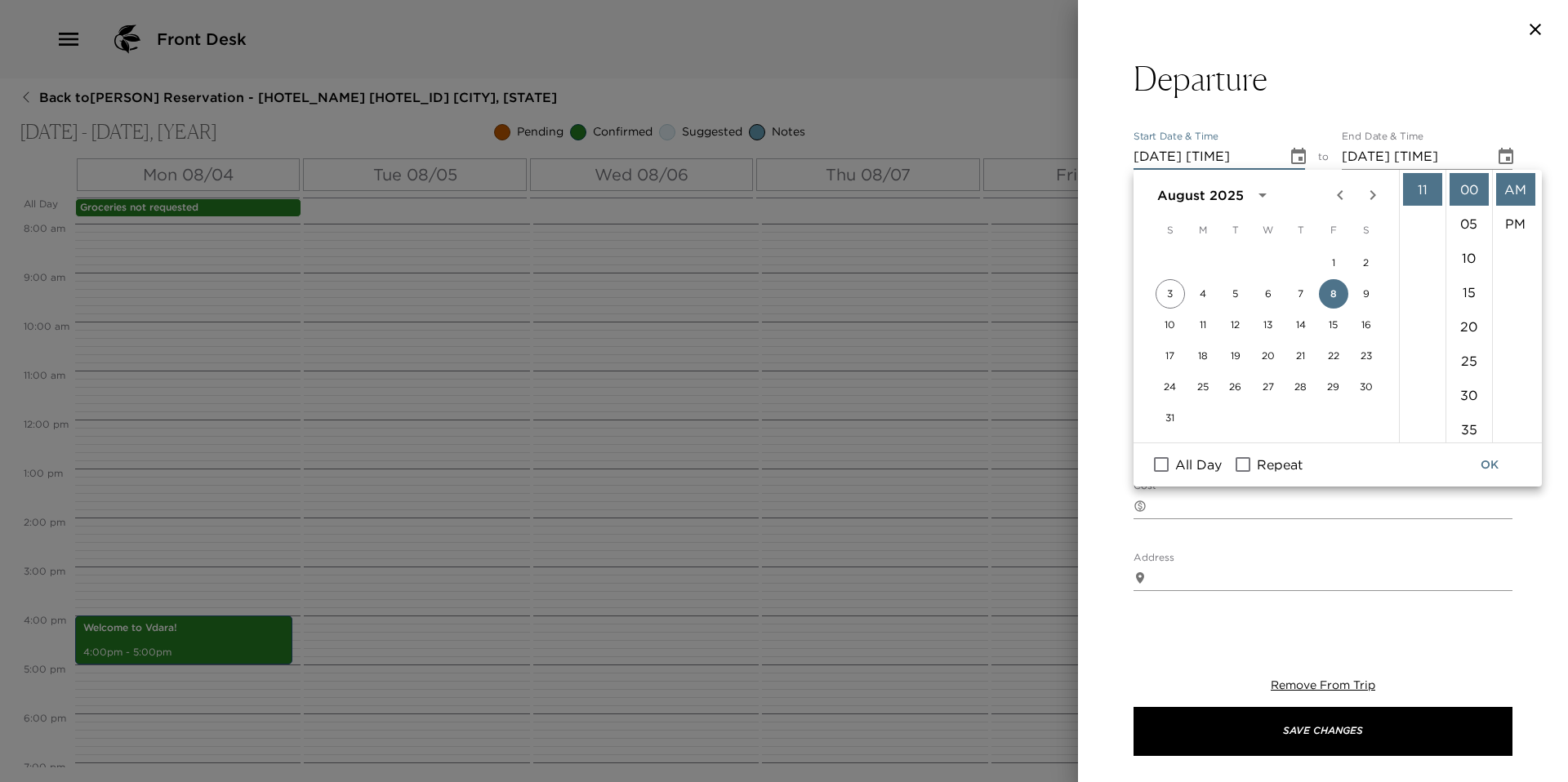 click on "OK" at bounding box center [1490, 464] 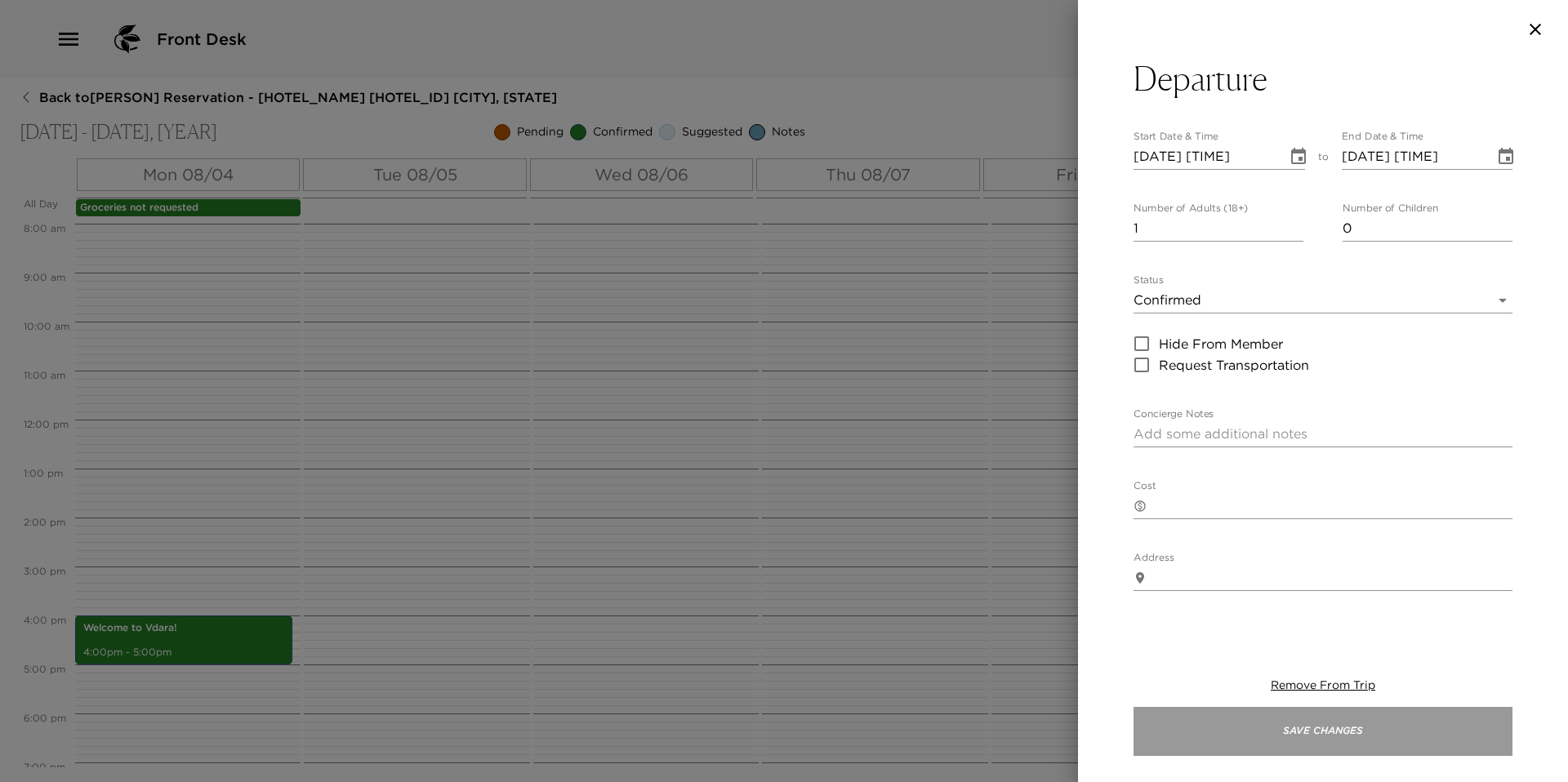 click on "Save Changes" at bounding box center [1323, 731] 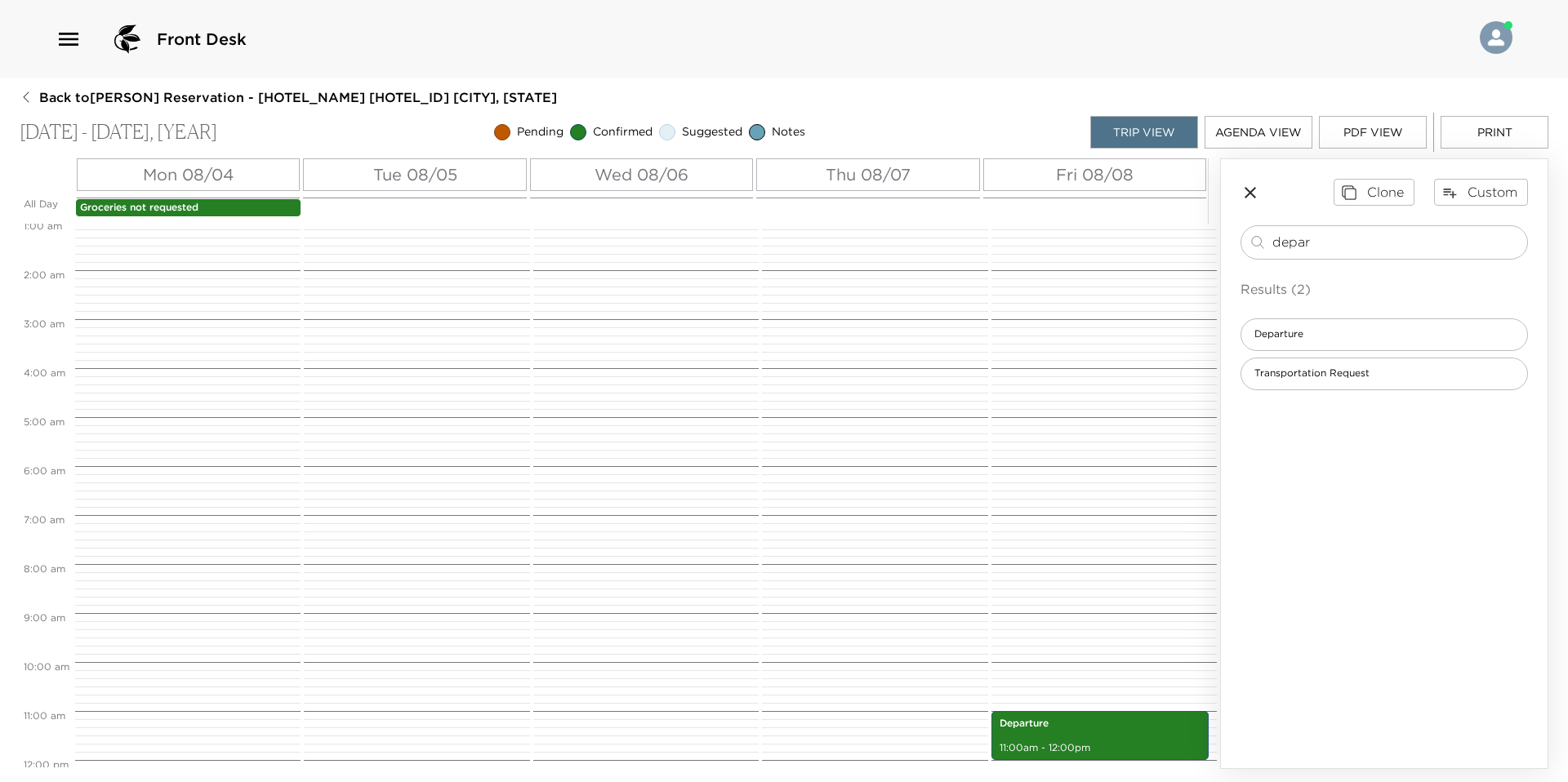 scroll, scrollTop: 368, scrollLeft: 0, axis: vertical 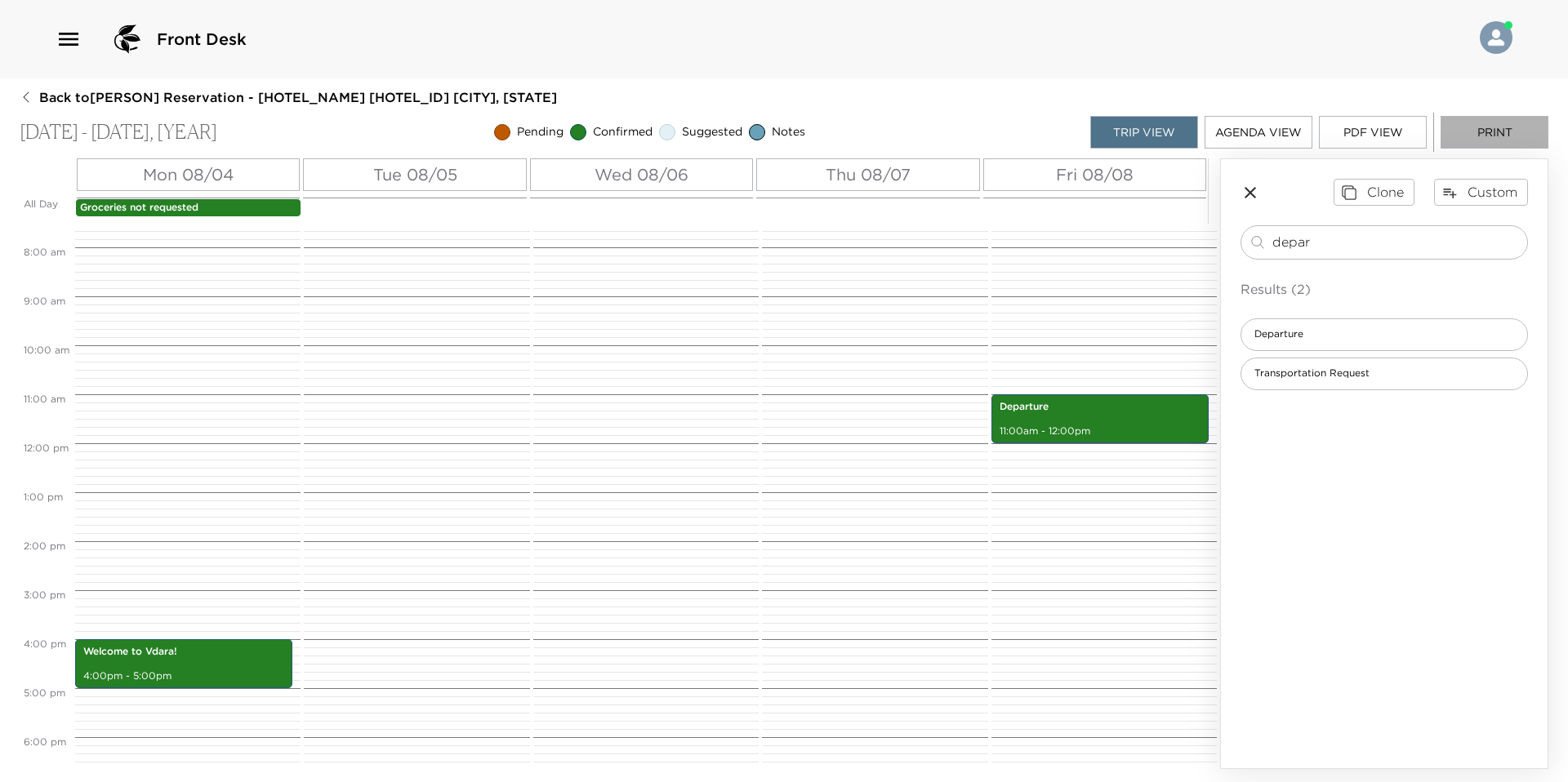 click on "Print" at bounding box center [1494, 132] 